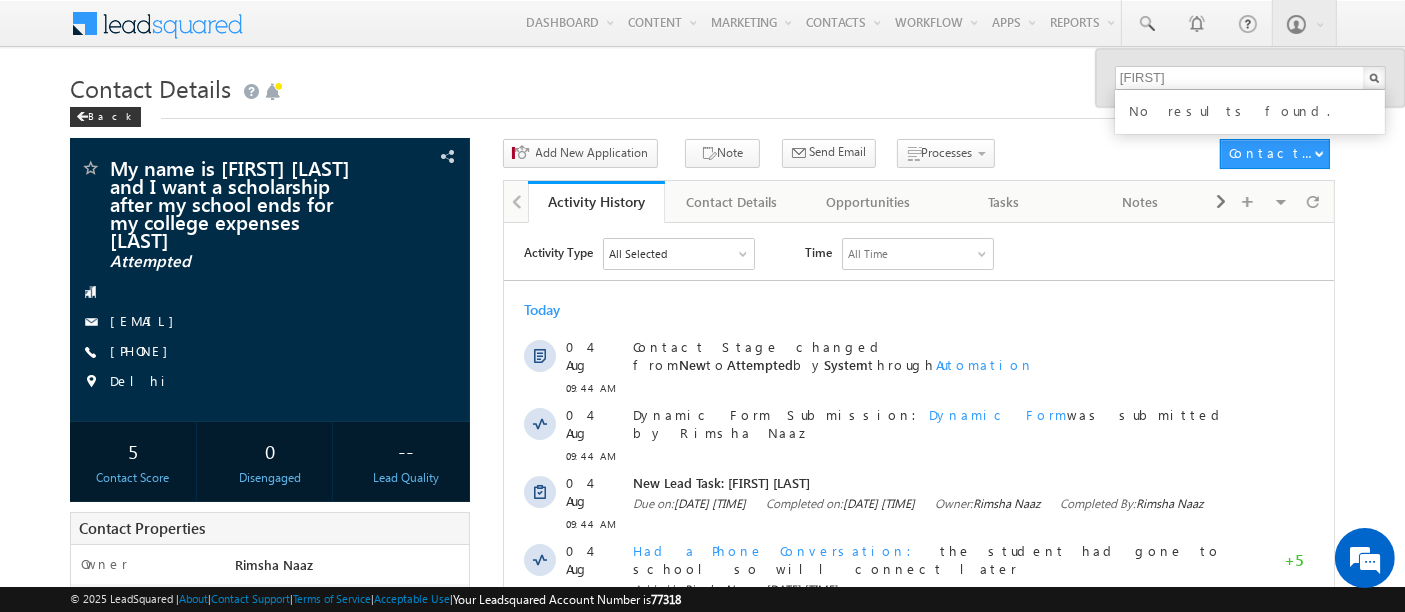 scroll, scrollTop: 0, scrollLeft: 0, axis: both 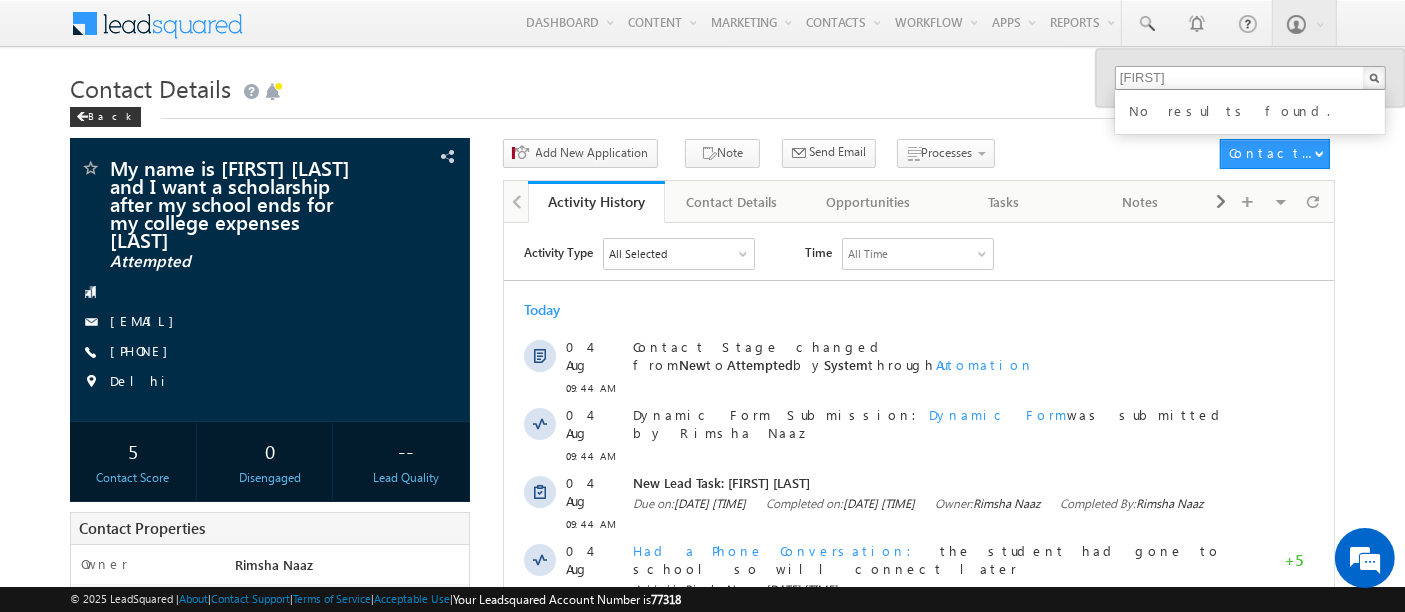drag, startPoint x: 0, startPoint y: 0, endPoint x: 1150, endPoint y: 79, distance: 1152.7103 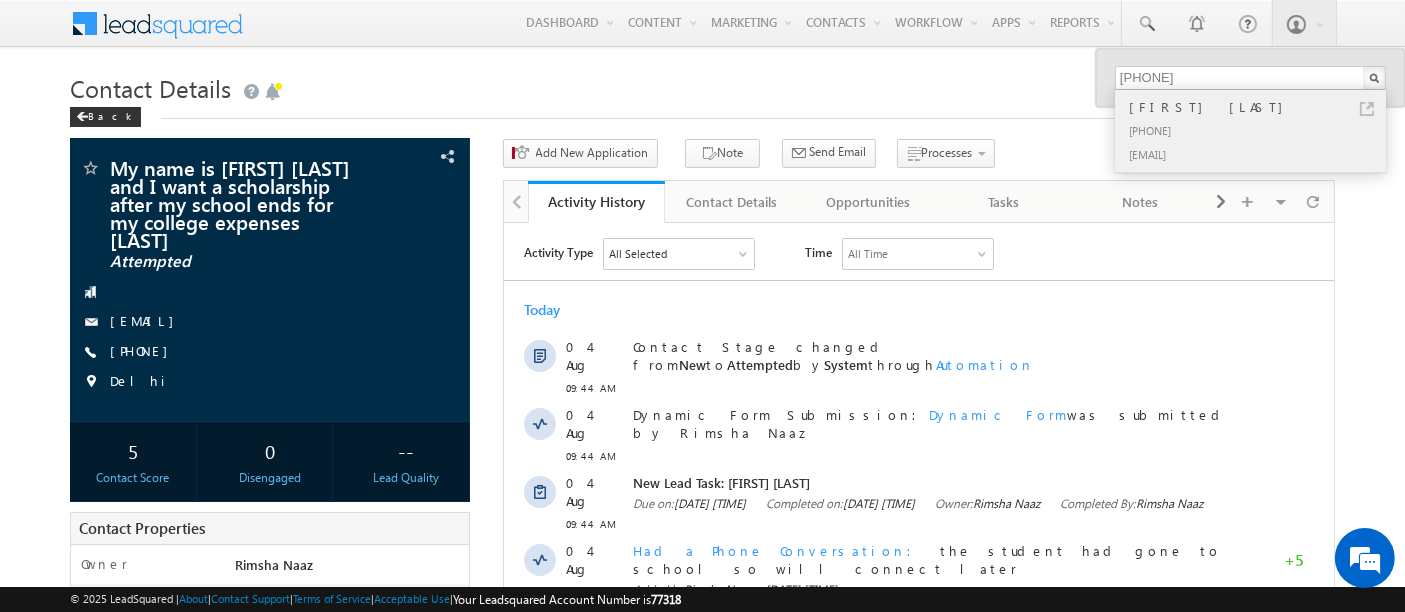 type on "[PHONE]" 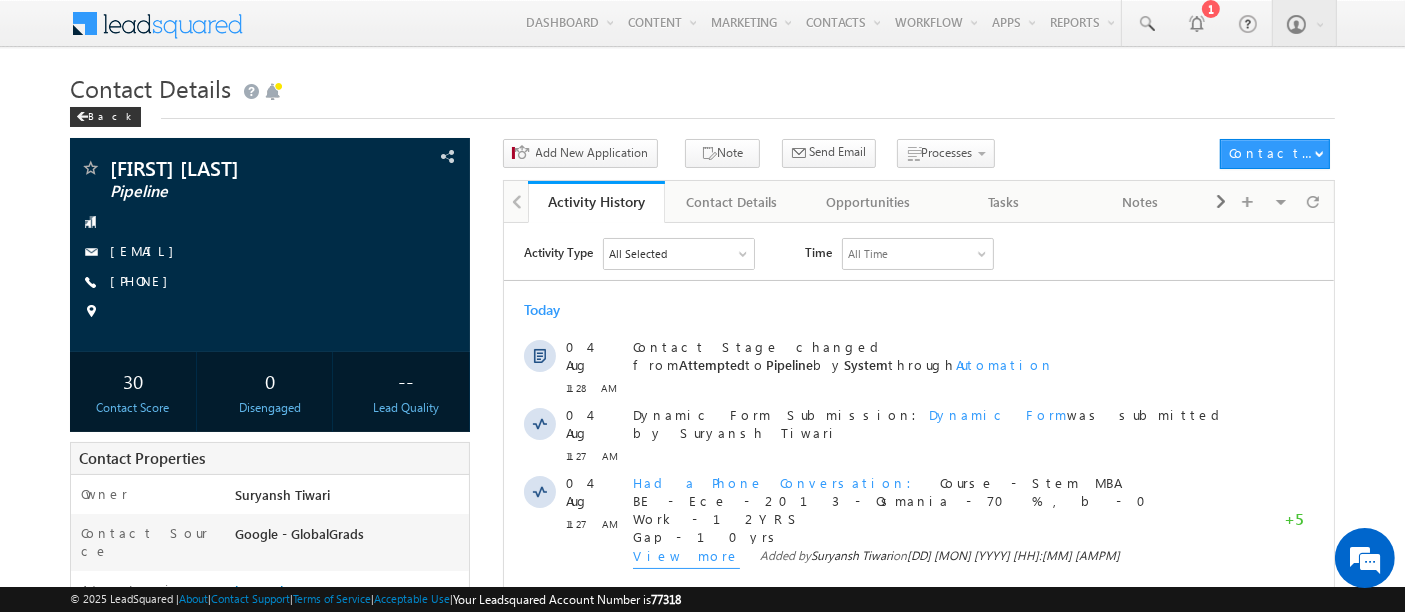 scroll, scrollTop: 0, scrollLeft: 0, axis: both 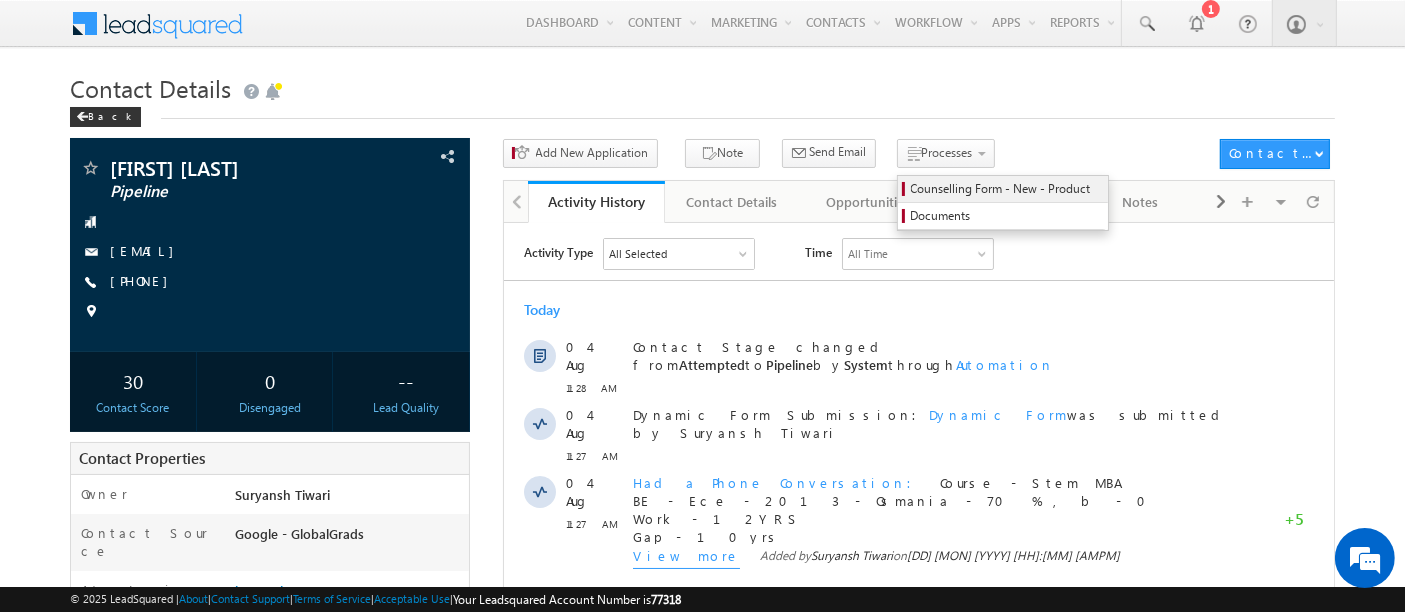 click on "Counselling Form - New - Product" at bounding box center [1003, 189] 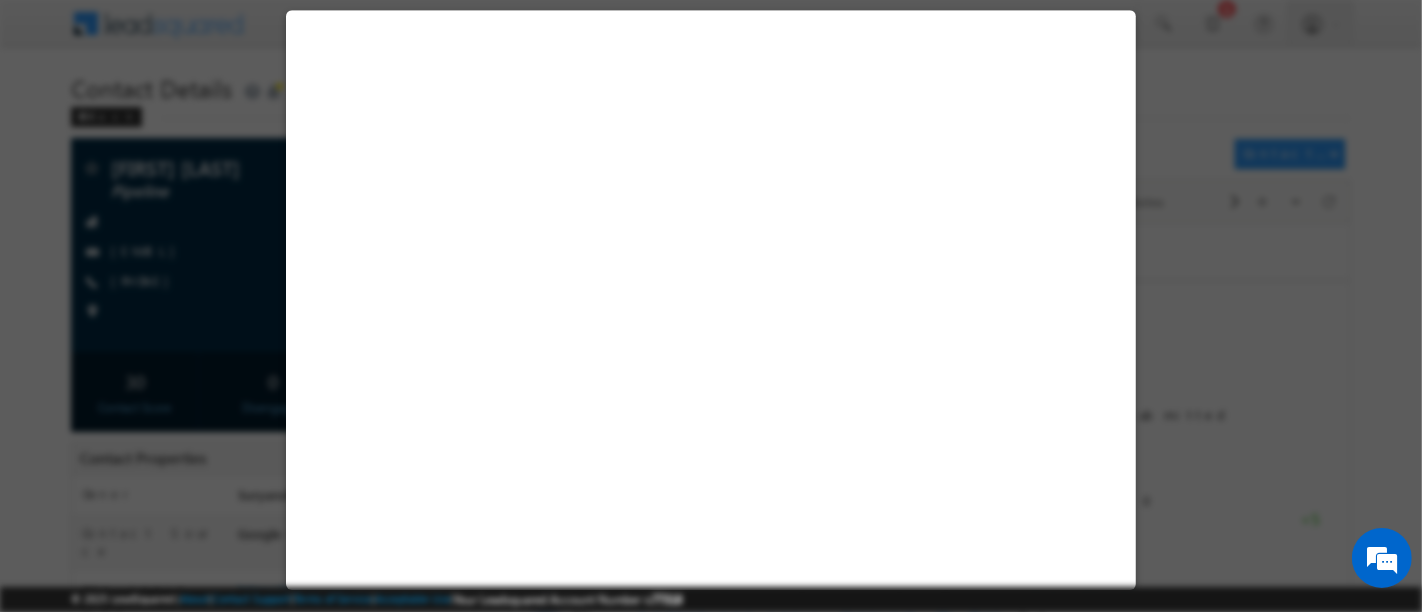 select on "STEM MBA" 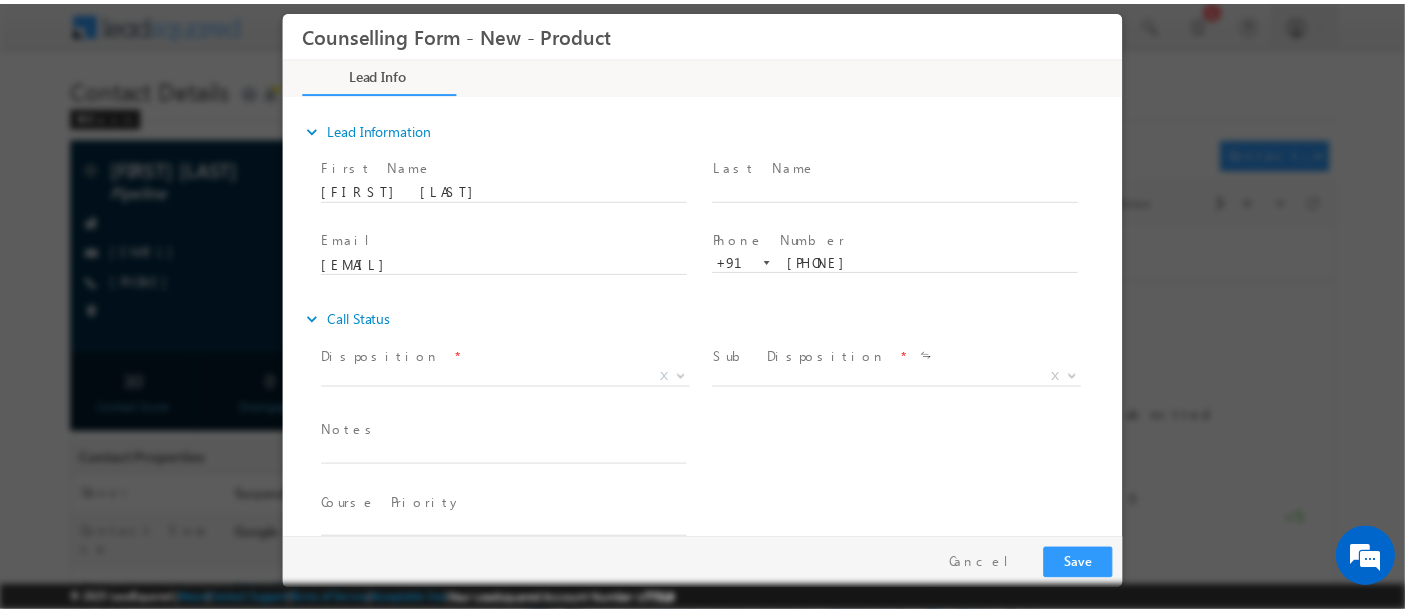 scroll, scrollTop: 0, scrollLeft: 0, axis: both 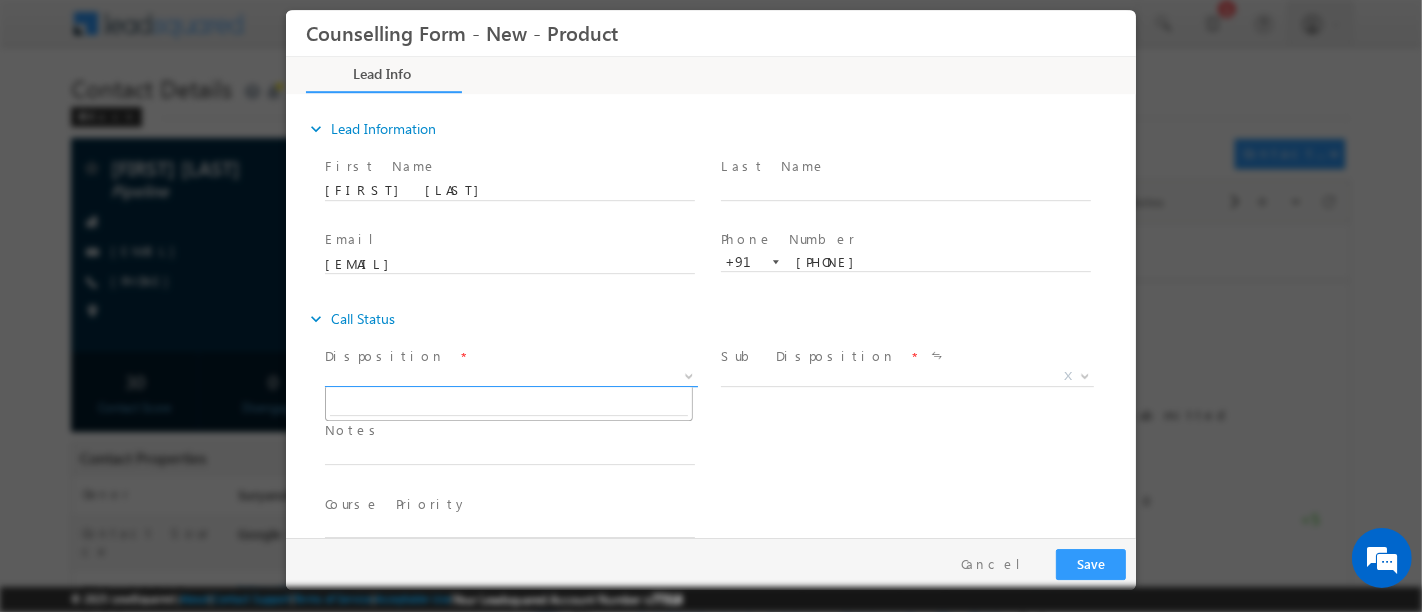 click on "X" at bounding box center [510, 377] 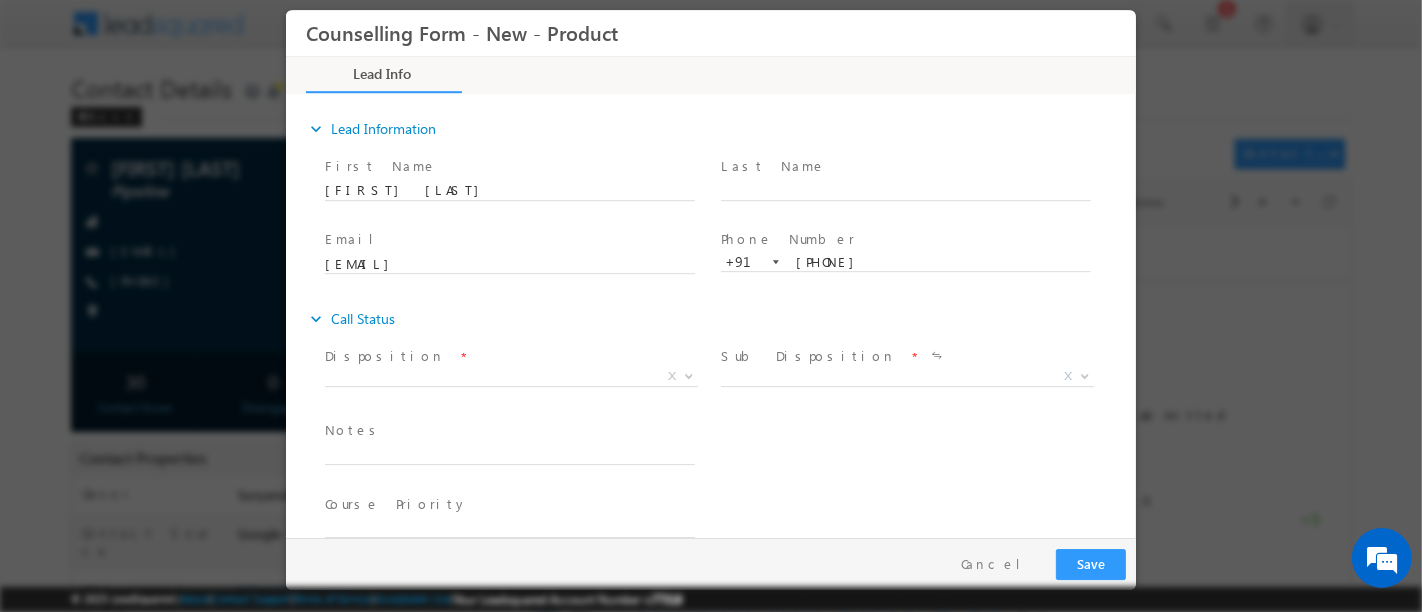 click on "expand_more Call Status" at bounding box center [720, 319] 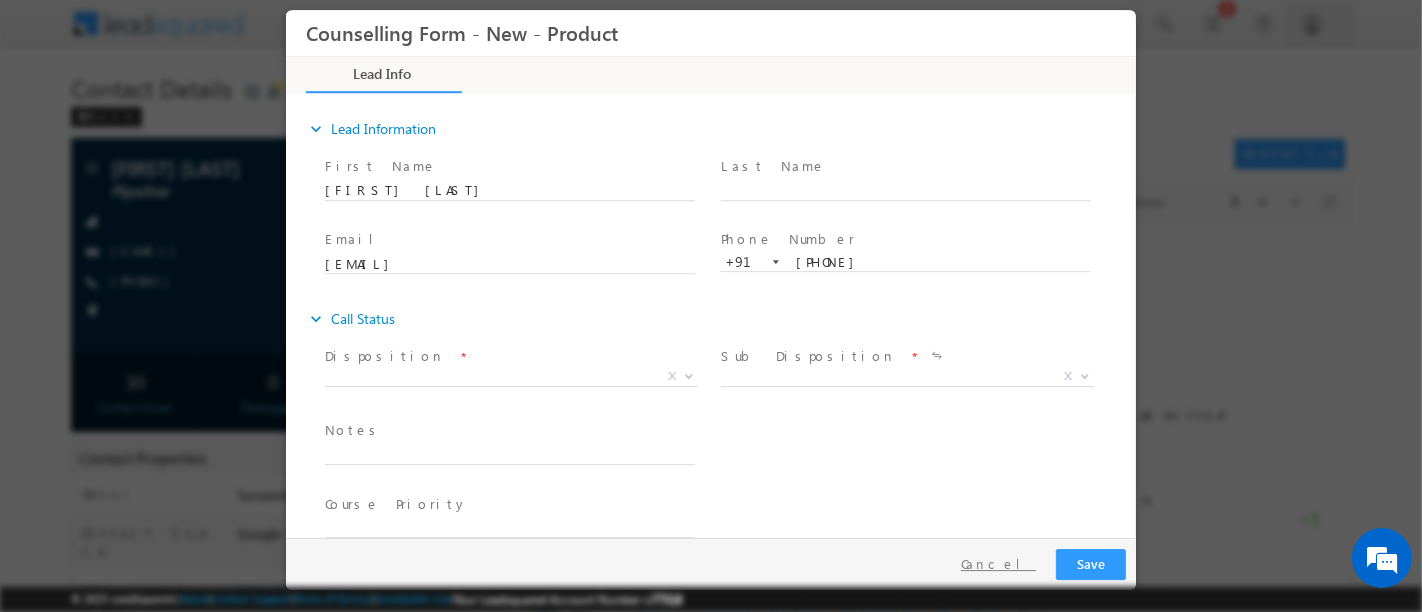 click on "Cancel" at bounding box center (997, 564) 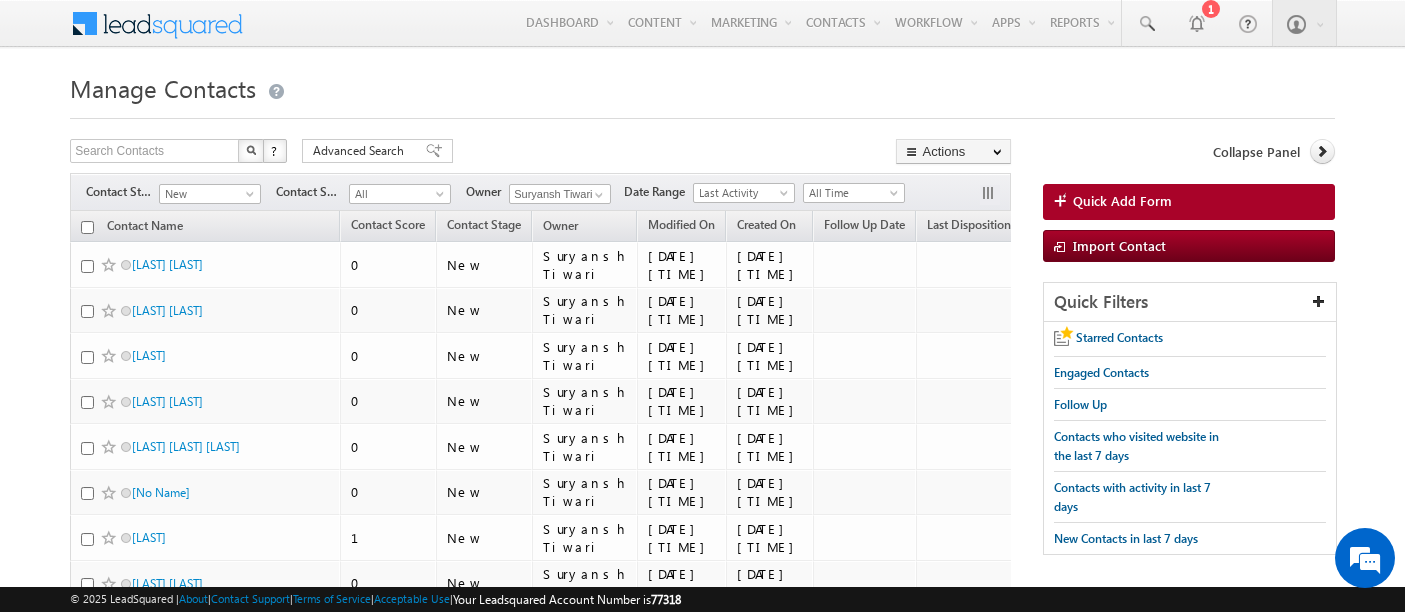 scroll, scrollTop: 0, scrollLeft: 0, axis: both 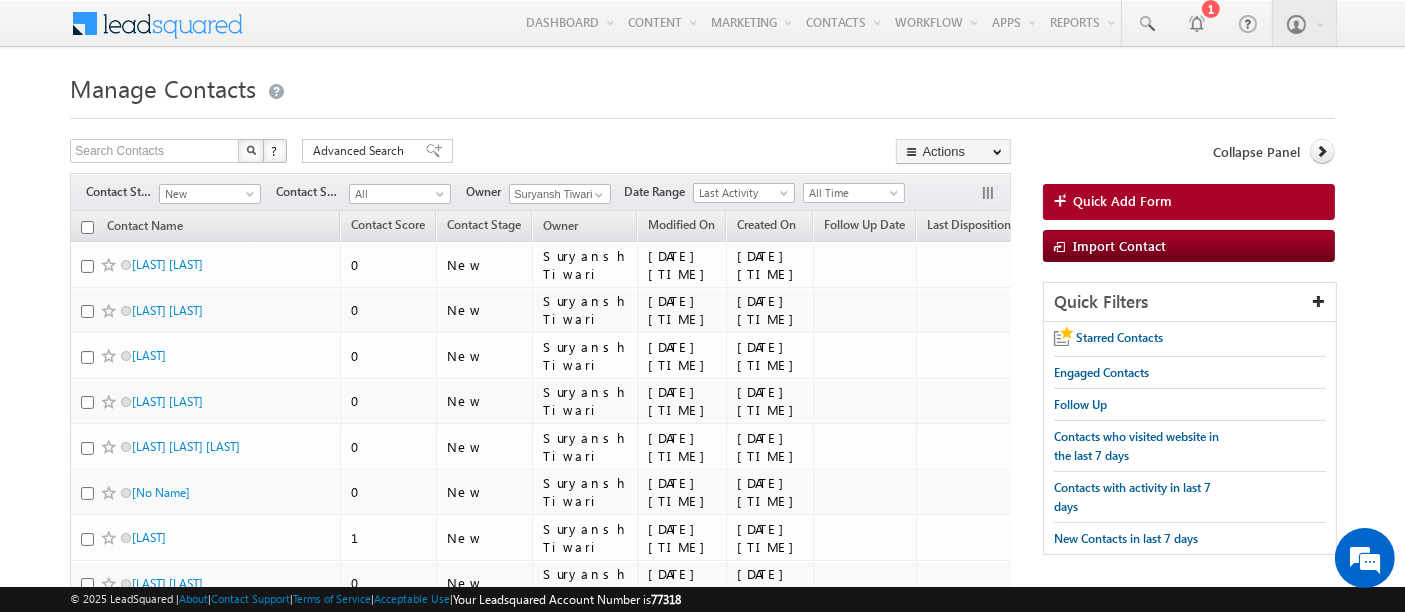 click on "Filters
Contact Stage
All New Attempted Pipeline Pathway International University Interested for Dual/3C Partner stage Registered at University Dropped DNP 9++ New
Contact Source
All All
Owner
Any" at bounding box center (540, 192) 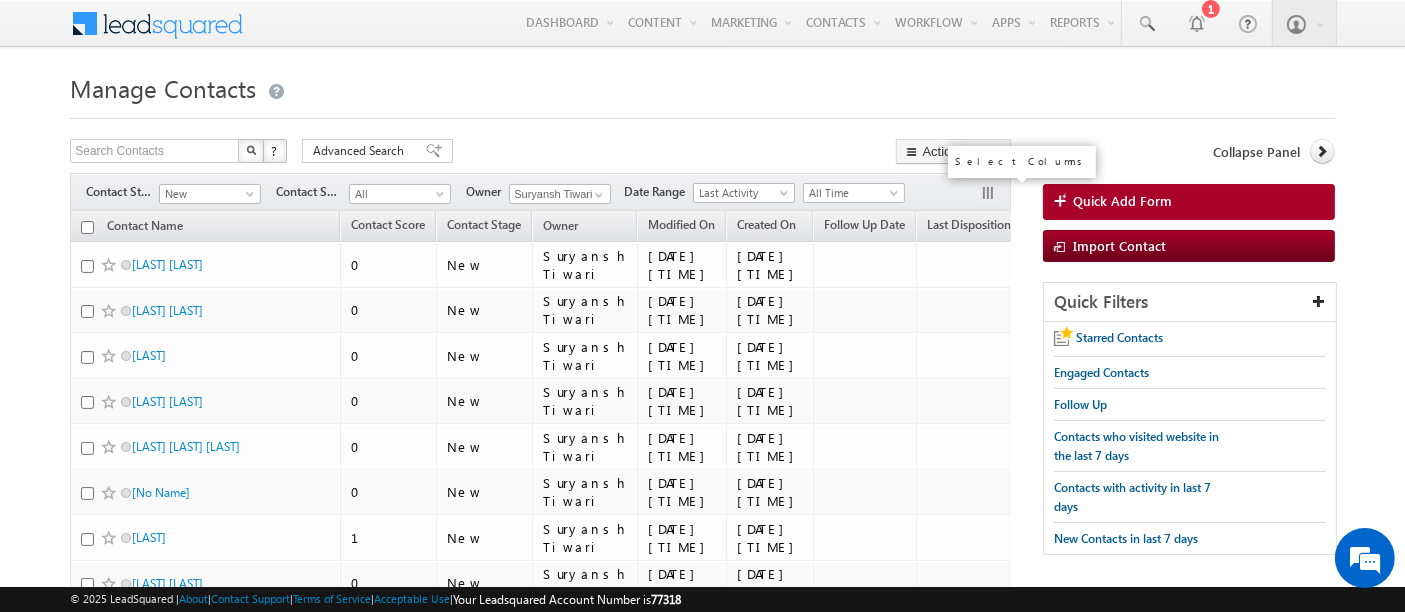 click at bounding box center (990, 195) 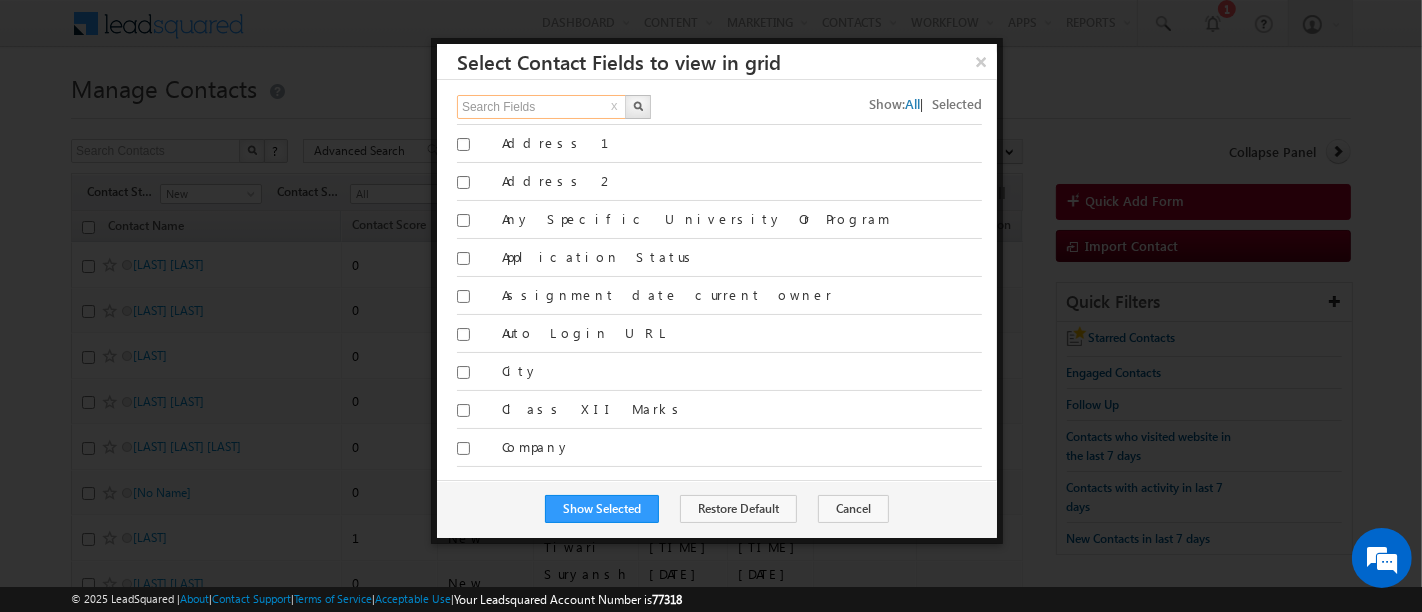 click on "Search Fields" at bounding box center [542, 107] 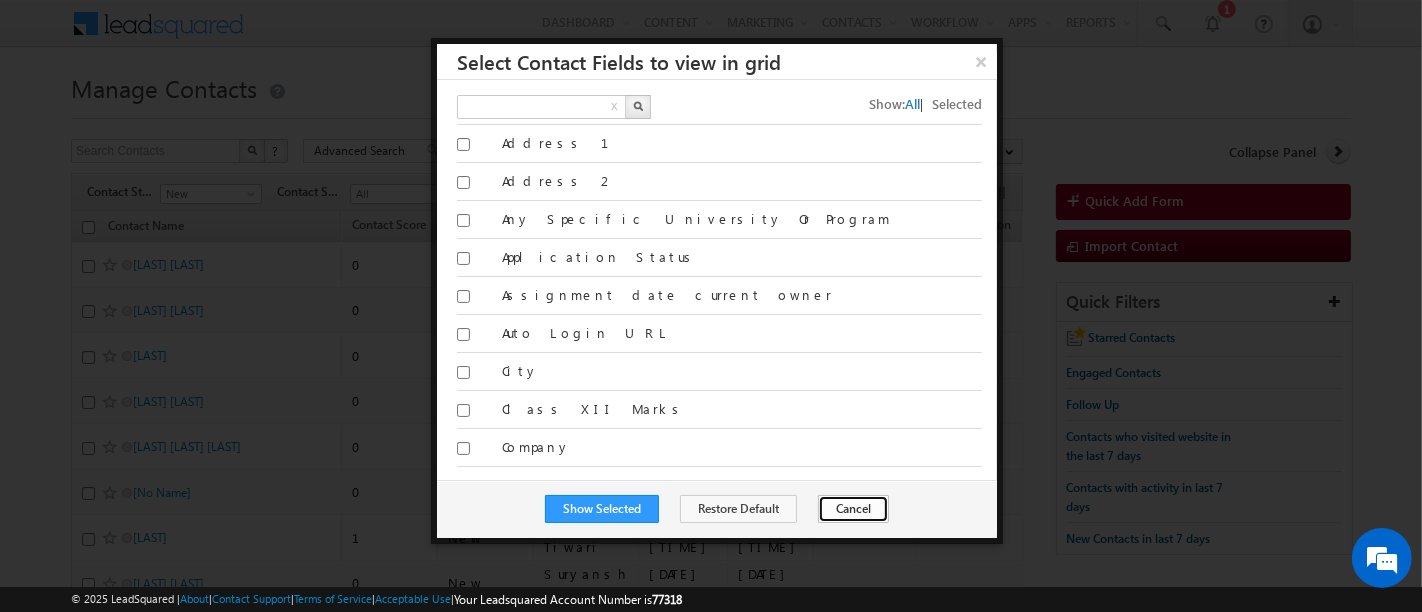 type on "Search Fields" 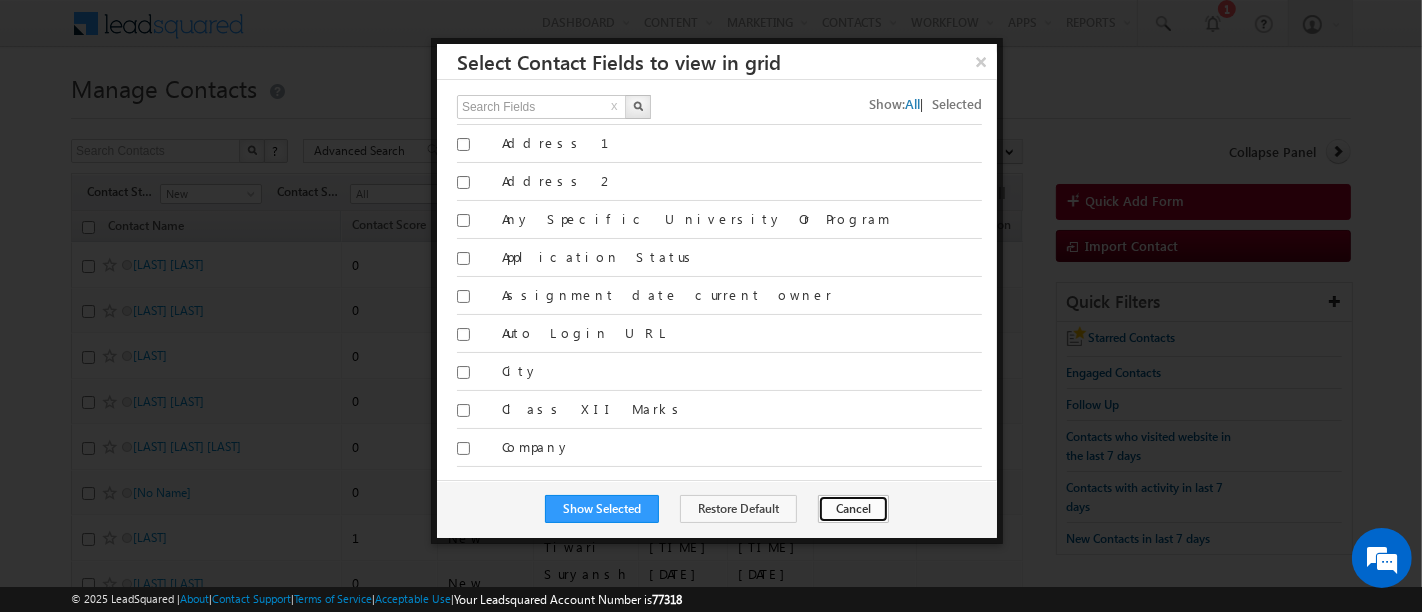 click on "Cancel" at bounding box center [853, 509] 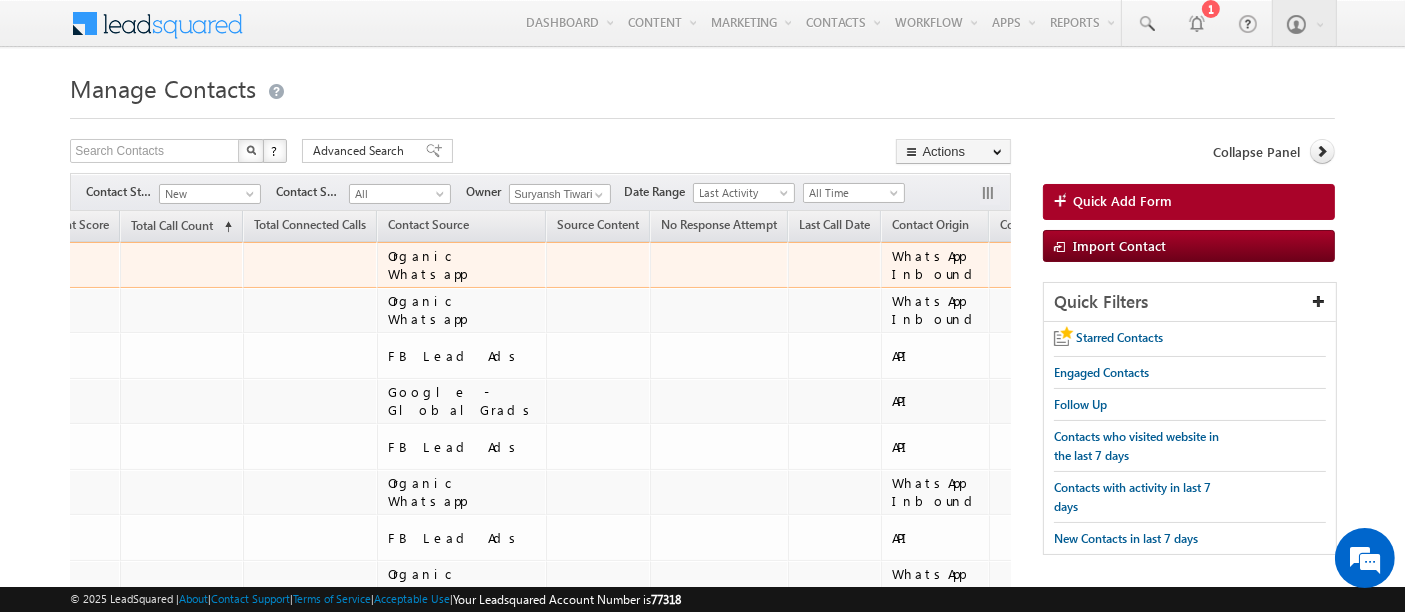 scroll, scrollTop: 0, scrollLeft: 1448, axis: horizontal 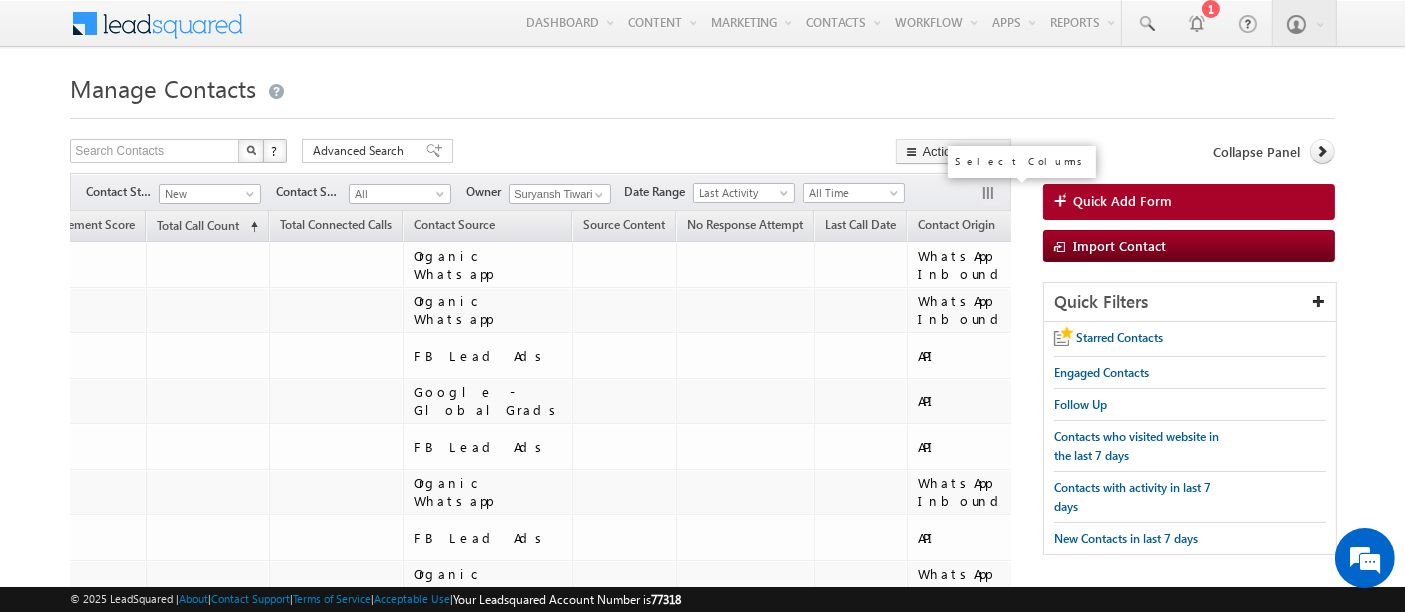 click at bounding box center (990, 195) 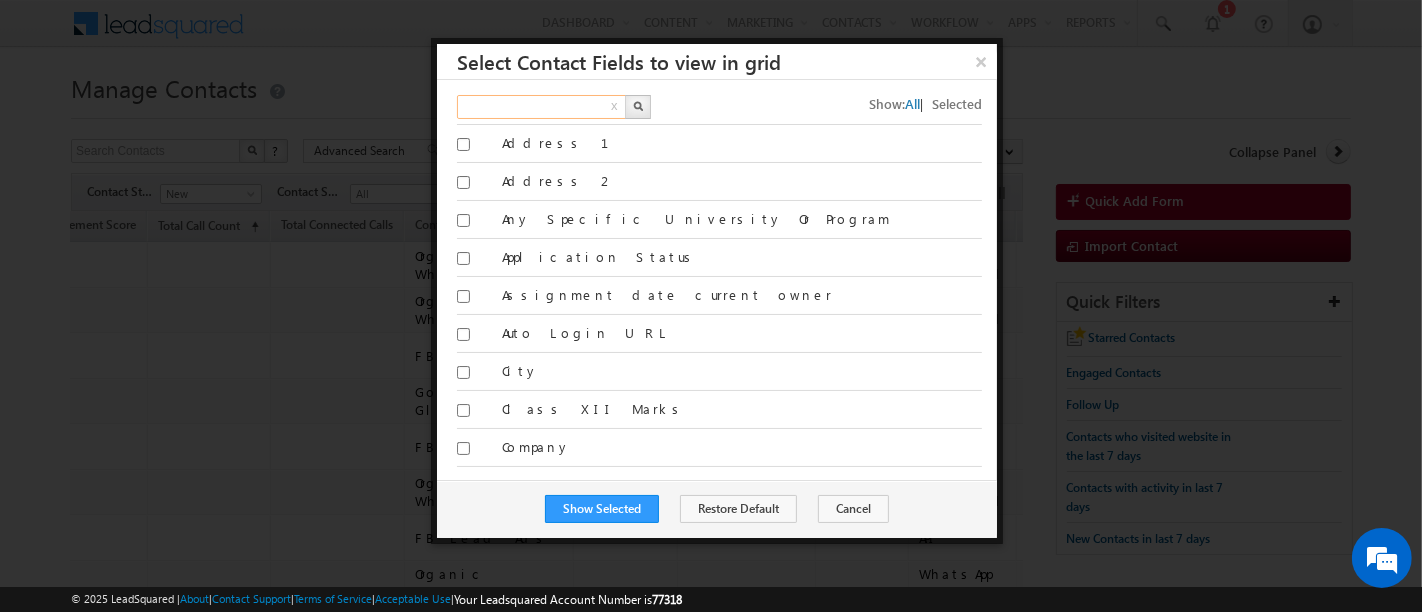 click at bounding box center (542, 107) 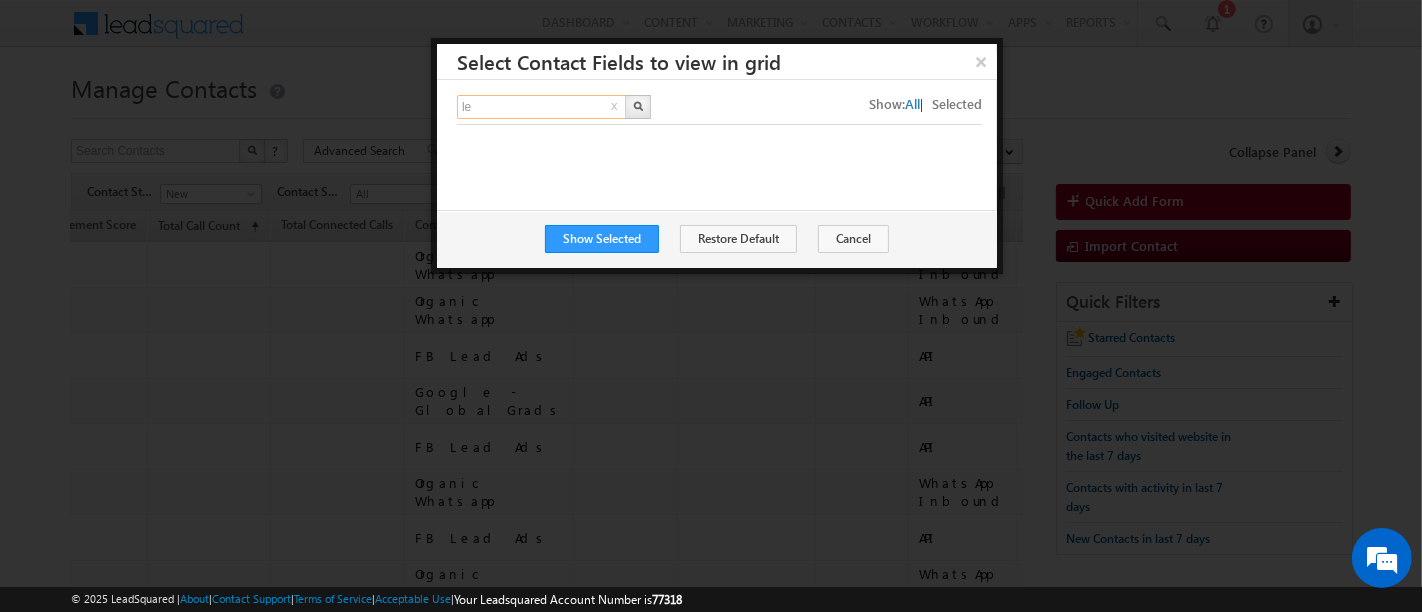 type on "l" 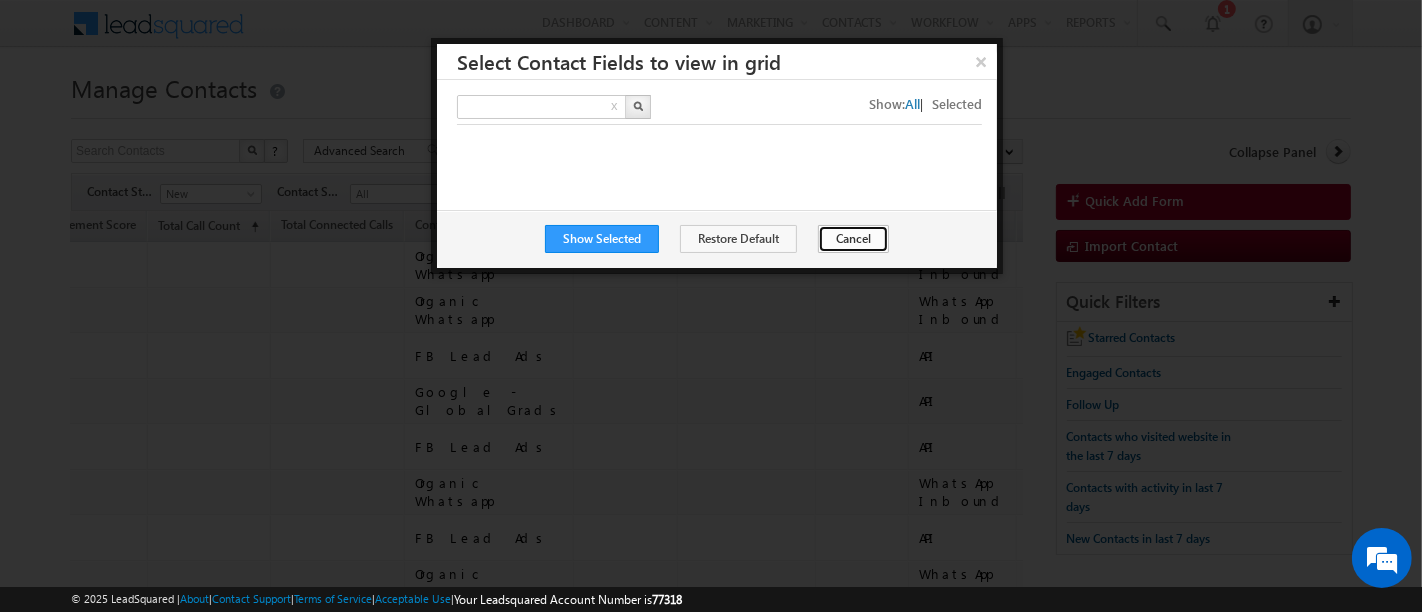 type on "Search Fields" 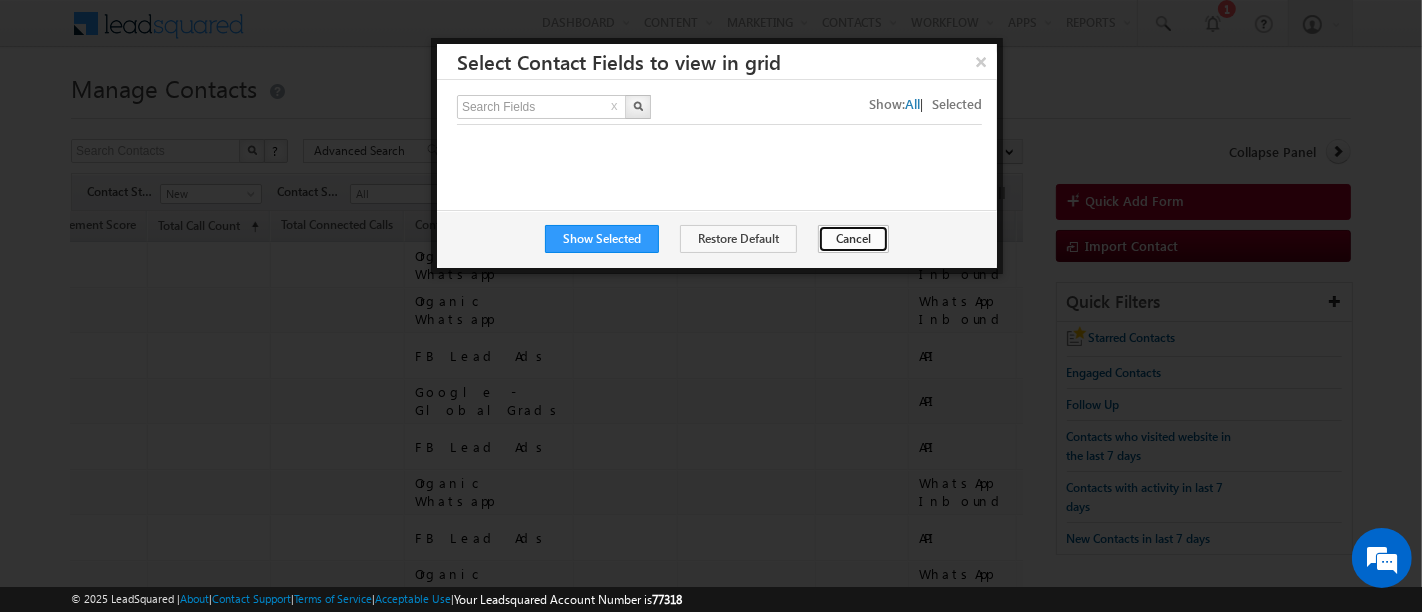 click on "Cancel" at bounding box center [853, 239] 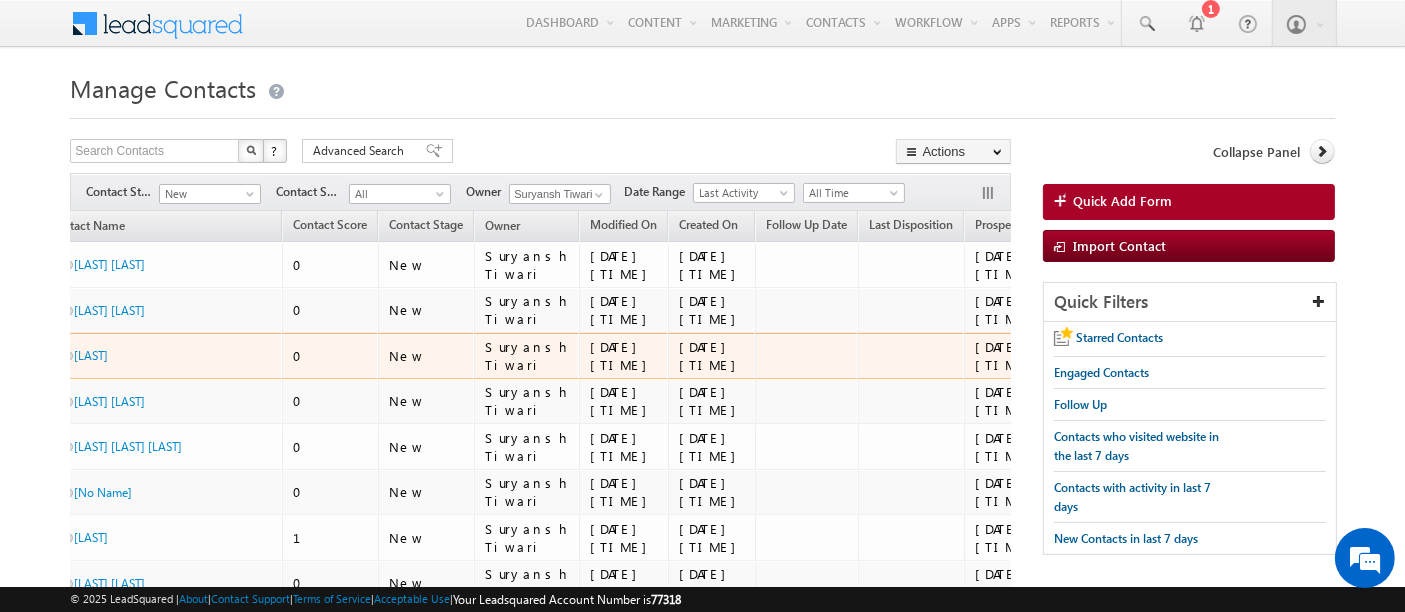 scroll, scrollTop: 0, scrollLeft: 0, axis: both 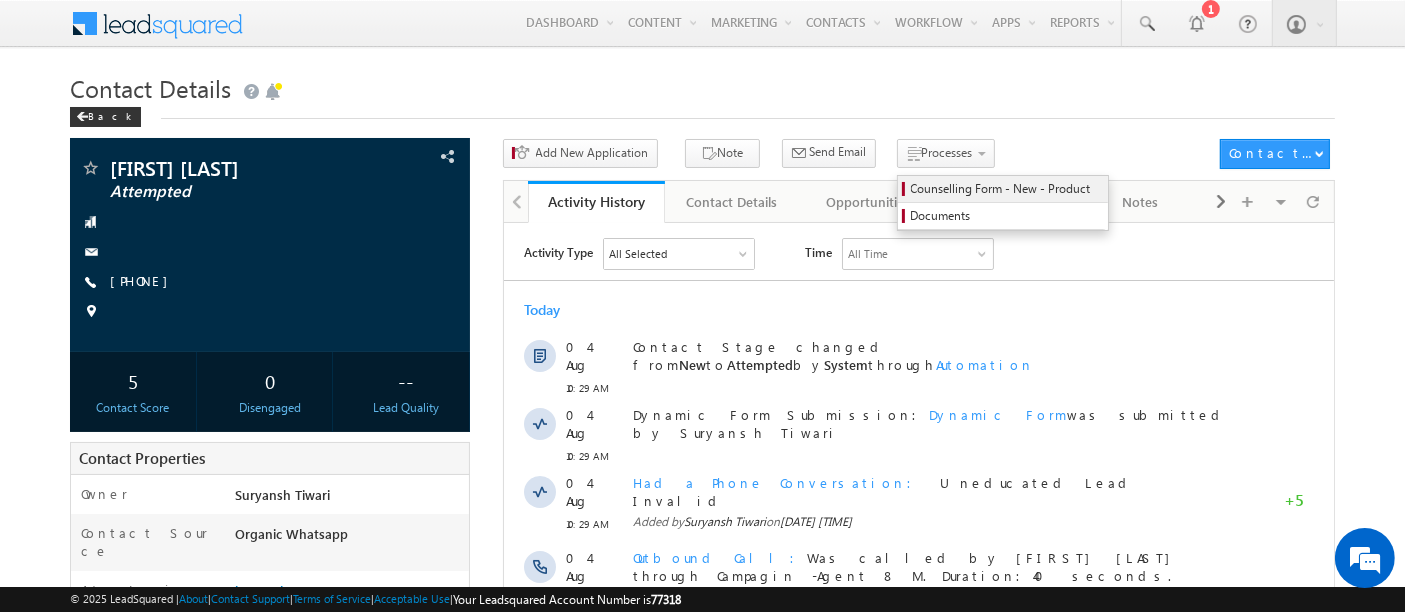 click on "Counselling Form - New - Product" at bounding box center [1006, 189] 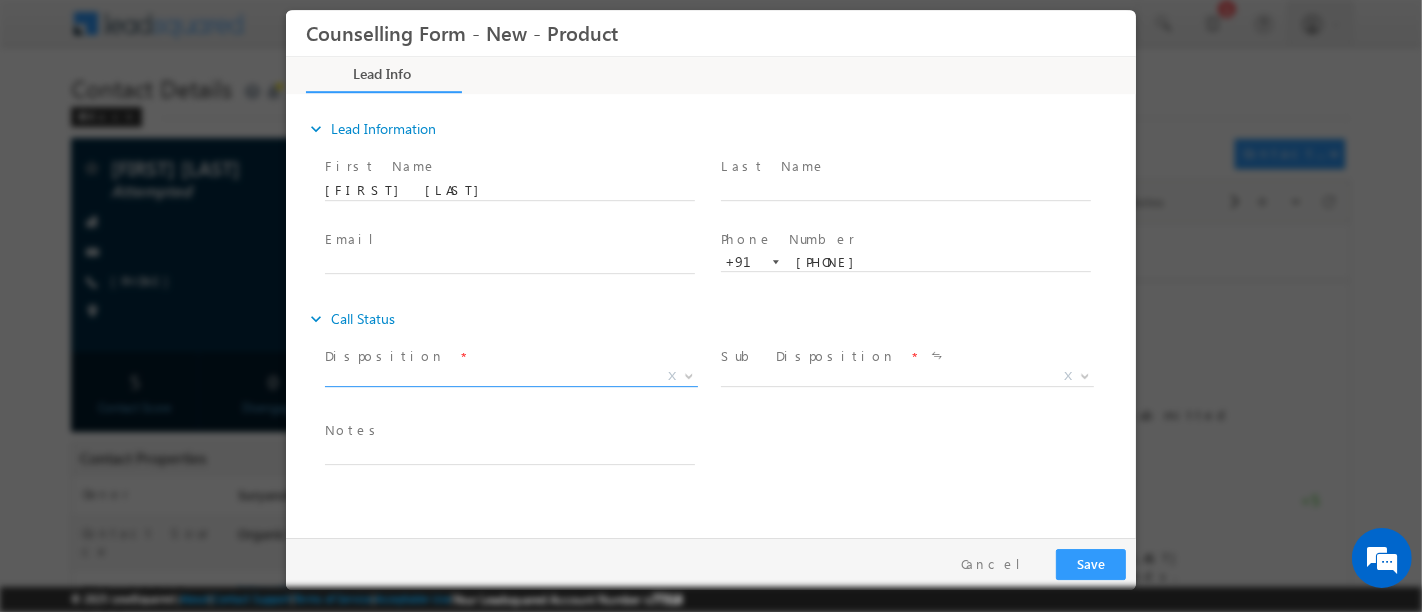 scroll, scrollTop: 0, scrollLeft: 0, axis: both 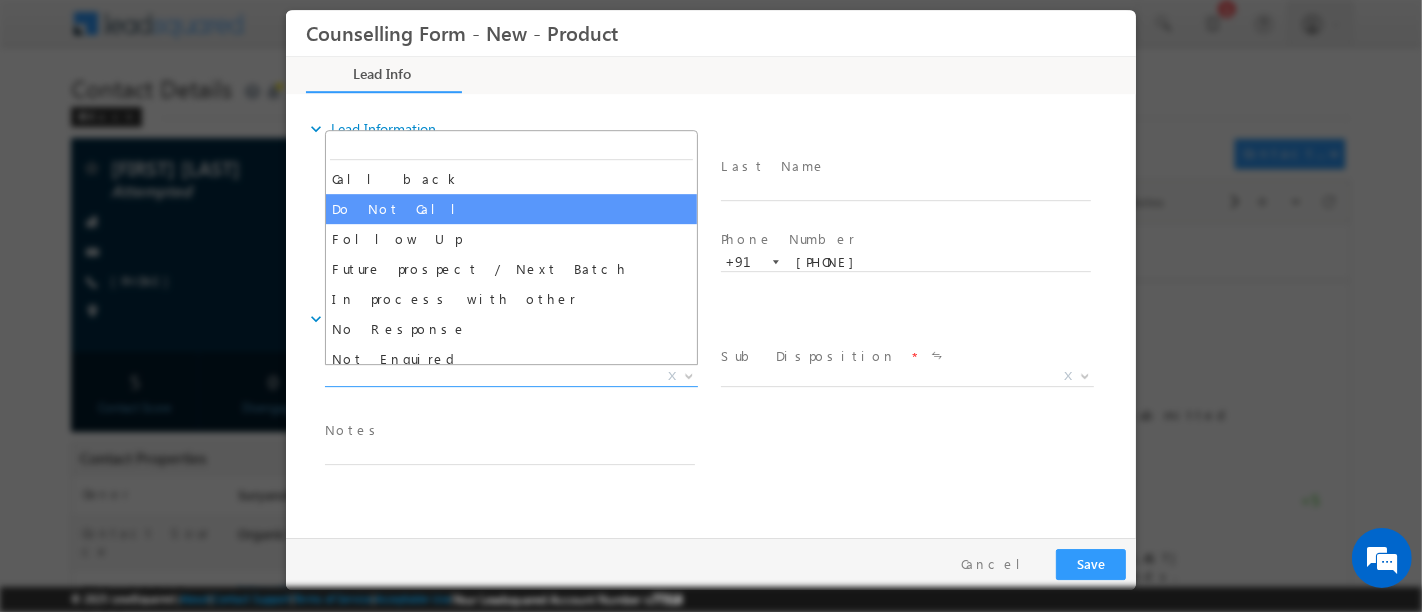 click on "expand_more Lead Information" at bounding box center [720, 129] 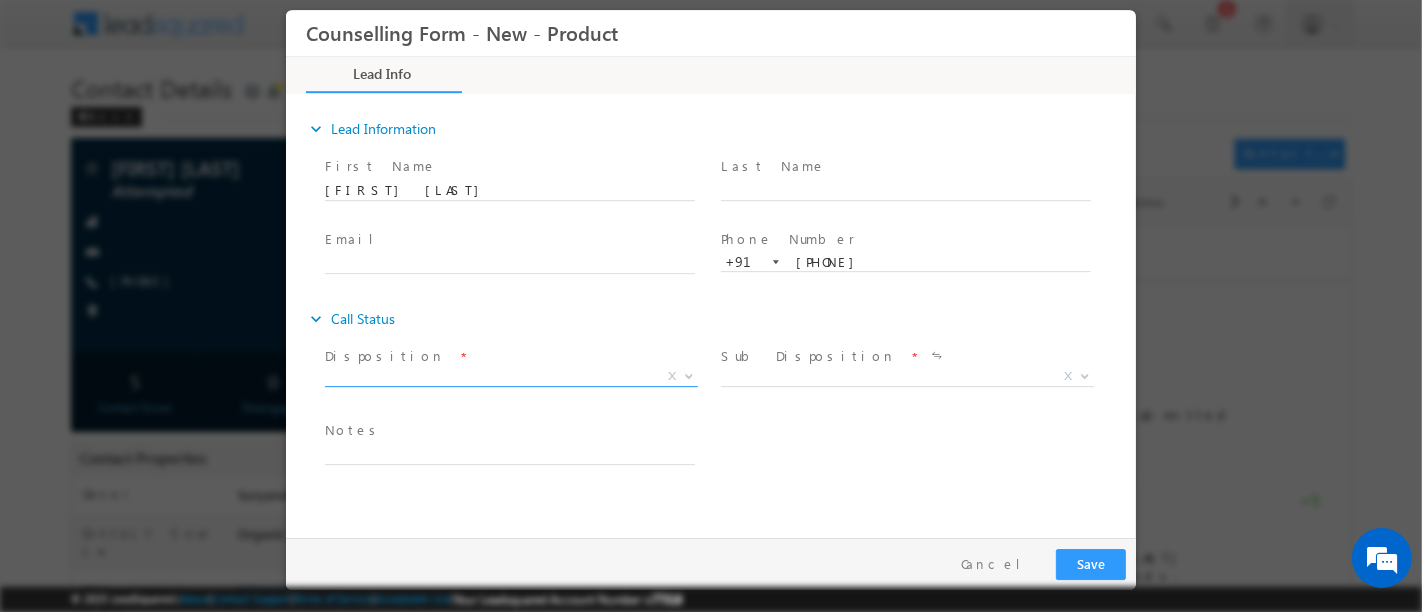 click on "X" at bounding box center [510, 377] 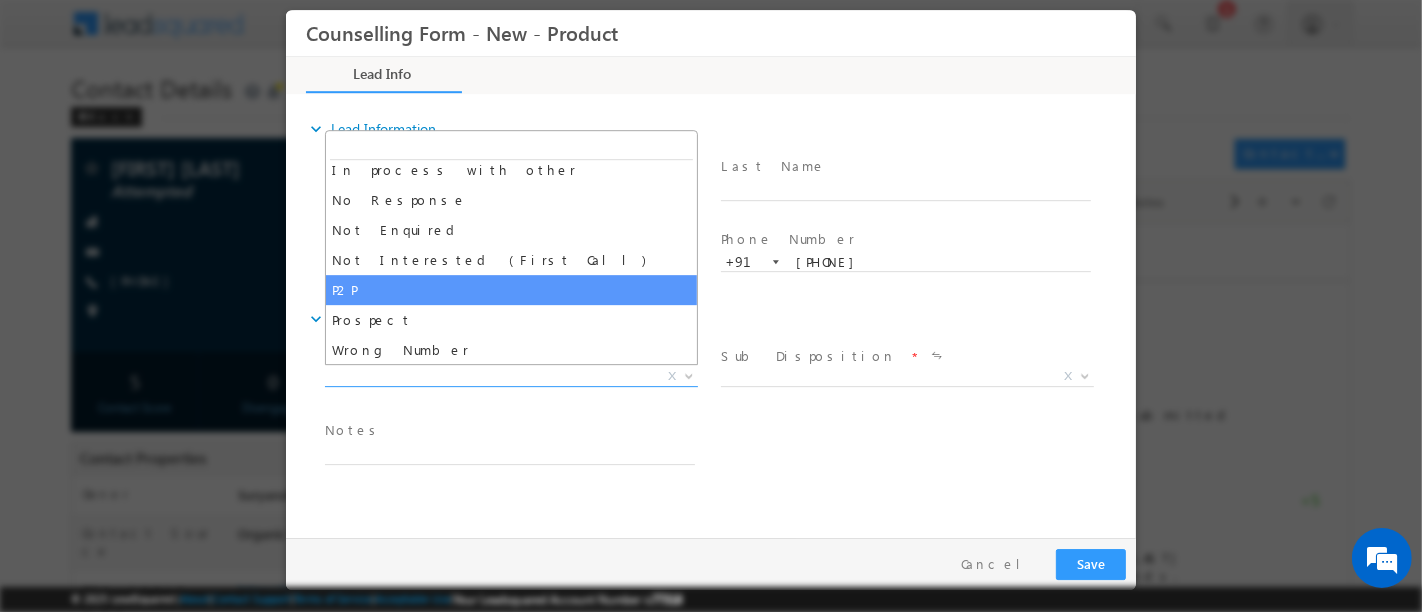 scroll, scrollTop: 0, scrollLeft: 0, axis: both 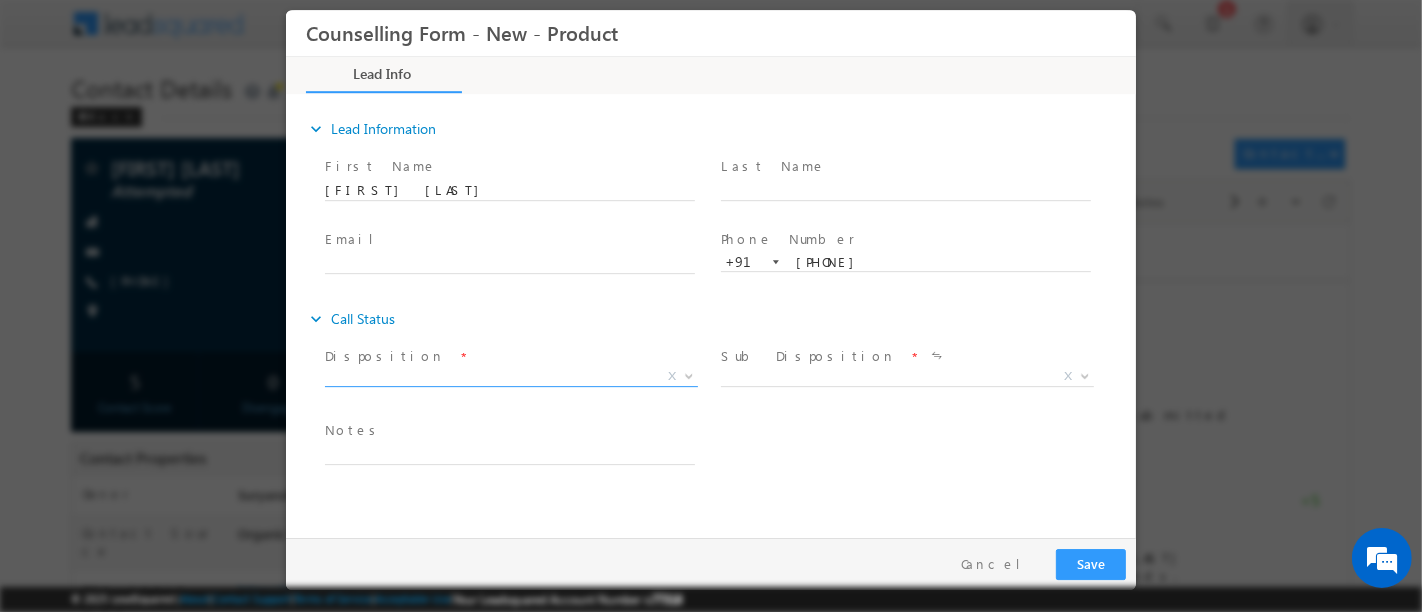 click on "Follow Up Date
*
Notes
*" at bounding box center (727, 453) 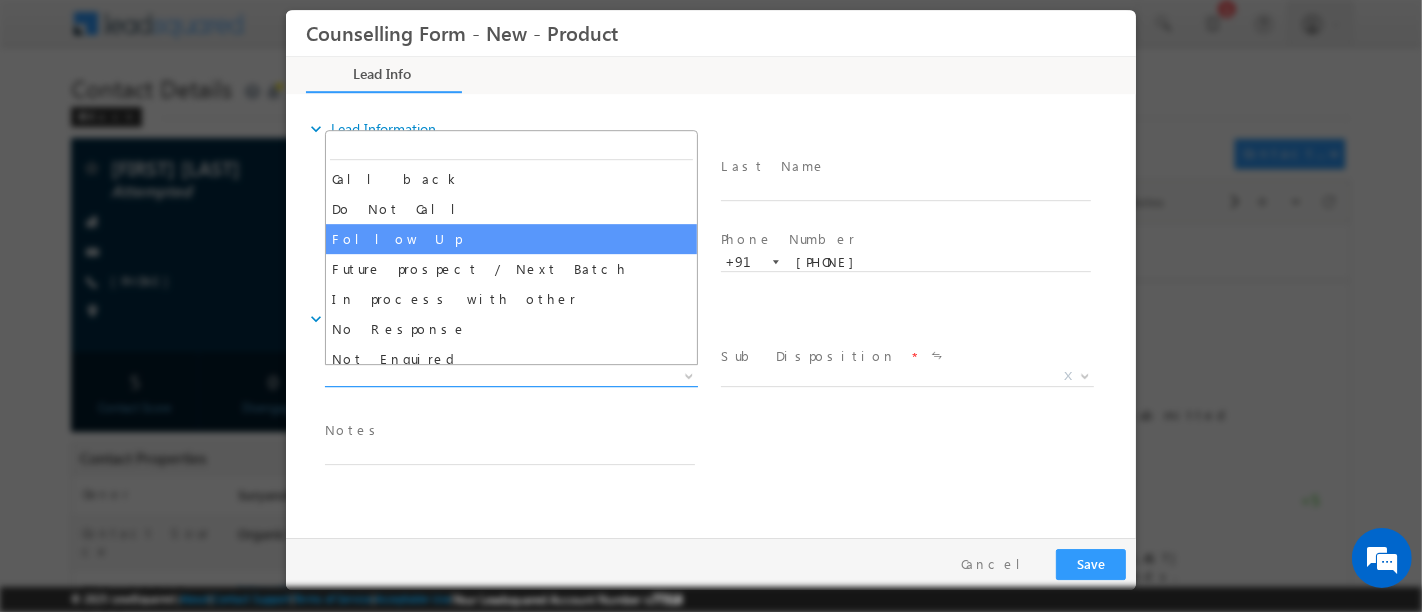 click on "X" at bounding box center [510, 377] 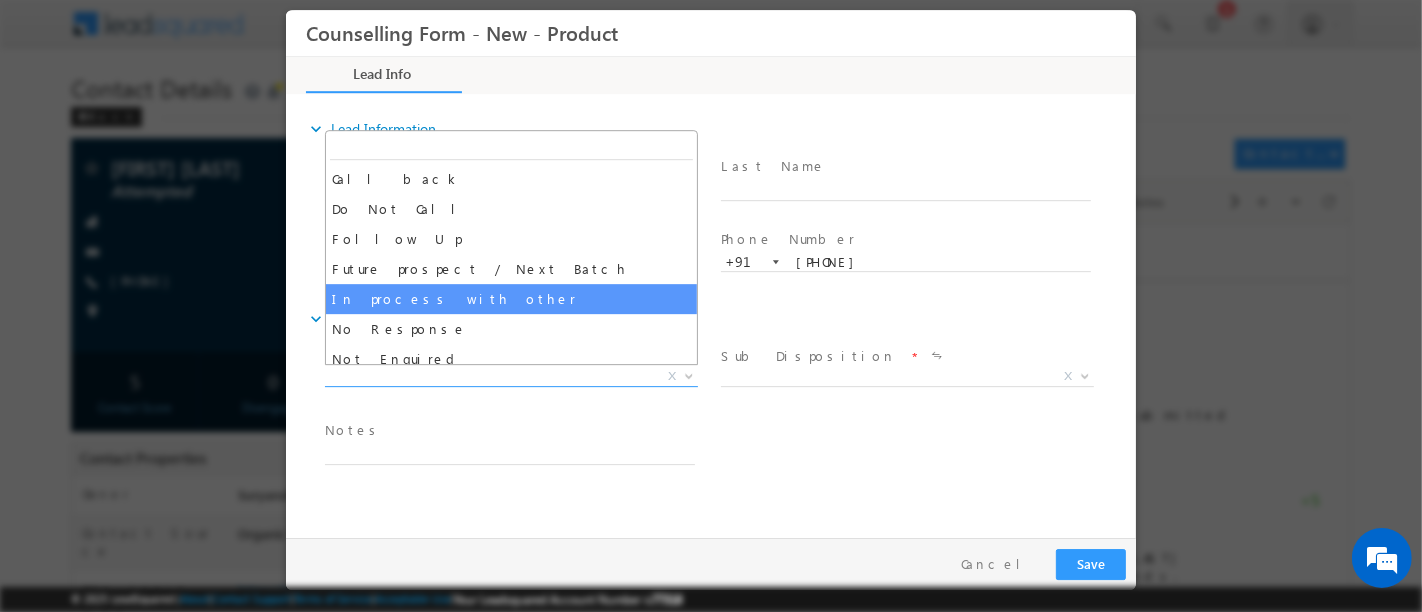 scroll, scrollTop: 129, scrollLeft: 0, axis: vertical 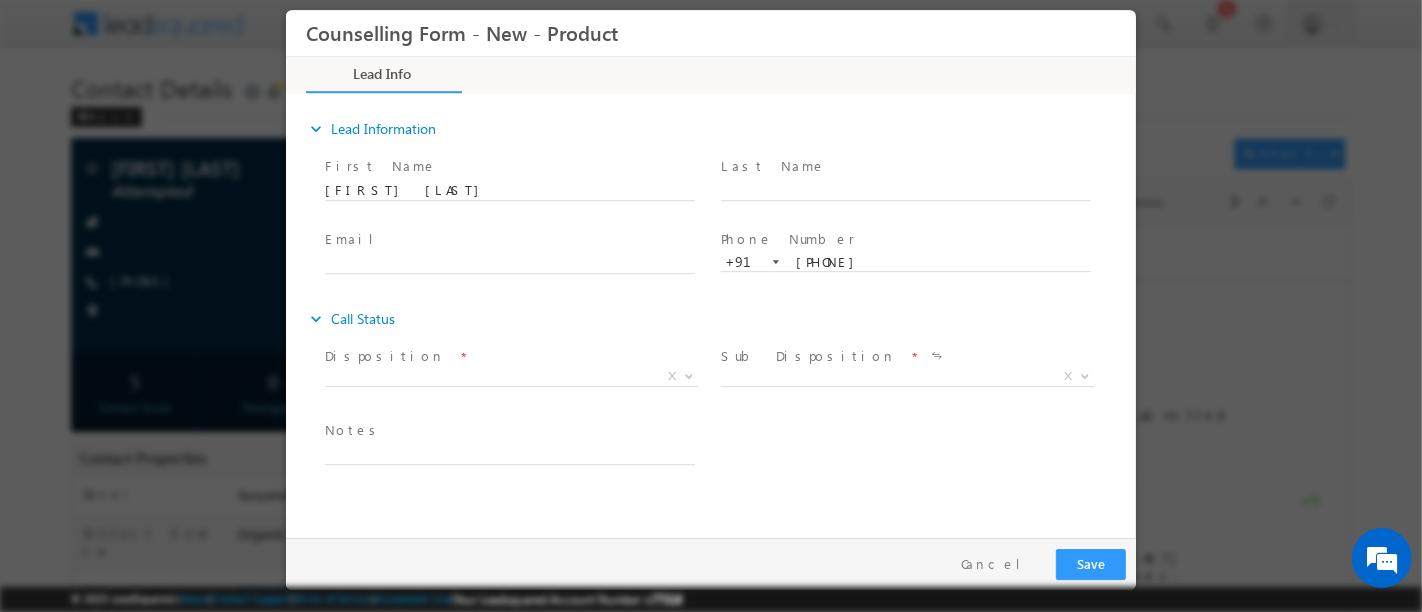 click on "Follow Up Date
*
Notes
*" at bounding box center [727, 453] 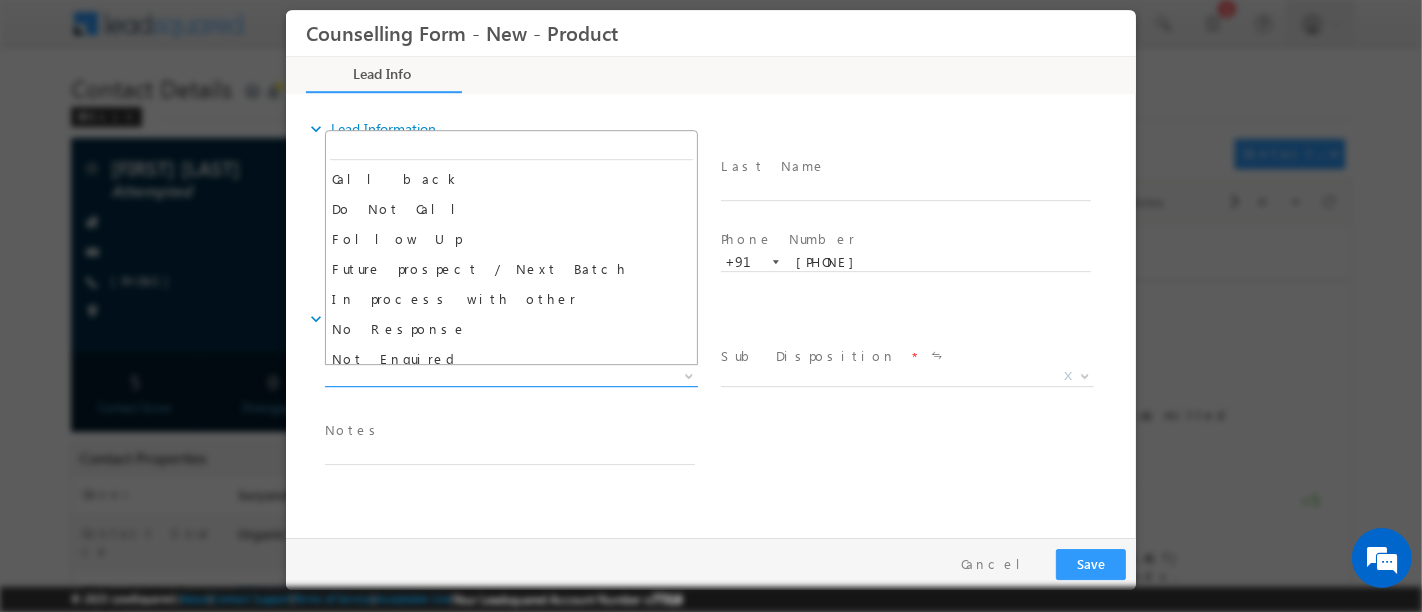 click on "X" at bounding box center (510, 377) 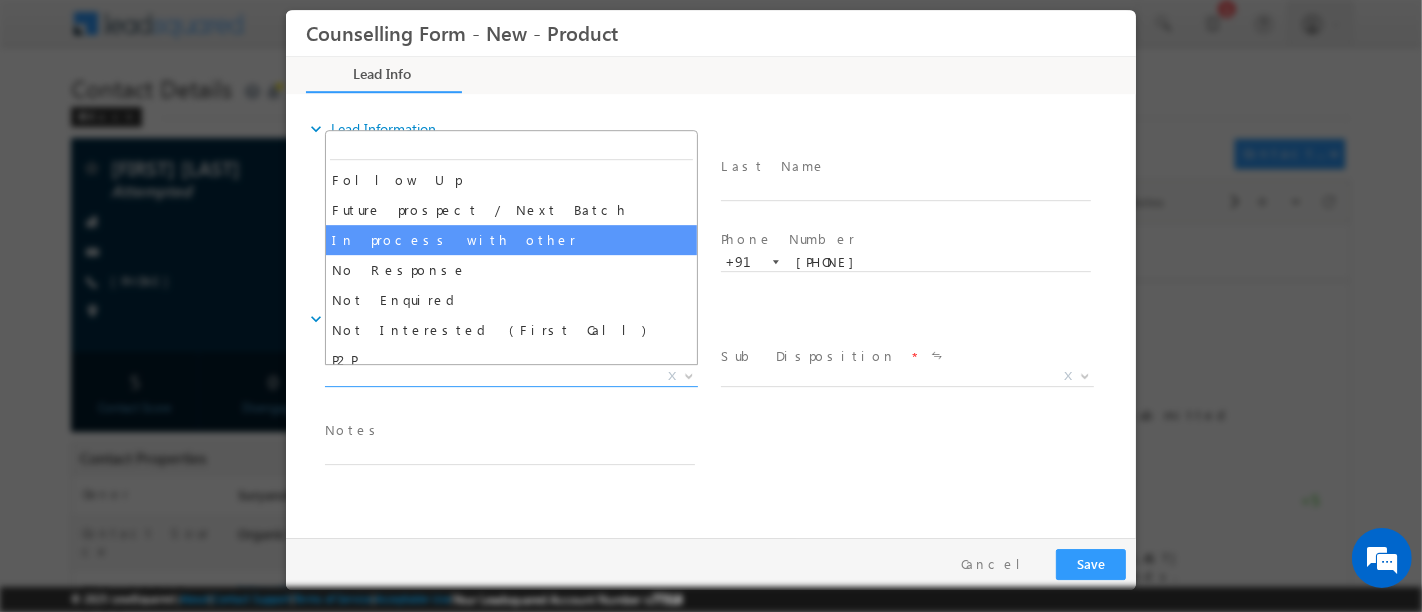 scroll, scrollTop: 129, scrollLeft: 0, axis: vertical 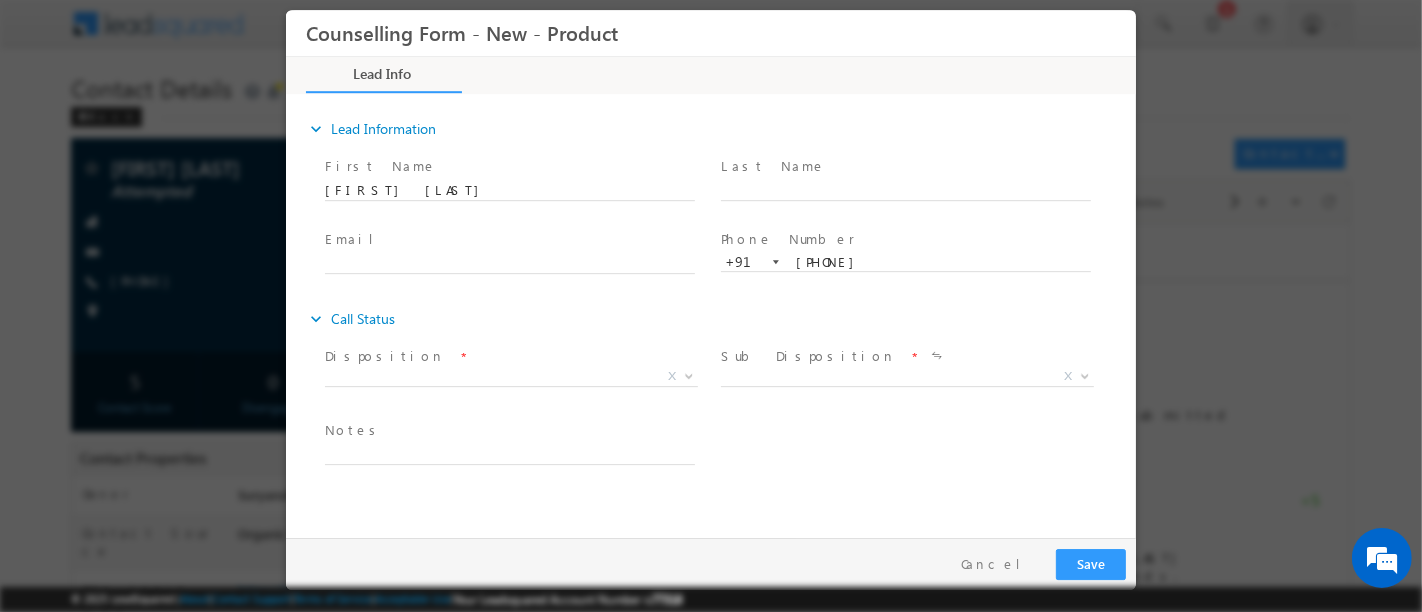 click at bounding box center [904, 401] 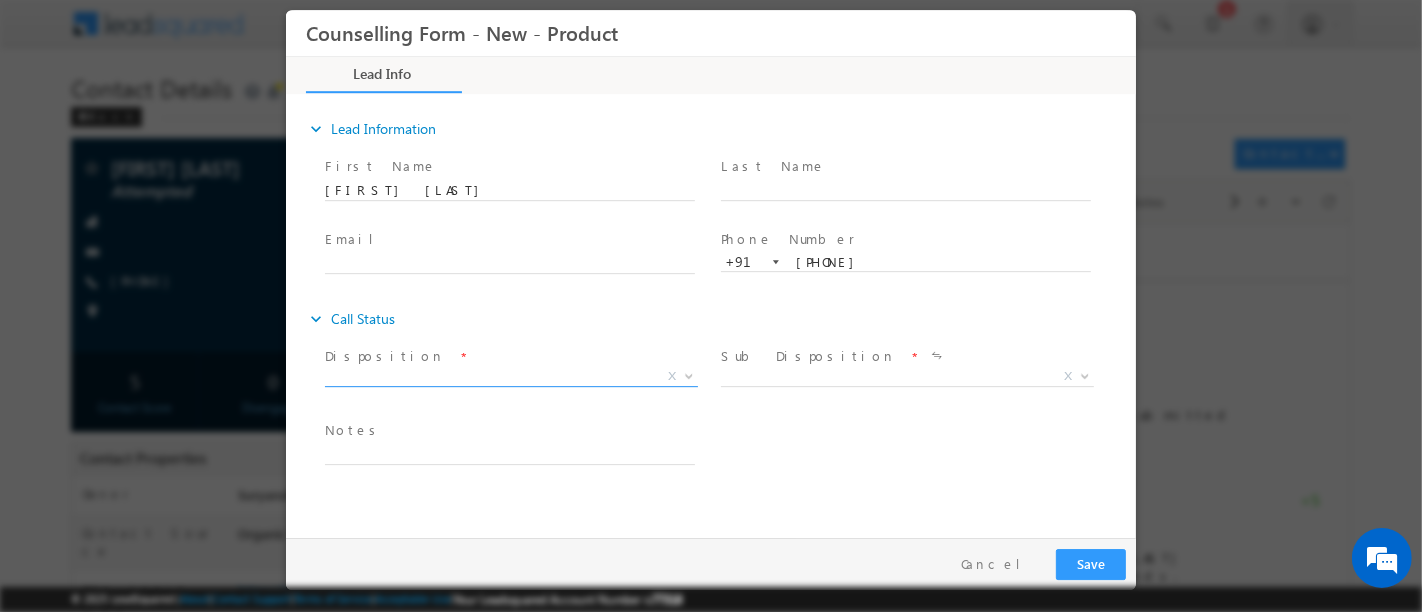 click on "X" at bounding box center [510, 377] 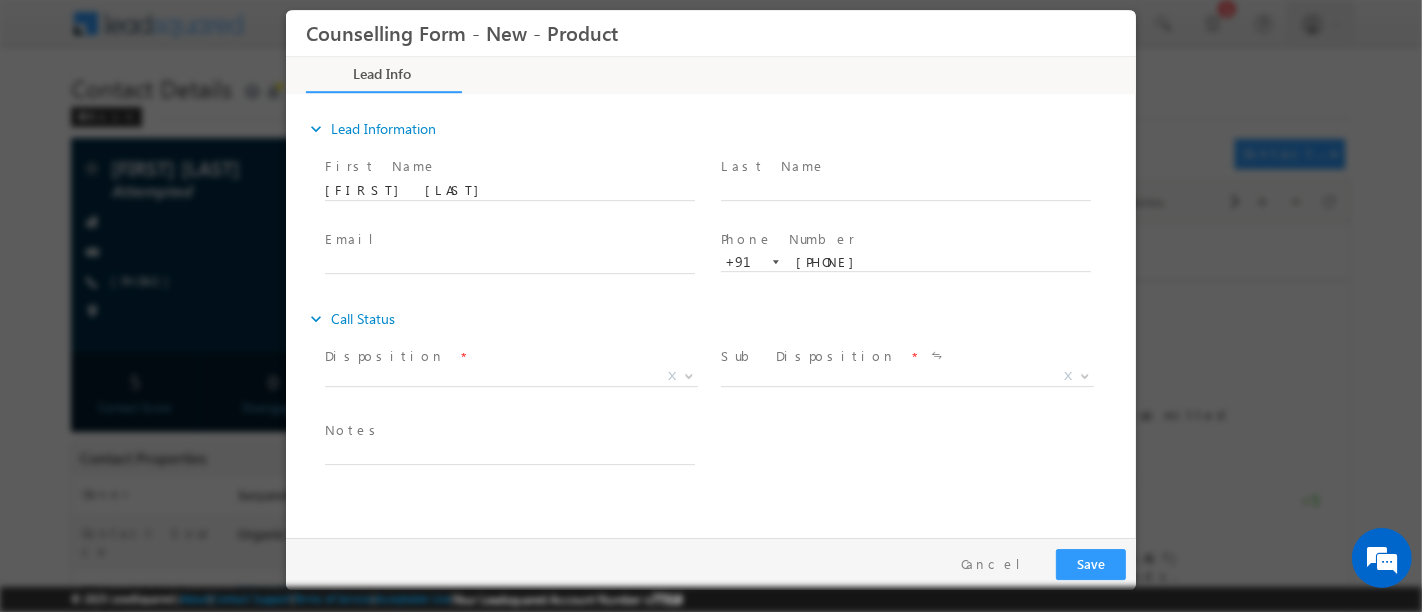 click on "Follow Up Date
*
Notes
*" at bounding box center [727, 453] 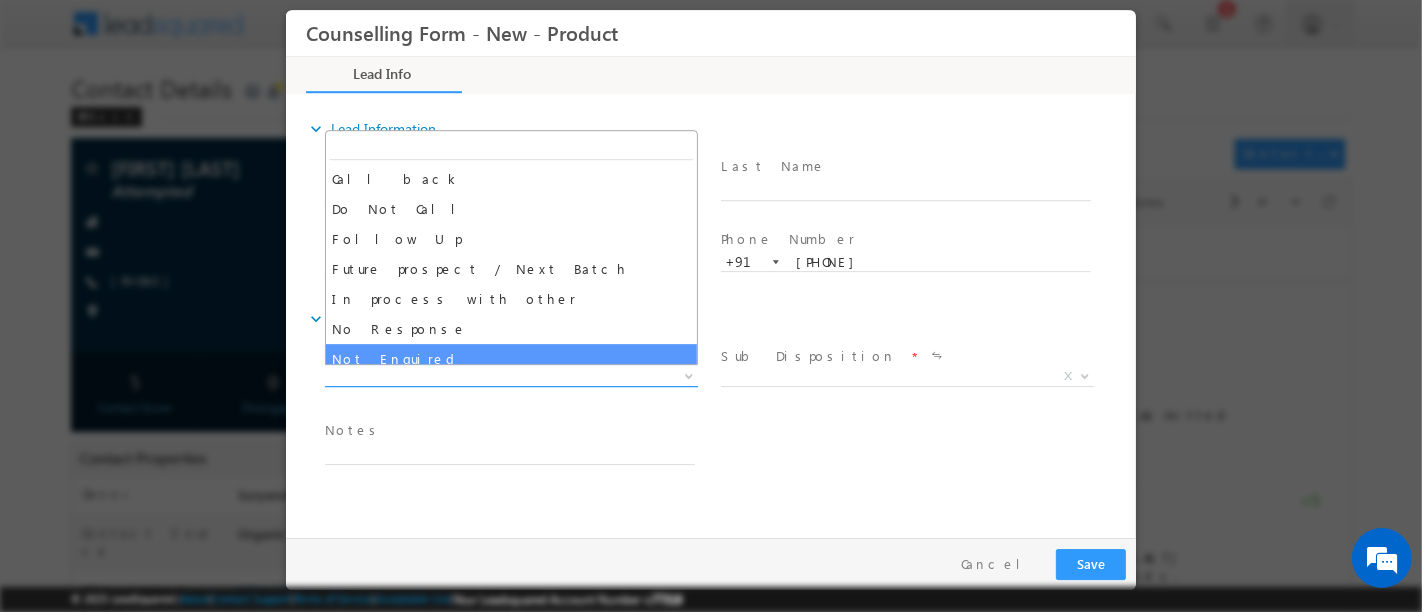 click on "X" at bounding box center (510, 377) 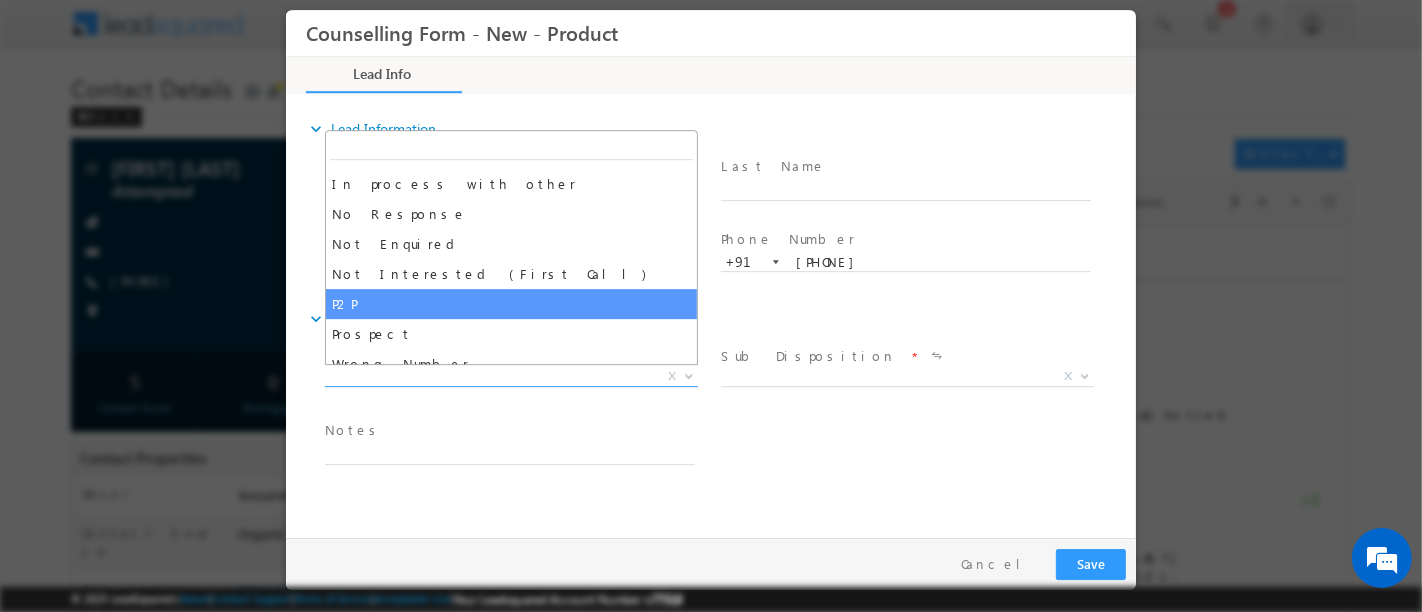 scroll, scrollTop: 129, scrollLeft: 0, axis: vertical 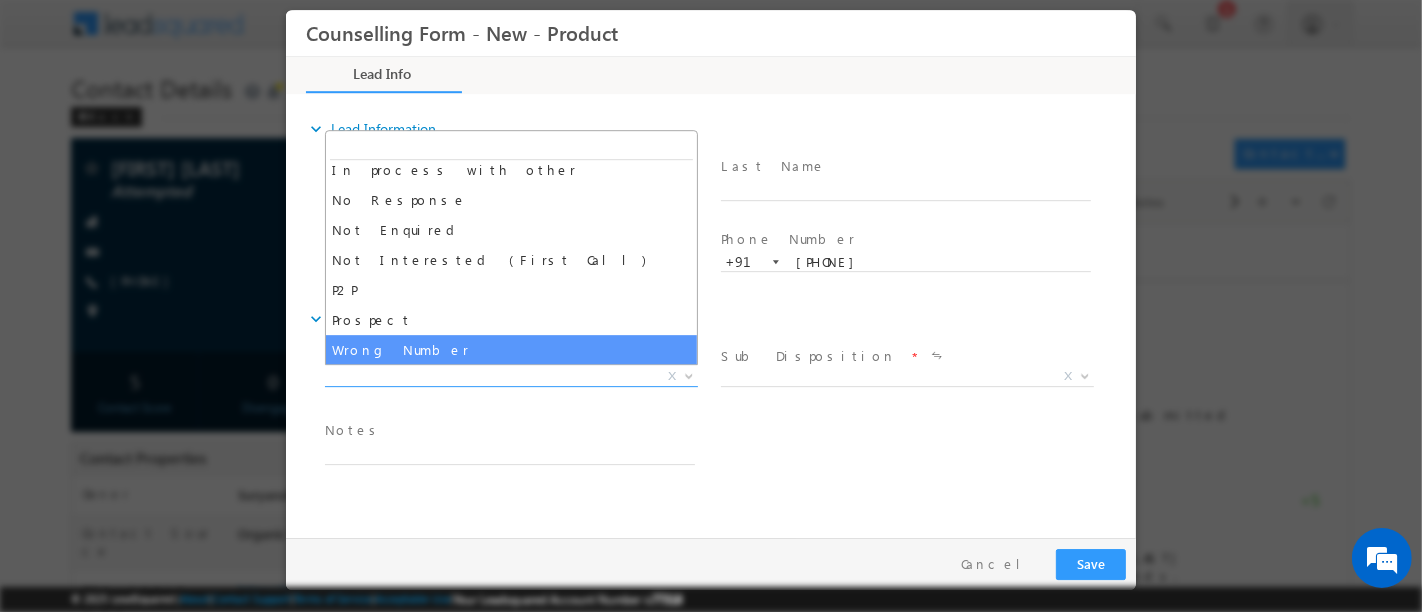 click on "Notes
*" at bounding box center (518, 443) 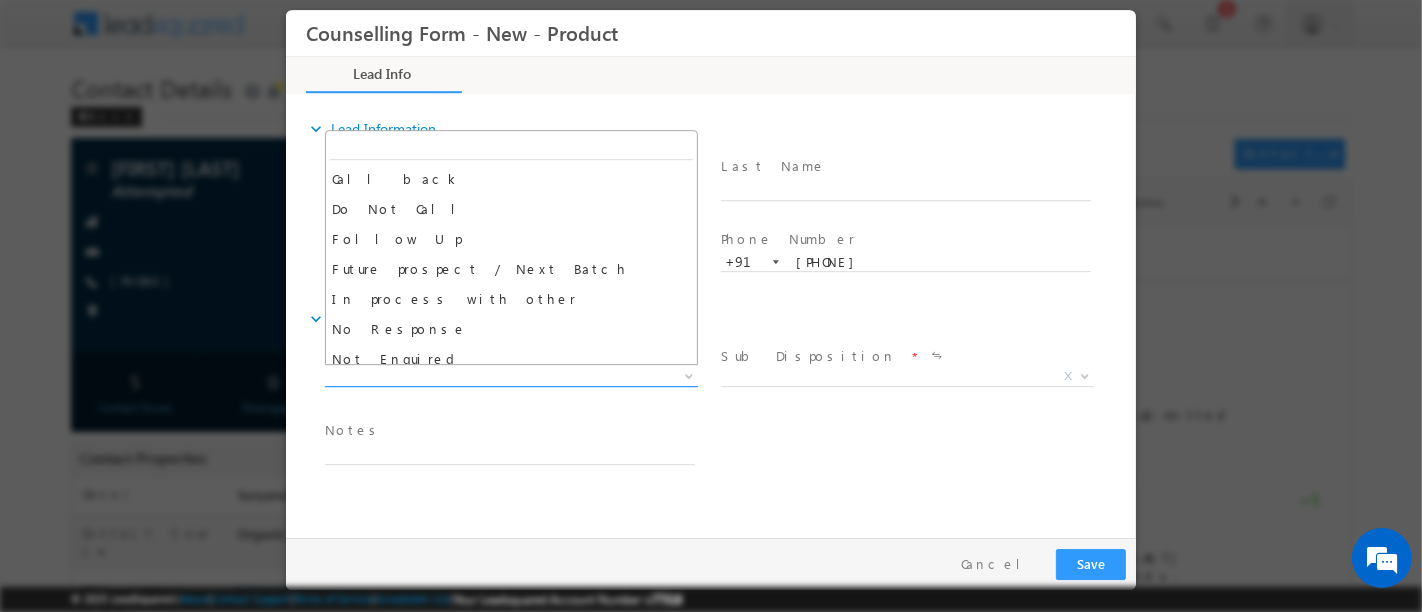 click on "X" at bounding box center (510, 377) 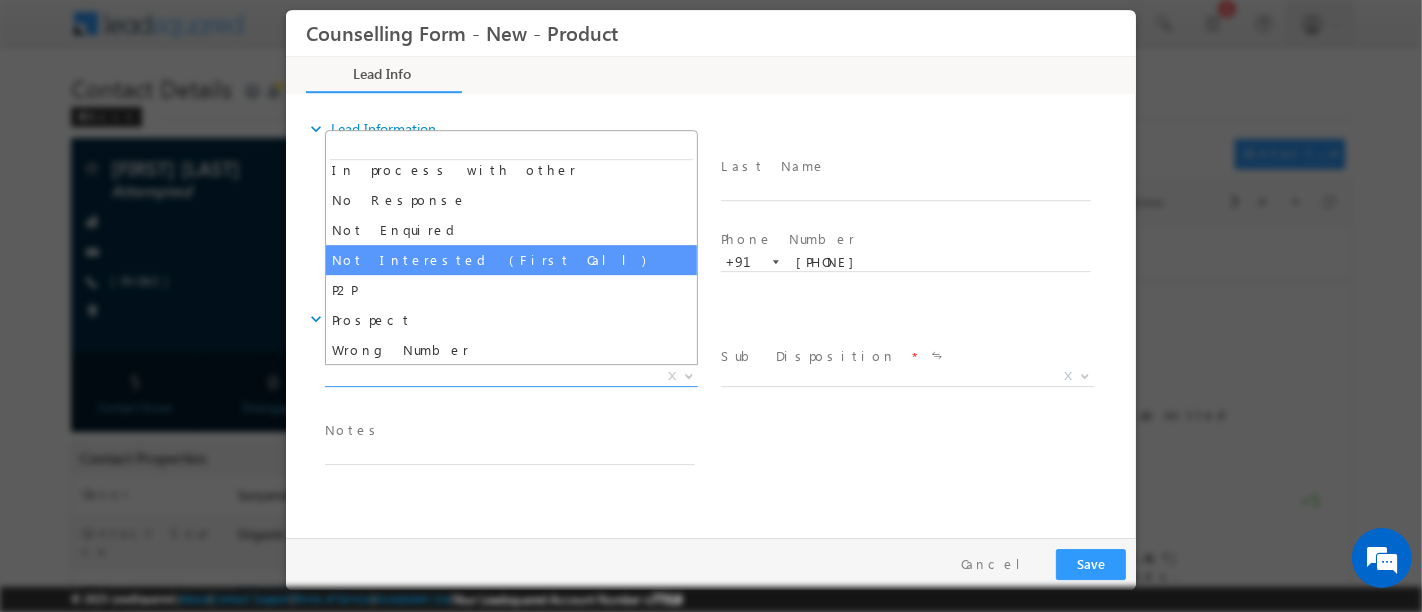 scroll, scrollTop: 0, scrollLeft: 0, axis: both 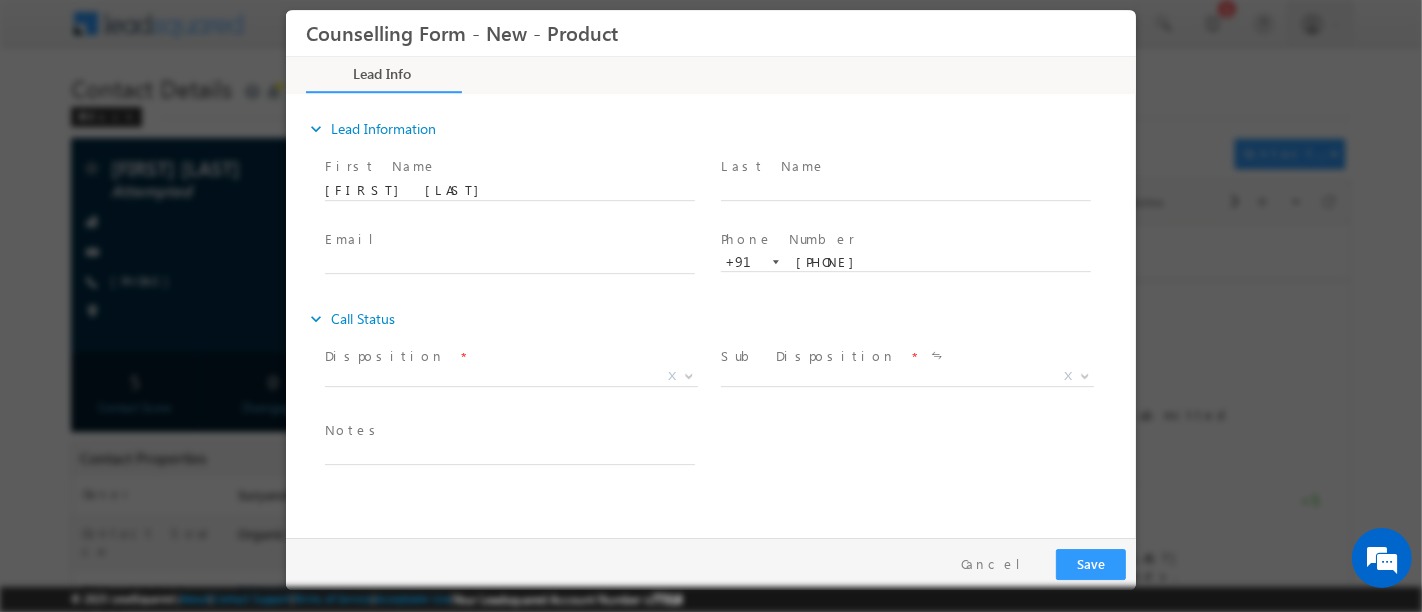 click on "Follow Up Date
*
Notes
*" at bounding box center (727, 453) 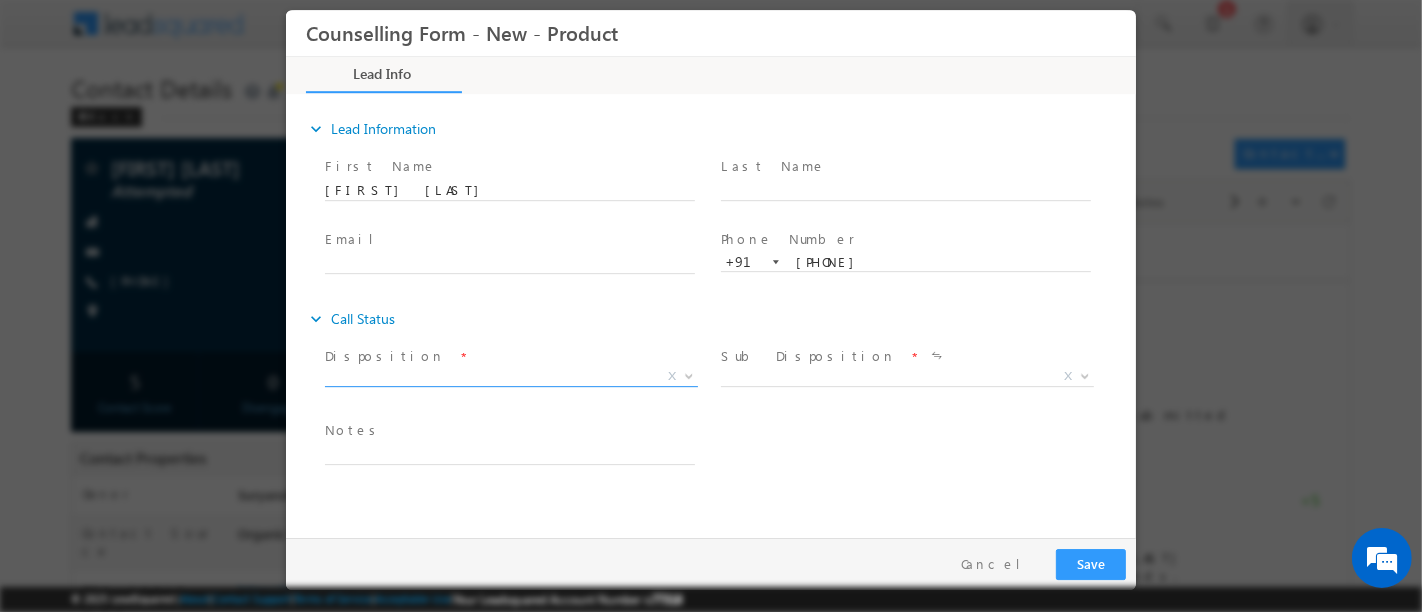 click on "X" at bounding box center (510, 377) 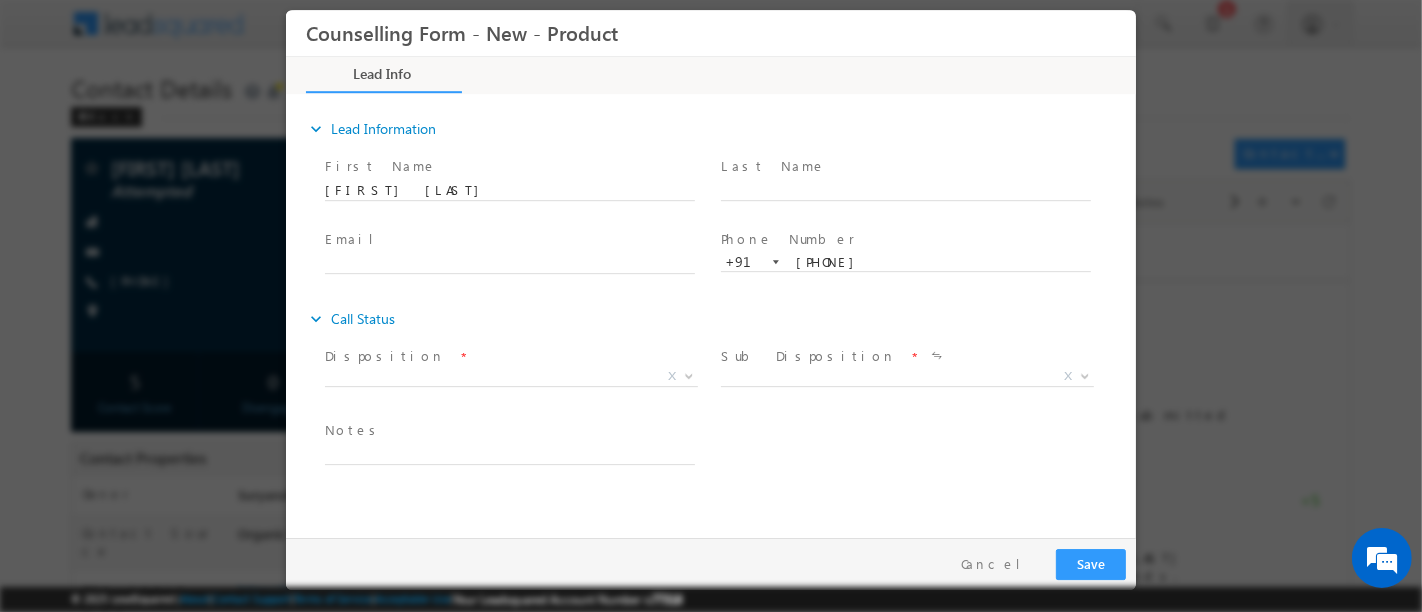 click on "Follow Up Date
*
Notes
*" at bounding box center (727, 453) 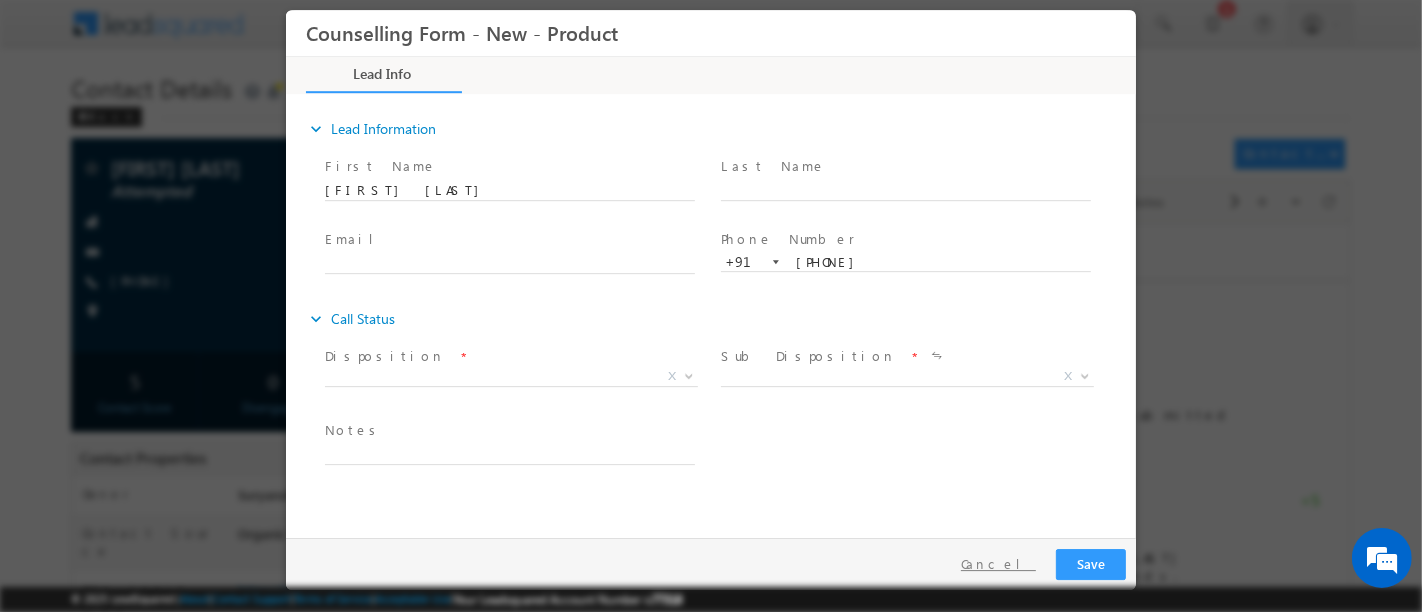click on "Cancel" at bounding box center [997, 564] 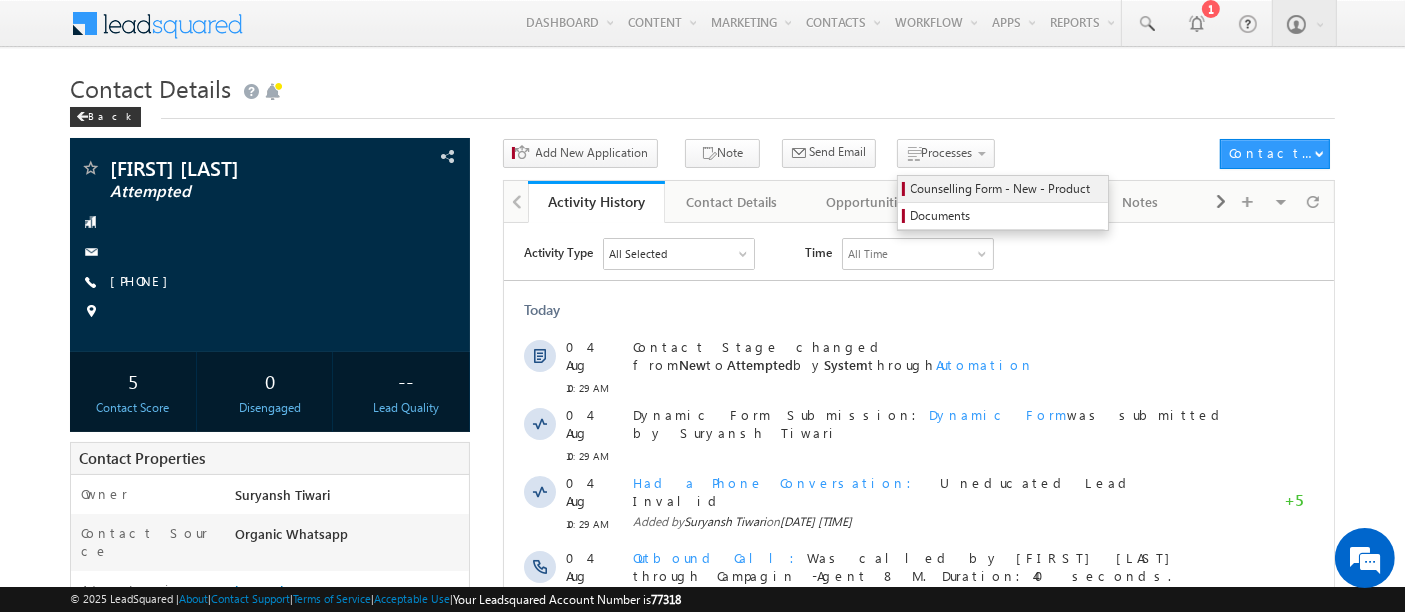 click on "Counselling Form - New - Product" at bounding box center (1006, 189) 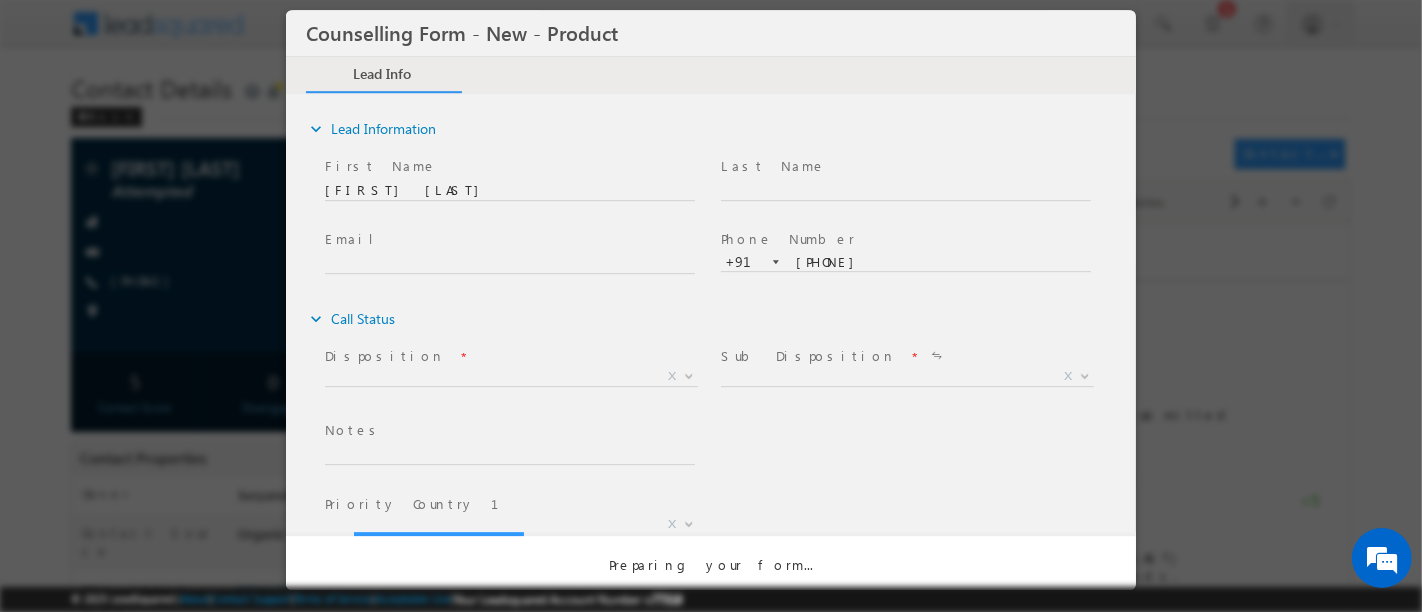 scroll, scrollTop: 0, scrollLeft: 0, axis: both 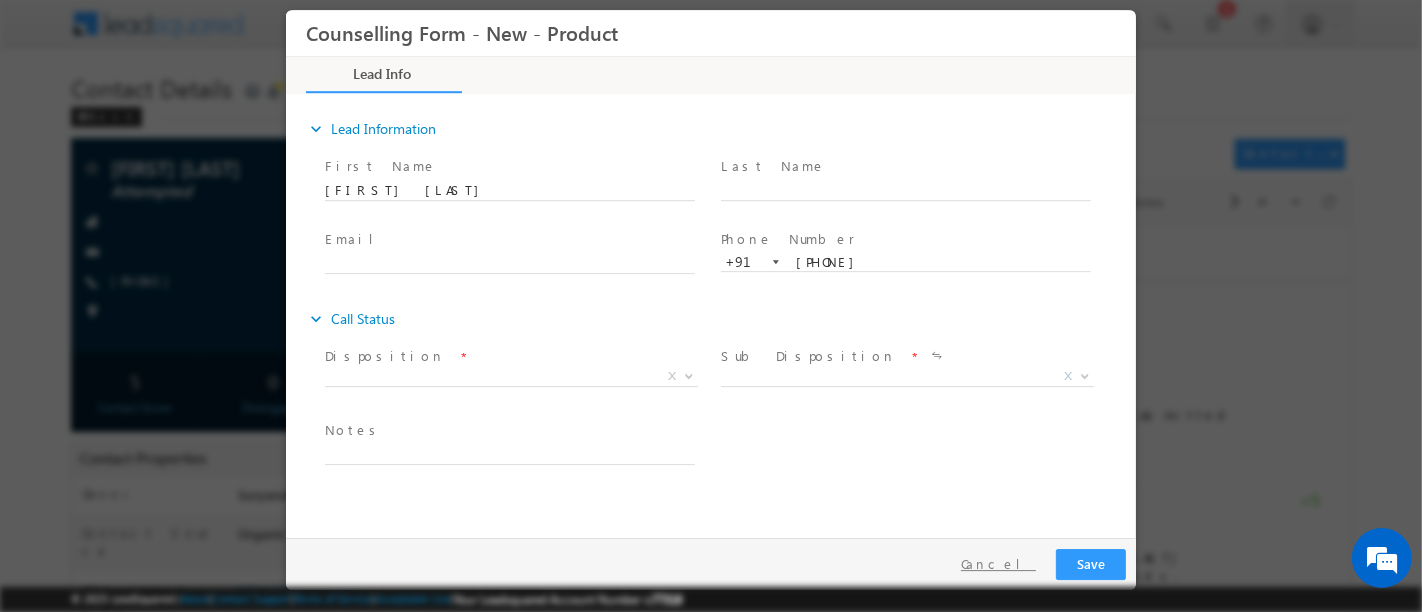 click on "Cancel" at bounding box center (997, 564) 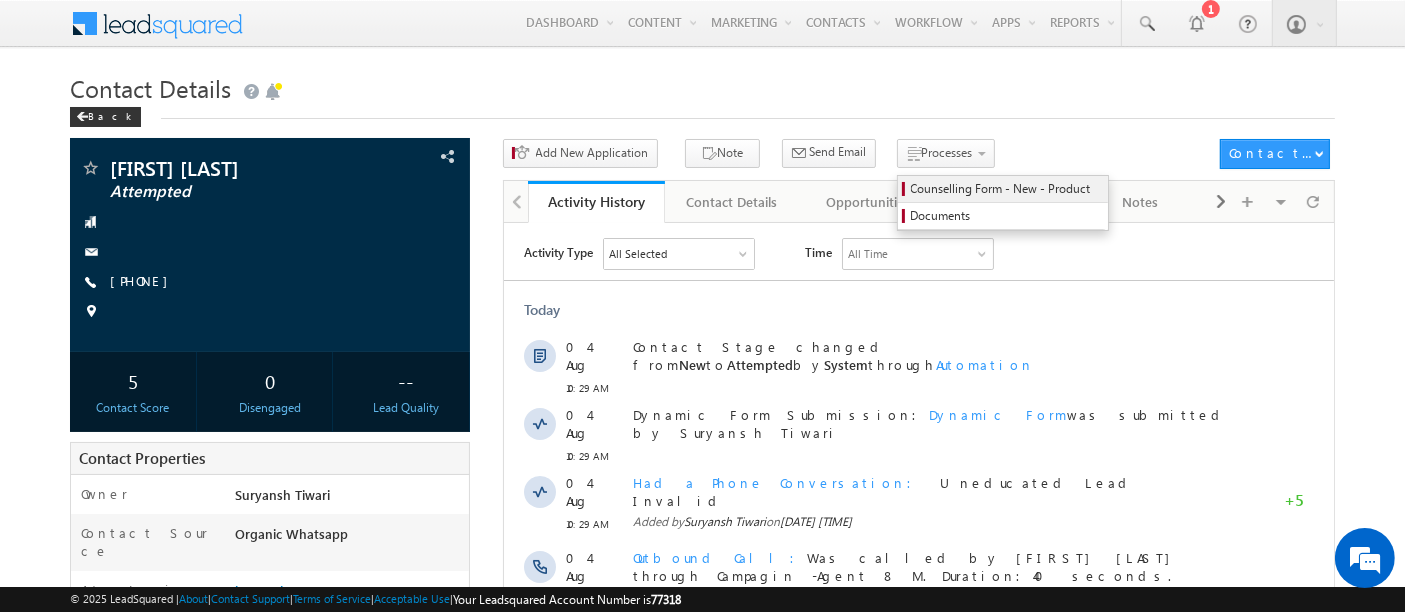 click on "Counselling Form - New - Product" at bounding box center [1006, 189] 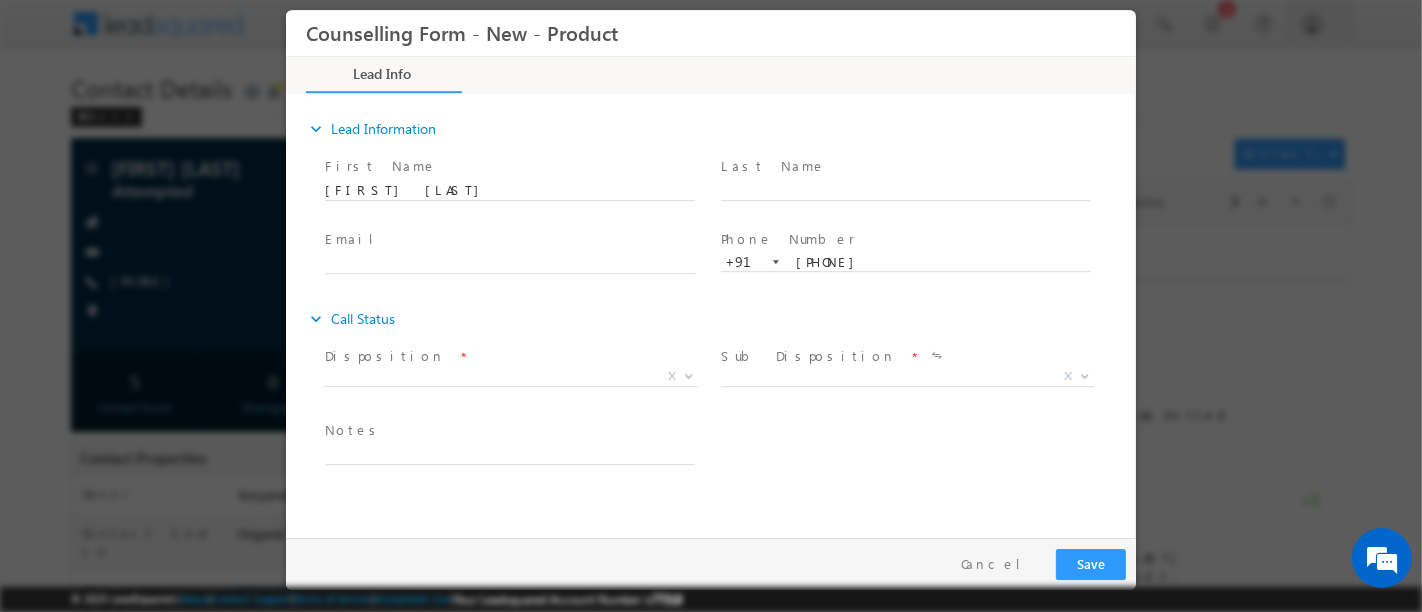scroll, scrollTop: 0, scrollLeft: 0, axis: both 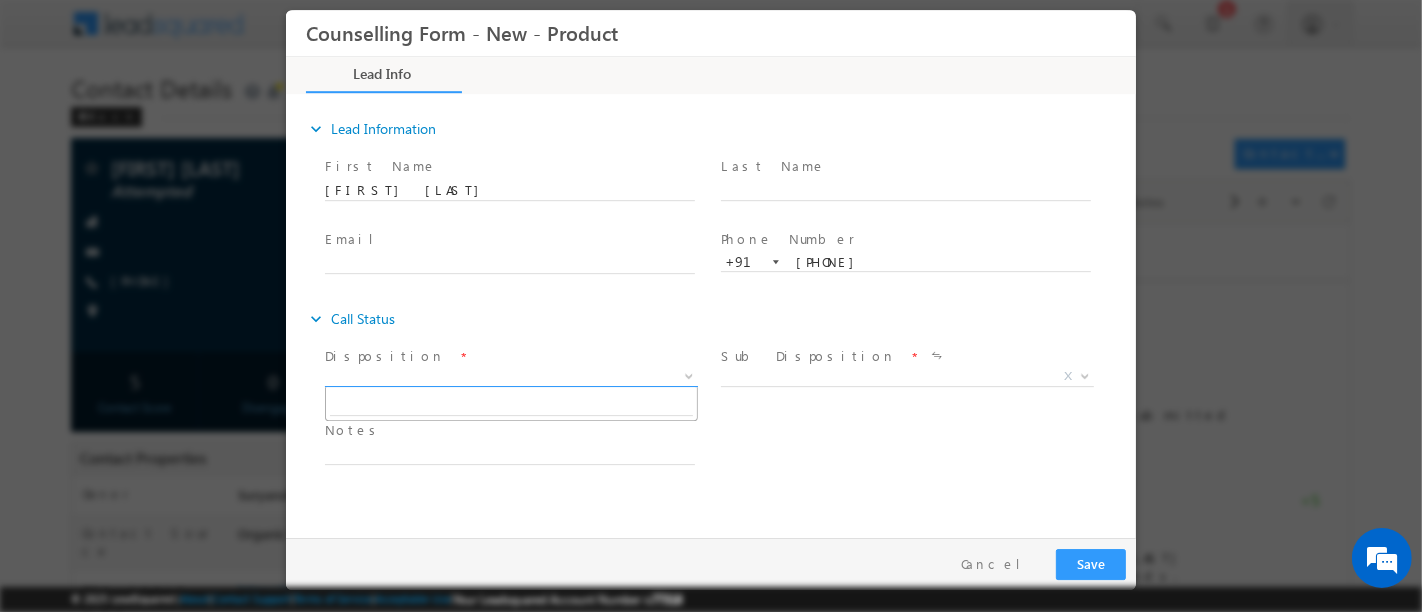 click on "X" at bounding box center [510, 377] 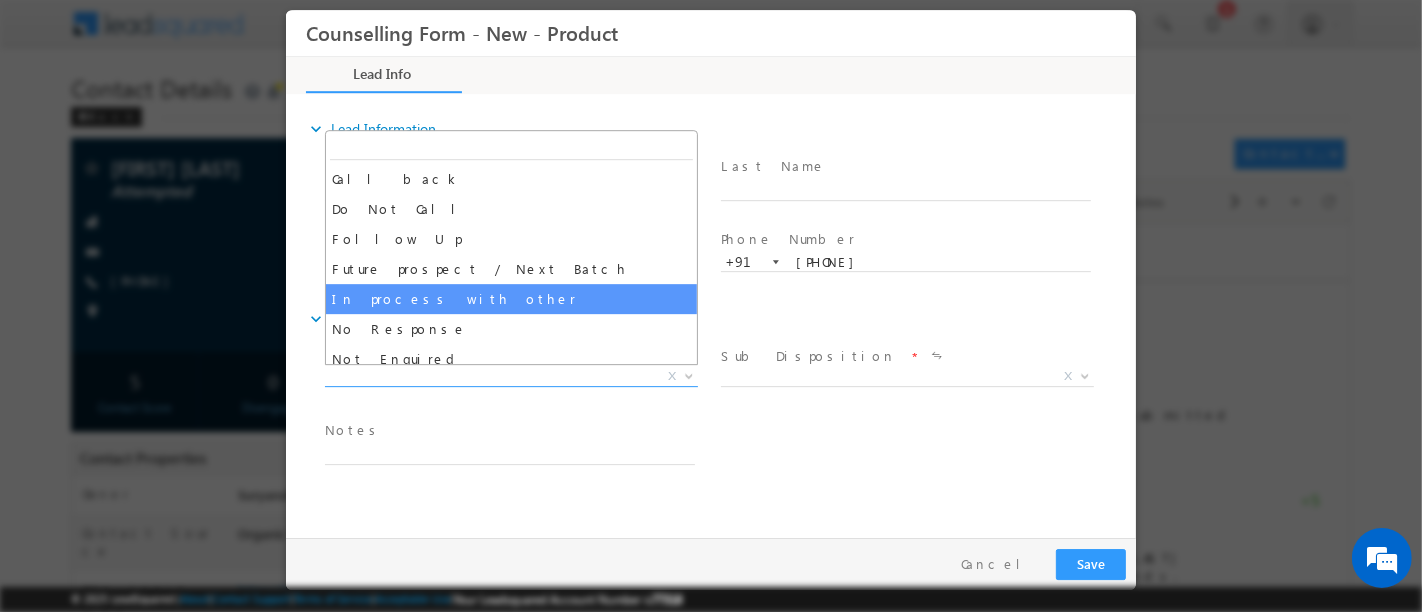 scroll, scrollTop: 129, scrollLeft: 0, axis: vertical 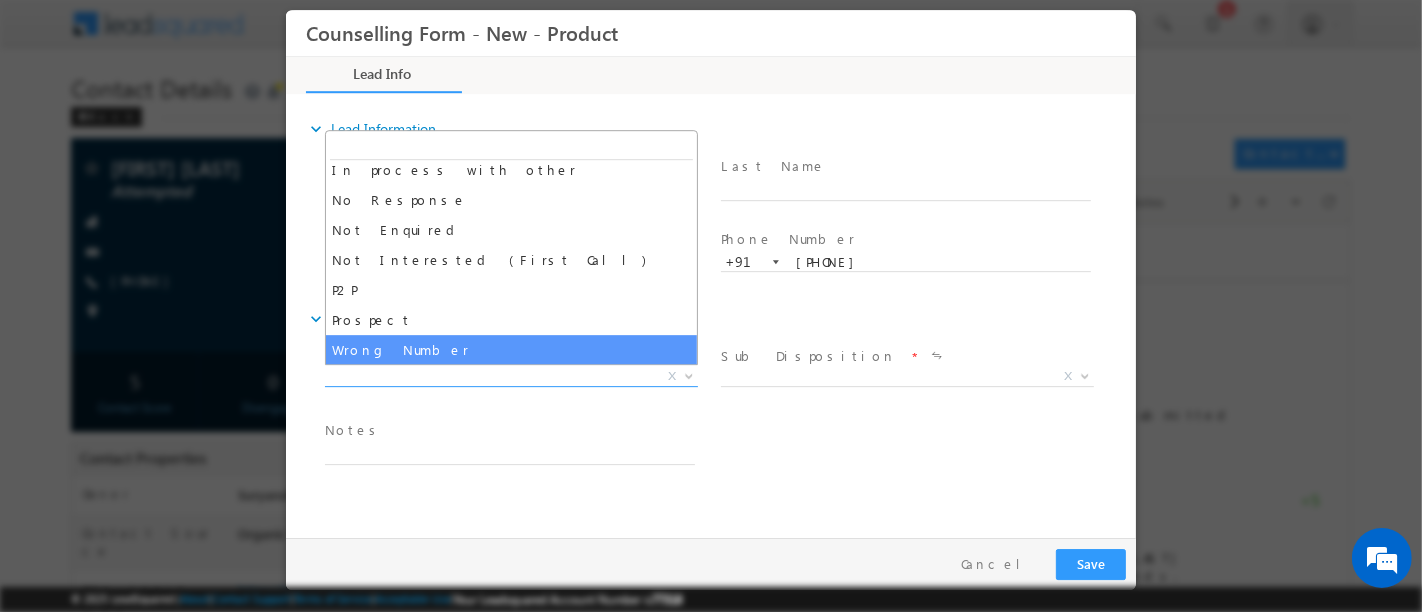 click on "expand_more Call Status" at bounding box center [720, 319] 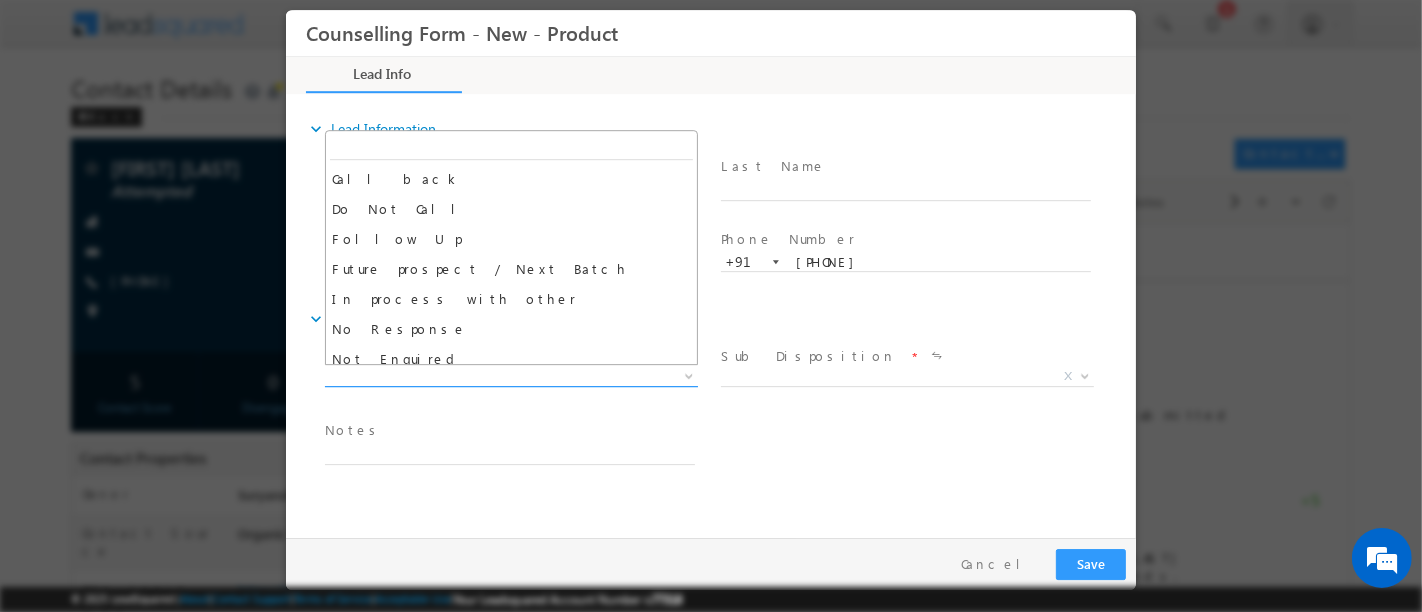 click on "X" at bounding box center (510, 377) 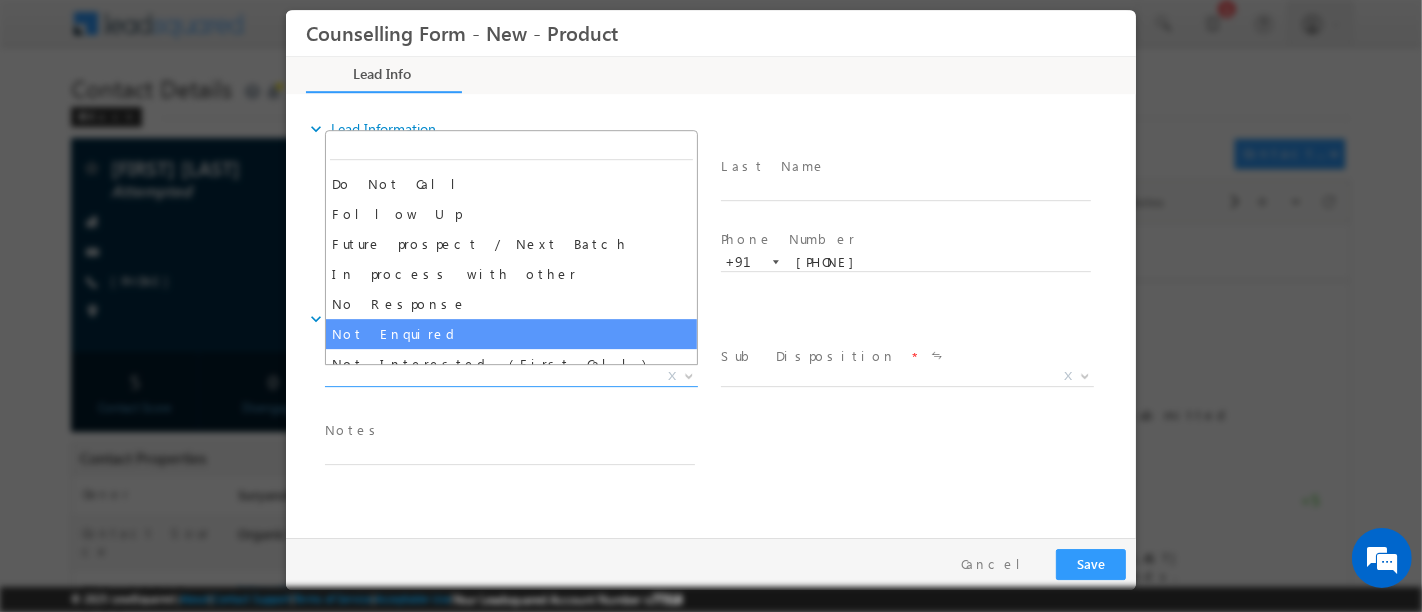 scroll, scrollTop: 0, scrollLeft: 0, axis: both 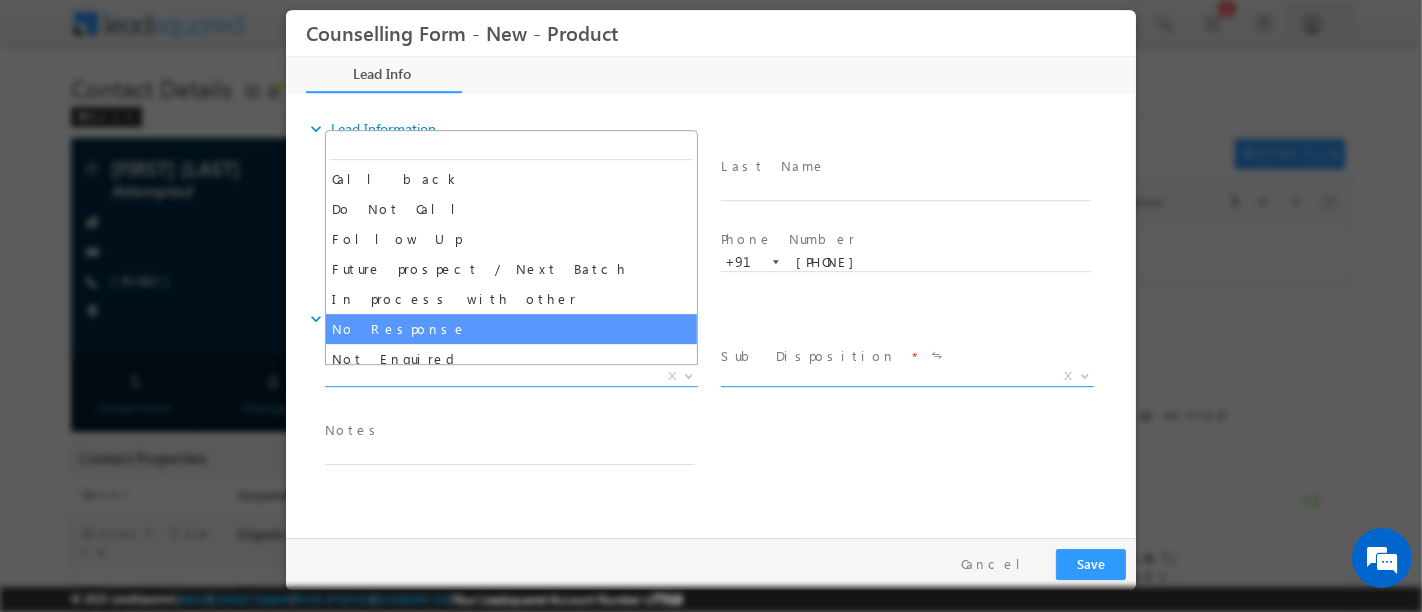 click on "X" at bounding box center (906, 377) 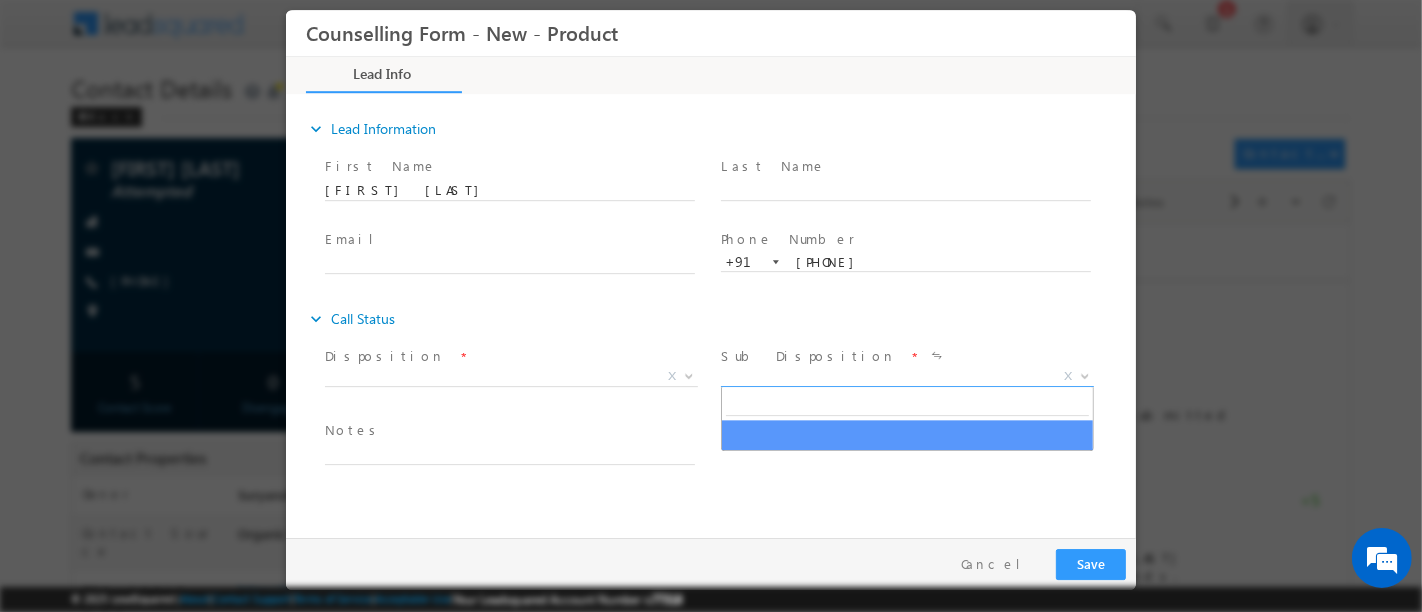 click on "expand_more Call Status" at bounding box center [720, 319] 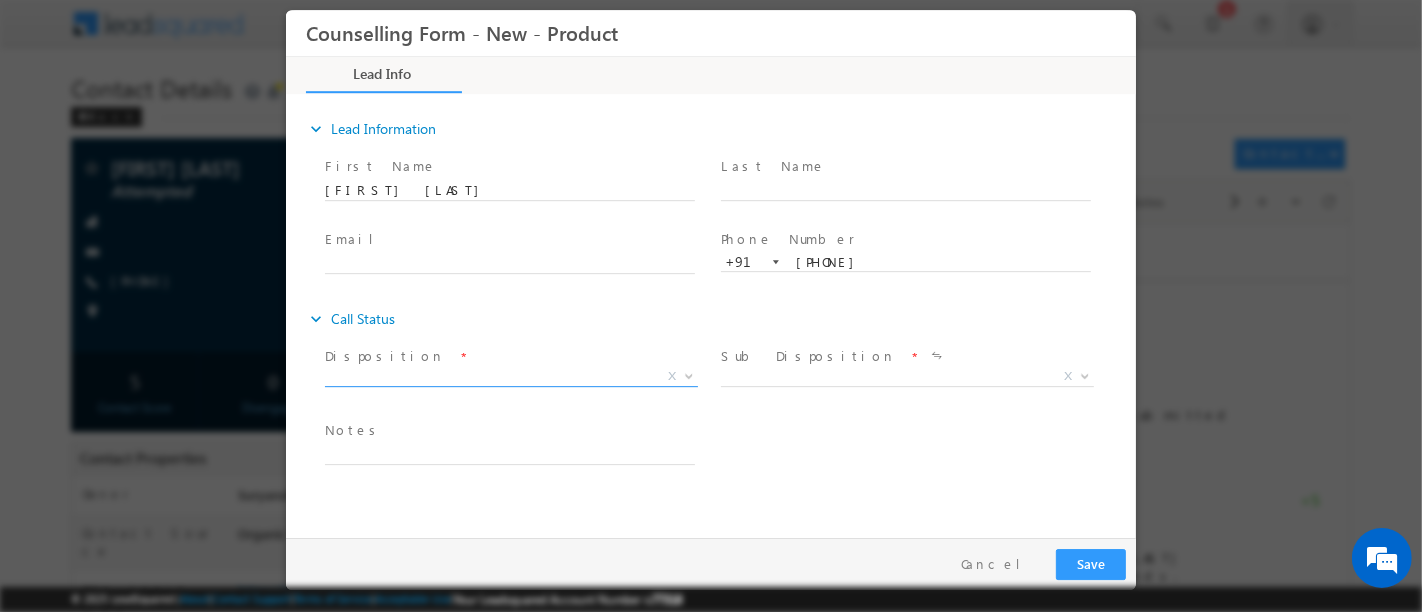 click on "X" at bounding box center [510, 377] 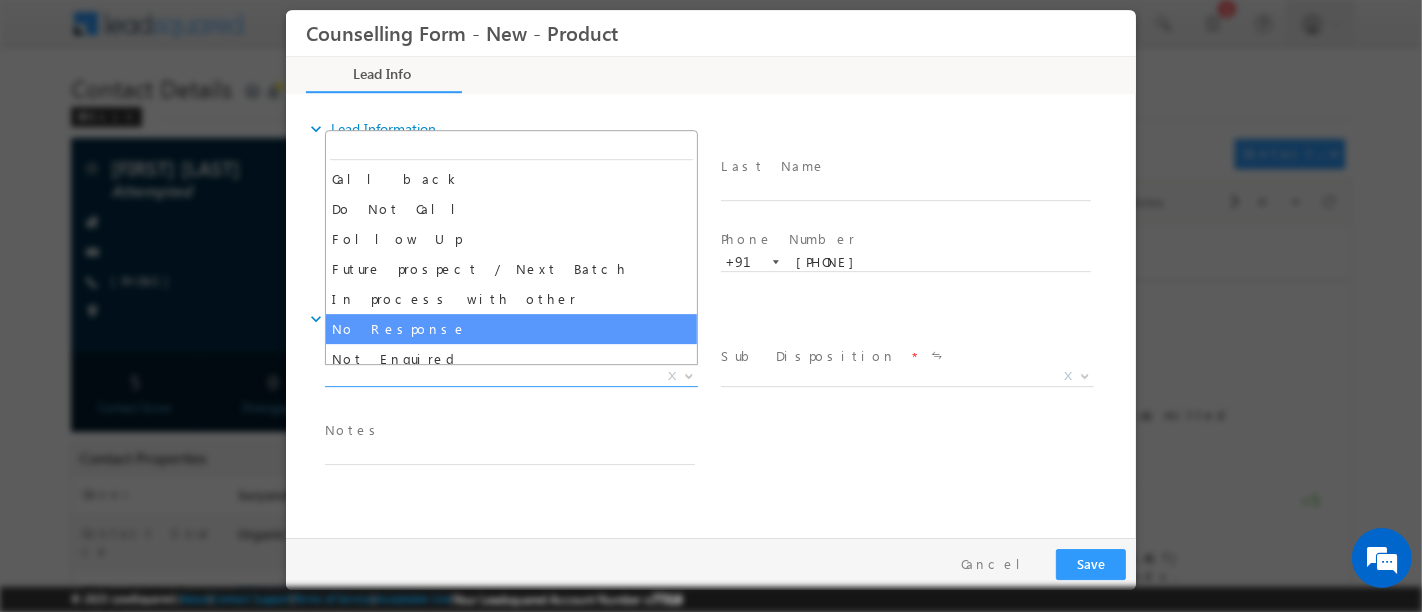 click on "expand_more Call Status" at bounding box center [720, 319] 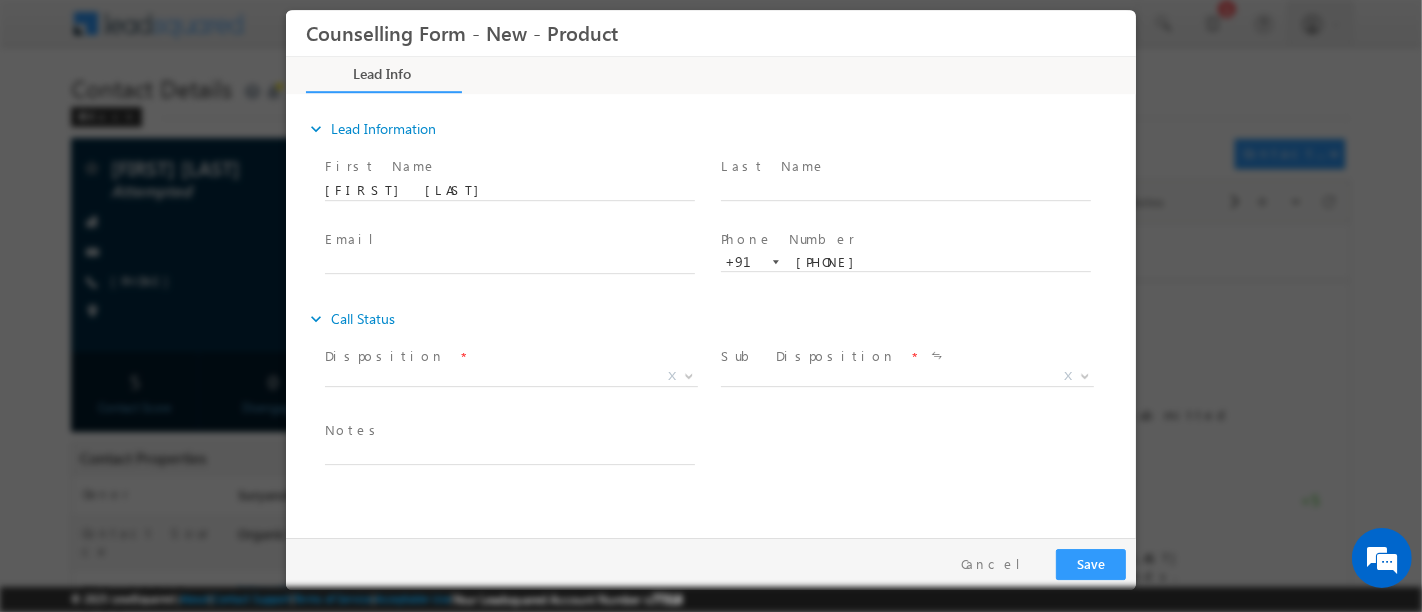click on "Disposition
*" at bounding box center [508, 357] 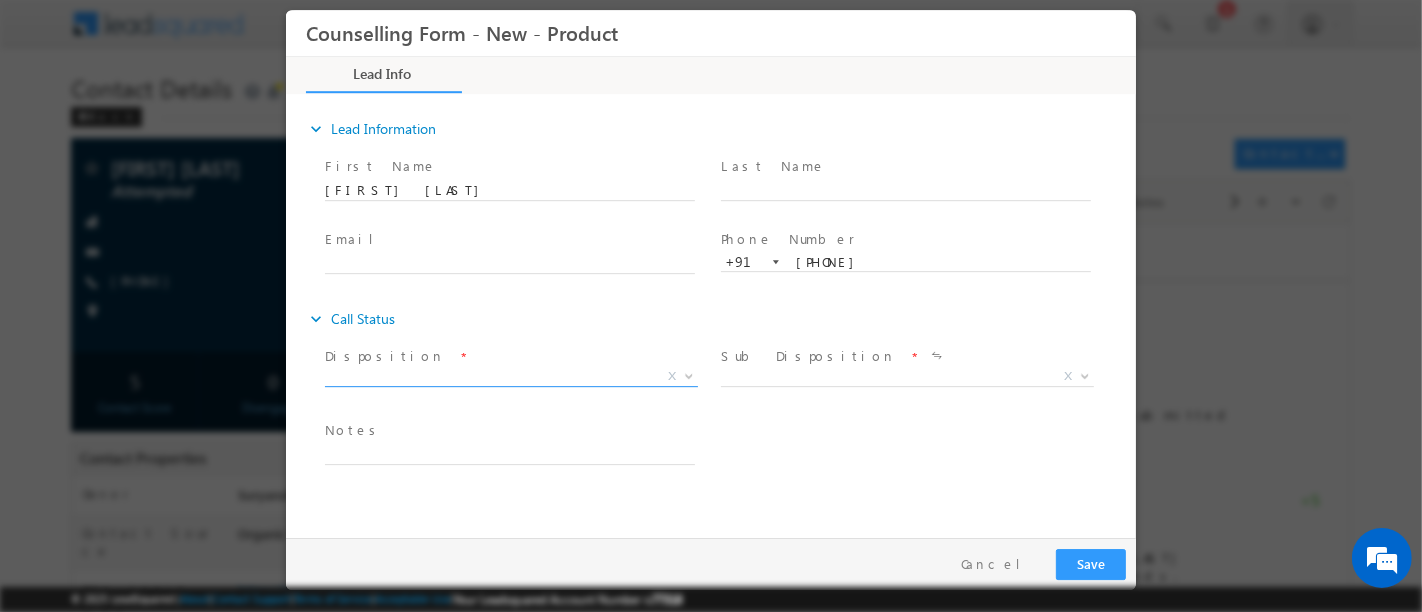 click on "X" at bounding box center [510, 381] 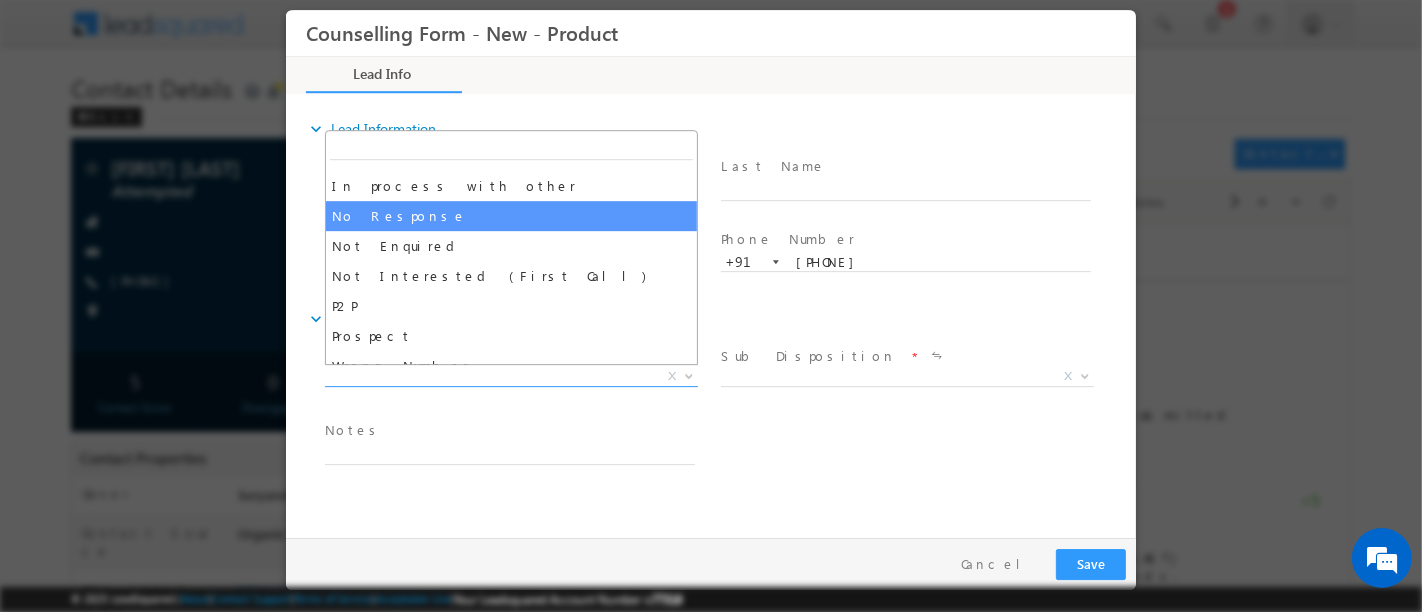 scroll, scrollTop: 123, scrollLeft: 0, axis: vertical 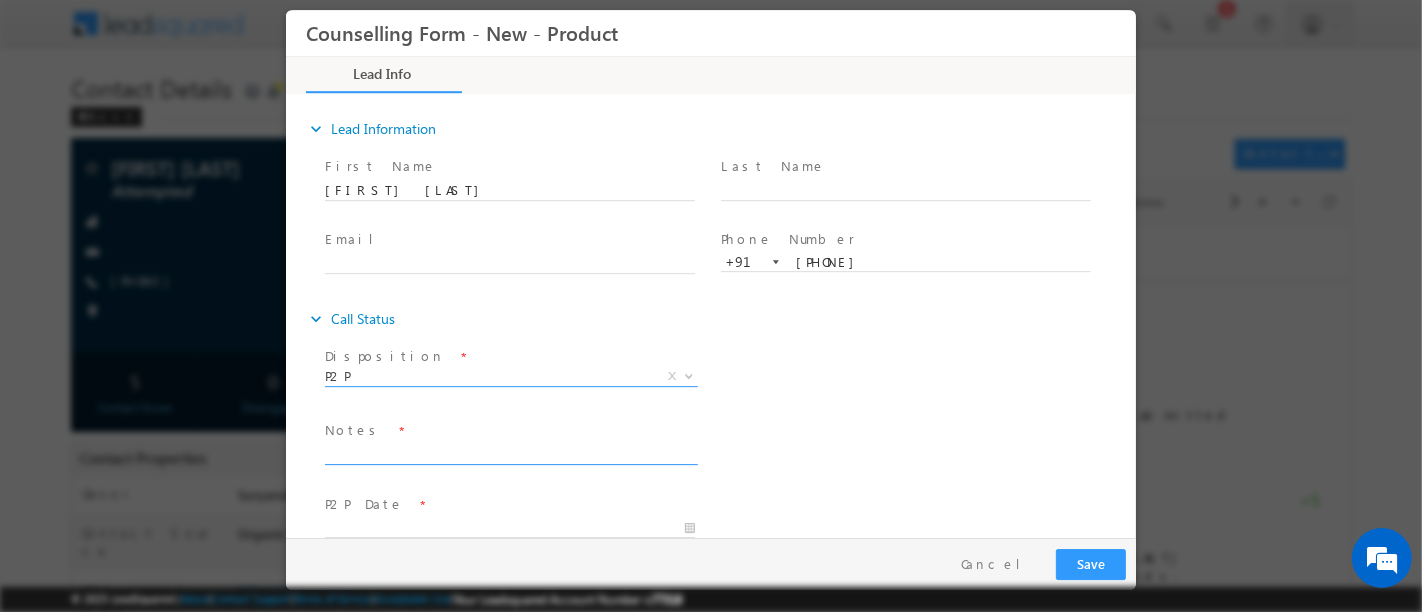 click at bounding box center [509, 453] 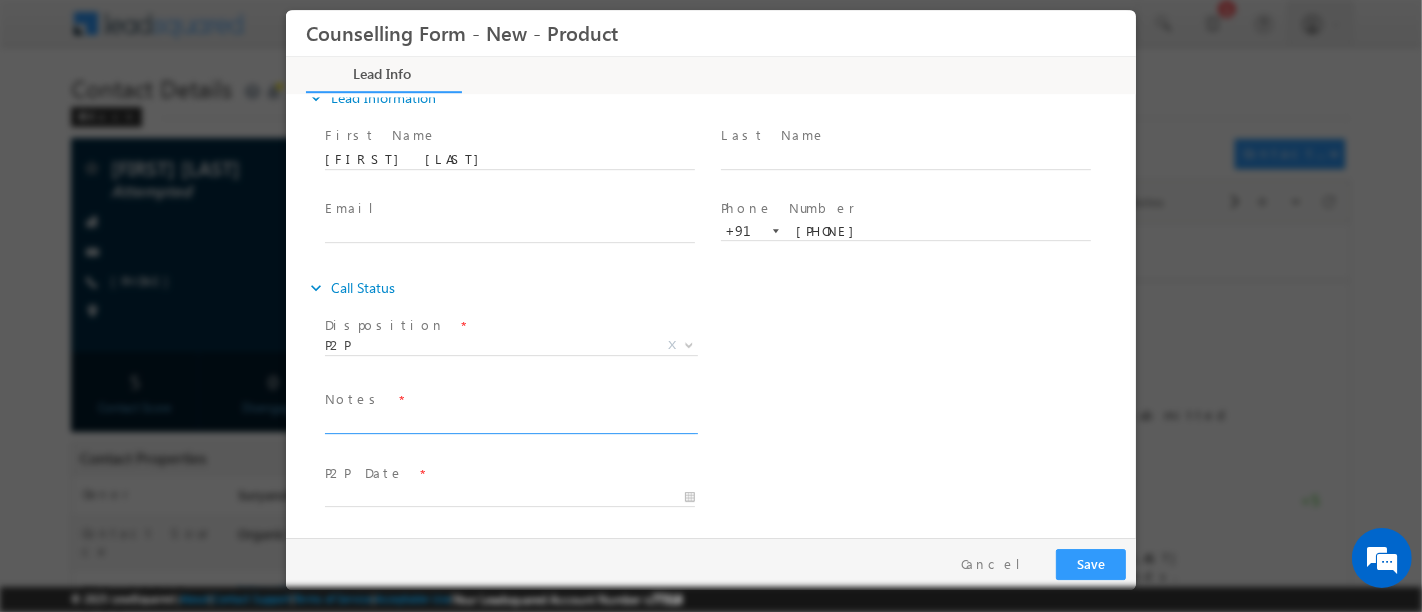 scroll, scrollTop: 0, scrollLeft: 0, axis: both 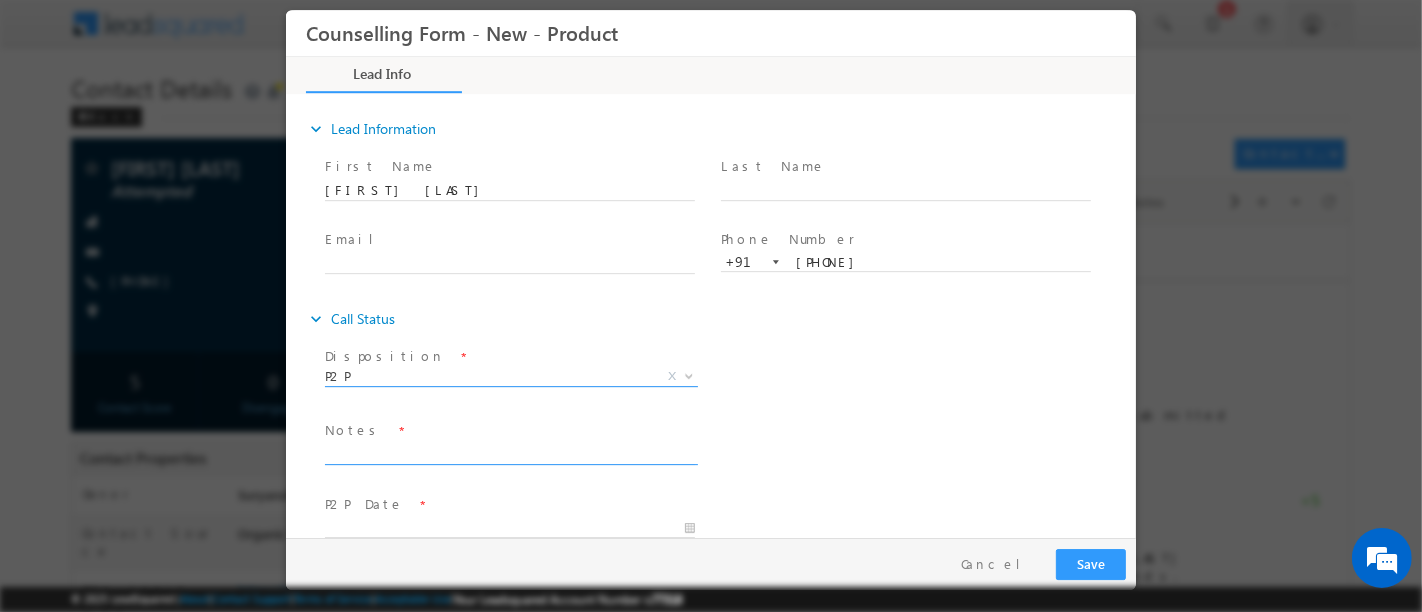 click on "P2P" at bounding box center (486, 376) 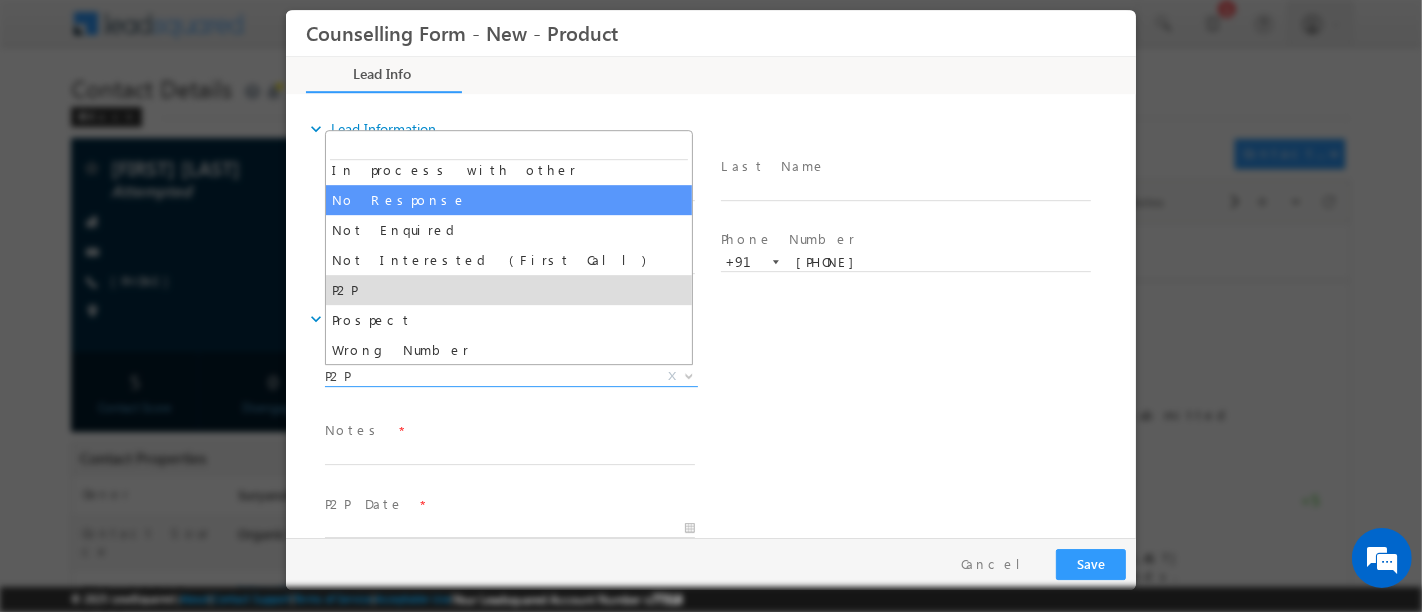 scroll, scrollTop: 0, scrollLeft: 0, axis: both 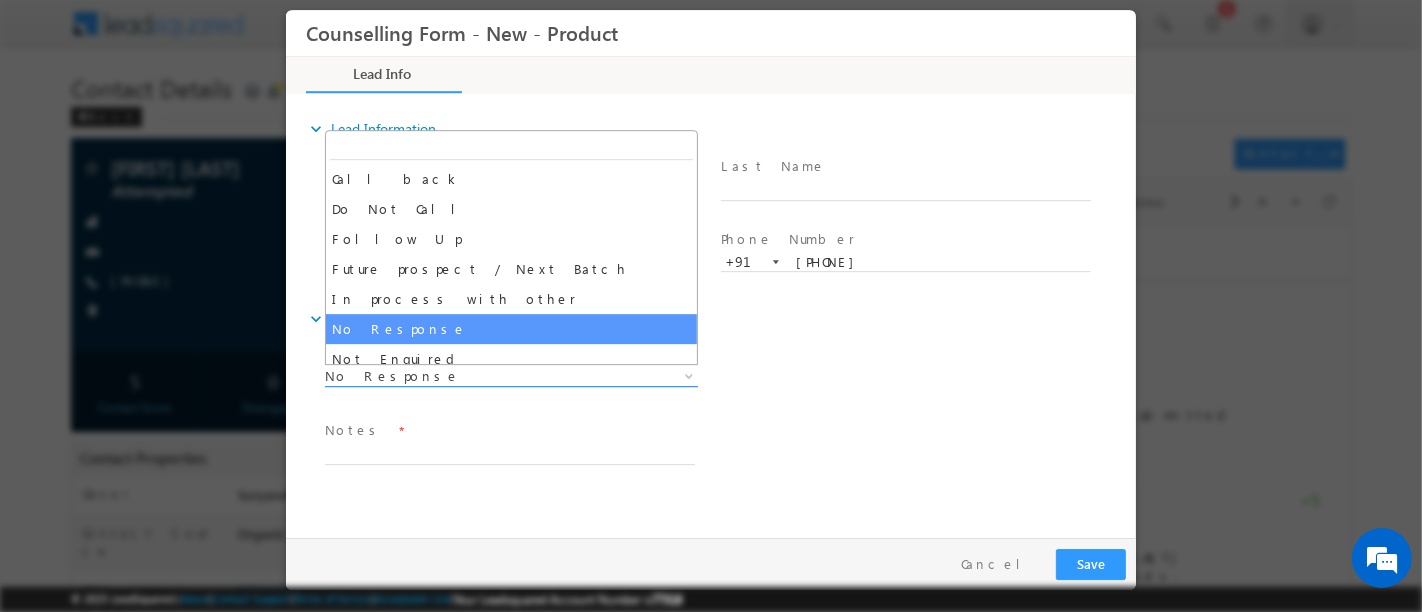 click on "No Response" at bounding box center [486, 376] 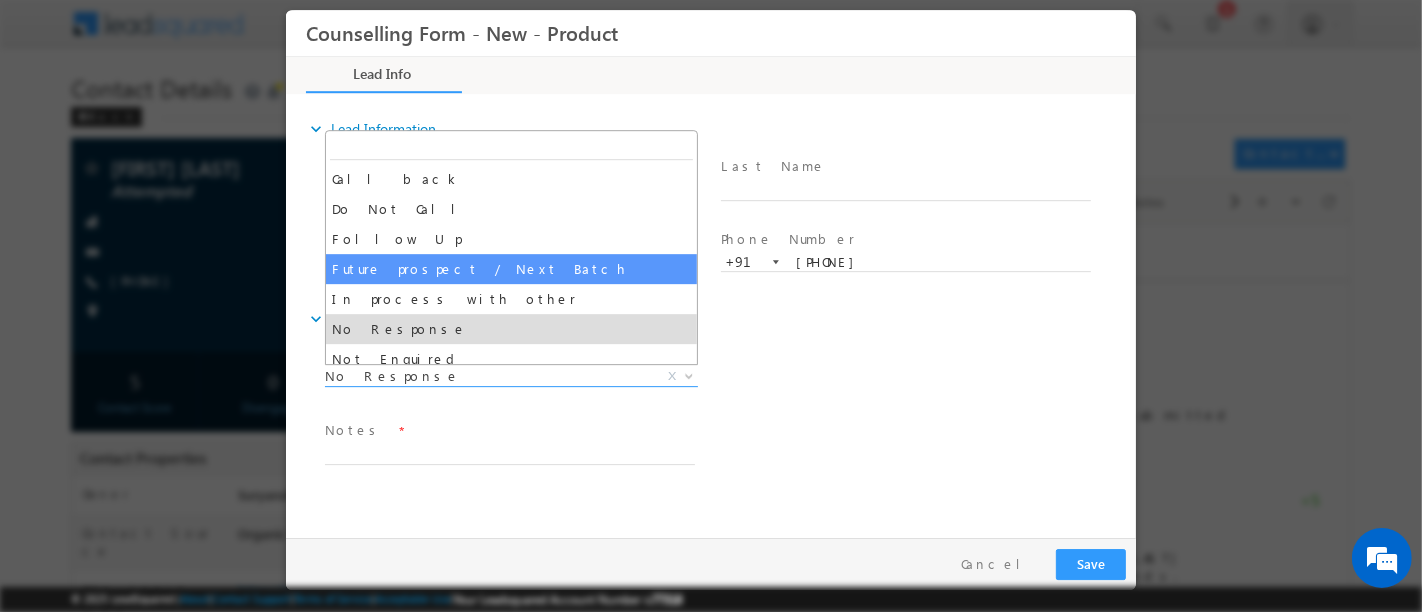 scroll, scrollTop: 129, scrollLeft: 0, axis: vertical 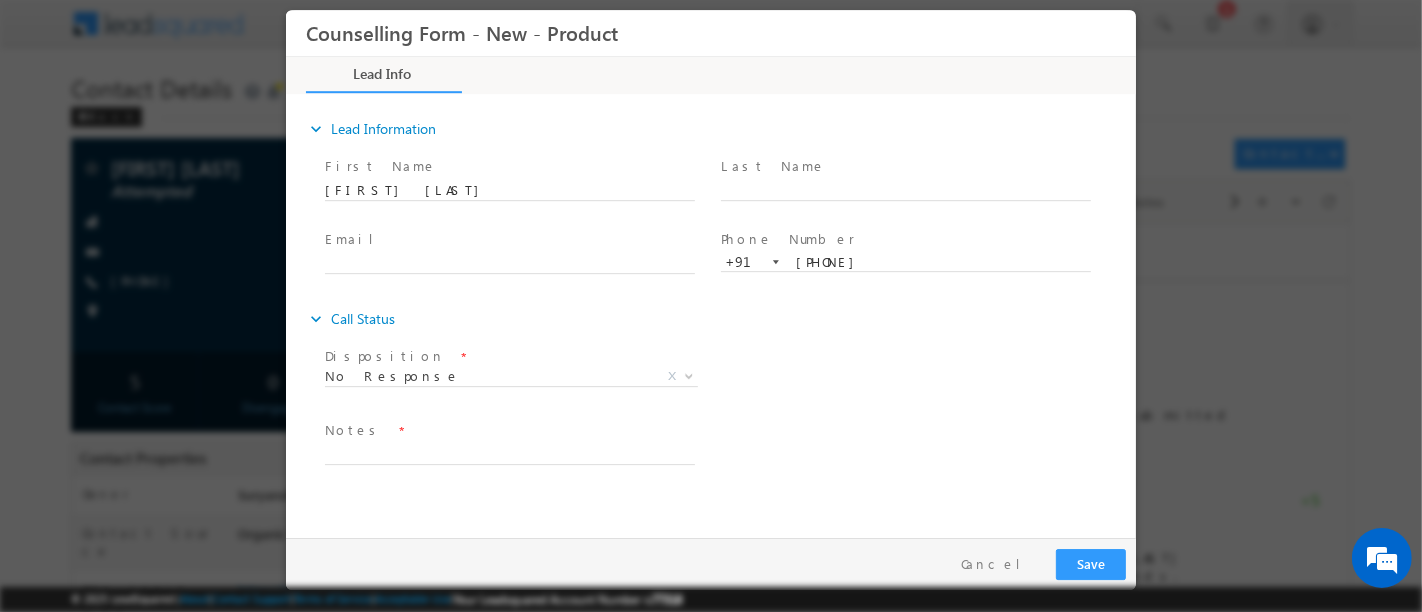 click on "Disposition
*
P2P No Response No Response X
Sub Disposition
*
Attempts 1-9 X" at bounding box center [727, 379] 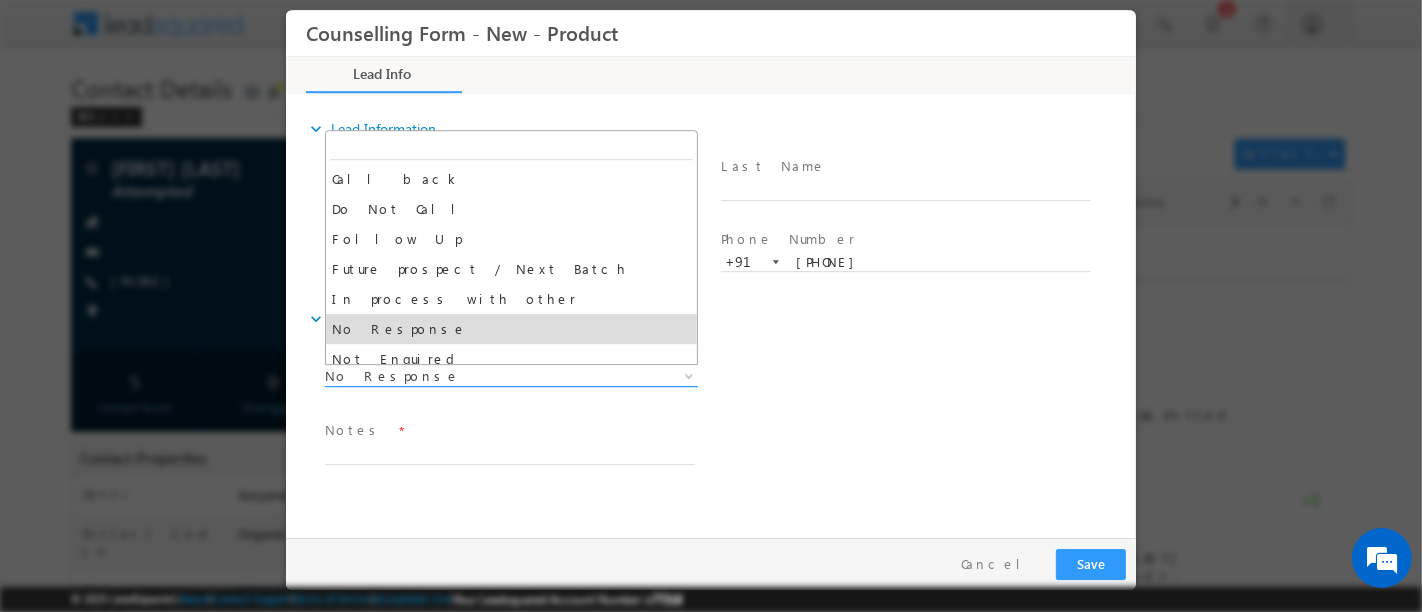 click on "No Response" at bounding box center [486, 376] 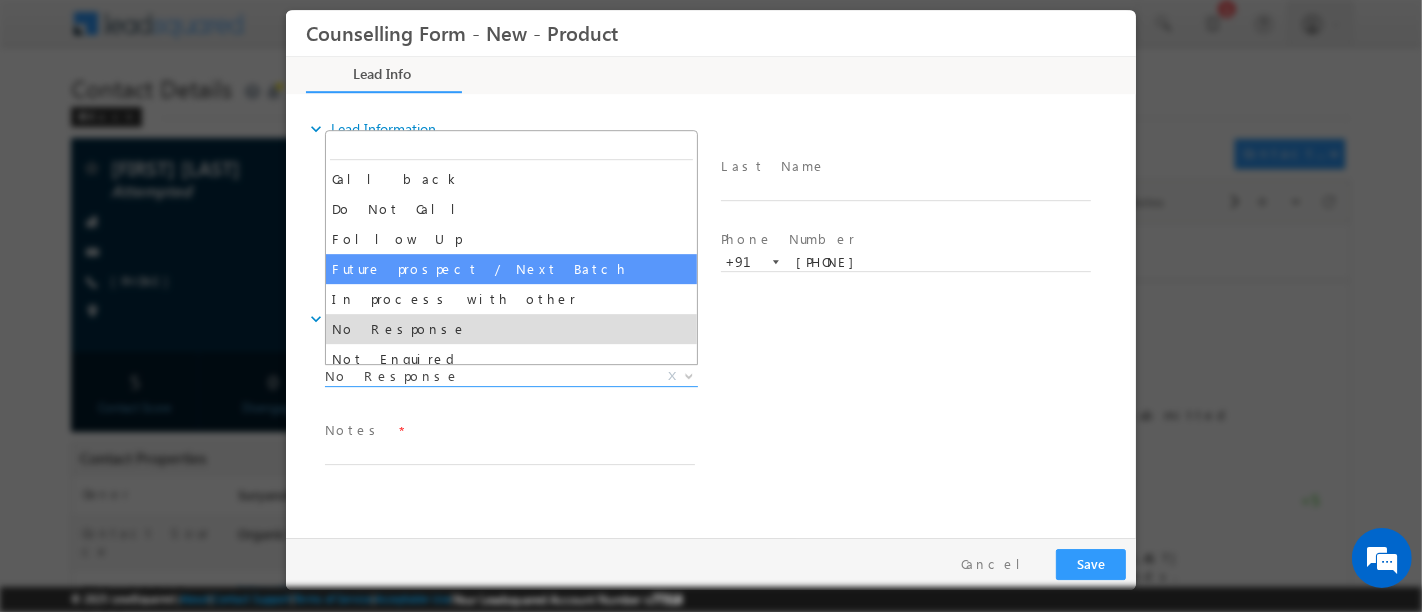scroll, scrollTop: 129, scrollLeft: 0, axis: vertical 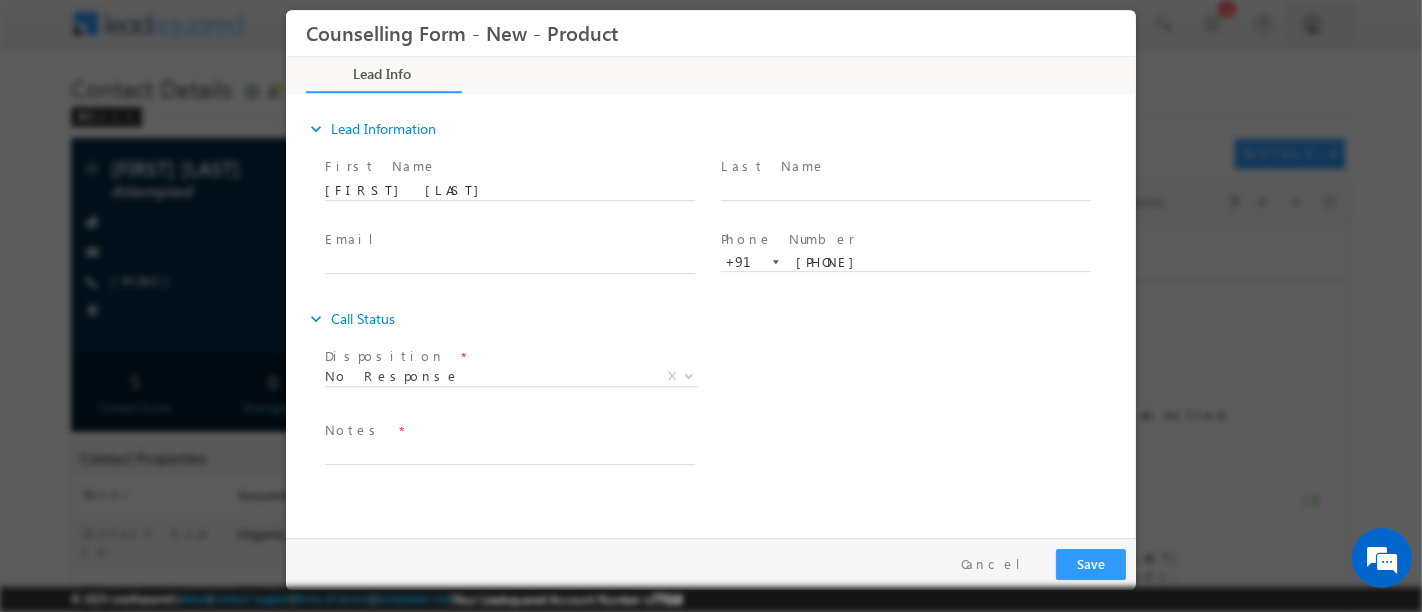 click on "Disposition
*
P2P No Response No Response X
Sub Disposition
*
Attempts 1-9 X" at bounding box center (727, 379) 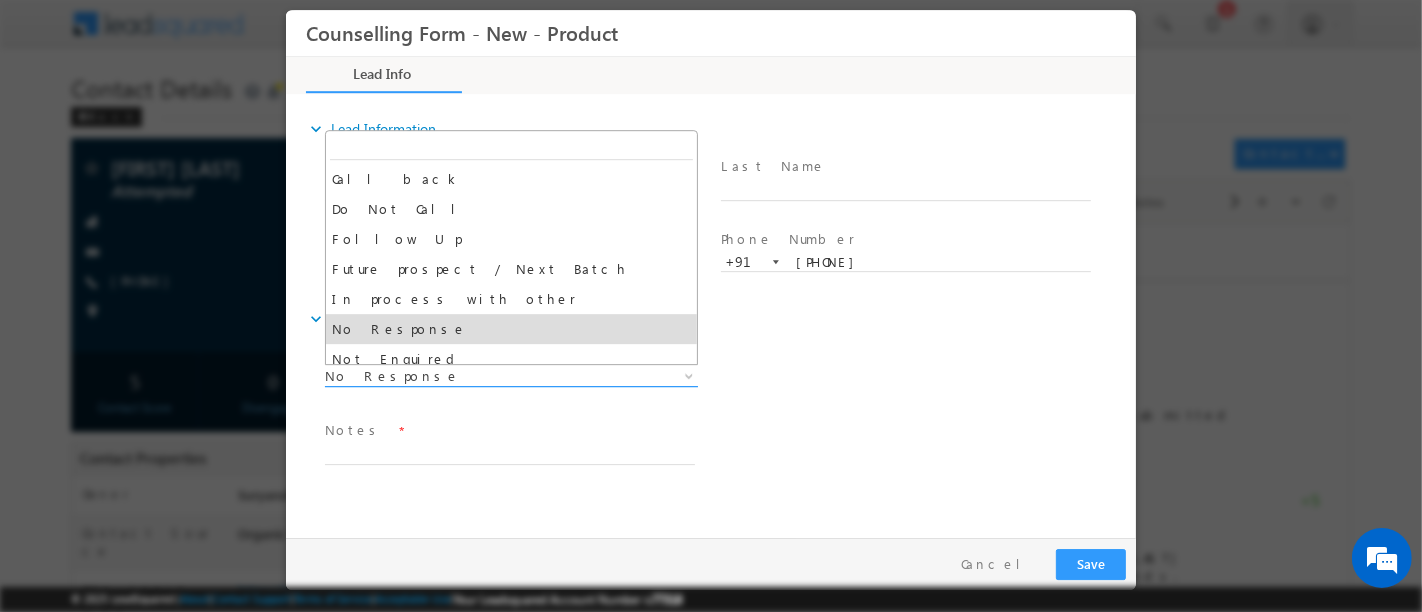 click on "No Response" at bounding box center [486, 376] 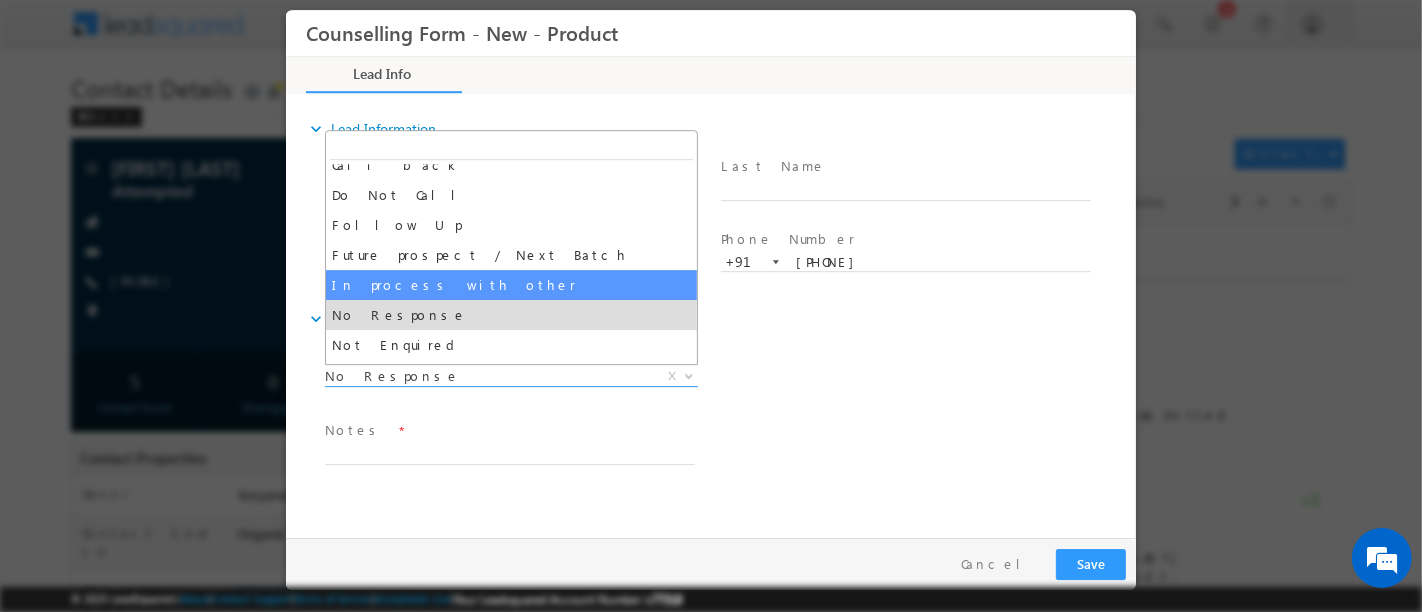 scroll, scrollTop: 0, scrollLeft: 0, axis: both 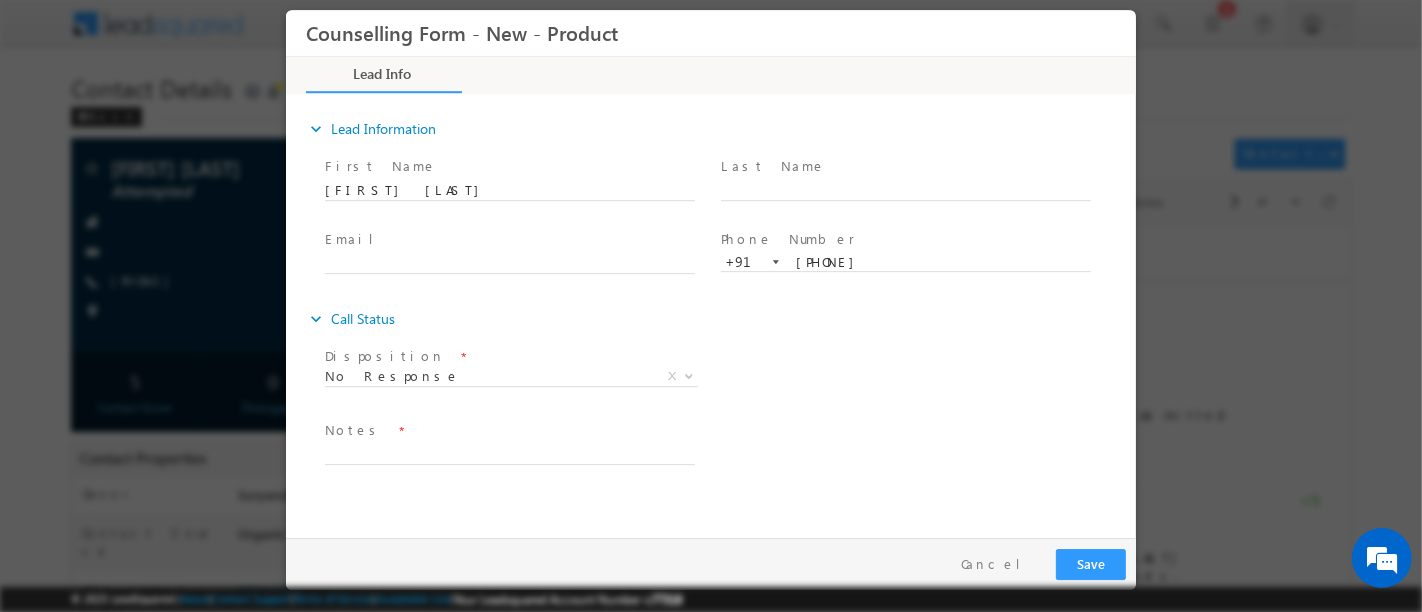 click on "expand_more Call Status" at bounding box center (720, 319) 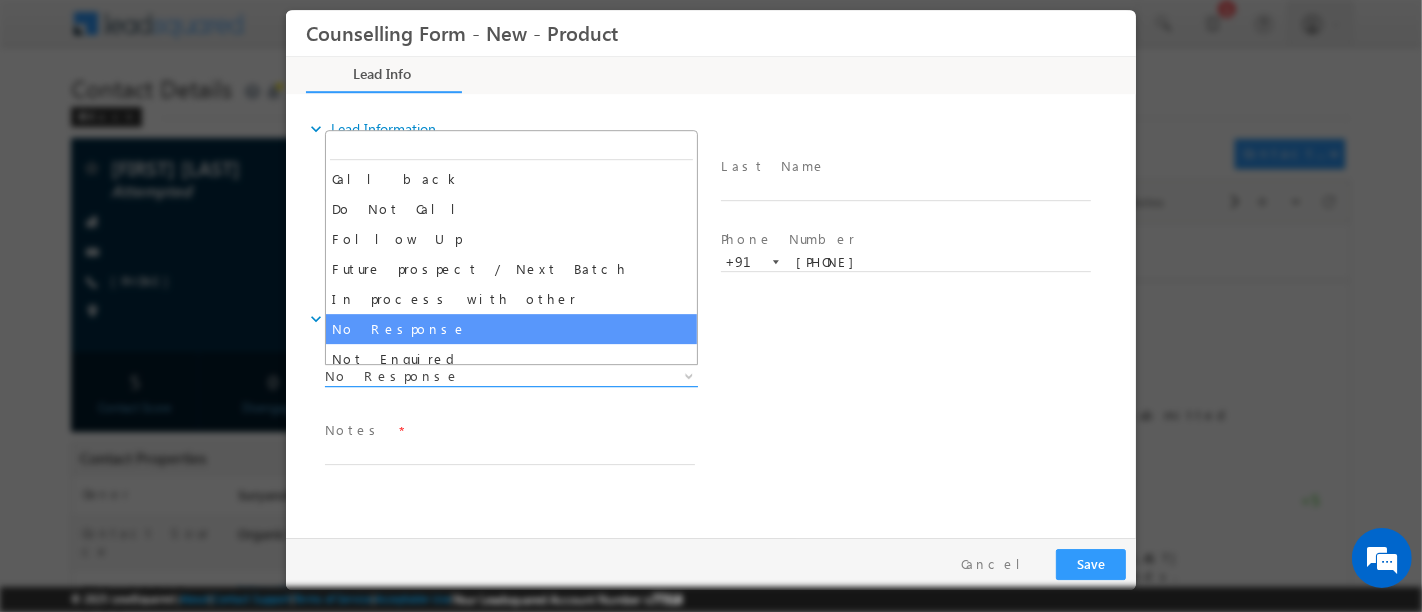 click on "No Response" at bounding box center [486, 376] 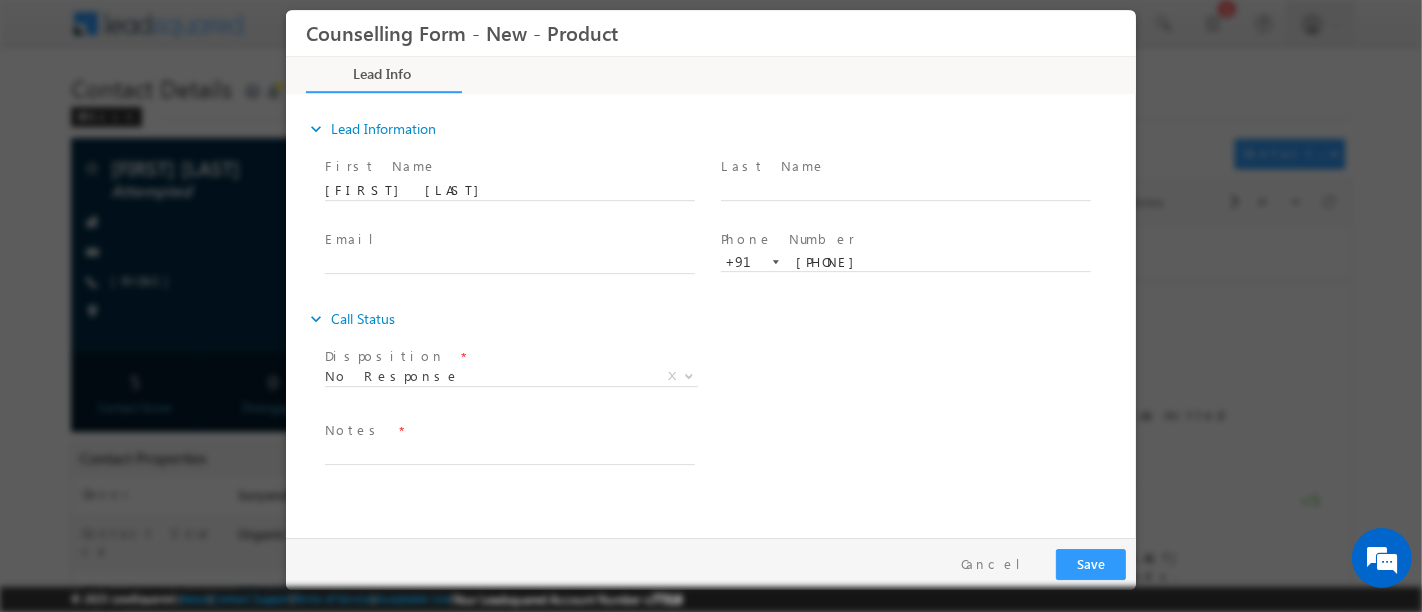 click on "expand_more Call Status" at bounding box center (720, 319) 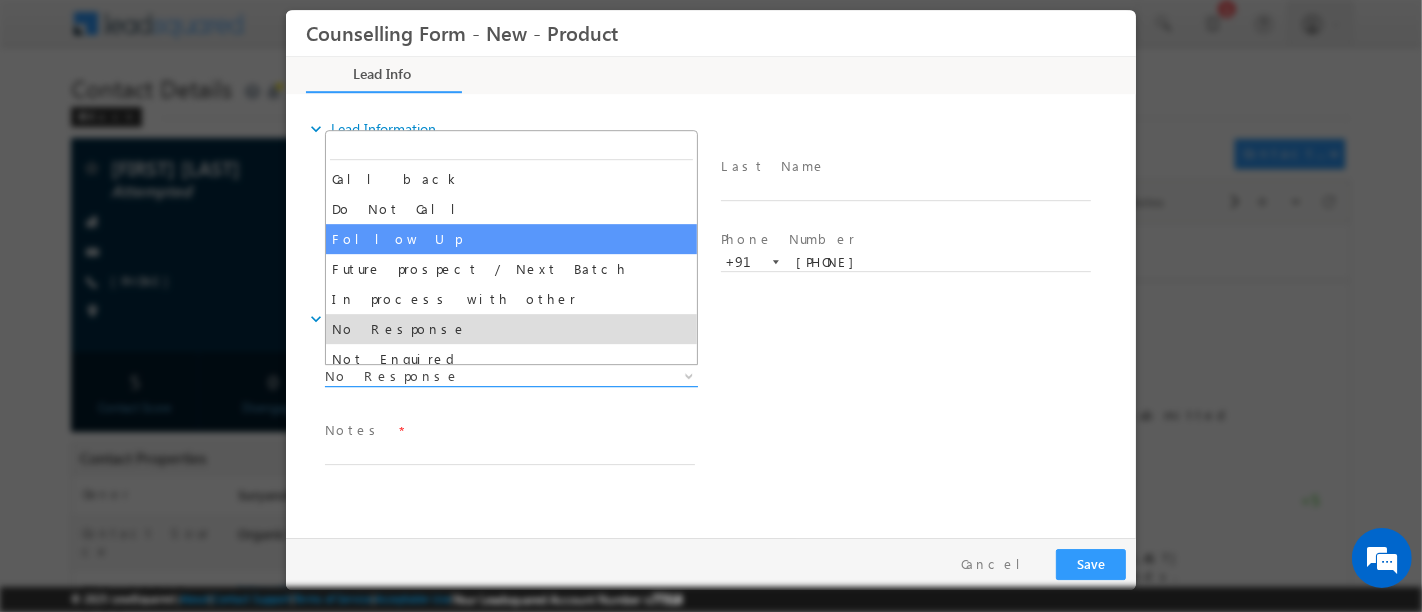 click on "No Response" at bounding box center (486, 376) 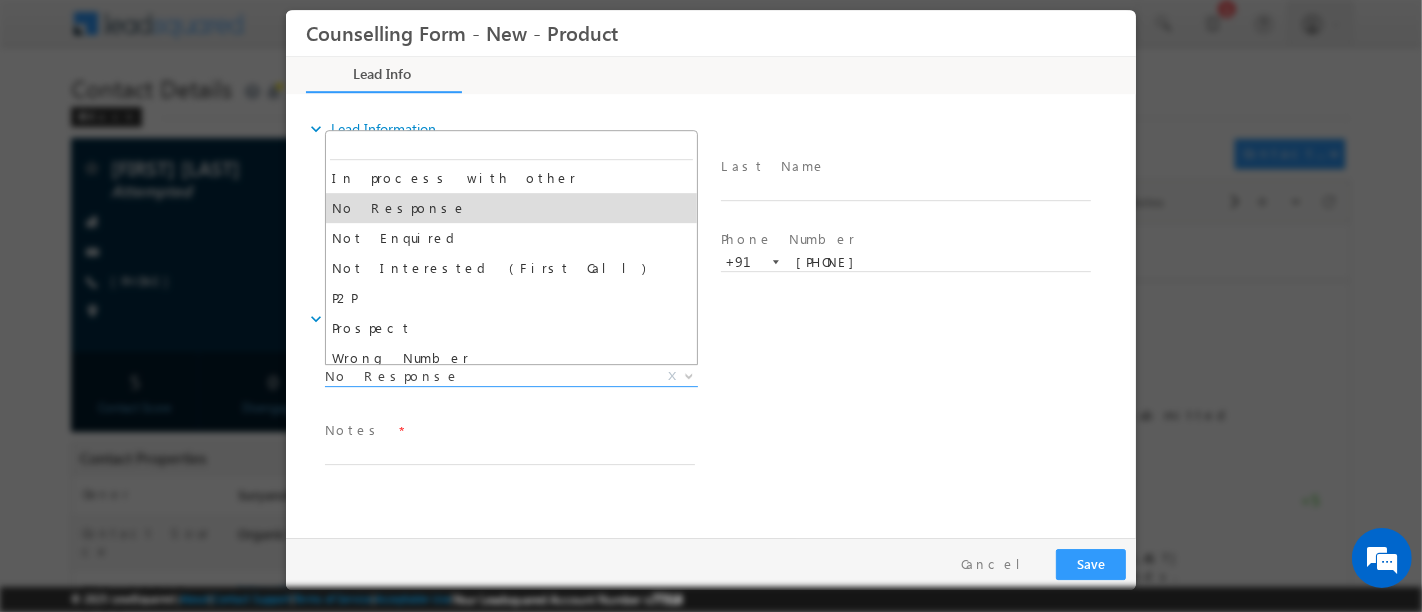 scroll, scrollTop: 129, scrollLeft: 0, axis: vertical 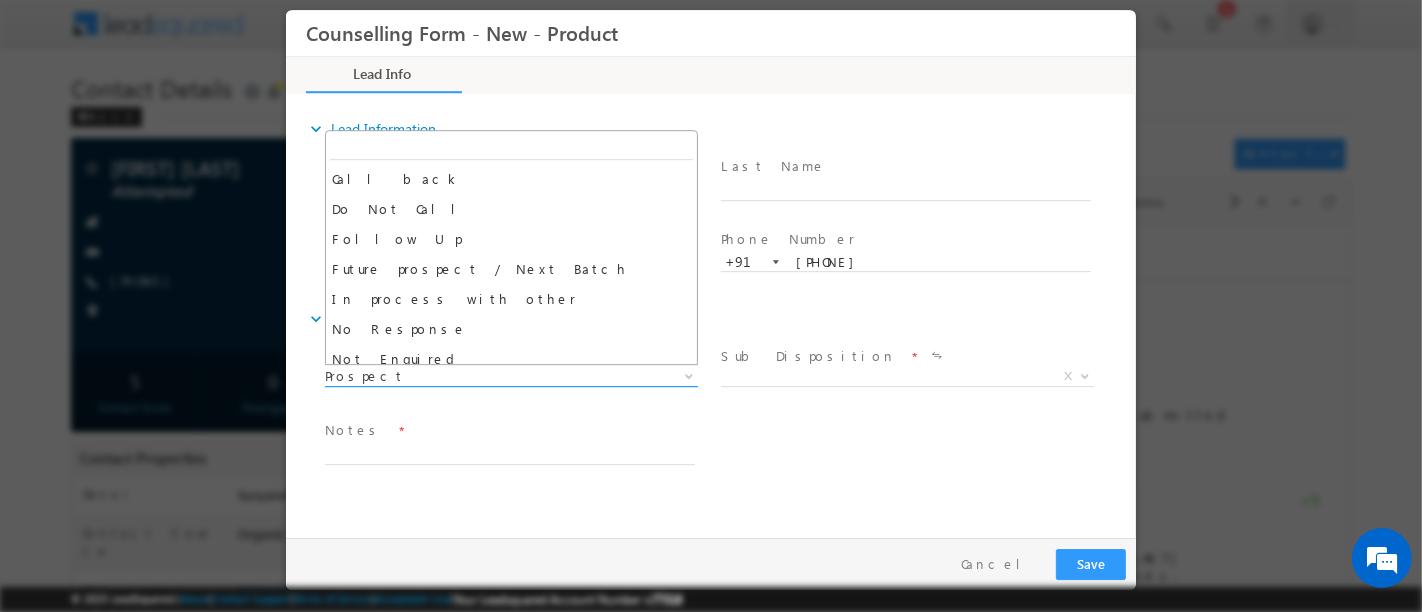 click on "Prospect" at bounding box center [486, 376] 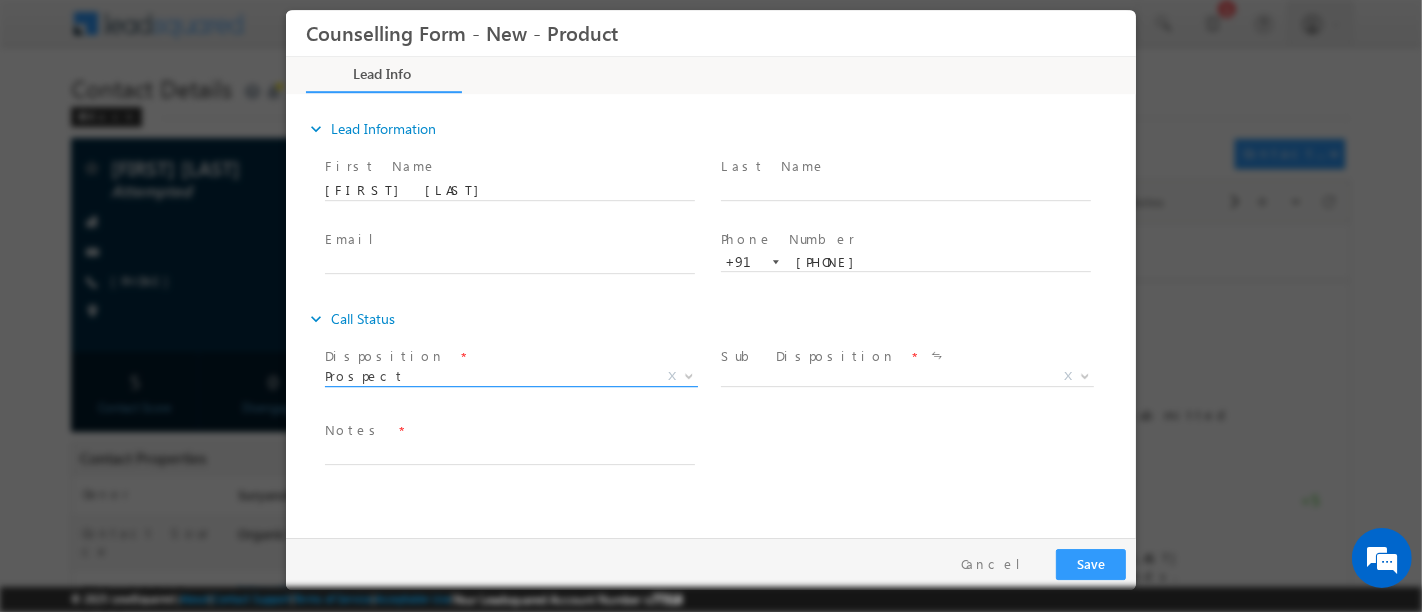 click on "Prospect" at bounding box center [486, 376] 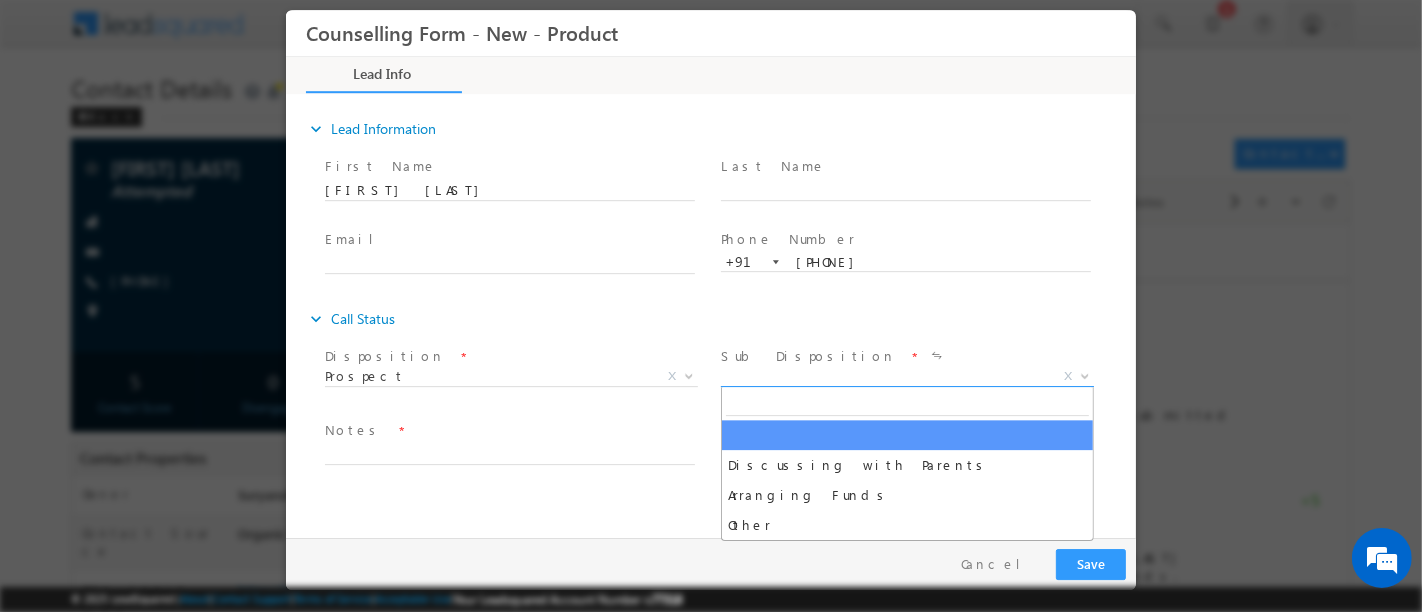 click on "X" at bounding box center (906, 377) 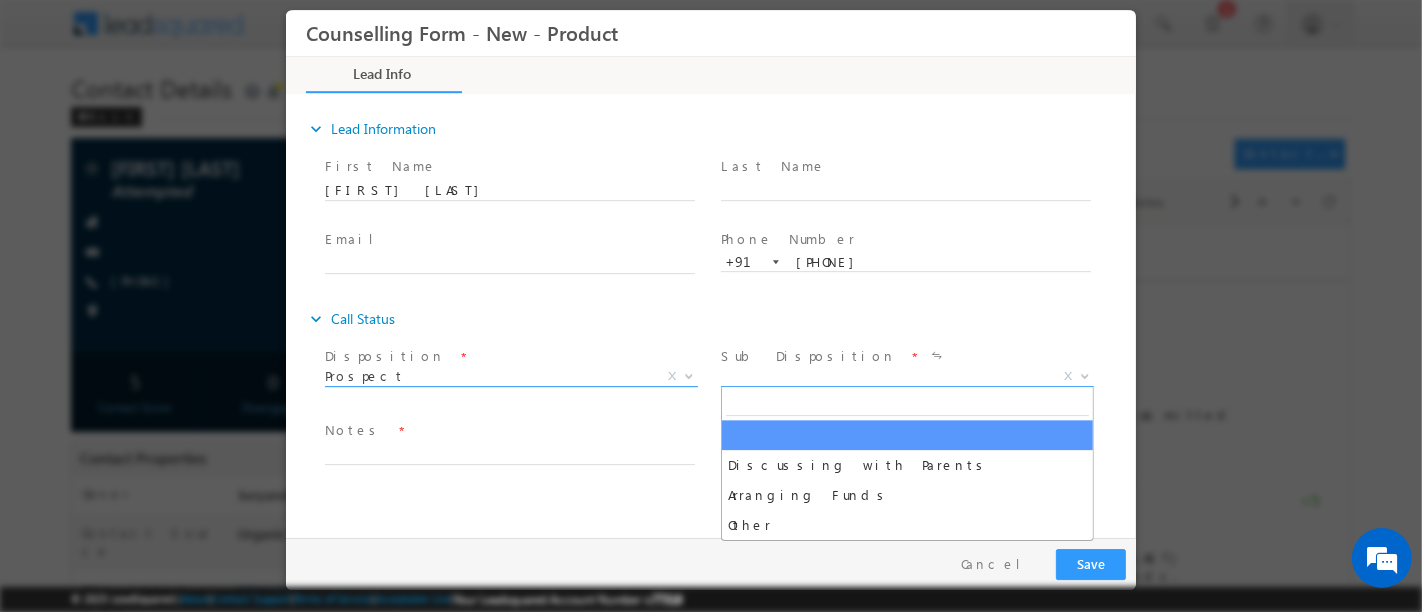 click on "Prospect" at bounding box center [486, 376] 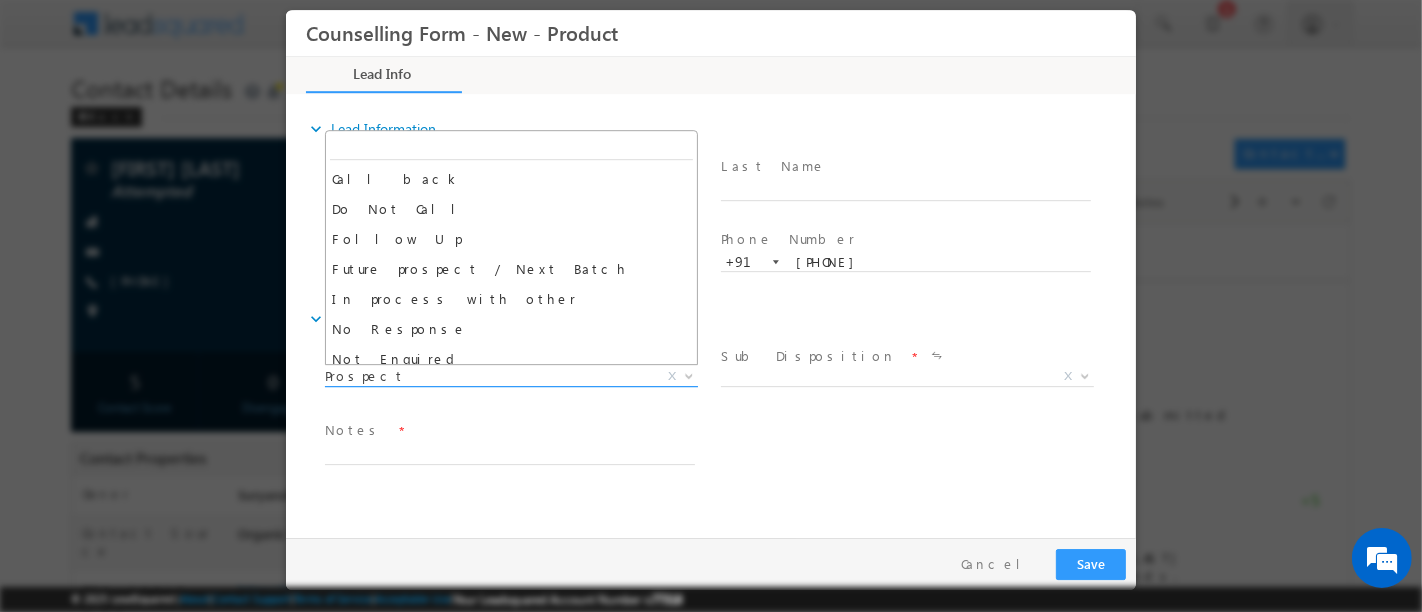 scroll, scrollTop: 129, scrollLeft: 0, axis: vertical 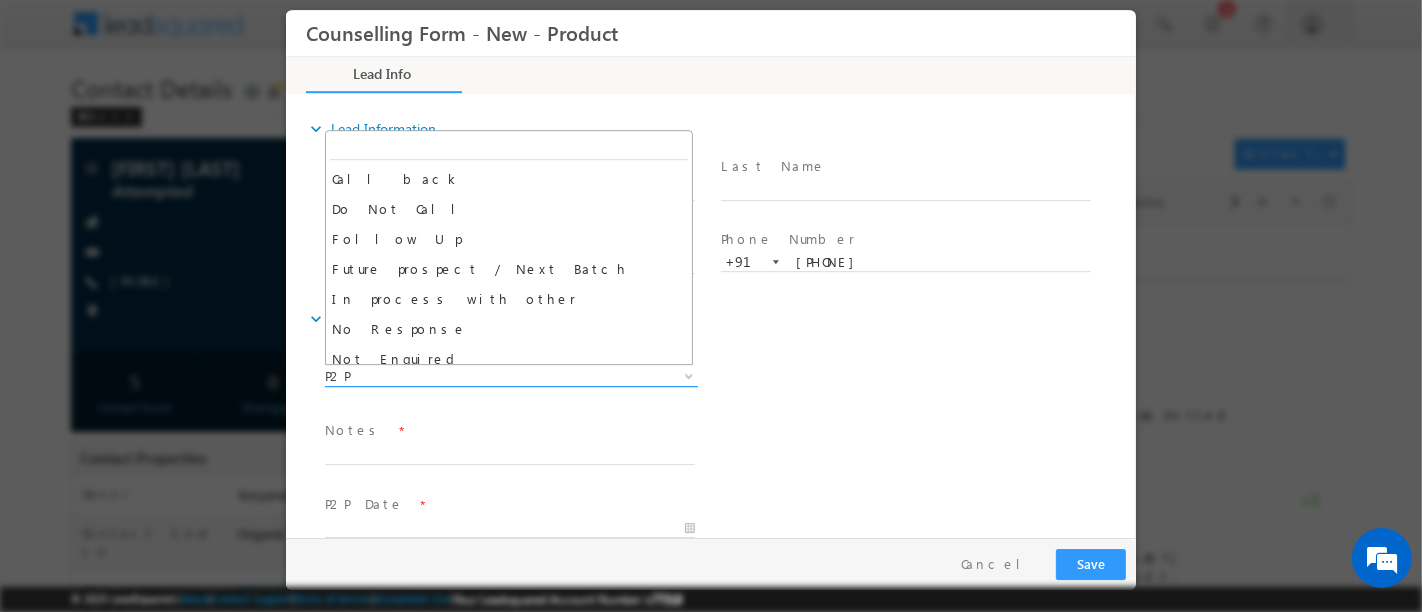 click on "P2P" at bounding box center (486, 376) 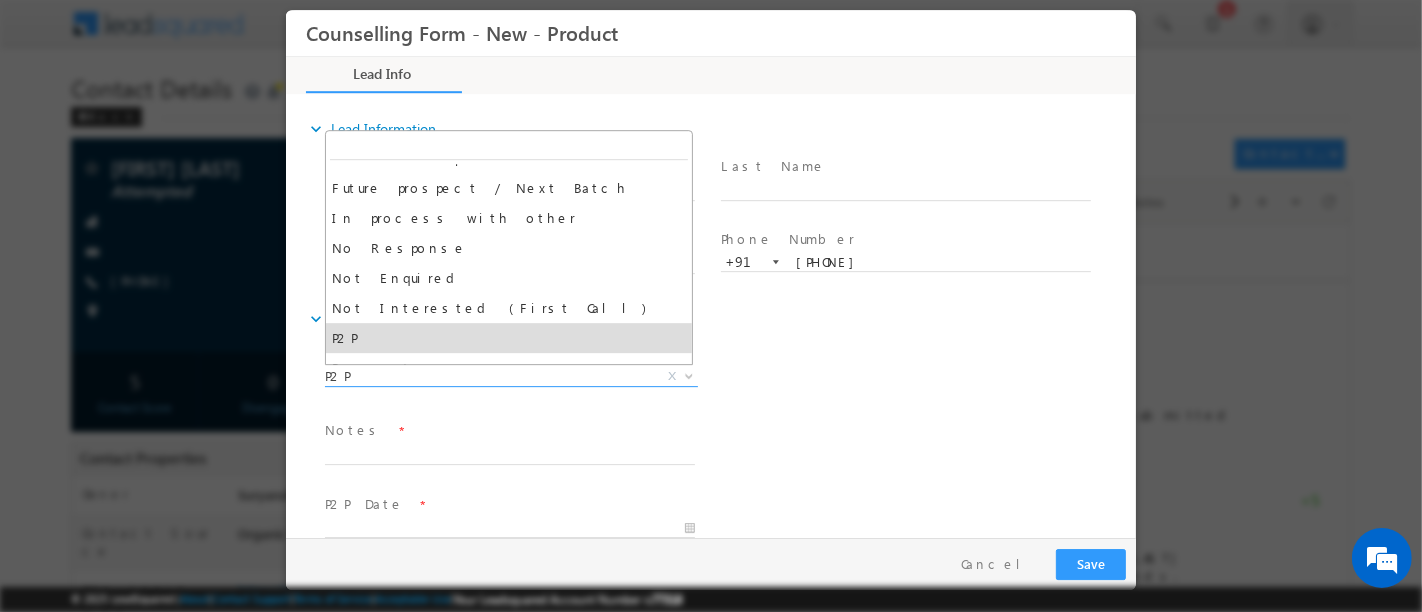 scroll, scrollTop: 129, scrollLeft: 0, axis: vertical 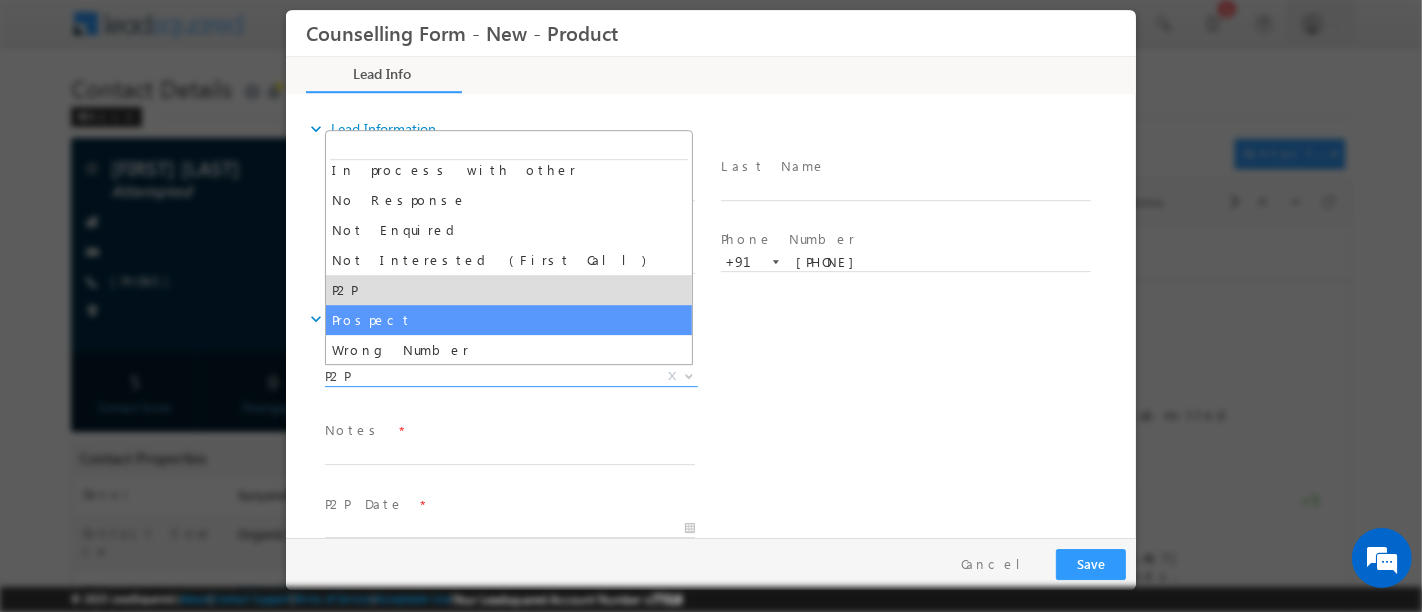 select on "Prospect" 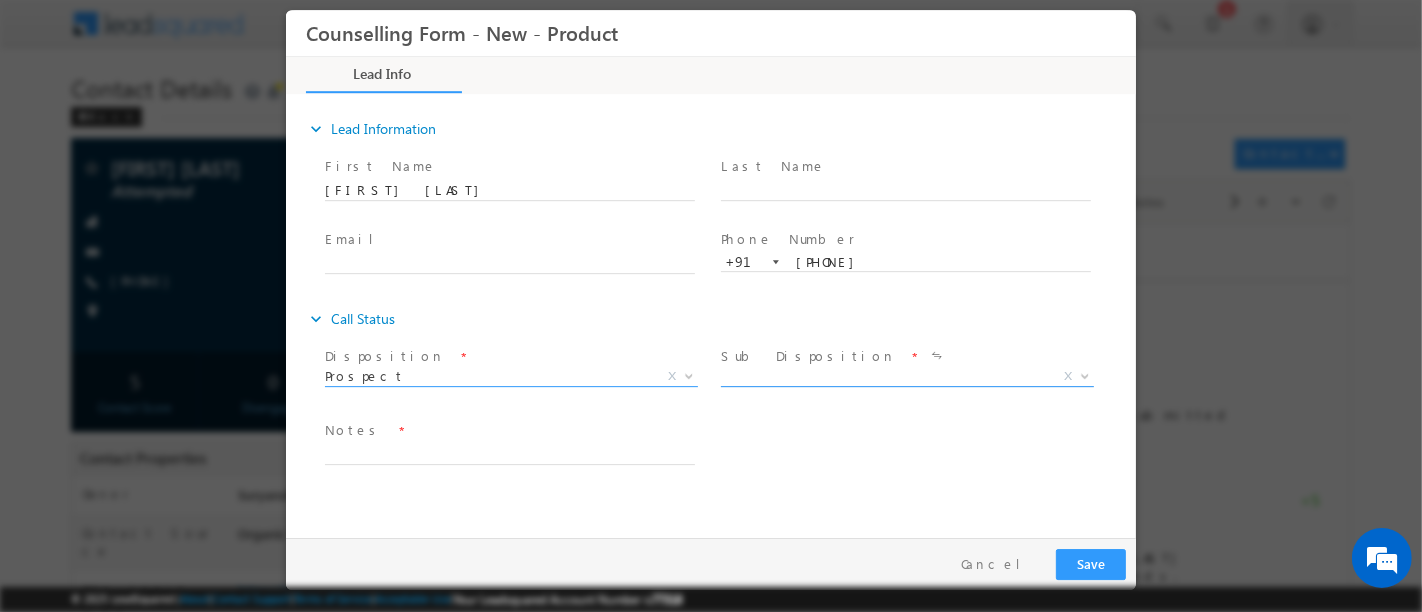 click on "X" at bounding box center [906, 377] 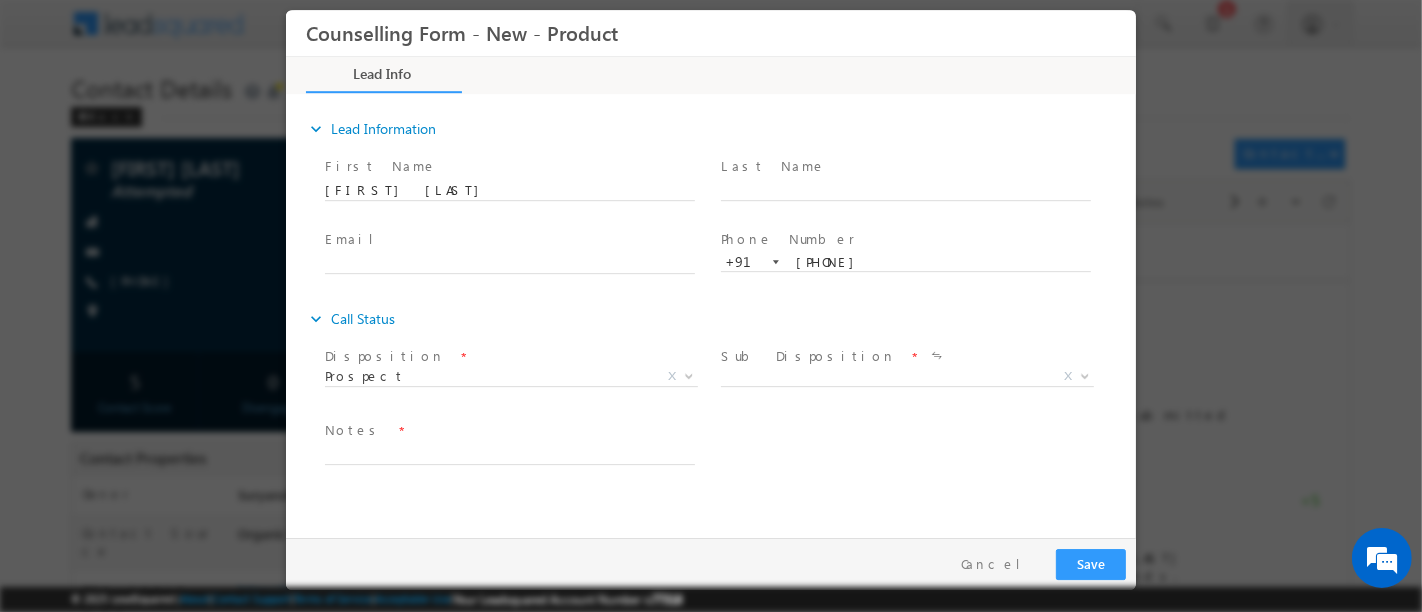click on "expand_more Call Status" at bounding box center [720, 319] 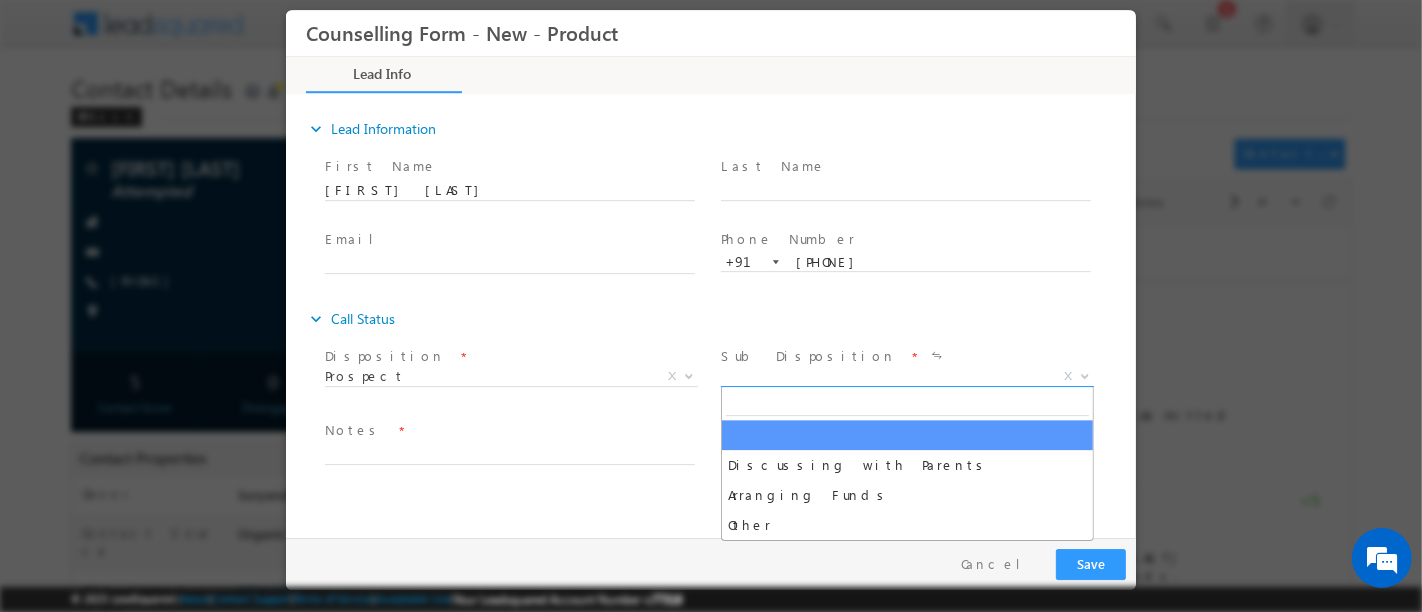 click on "X" at bounding box center [906, 377] 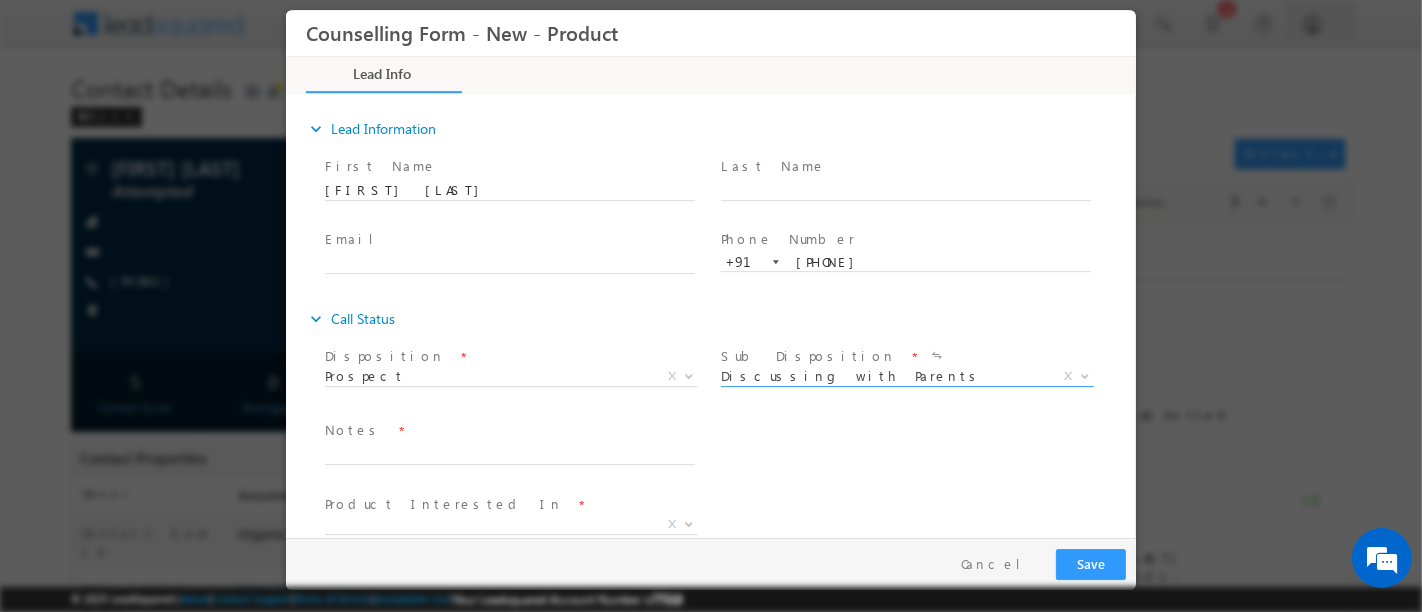scroll, scrollTop: 31, scrollLeft: 0, axis: vertical 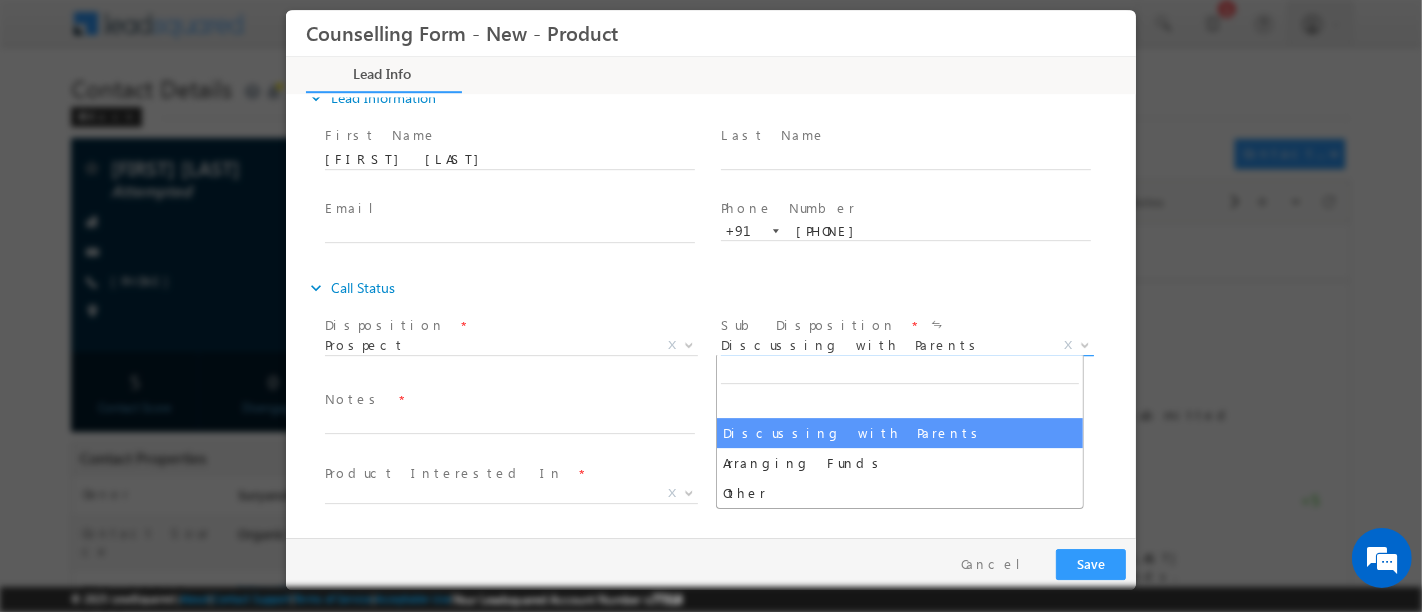 click on "Discussing with Parents" at bounding box center [882, 345] 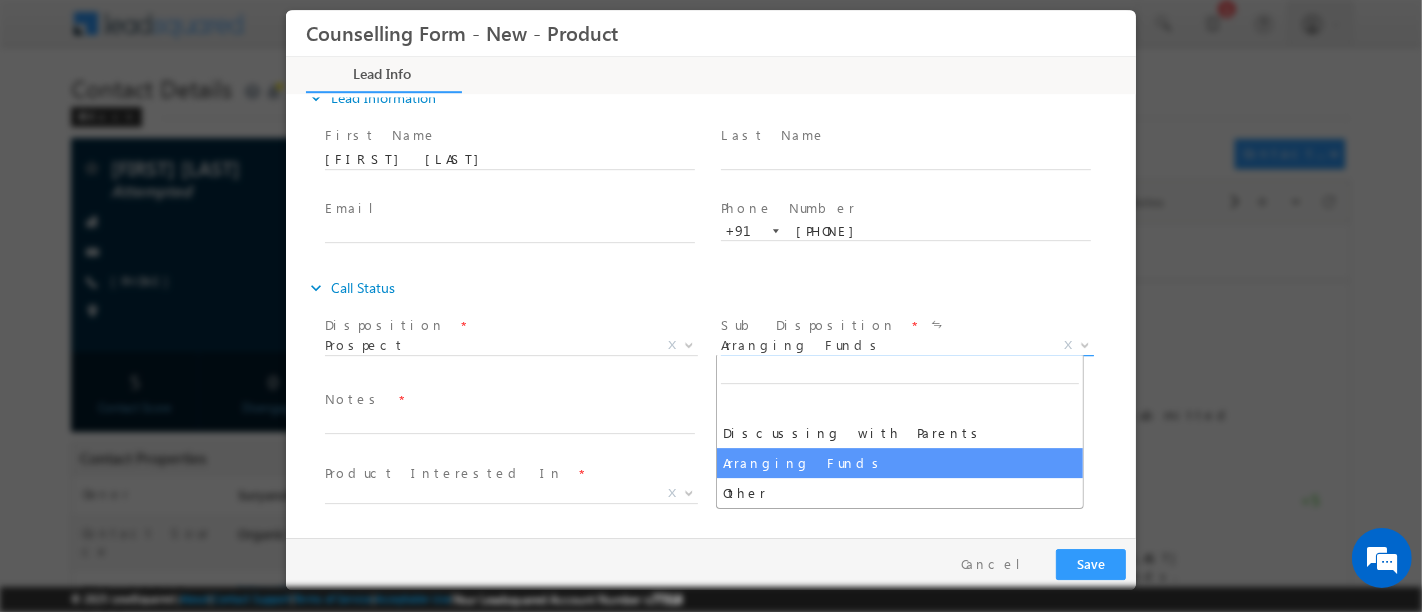 click on "Arranging Funds" at bounding box center [882, 345] 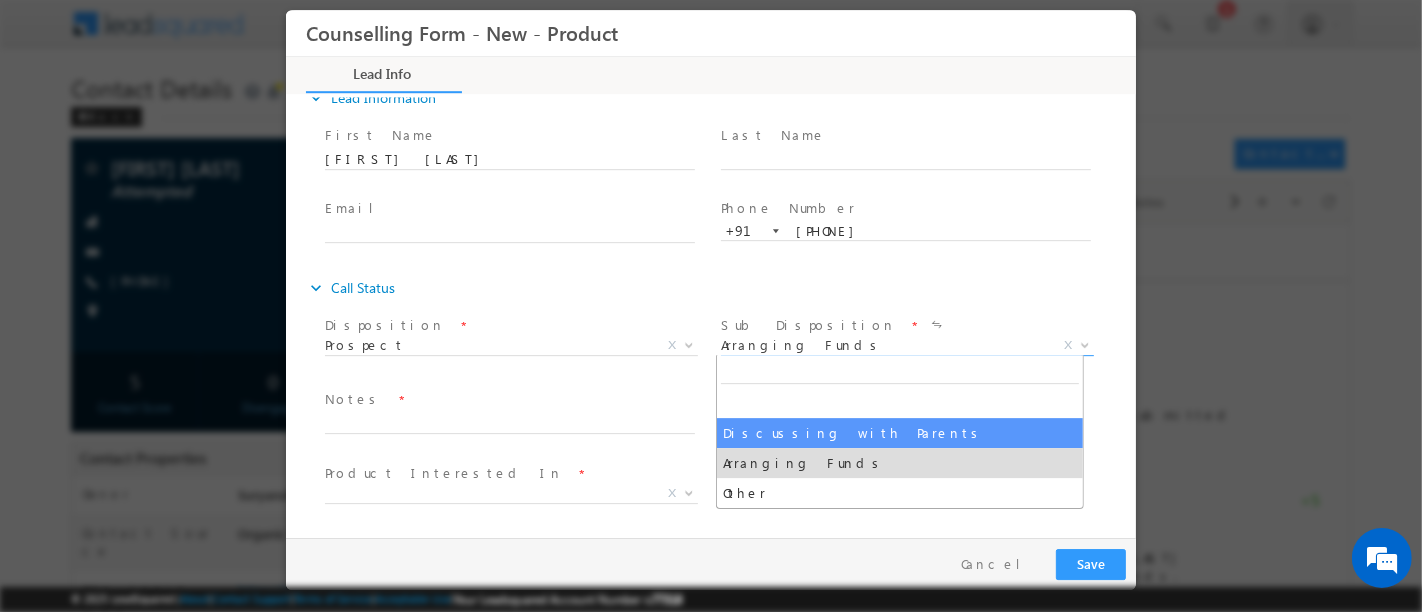 select on "Discussing with Parents" 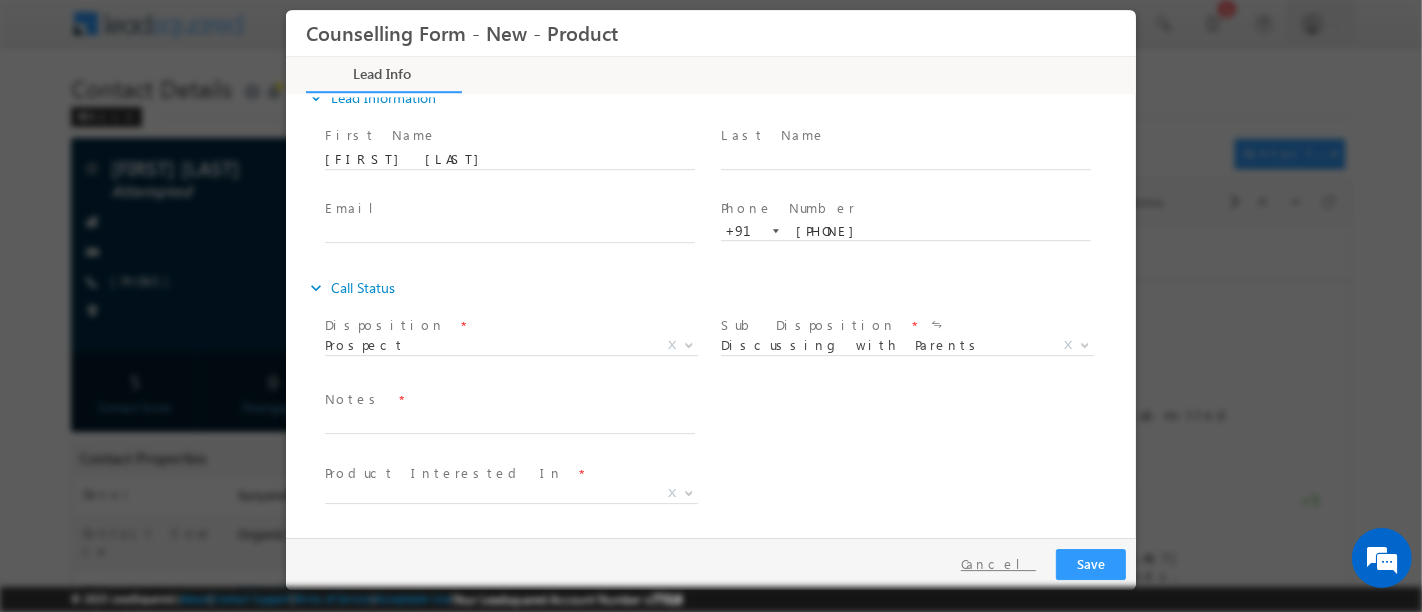 click on "Cancel" at bounding box center [997, 564] 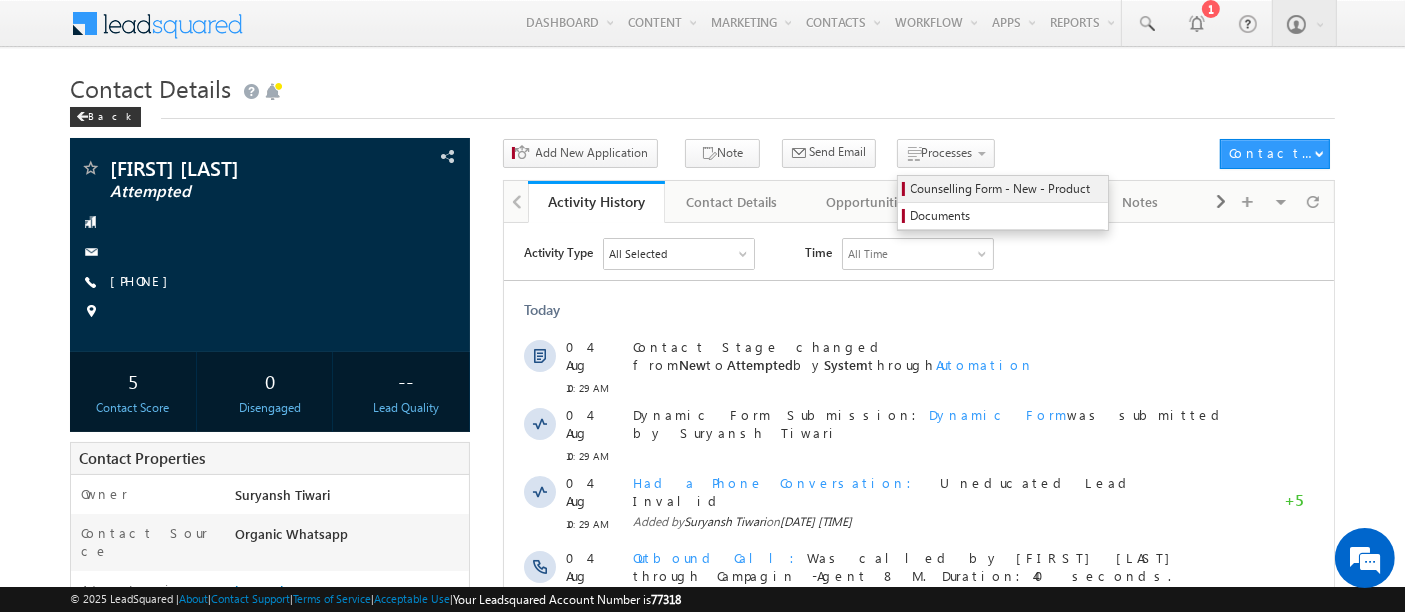 click on "Counselling Form - New - Product" at bounding box center [1006, 189] 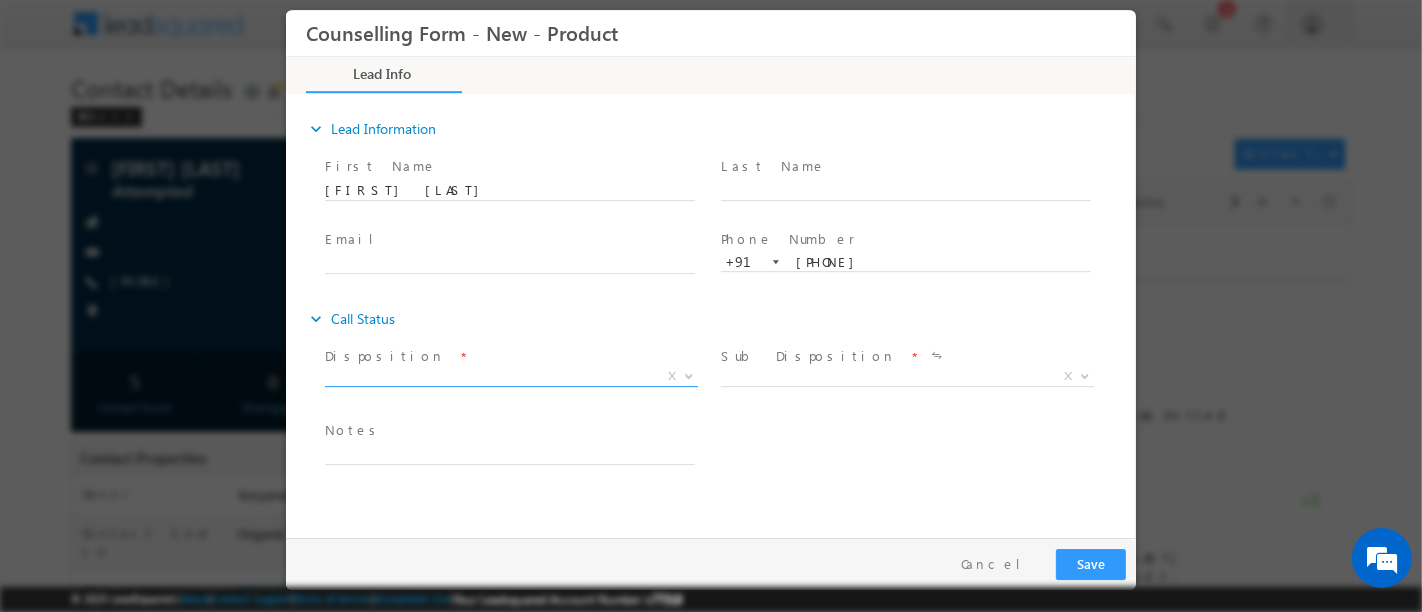 scroll, scrollTop: 0, scrollLeft: 0, axis: both 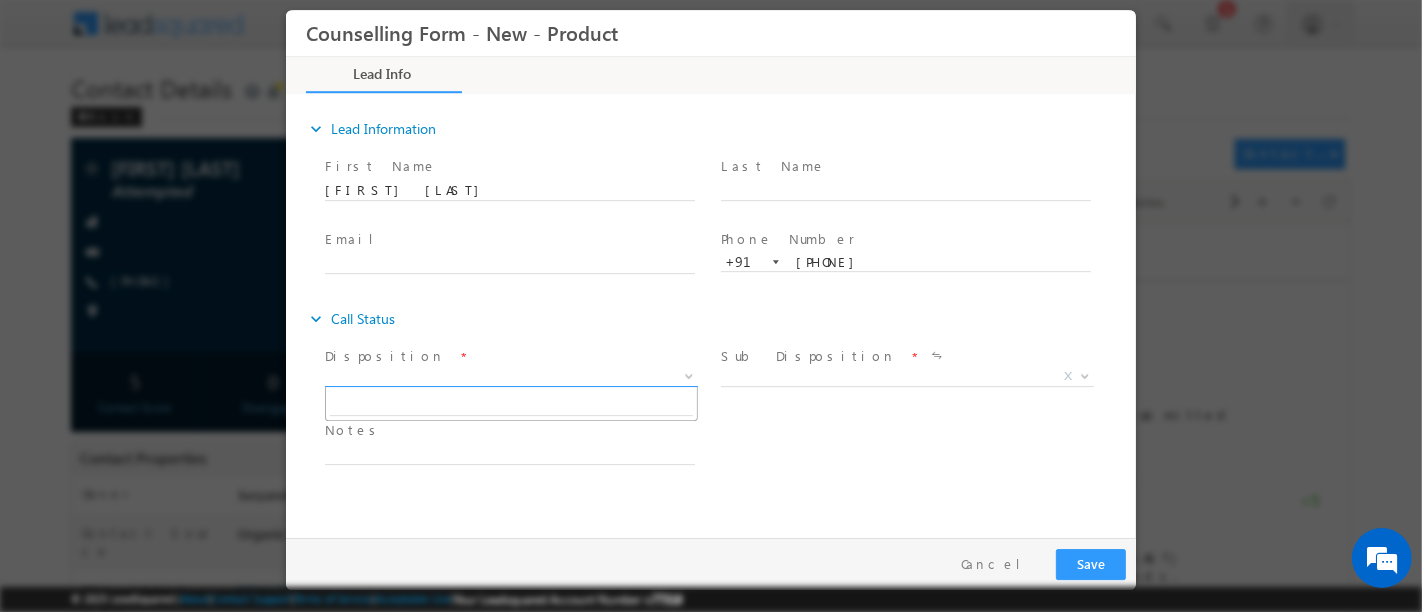 click on "X" at bounding box center [510, 377] 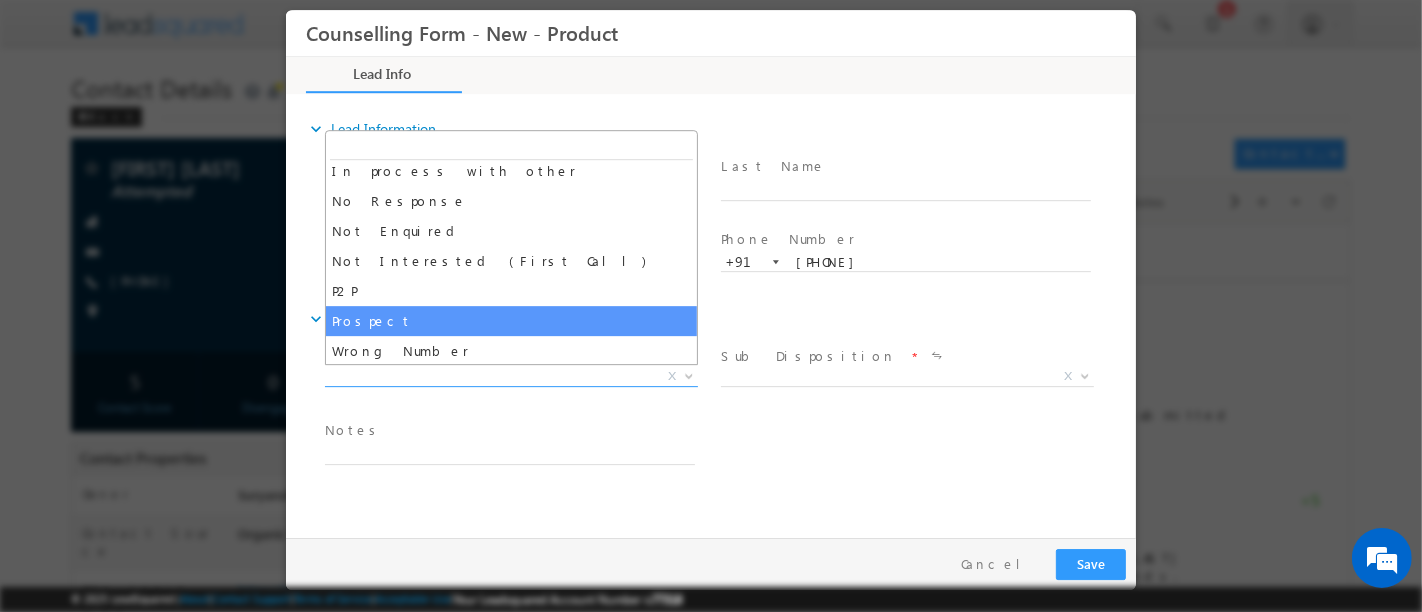 scroll, scrollTop: 128, scrollLeft: 0, axis: vertical 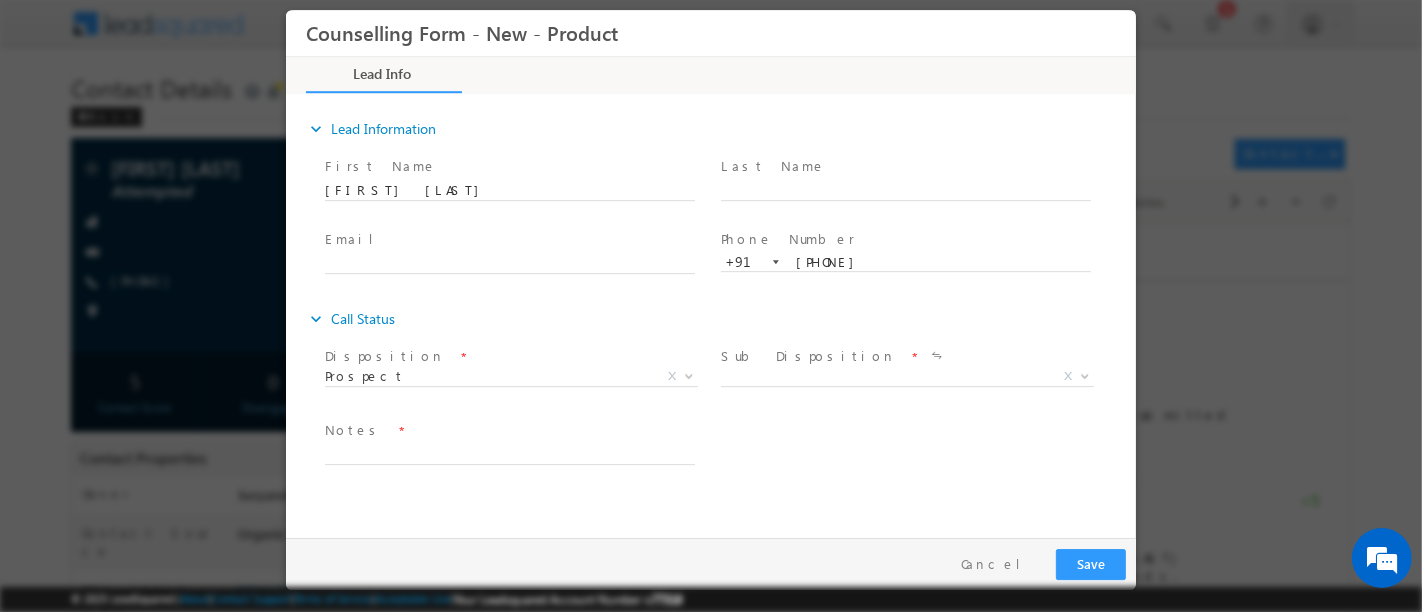 click on "expand_more Call Status" at bounding box center [720, 319] 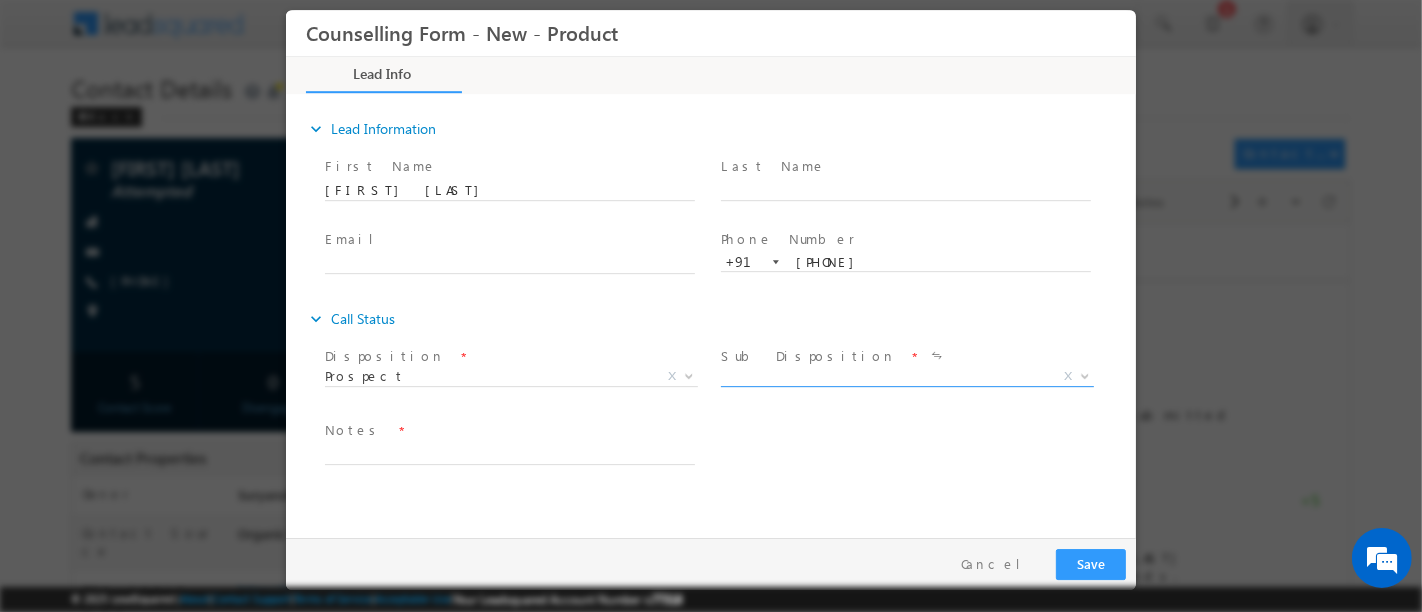 click on "X" at bounding box center (906, 377) 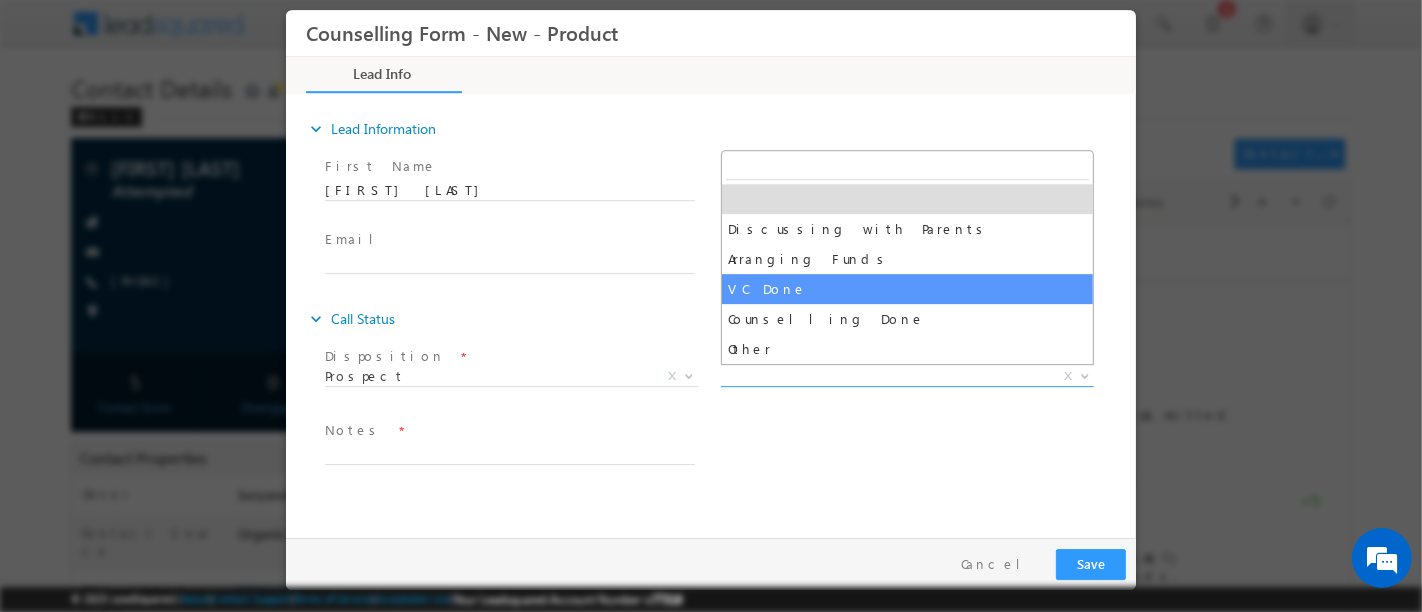 select on "VC Done" 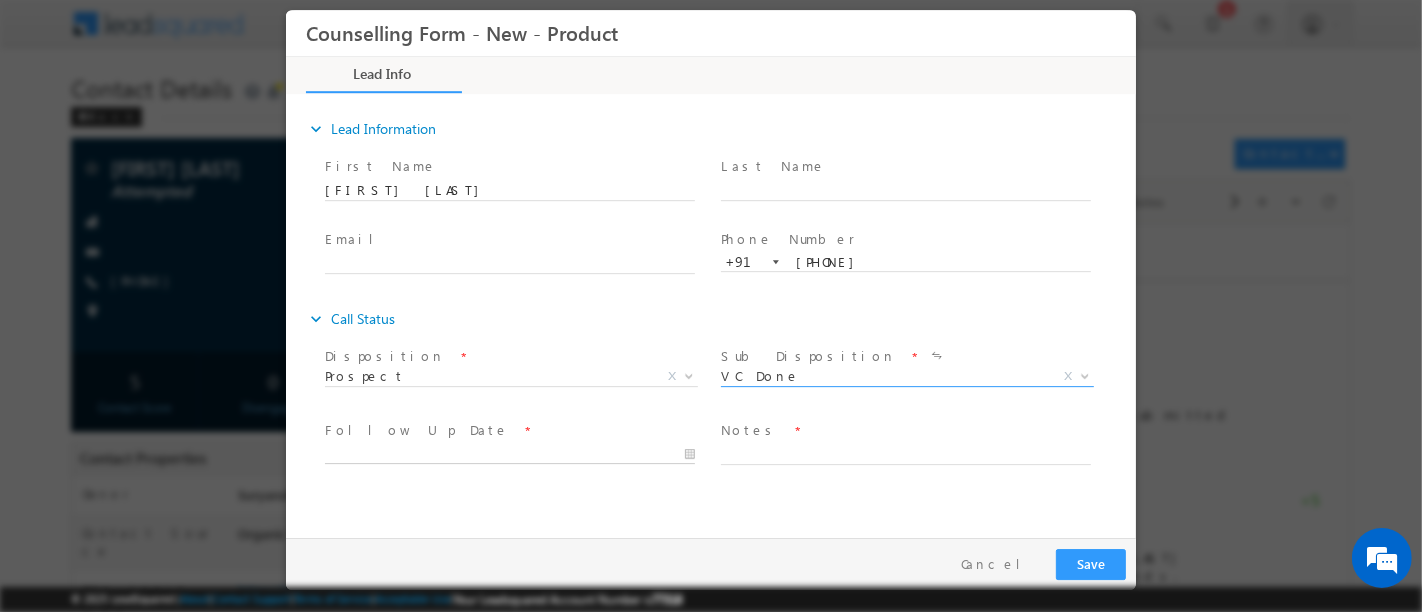 type on "04/08/2025 2:07 PM" 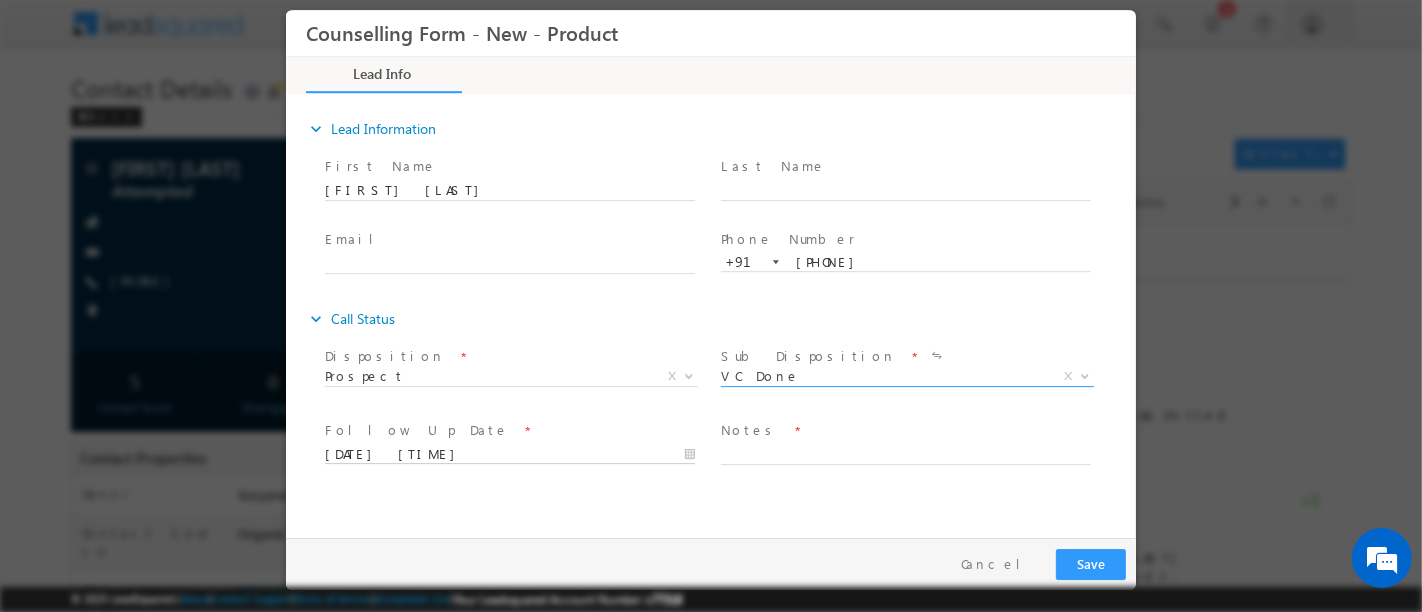 click on "04/08/2025 2:07 PM" at bounding box center (509, 455) 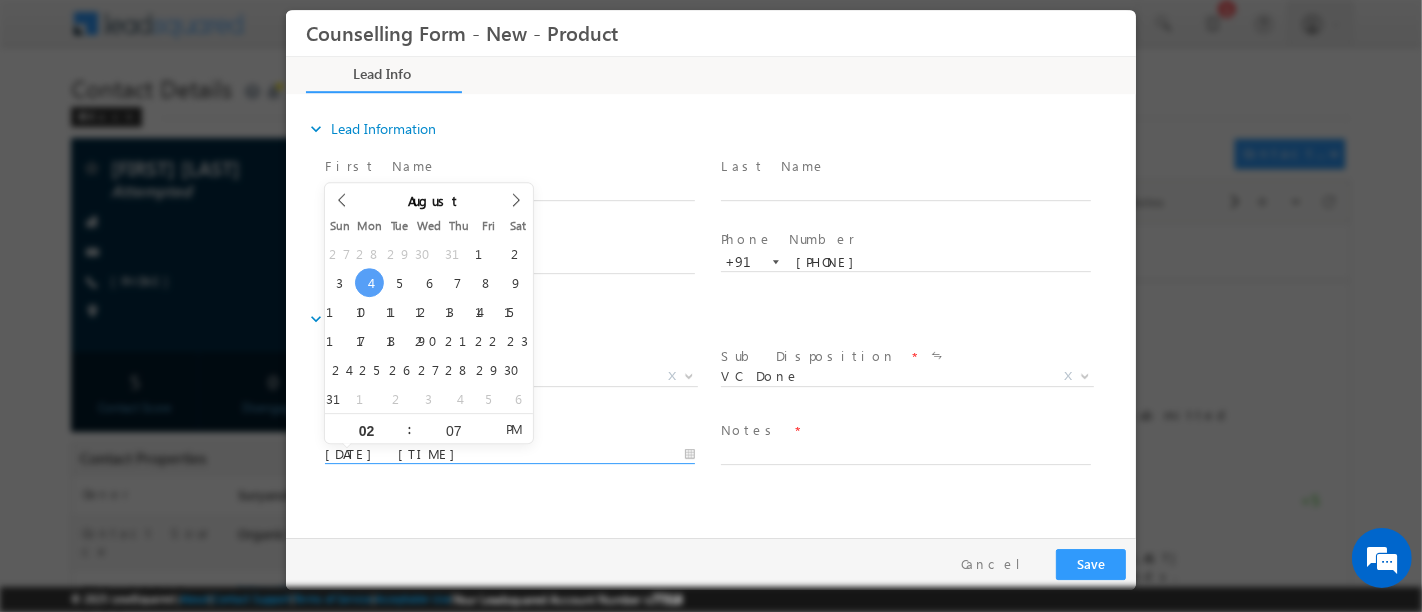 click on "expand_more Call Status" at bounding box center (720, 319) 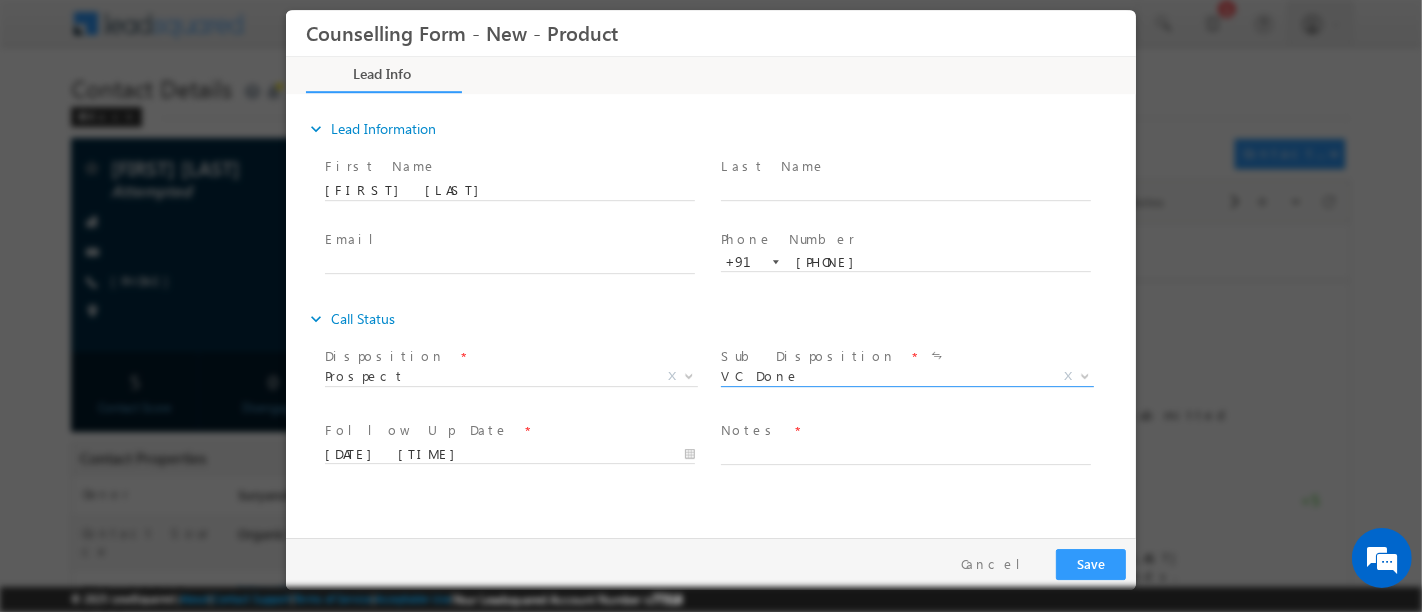 click on "VC Done" at bounding box center (882, 376) 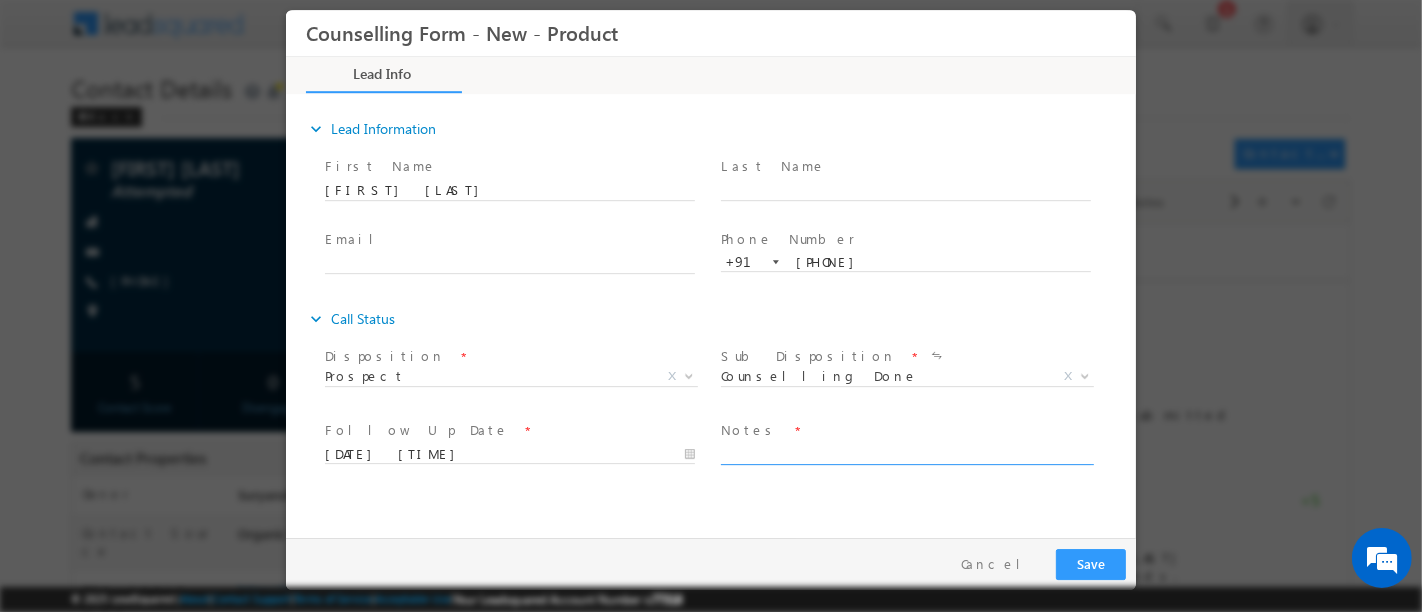 click at bounding box center (905, 453) 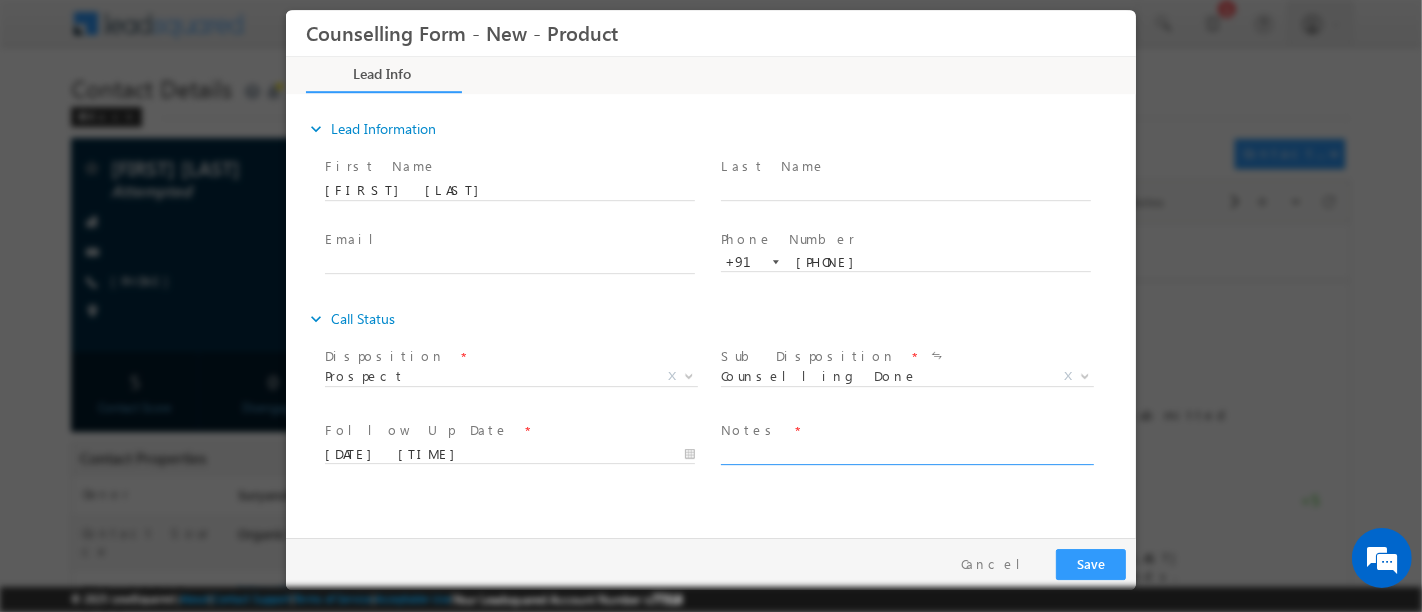 click at bounding box center [905, 453] 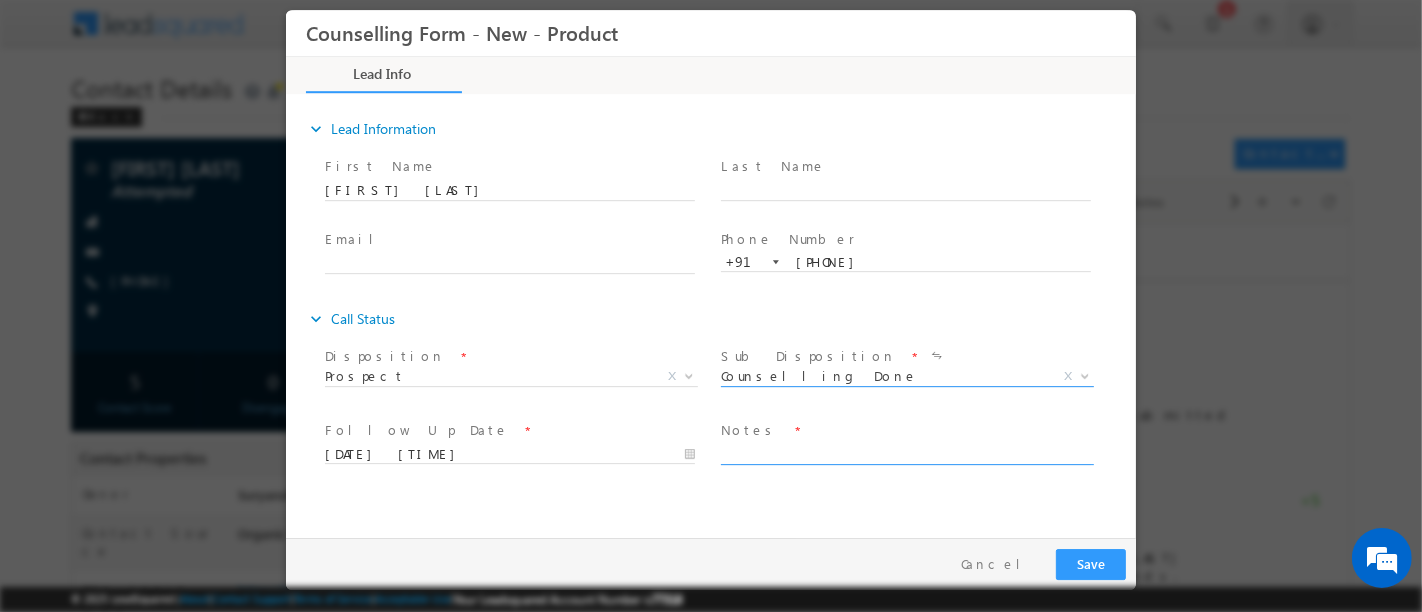 click on "Counselling Done" at bounding box center [882, 376] 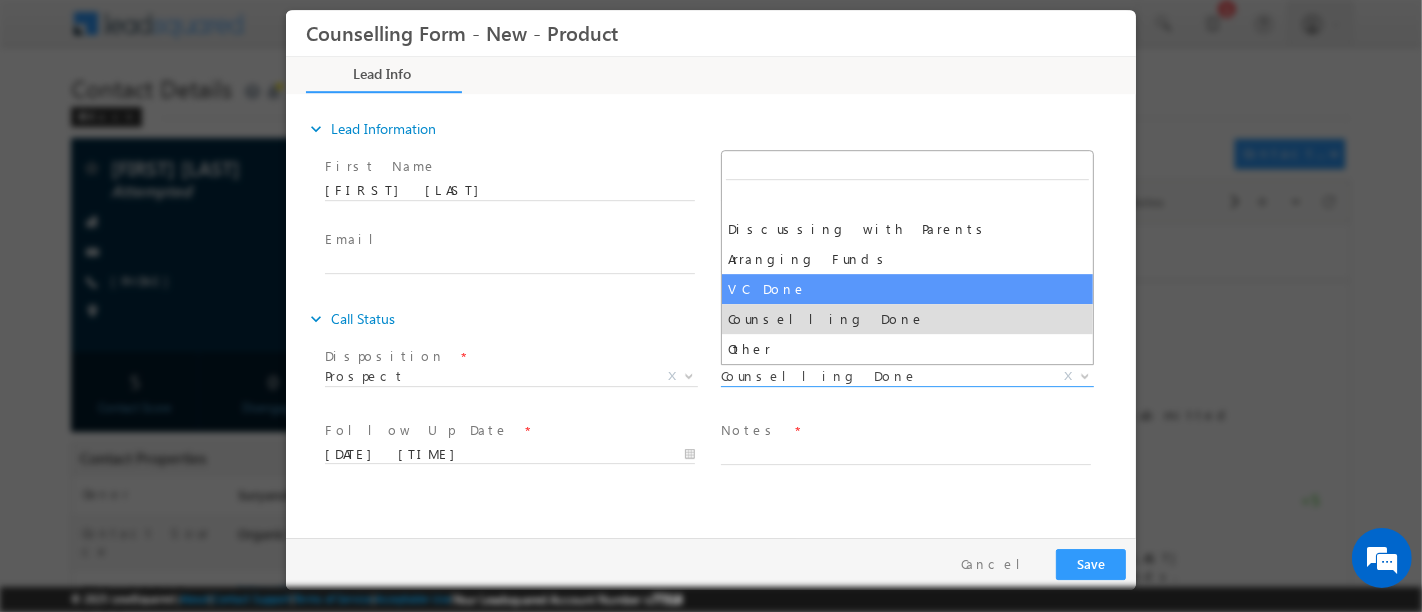 select on "VC Done" 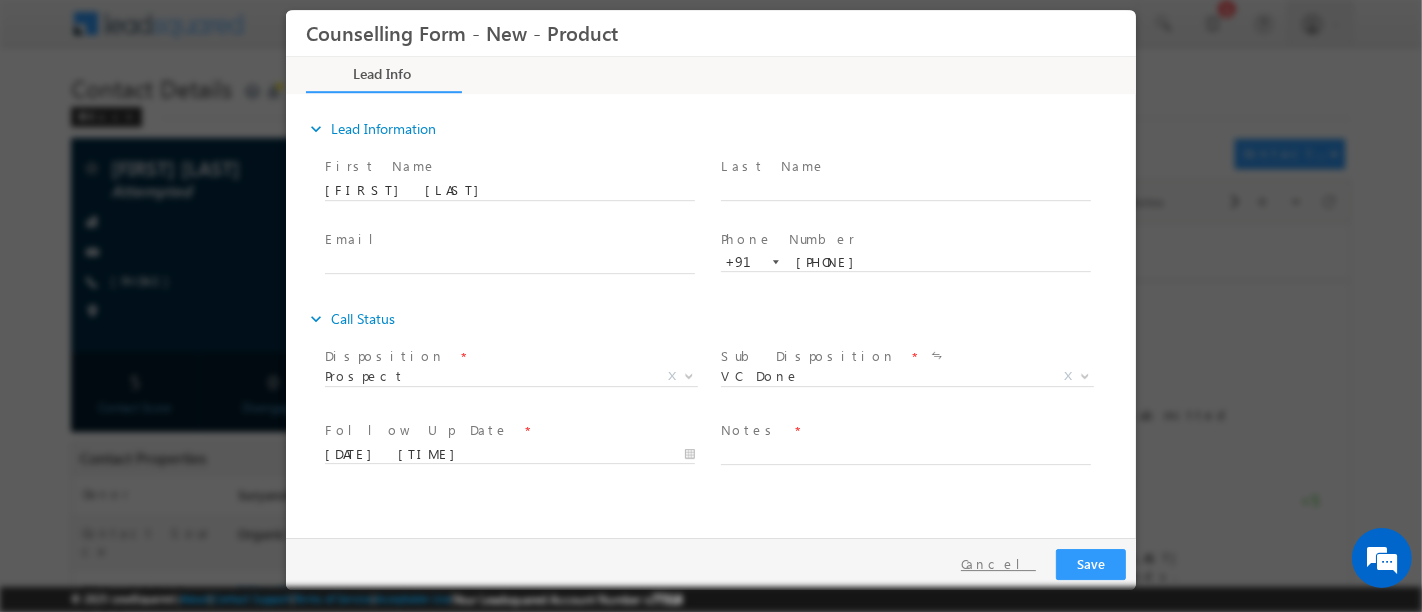 click on "Cancel" at bounding box center (997, 564) 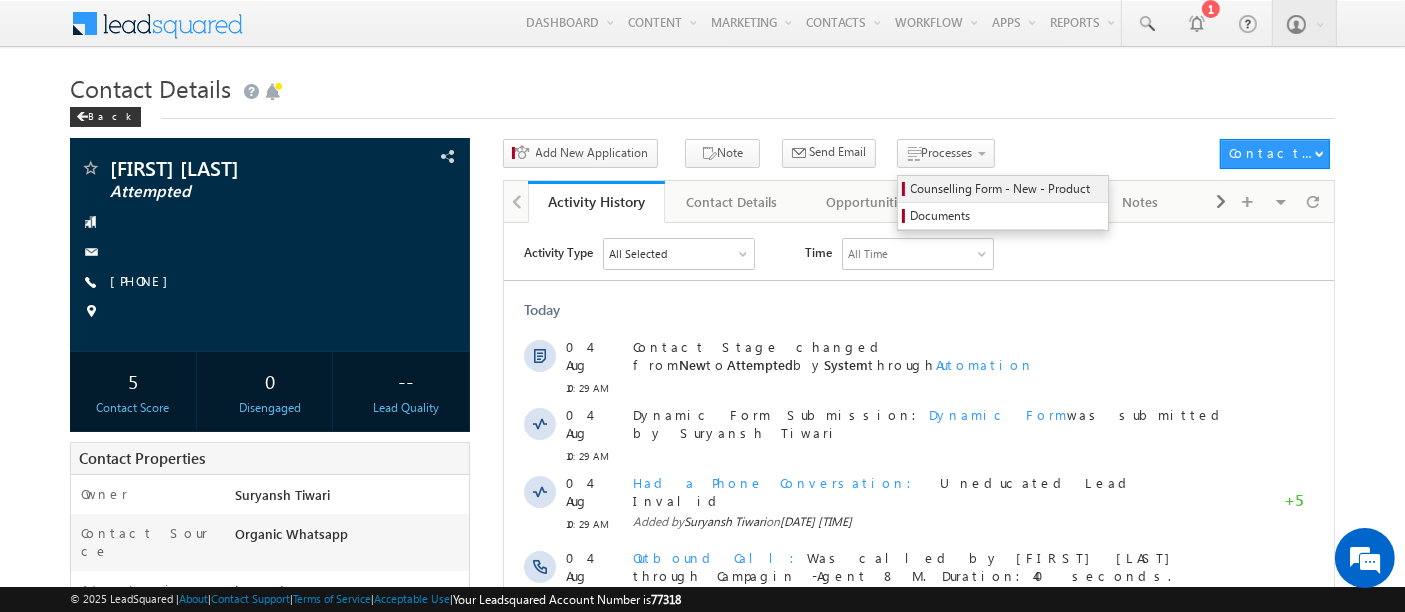 click on "Counselling Form - New - Product" at bounding box center [1006, 189] 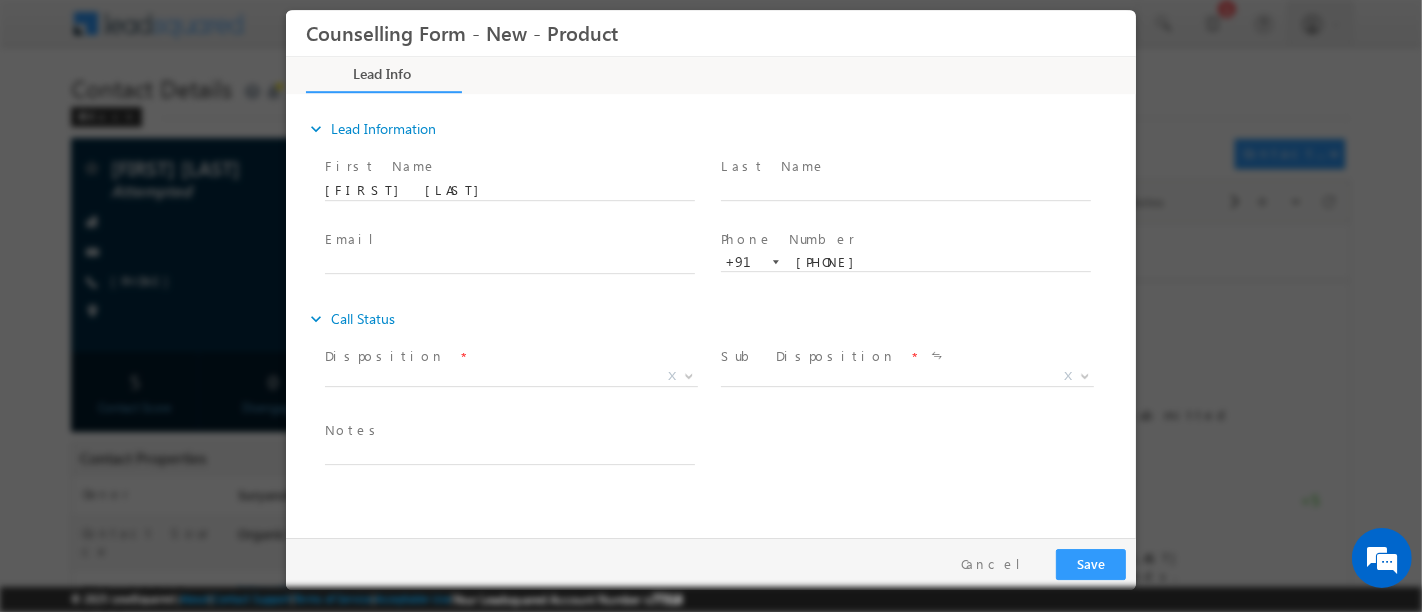 scroll, scrollTop: 0, scrollLeft: 0, axis: both 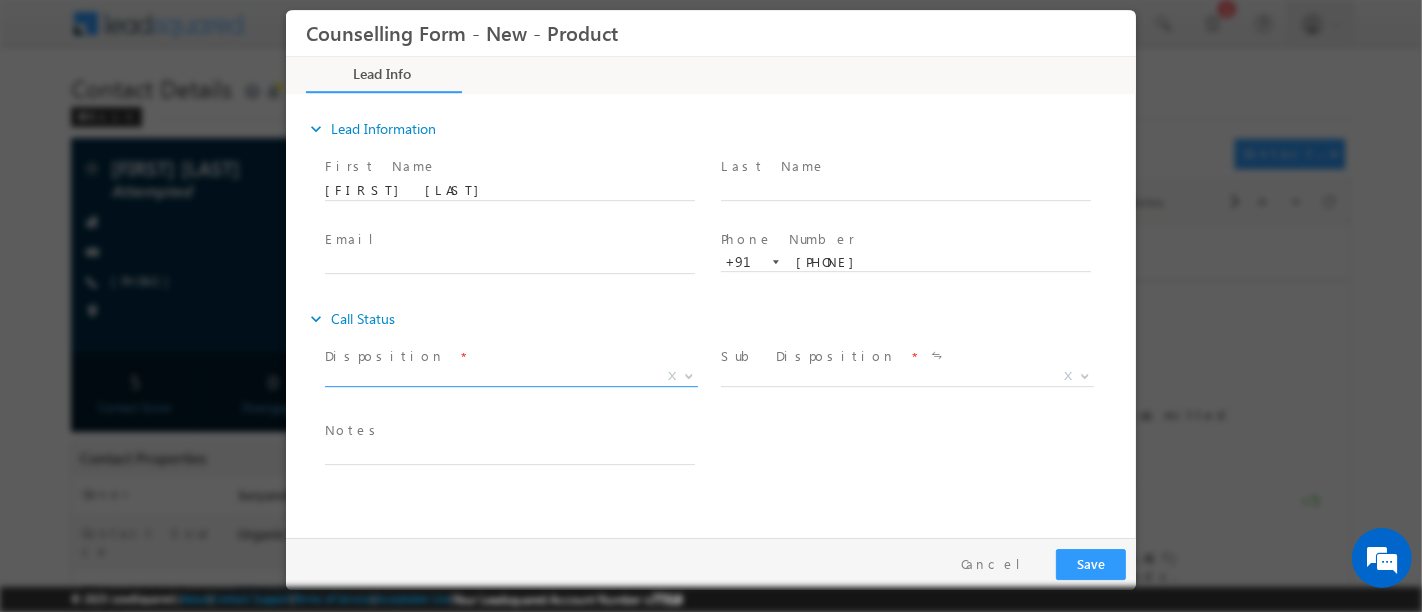 click on "X" at bounding box center (510, 377) 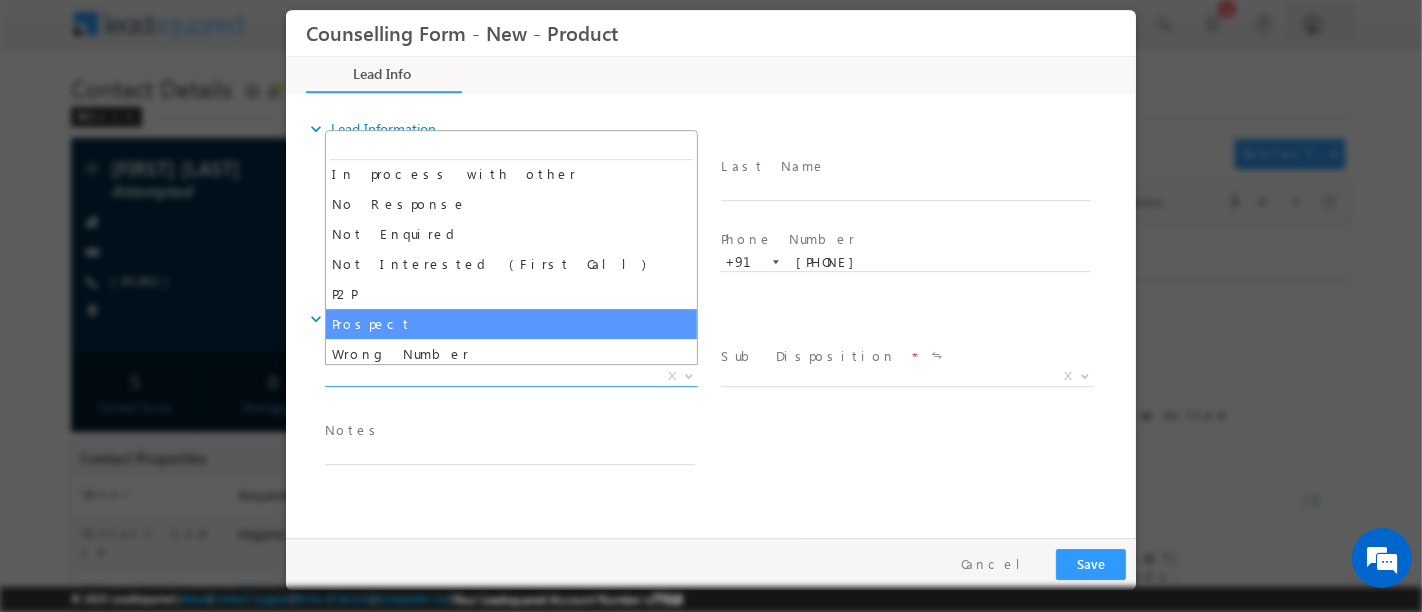 scroll, scrollTop: 126, scrollLeft: 0, axis: vertical 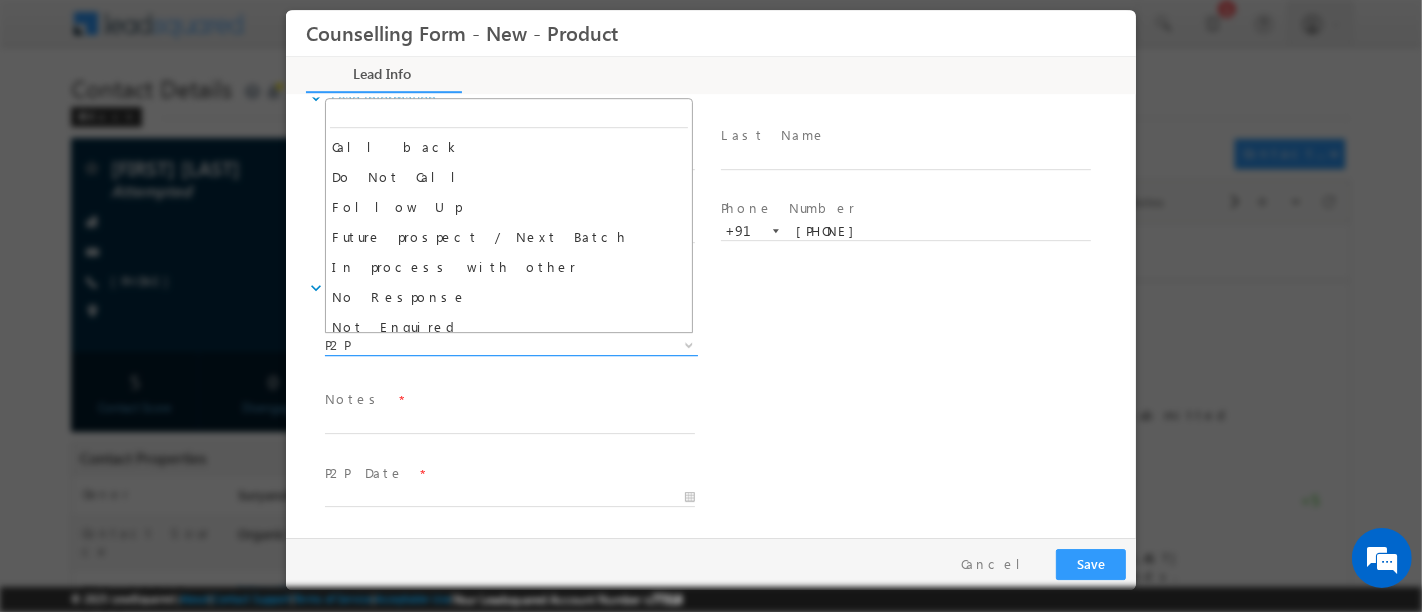 click on "P2P" at bounding box center (486, 345) 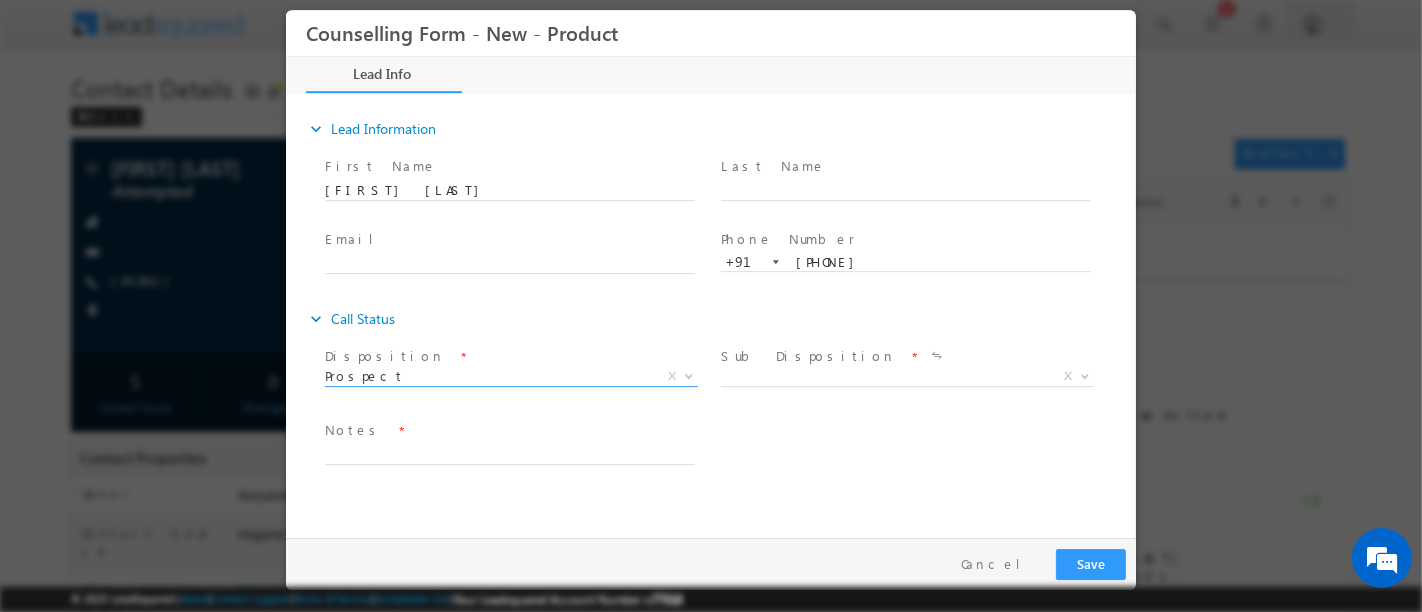 scroll, scrollTop: 0, scrollLeft: 0, axis: both 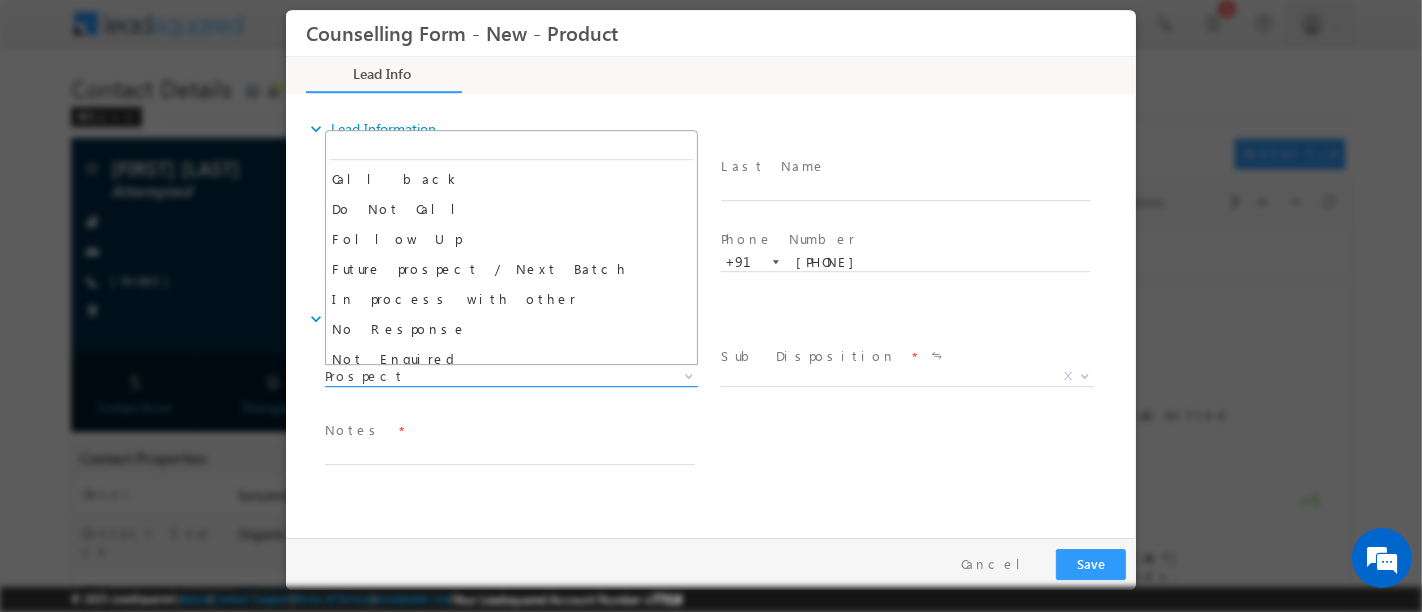 click on "Prospect" at bounding box center (486, 376) 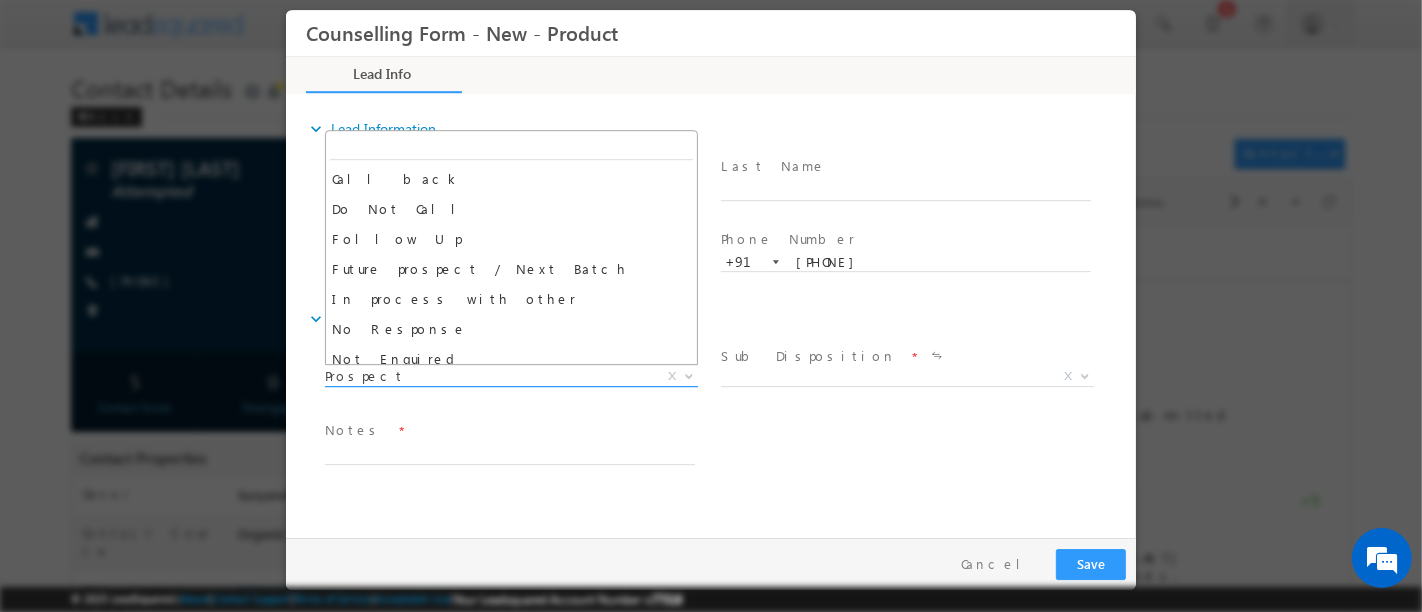 scroll, scrollTop: 129, scrollLeft: 0, axis: vertical 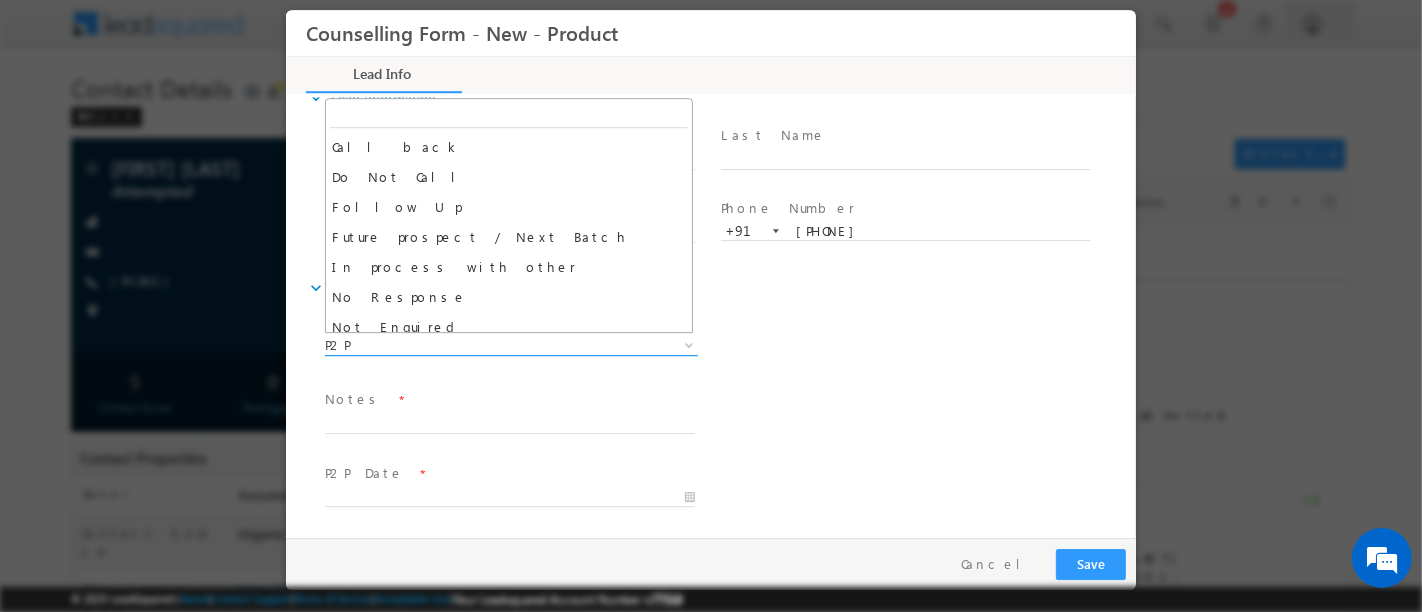 click on "P2P" at bounding box center [486, 345] 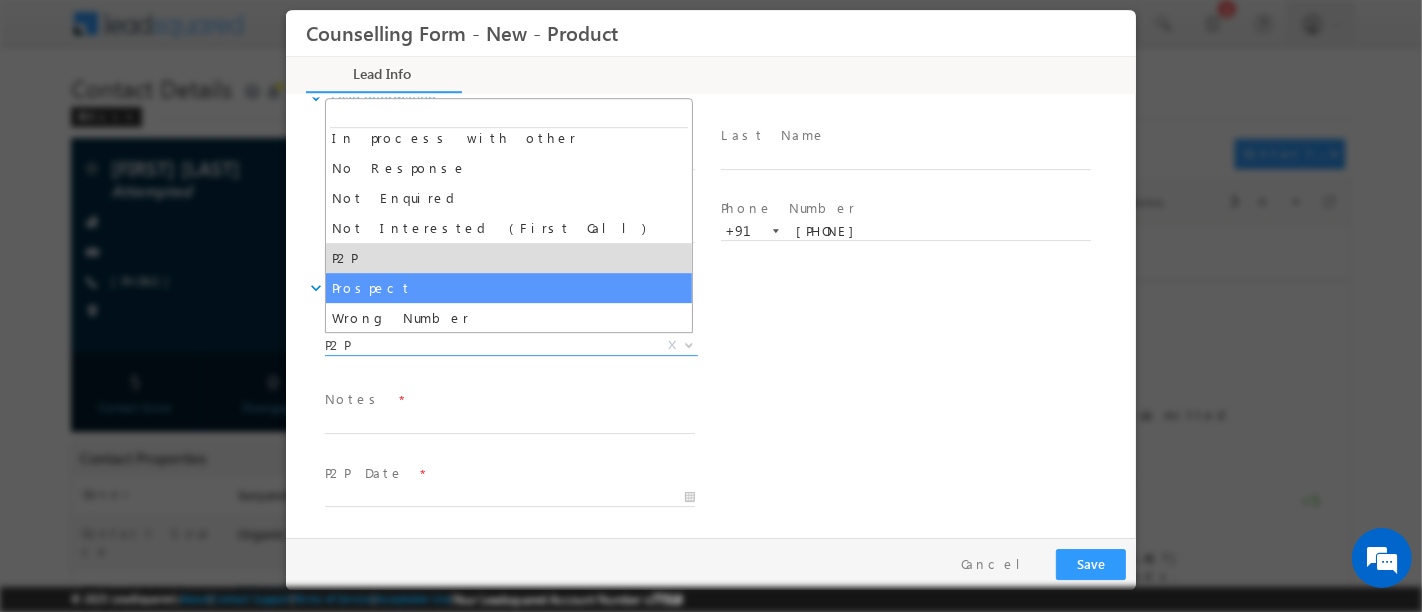 select on "Prospect" 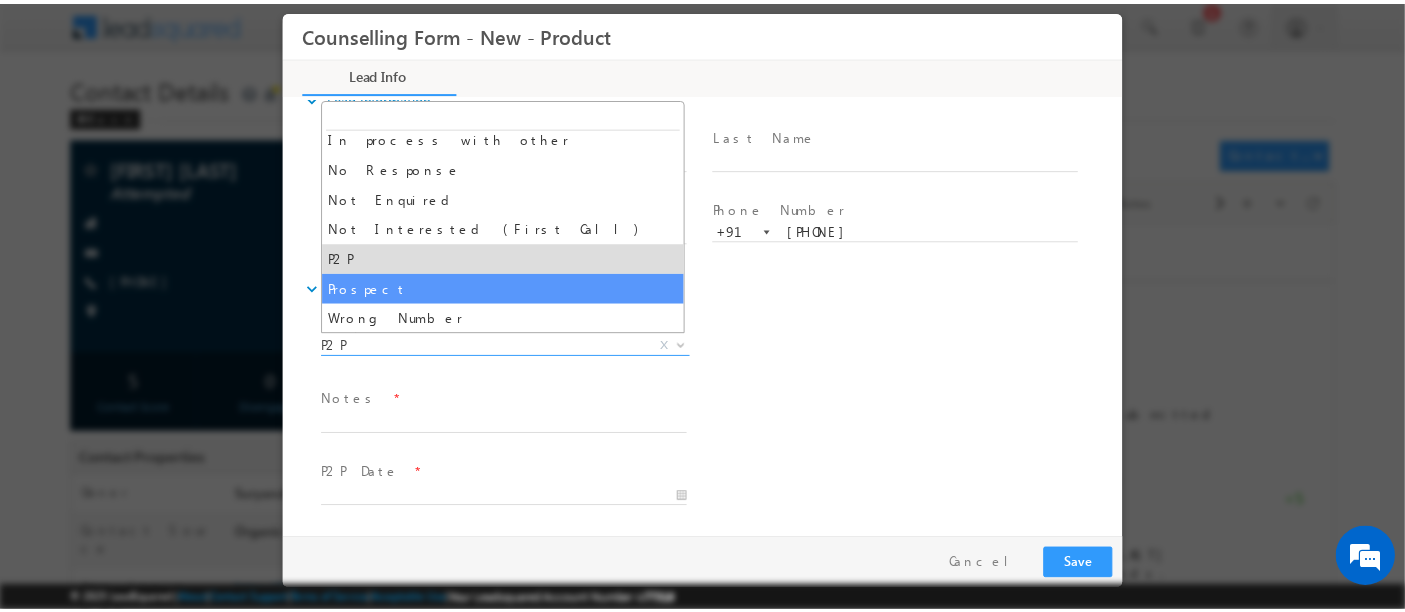 scroll, scrollTop: 0, scrollLeft: 0, axis: both 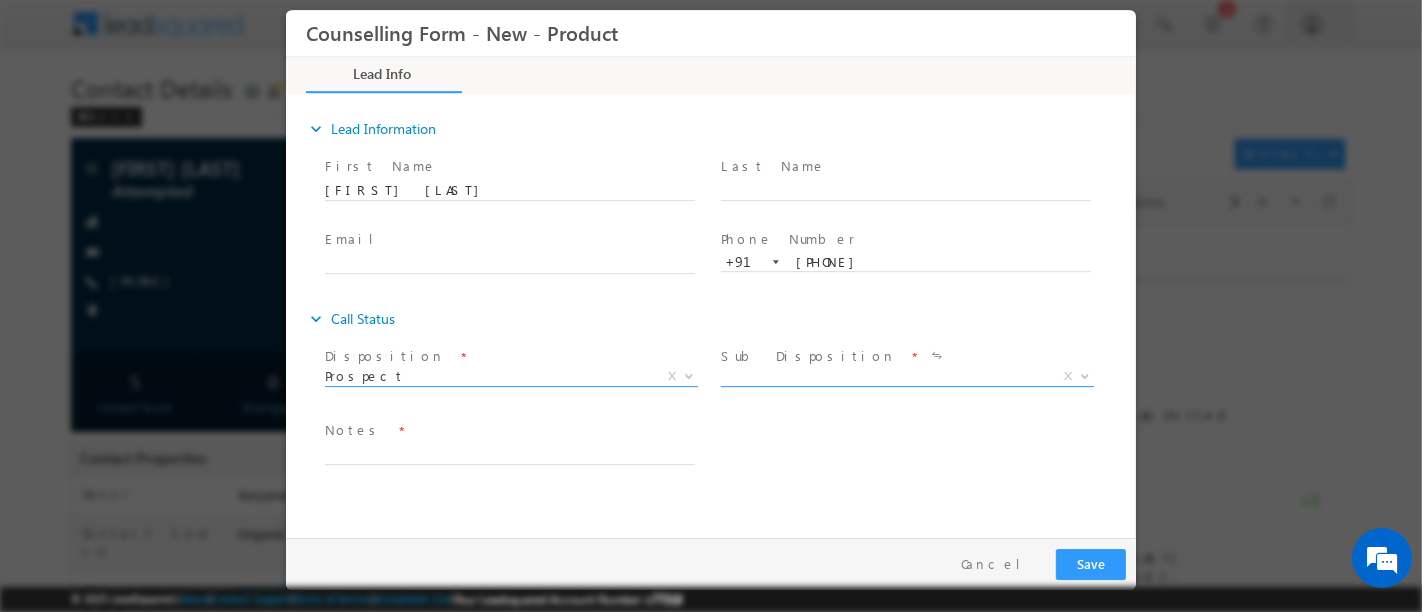 click on "X" at bounding box center [906, 377] 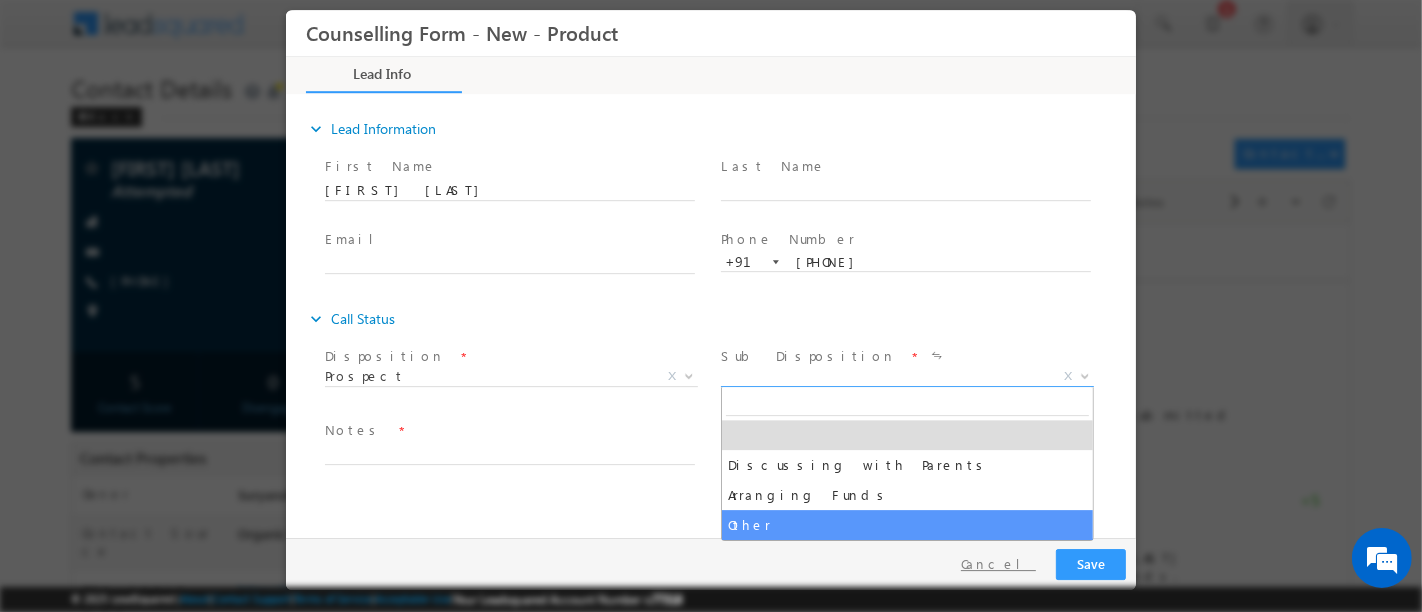 click on "Cancel" at bounding box center [997, 564] 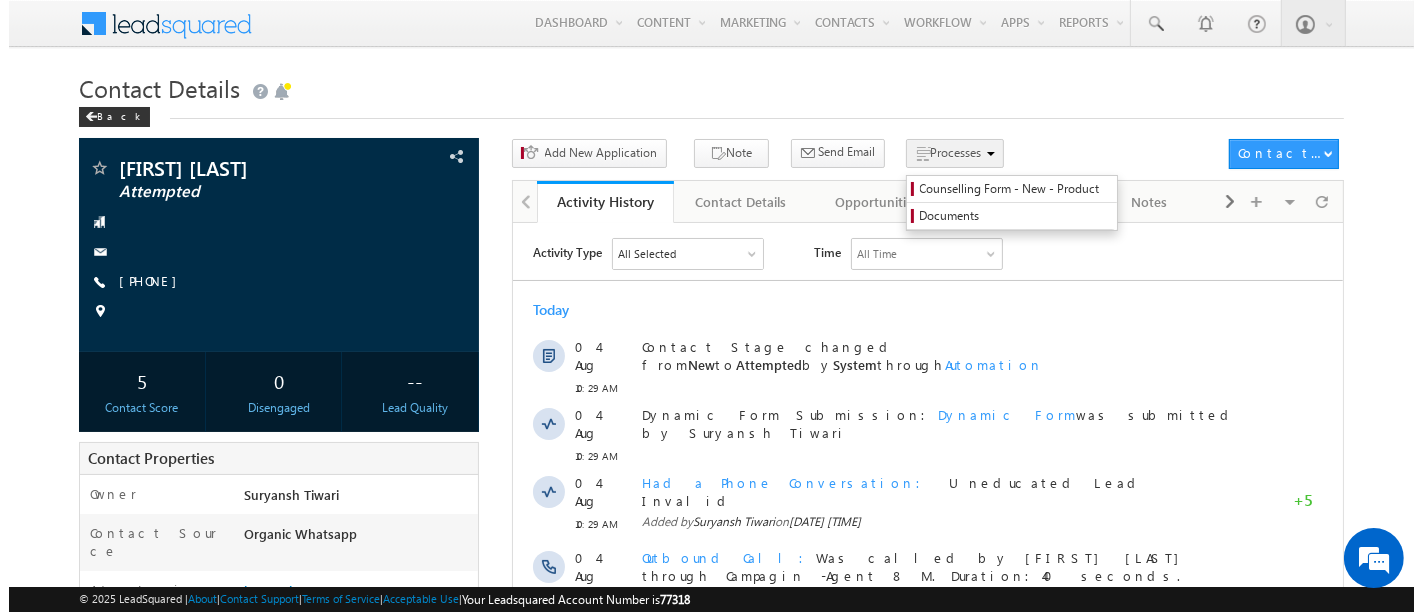 scroll, scrollTop: 0, scrollLeft: 0, axis: both 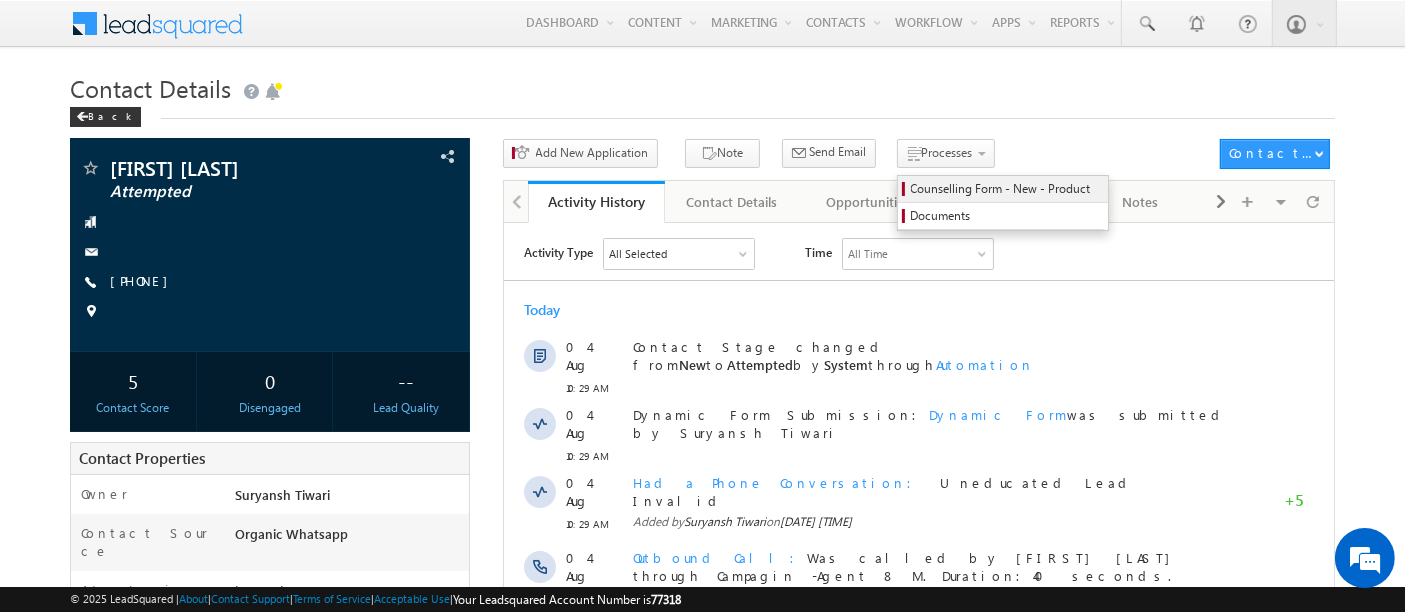 click on "Counselling Form - New - Product" at bounding box center [1006, 189] 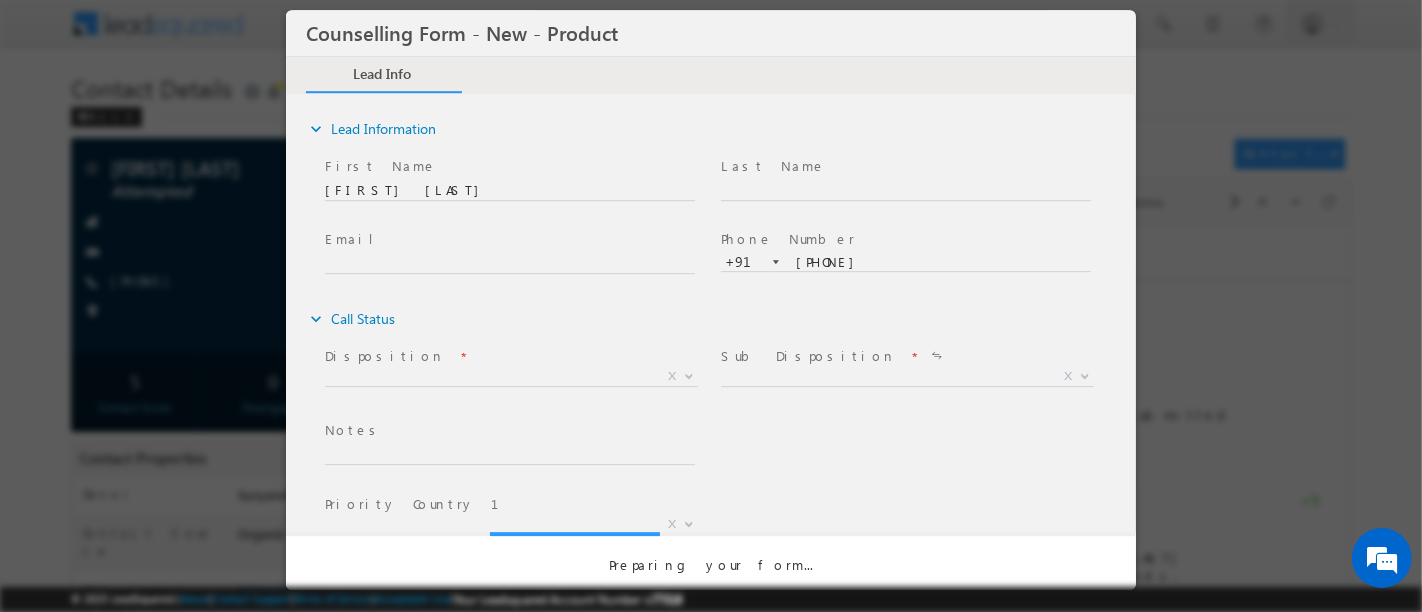 scroll, scrollTop: 0, scrollLeft: 0, axis: both 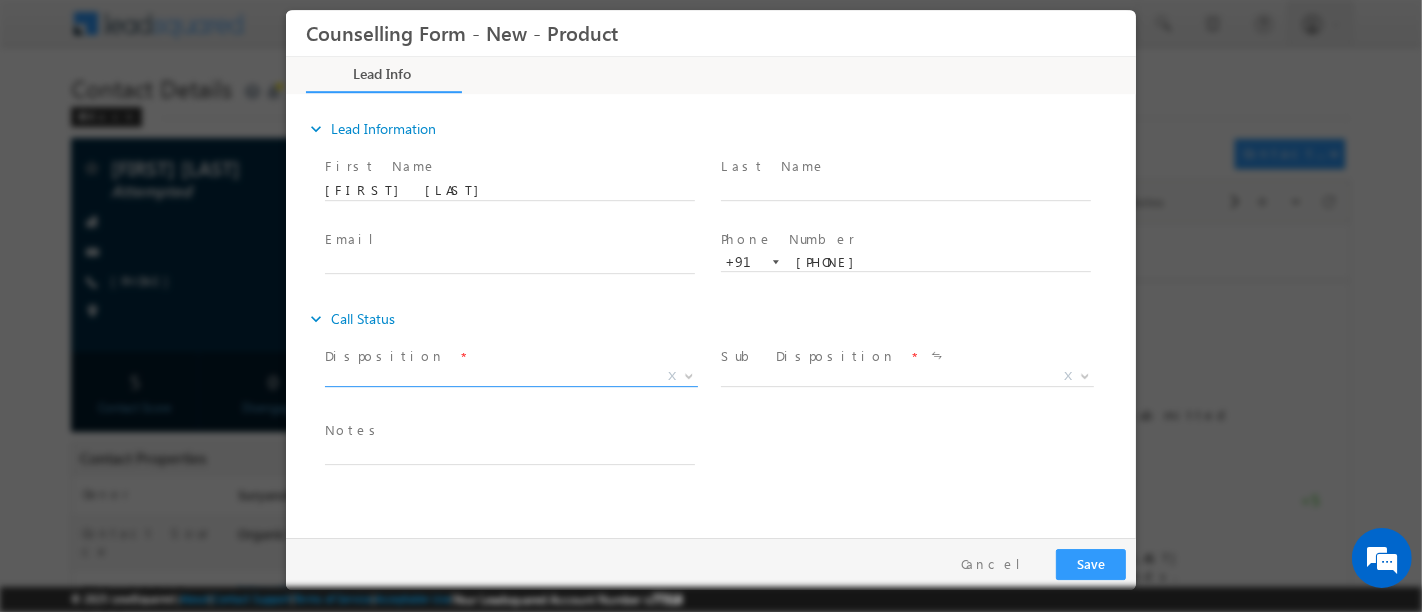 click on "X" at bounding box center [510, 377] 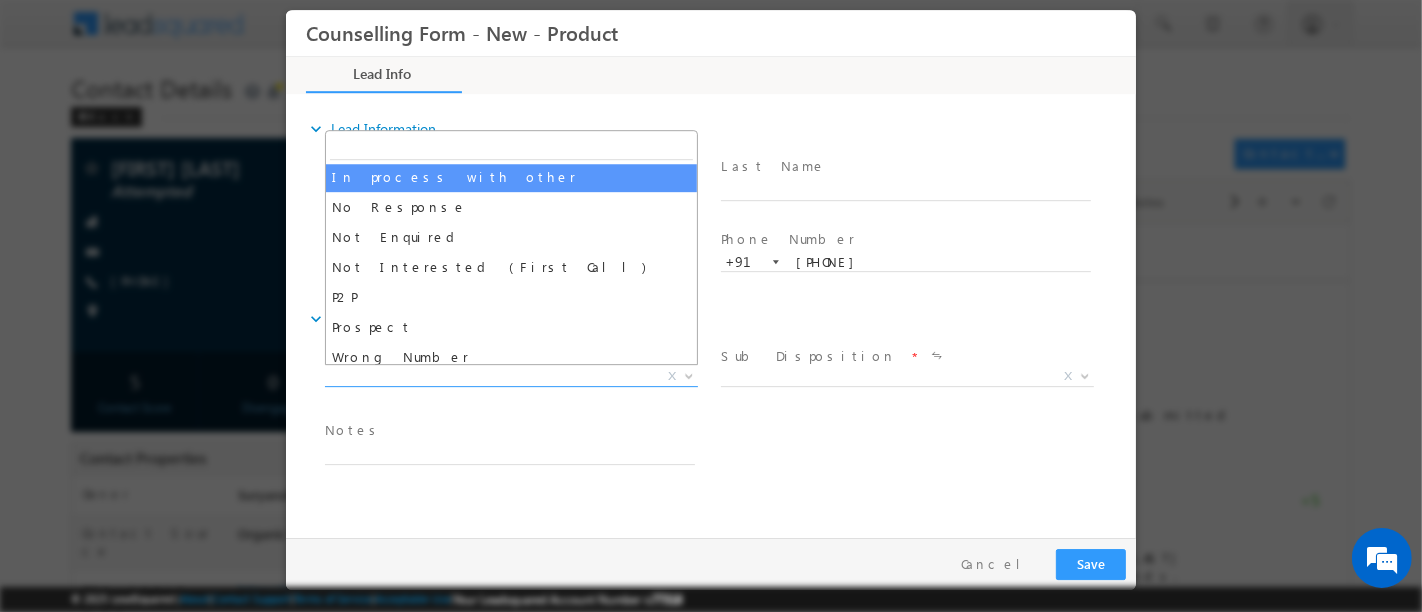 scroll, scrollTop: 124, scrollLeft: 0, axis: vertical 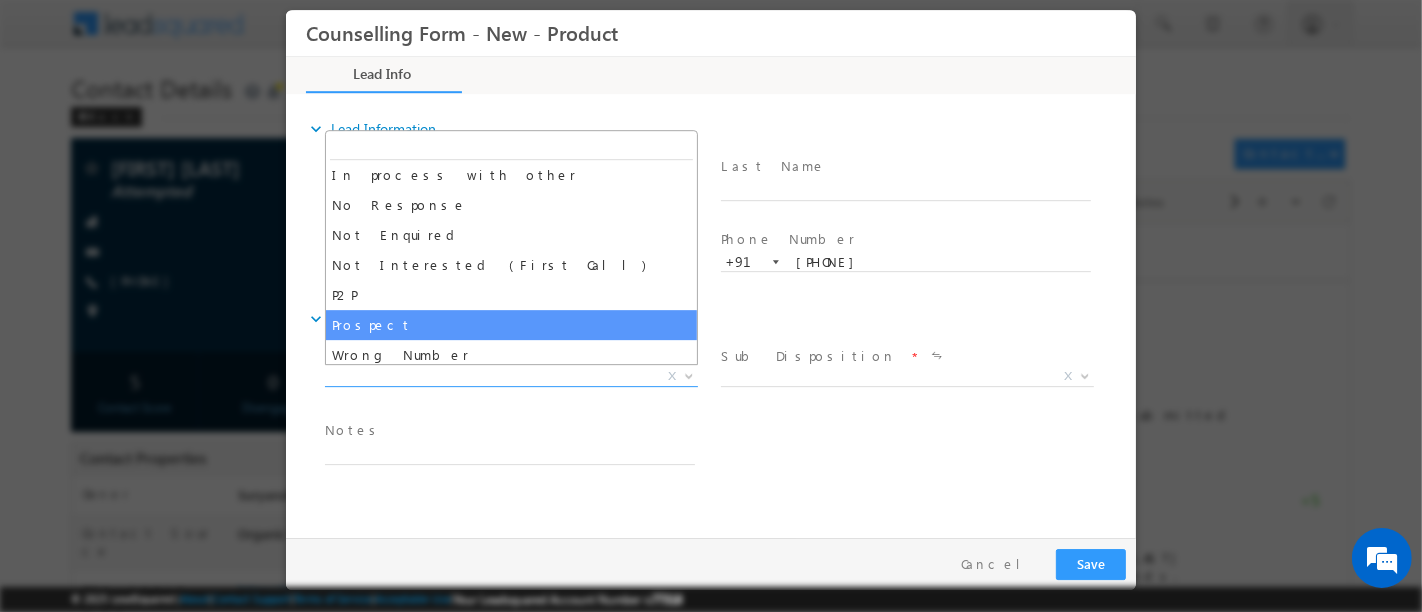 select on "Prospect" 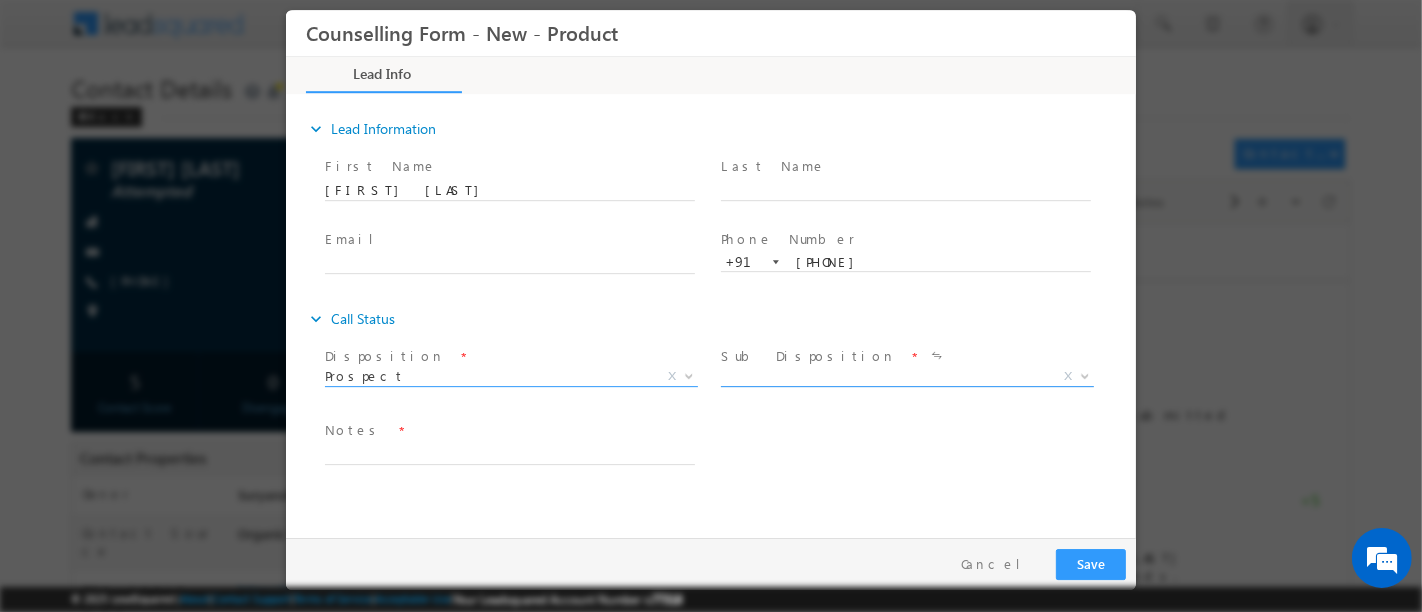 click on "X" at bounding box center (906, 377) 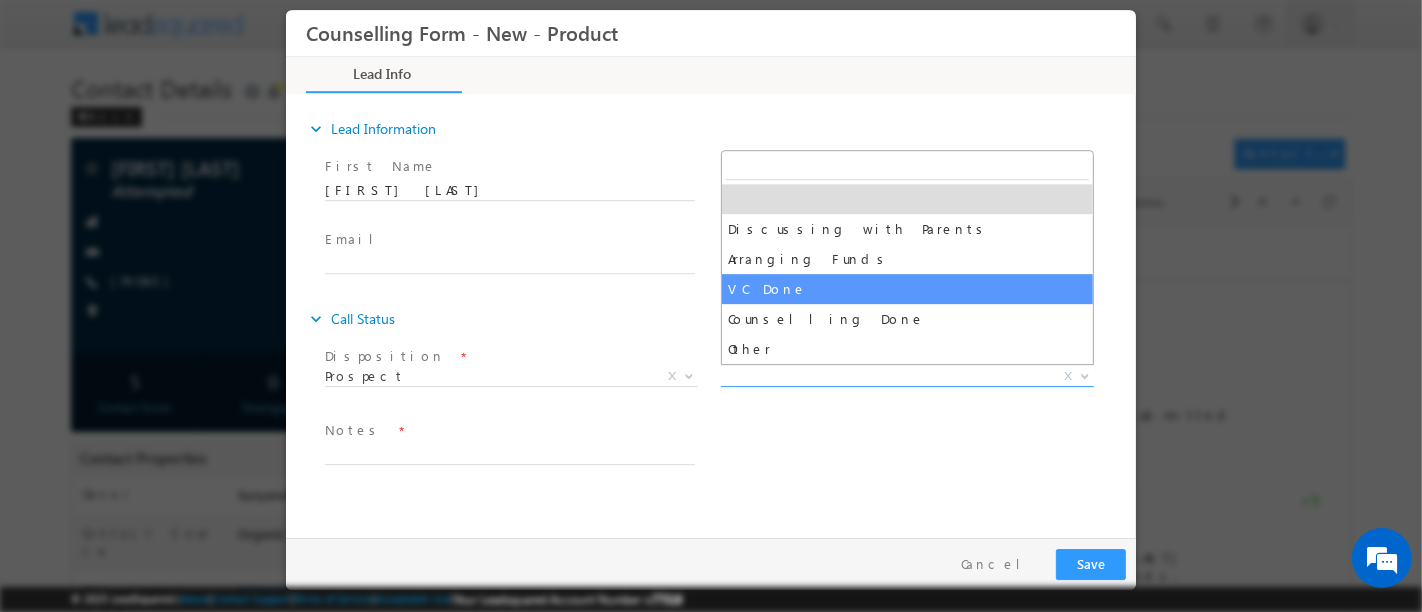 scroll, scrollTop: 0, scrollLeft: 0, axis: both 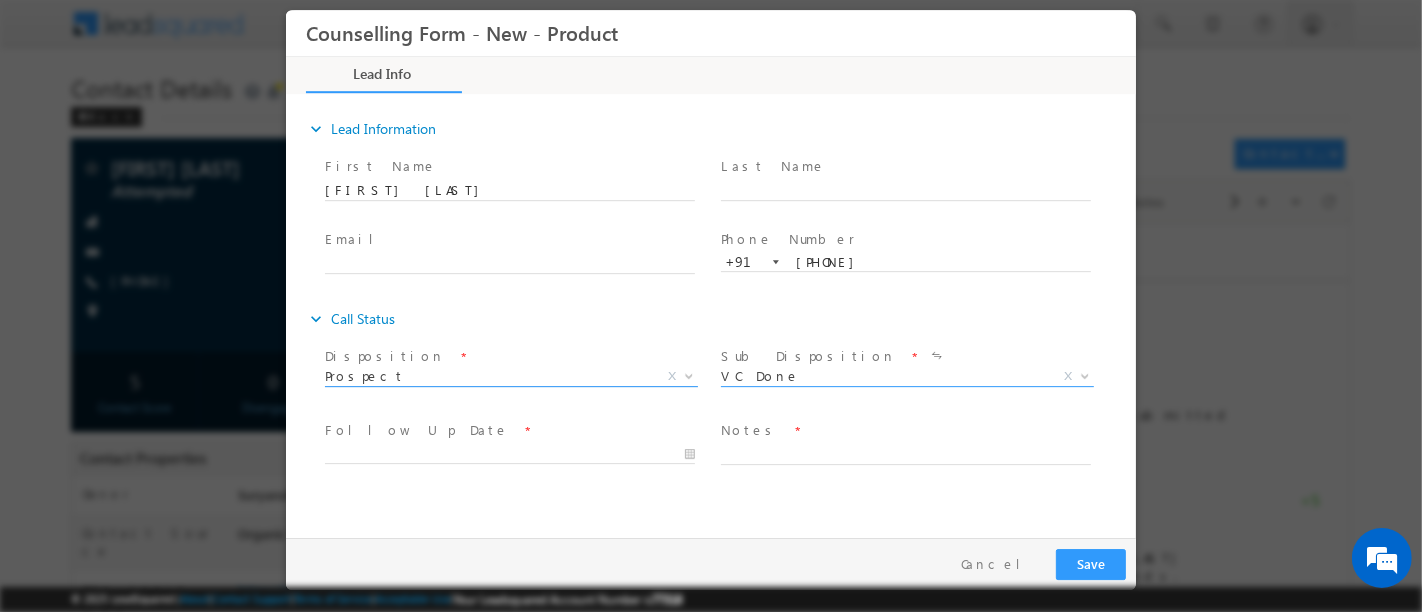 click on "Prospect" at bounding box center (486, 376) 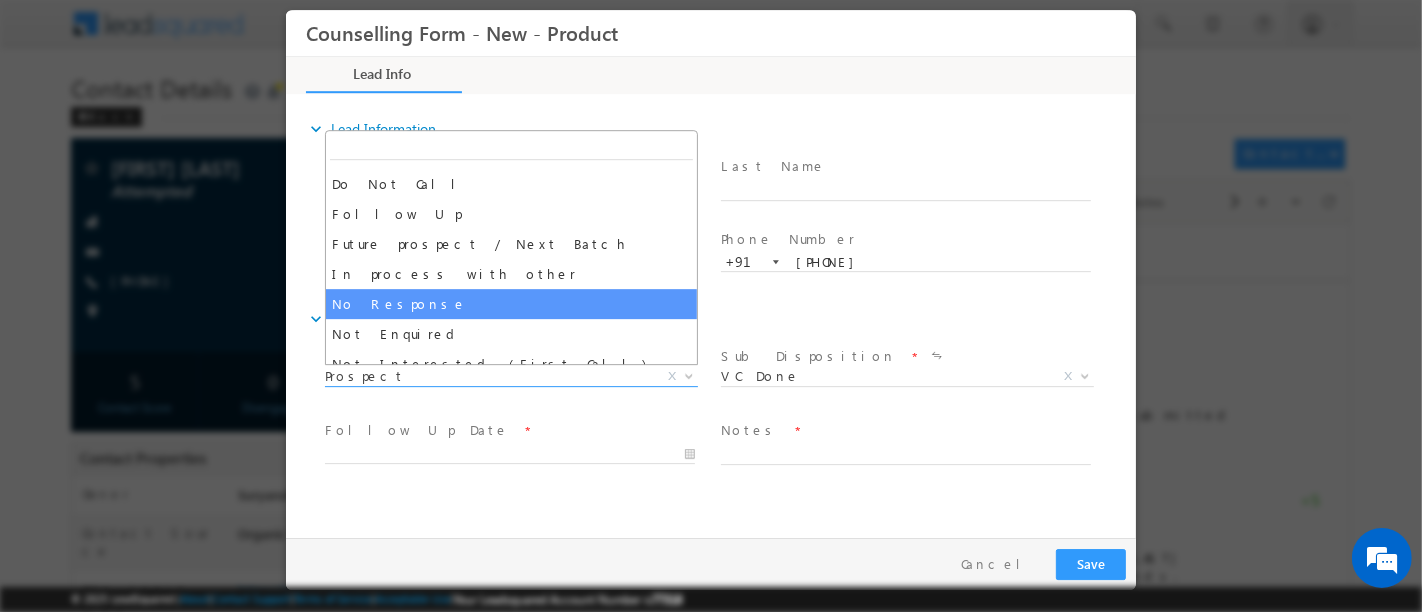 scroll, scrollTop: 0, scrollLeft: 0, axis: both 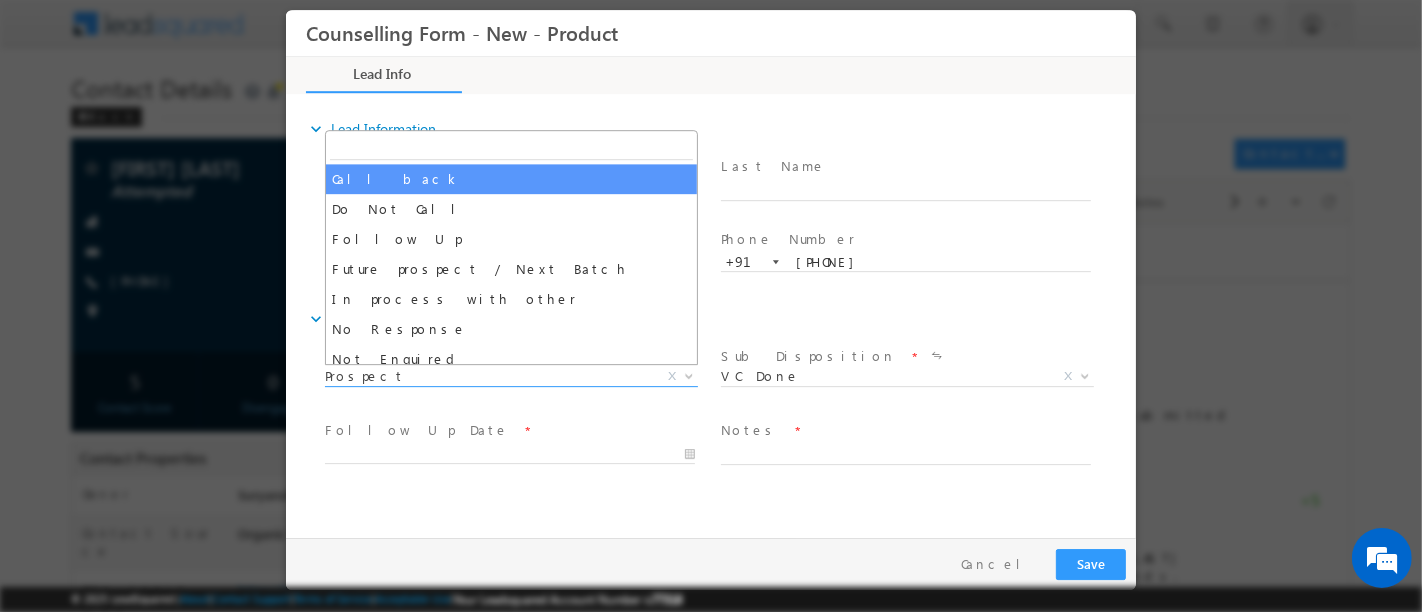 select on "Call back" 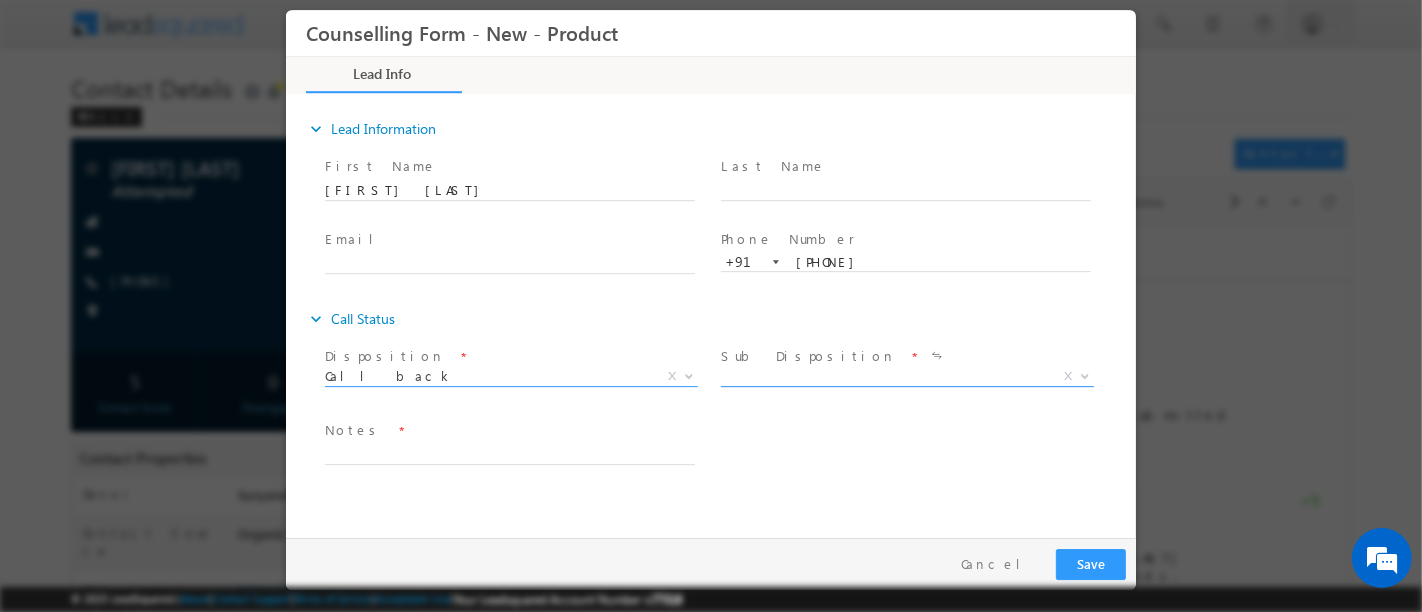 click on "X" at bounding box center [906, 377] 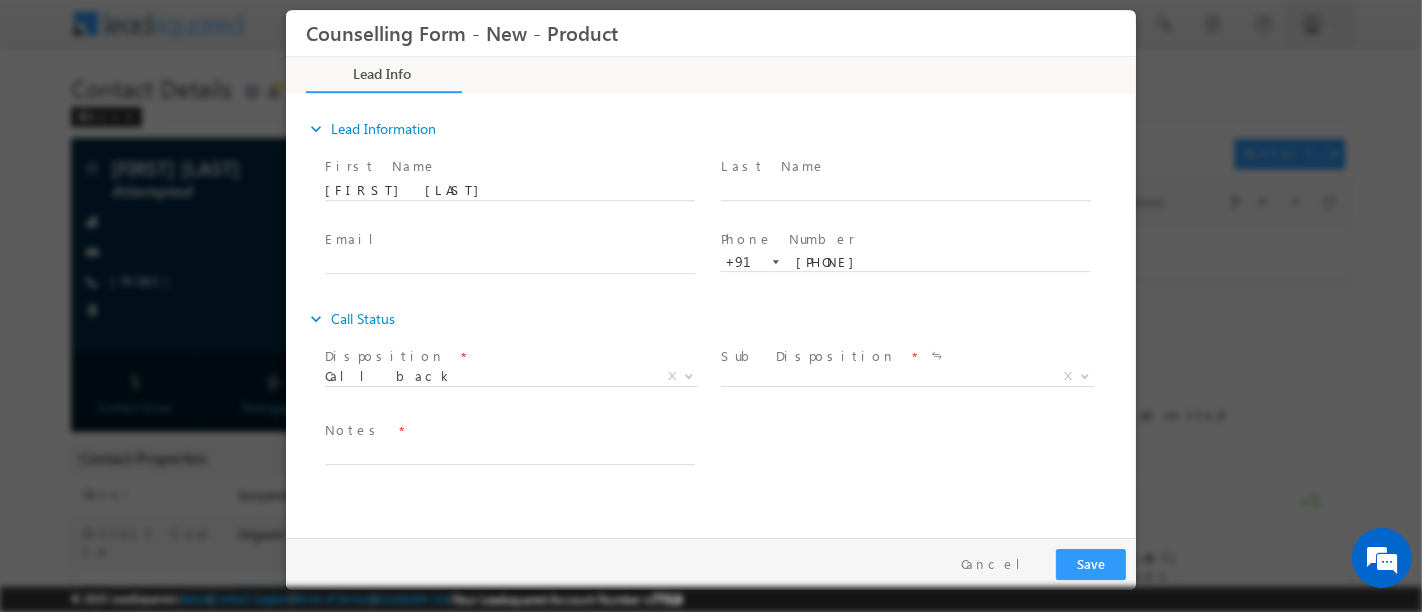 click on "Follow Up Date
*
Notes
*" at bounding box center [727, 453] 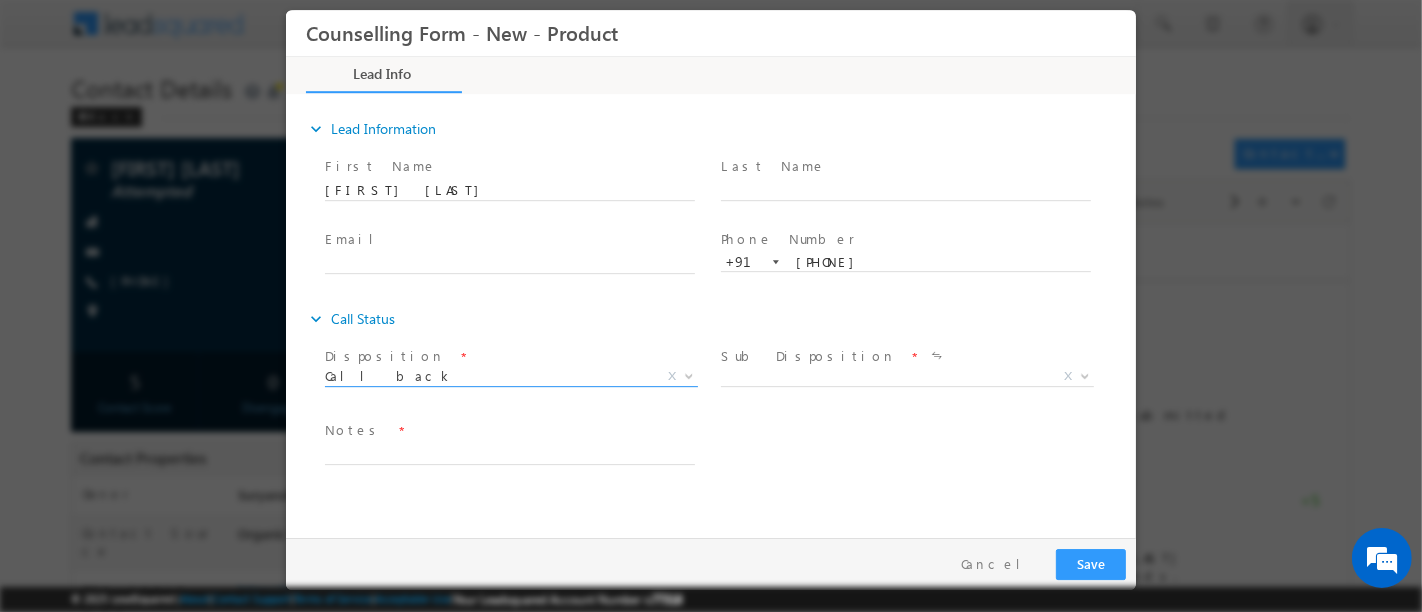 click on "Call back" at bounding box center (486, 376) 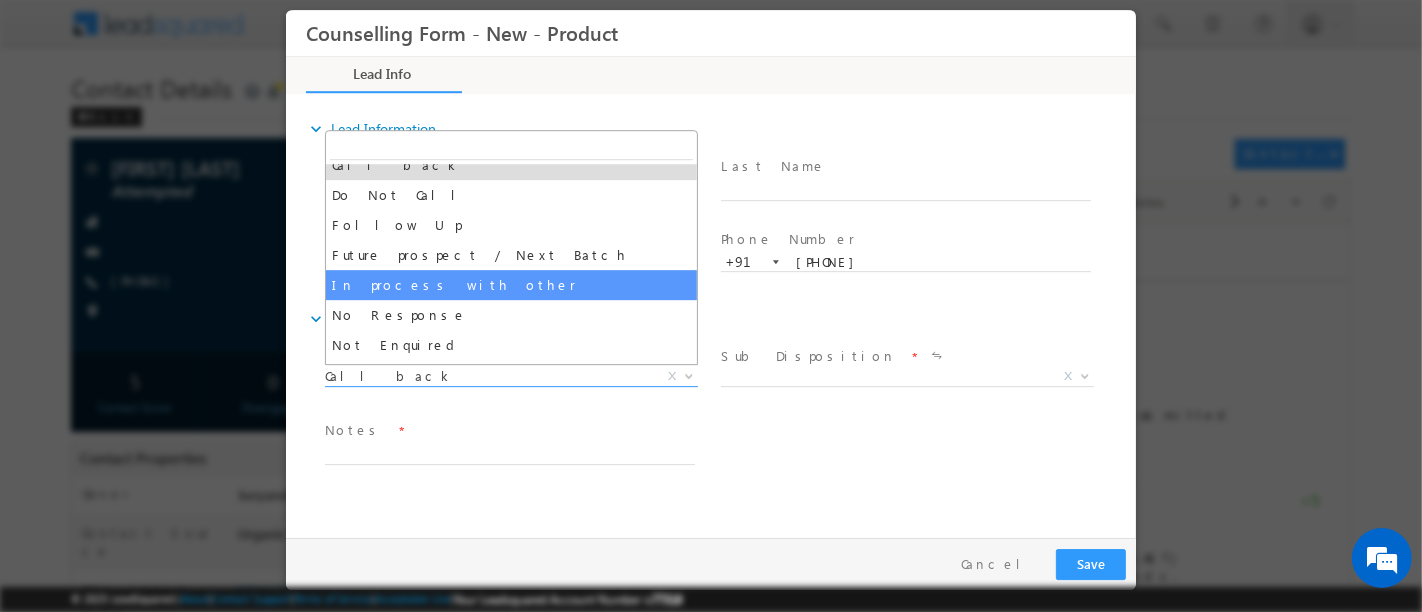 scroll, scrollTop: 0, scrollLeft: 0, axis: both 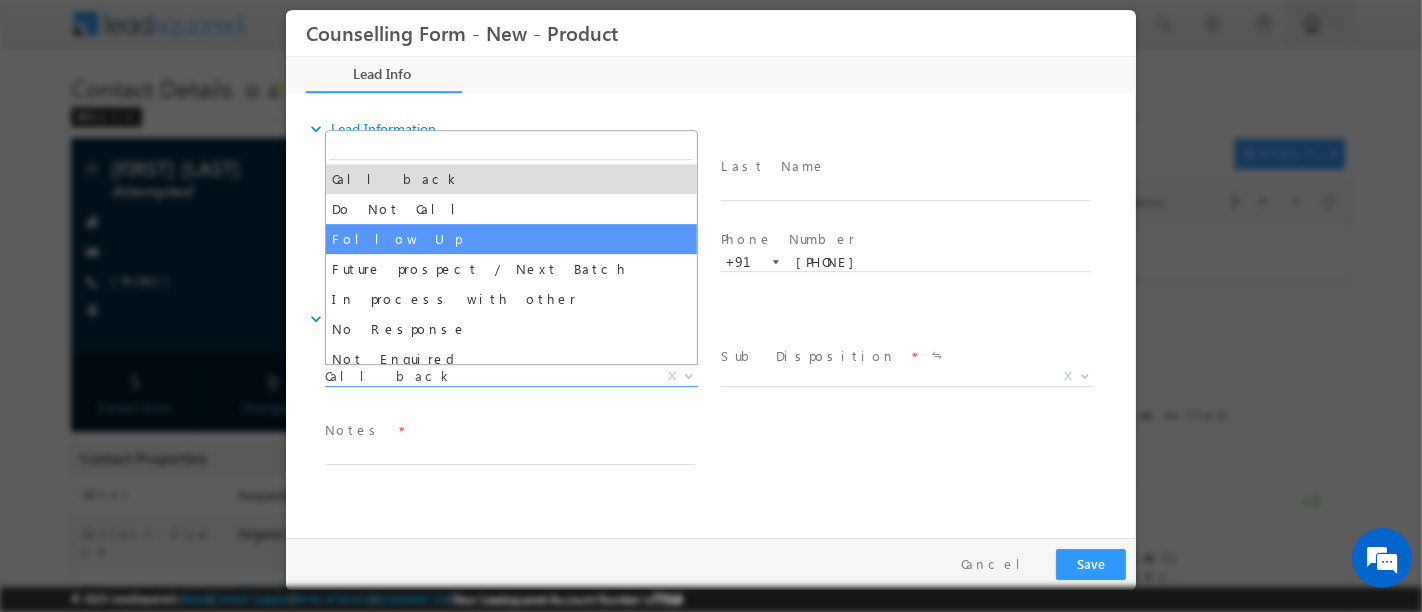 select on "Follow Up" 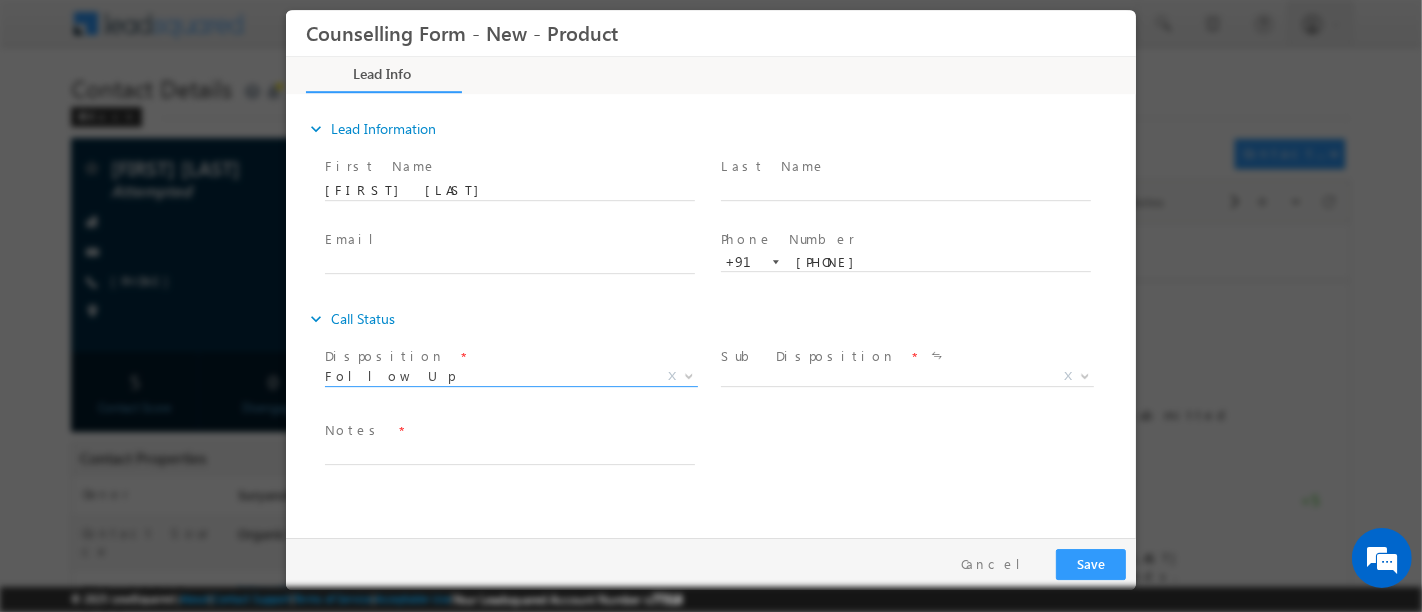 click at bounding box center (904, 401) 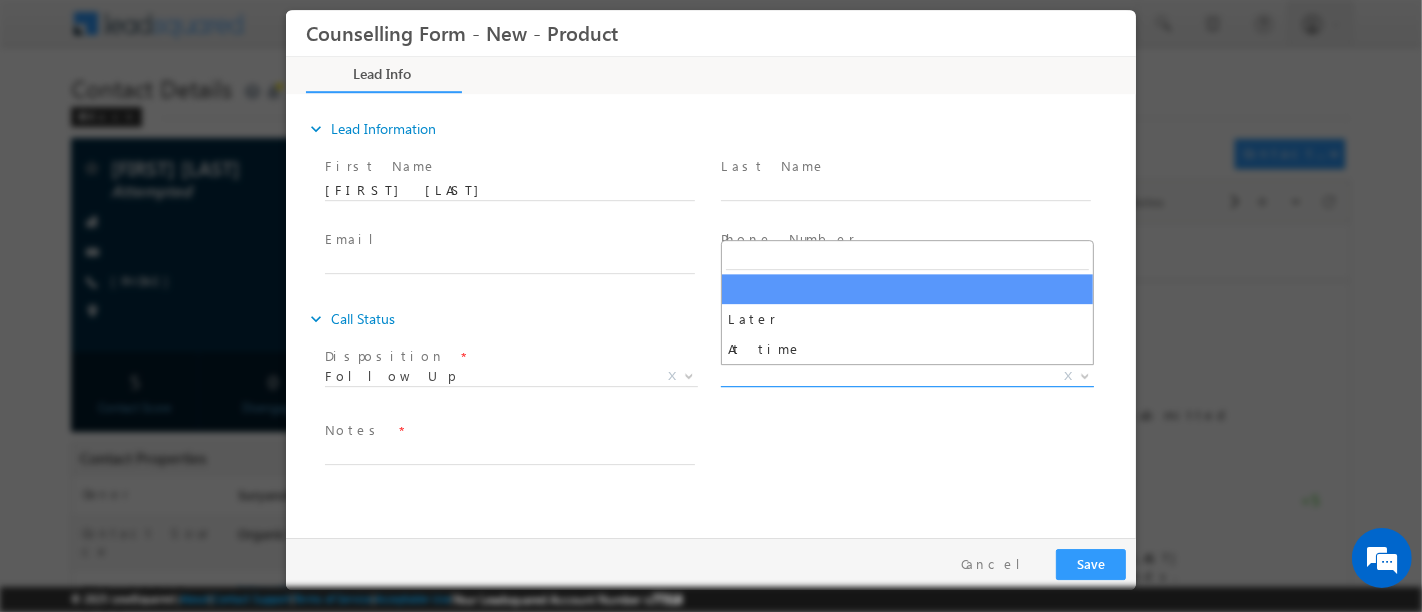 click on "X" at bounding box center (906, 377) 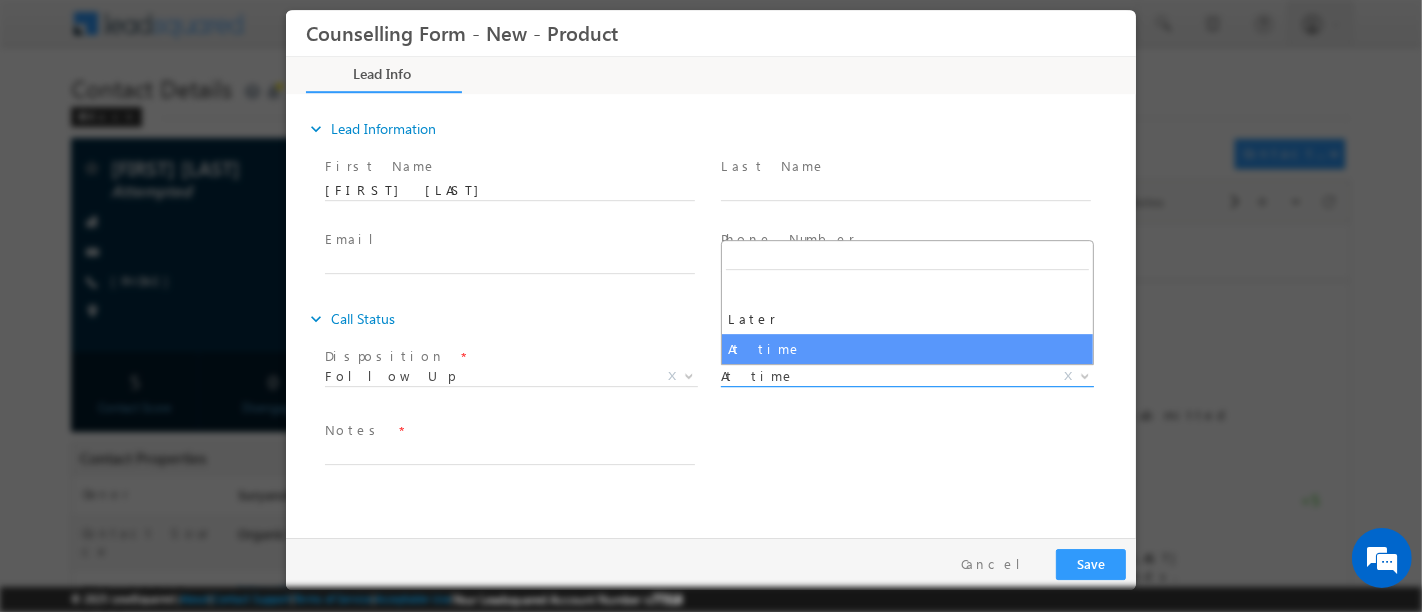click on "At time" at bounding box center (882, 376) 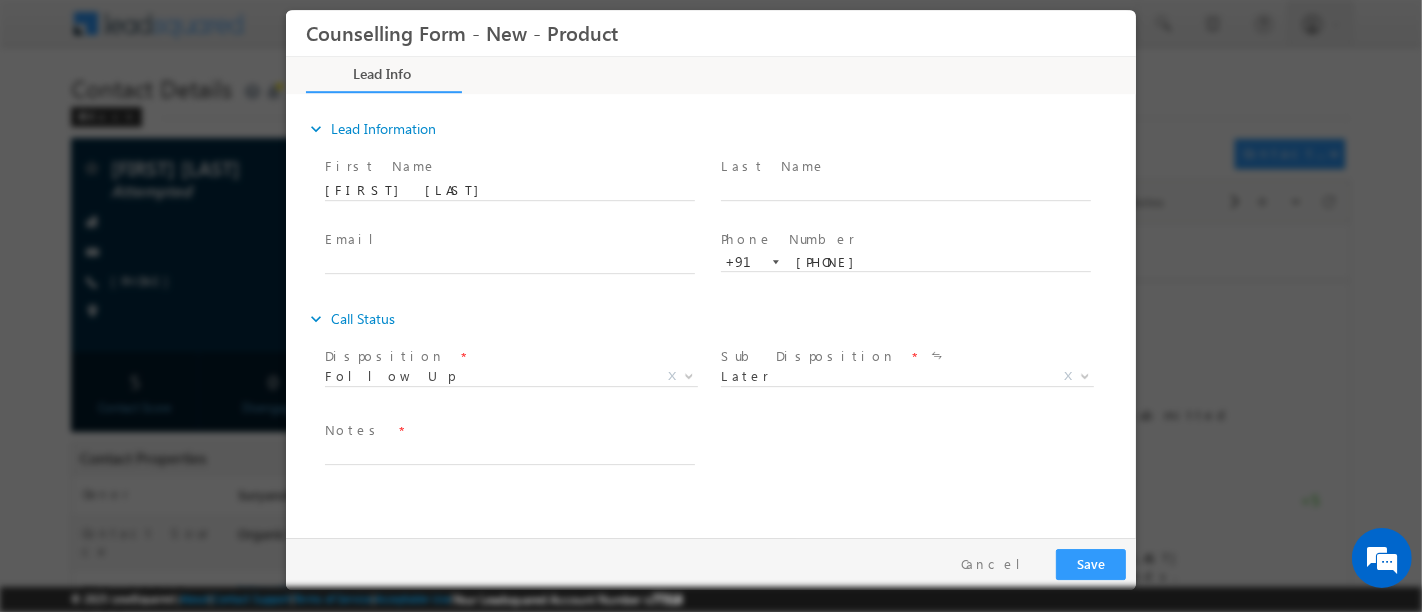drag, startPoint x: 805, startPoint y: 480, endPoint x: 663, endPoint y: 491, distance: 142.42542 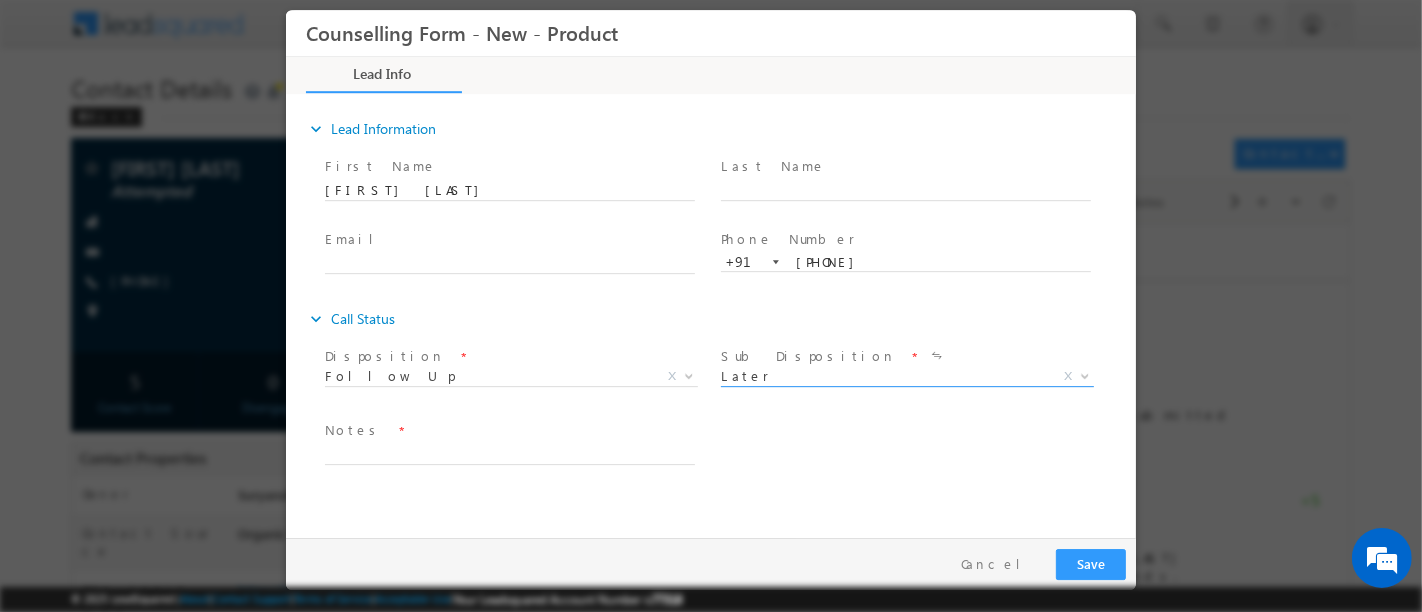 click on "Later" at bounding box center (882, 376) 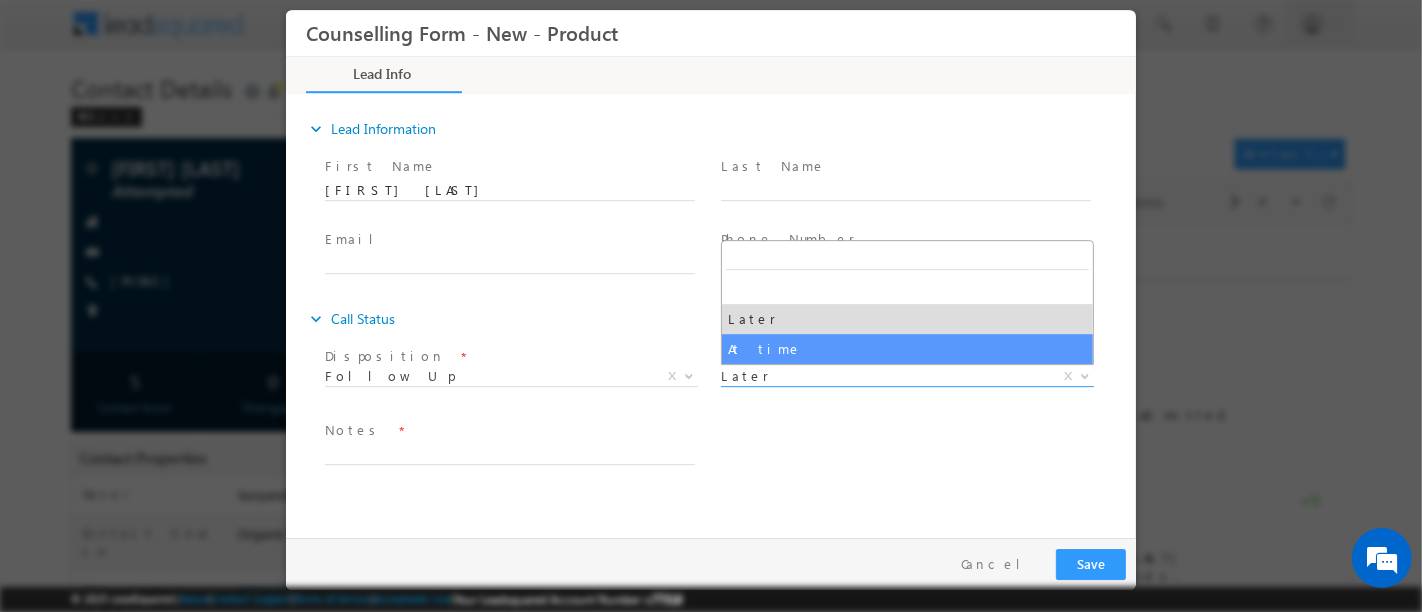 select on "At time" 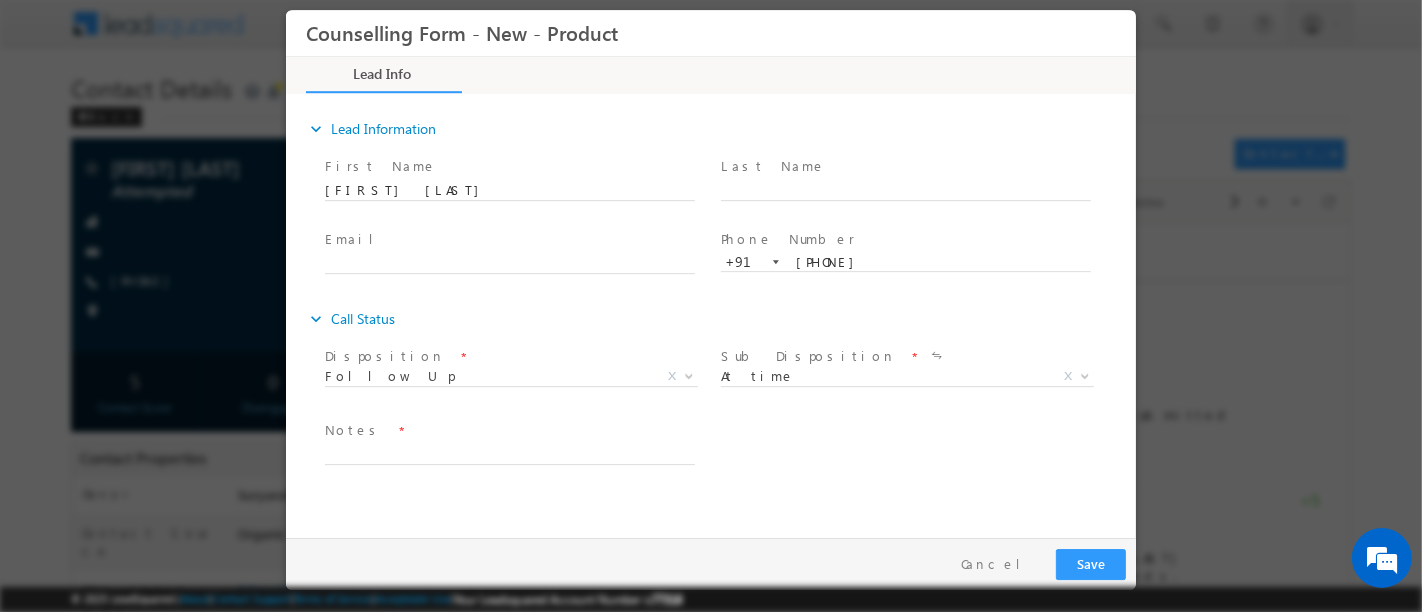 click on "Follow Up Date
*
Notes
*" at bounding box center [727, 453] 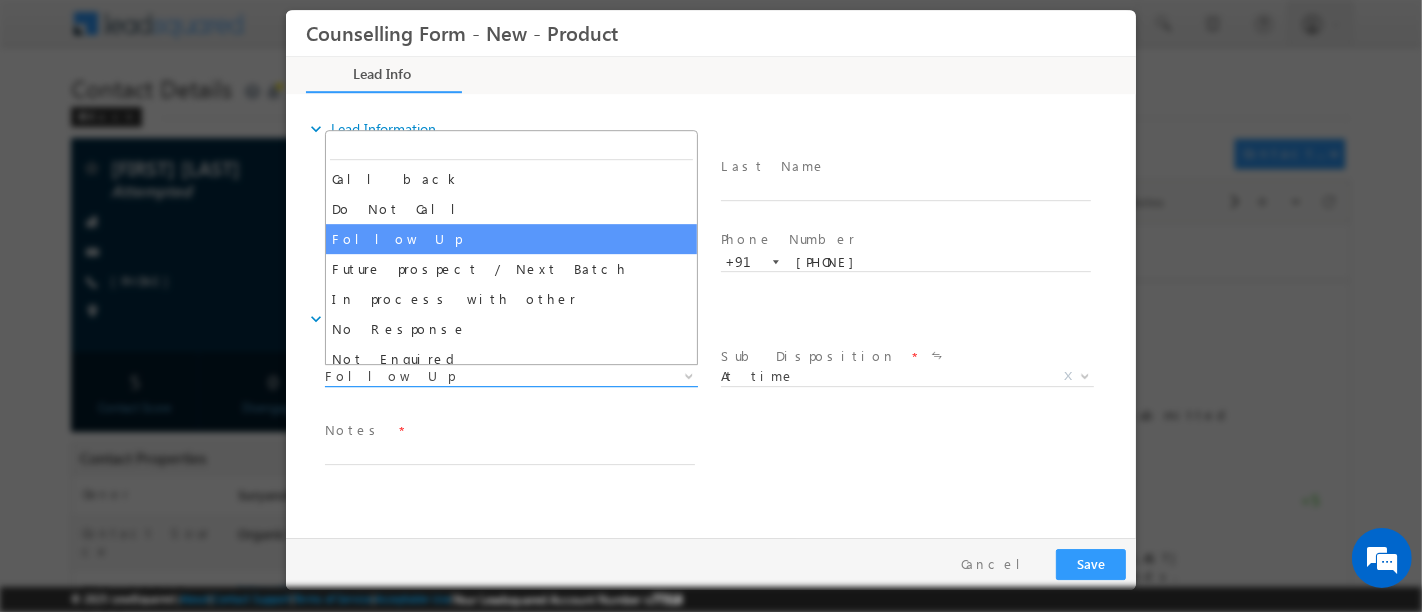click on "Follow Up" at bounding box center [486, 376] 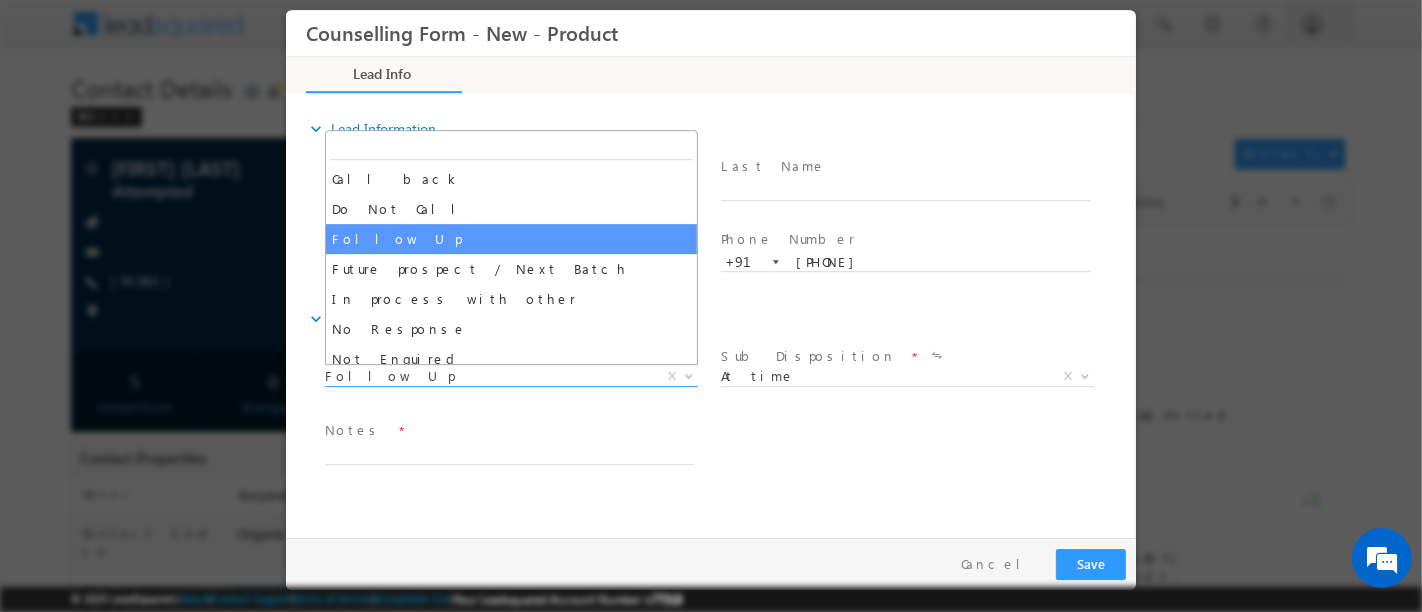 click on "Lead Info 57% Completed Documents" at bounding box center (2285, 75) 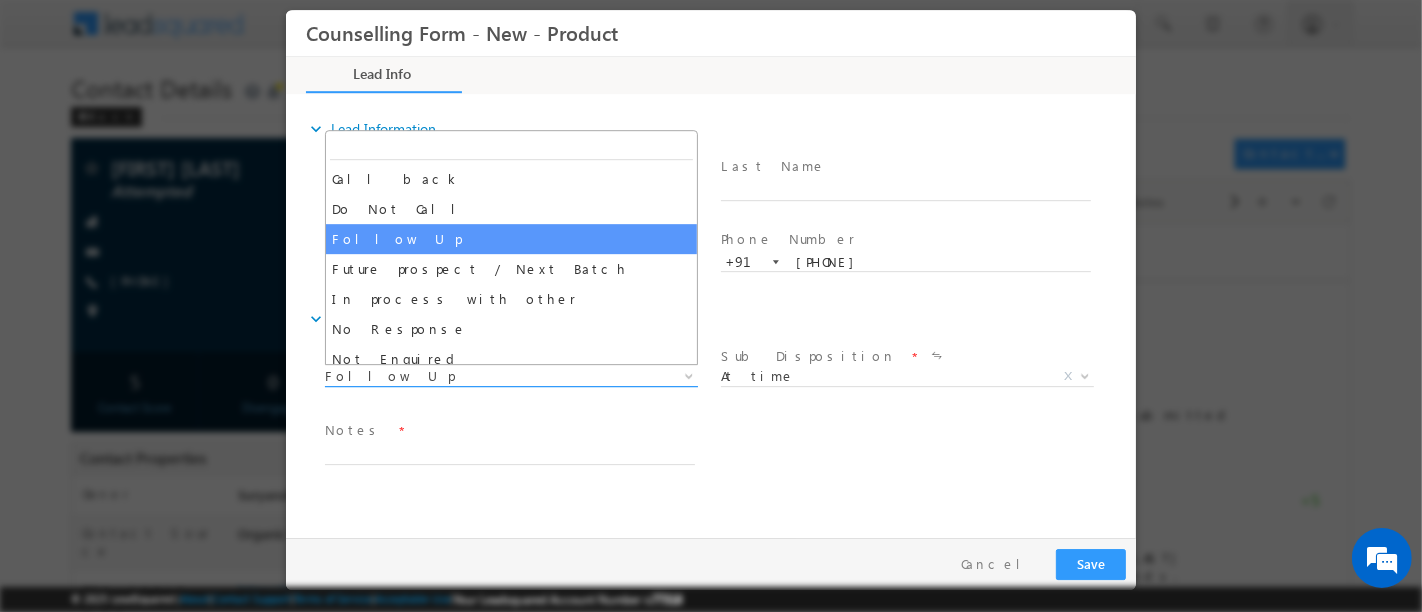 click on "Follow Up" at bounding box center [486, 376] 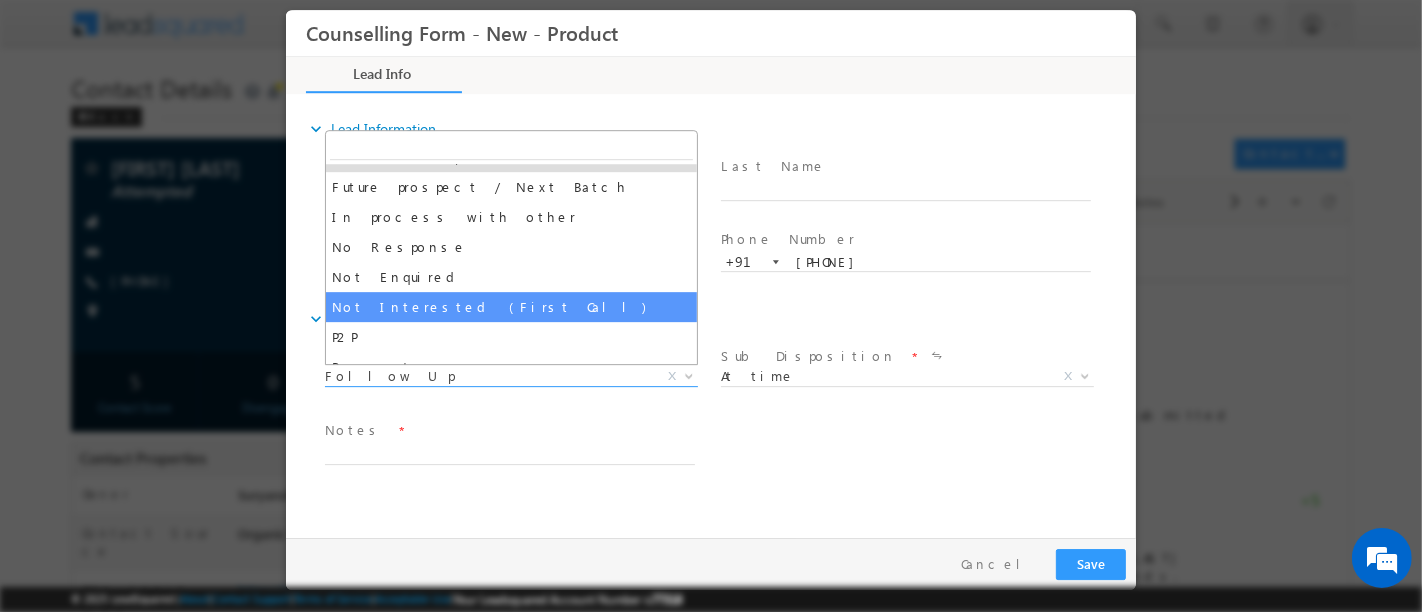 scroll, scrollTop: 129, scrollLeft: 0, axis: vertical 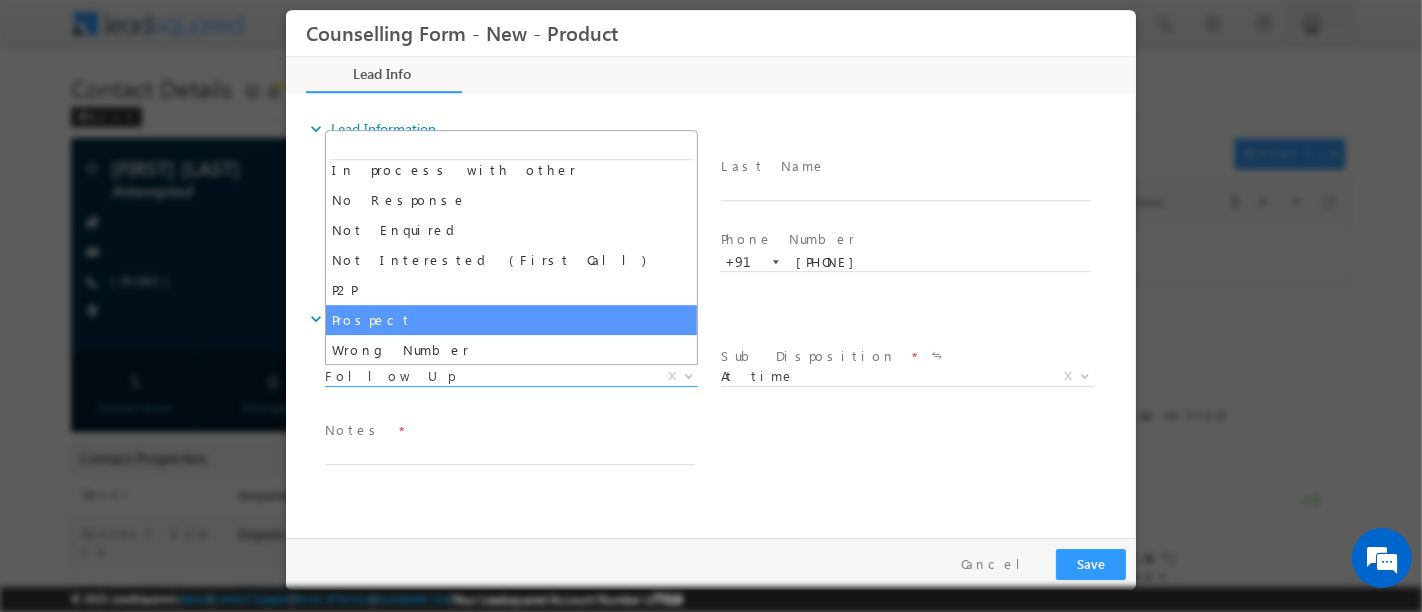 select on "Prospect" 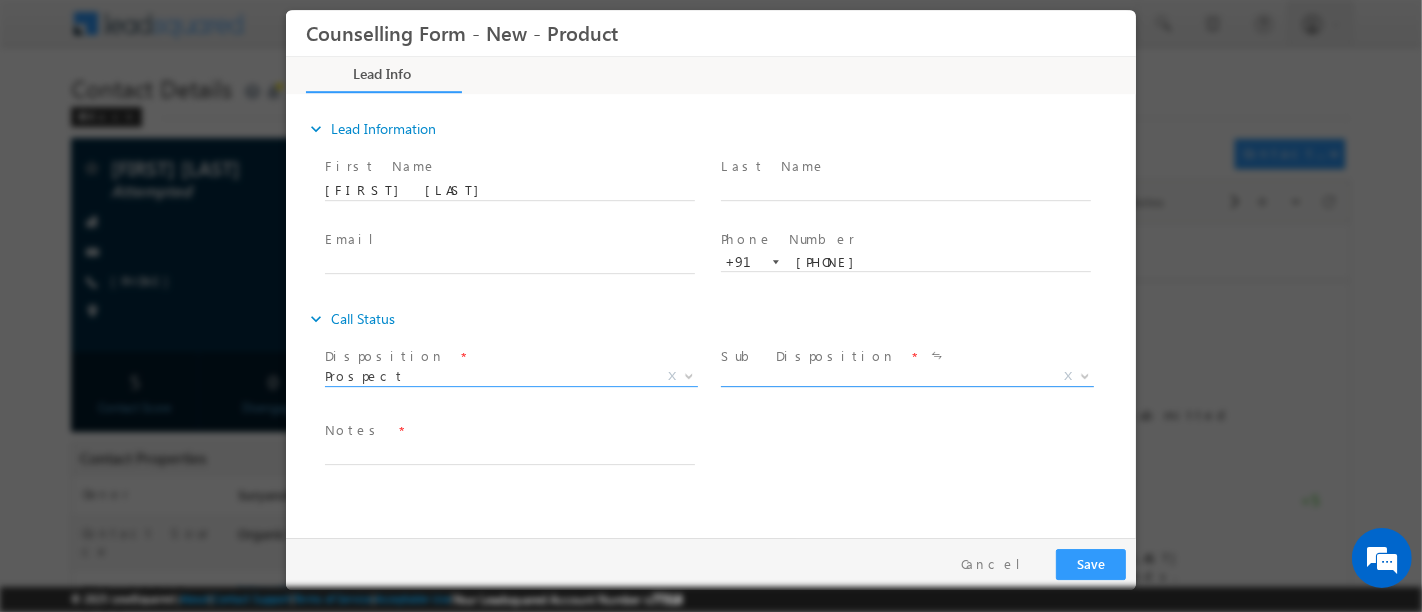 click on "X" at bounding box center (906, 377) 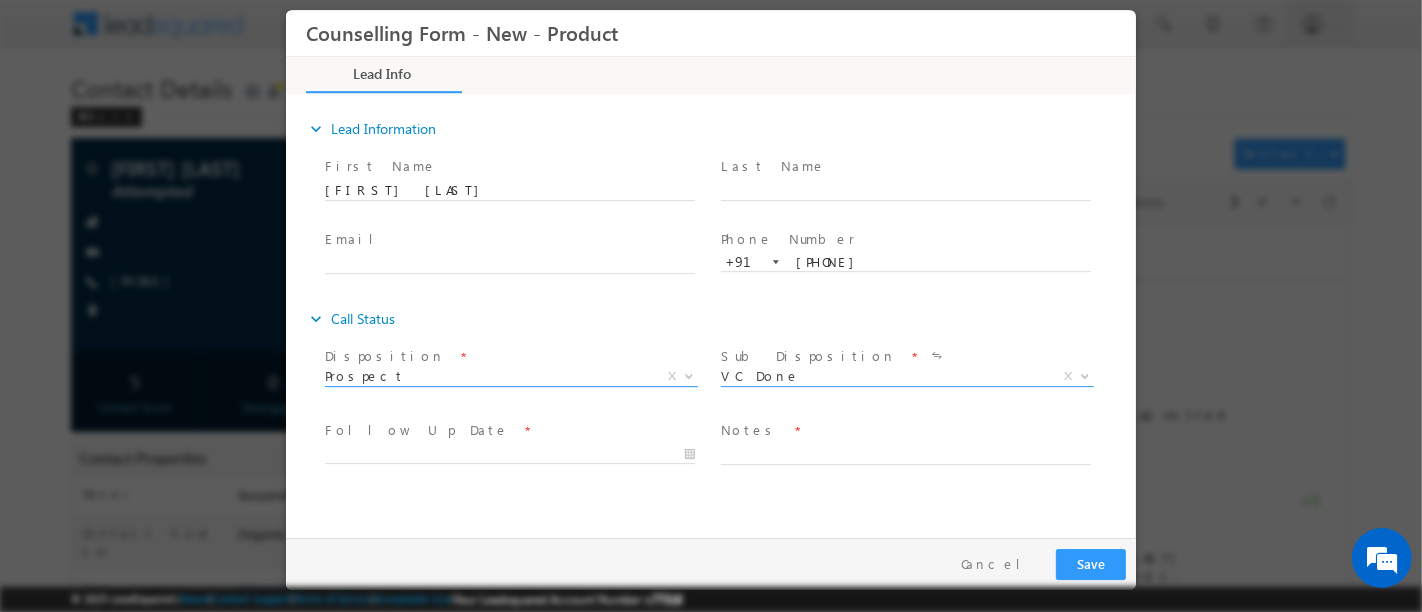 click on "Prospect" at bounding box center (486, 376) 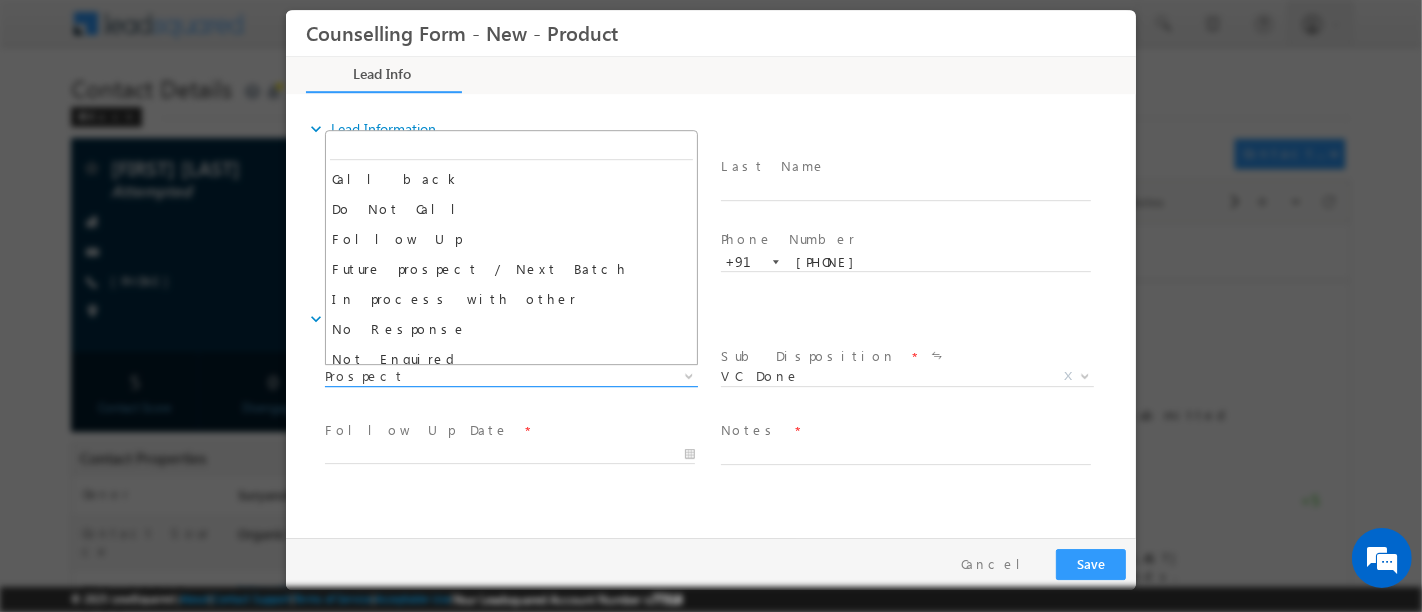 scroll, scrollTop: 129, scrollLeft: 0, axis: vertical 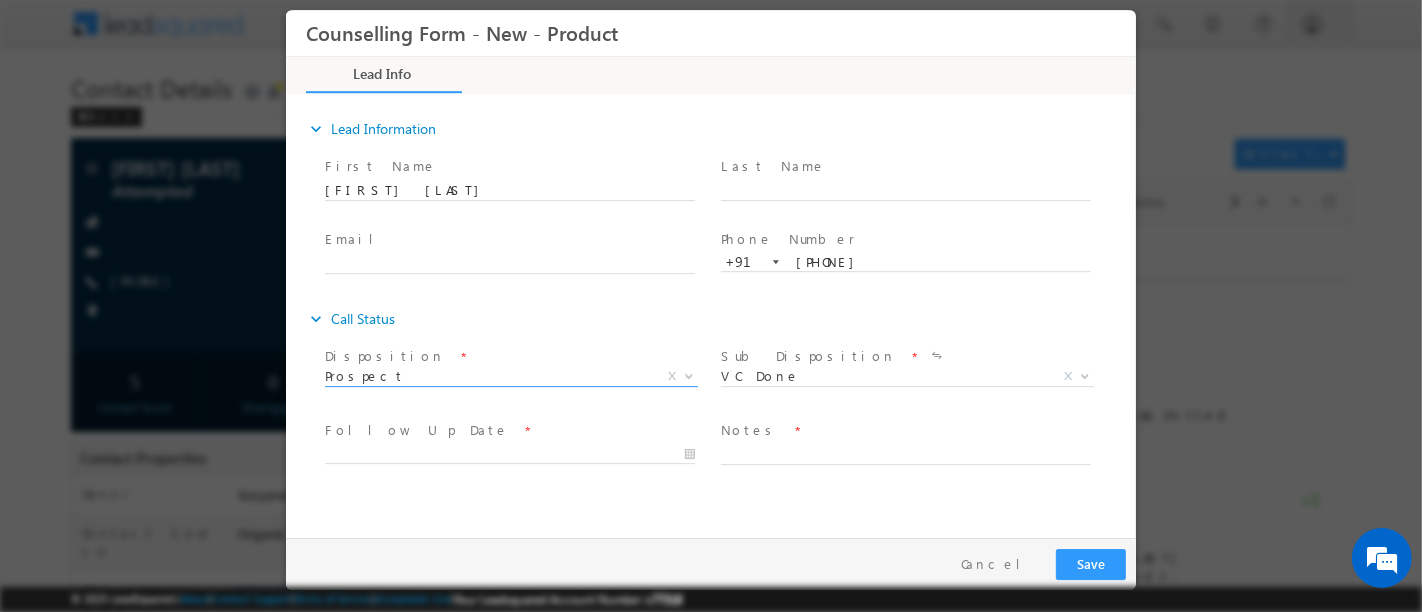 click on "Notes
*" at bounding box center (904, 431) 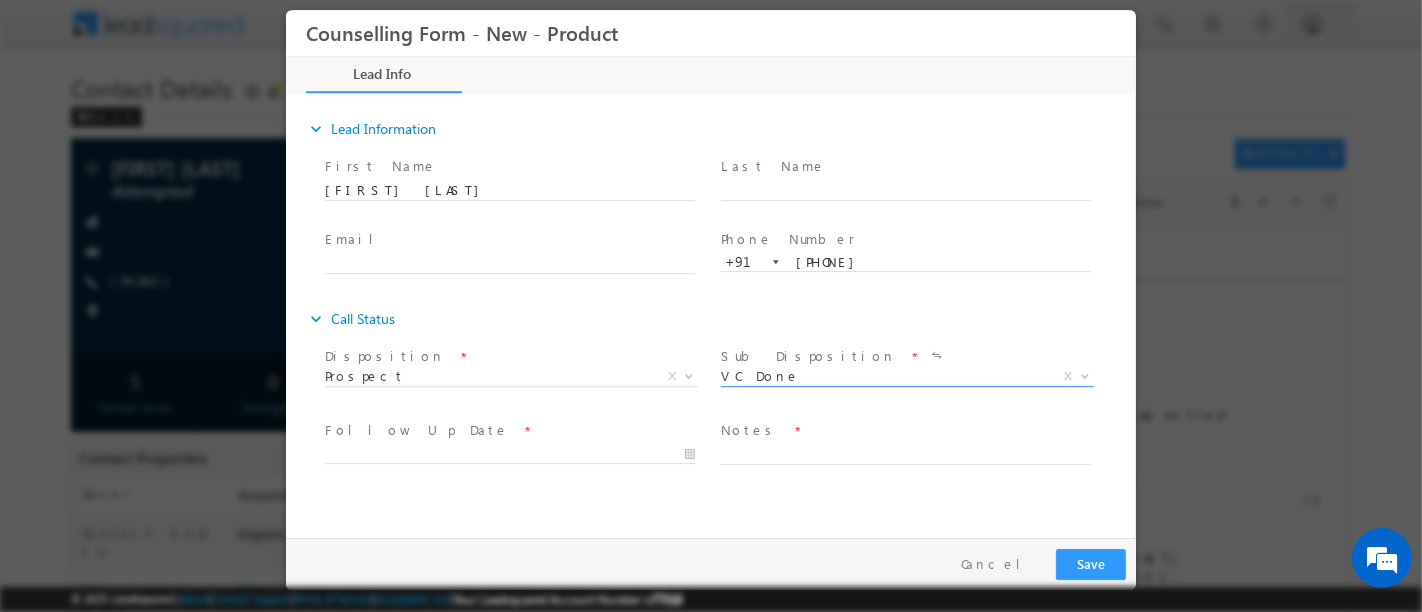 click on "VC Done" at bounding box center [882, 376] 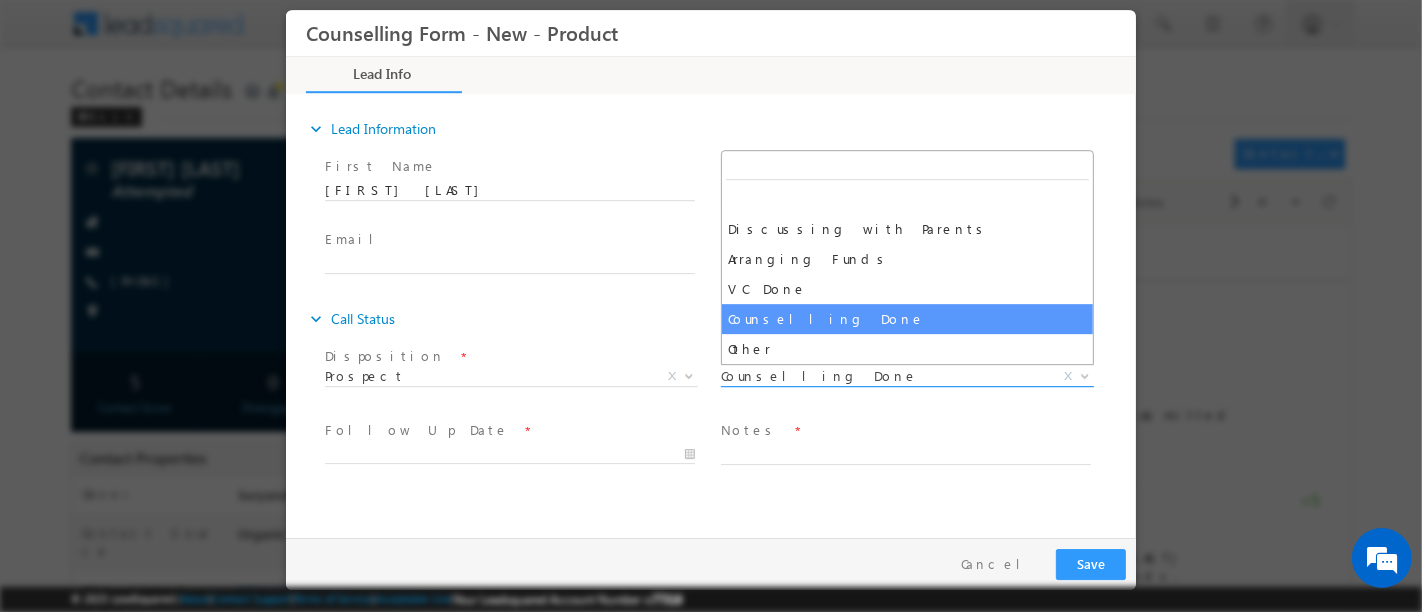 click on "Counselling Done" at bounding box center [882, 376] 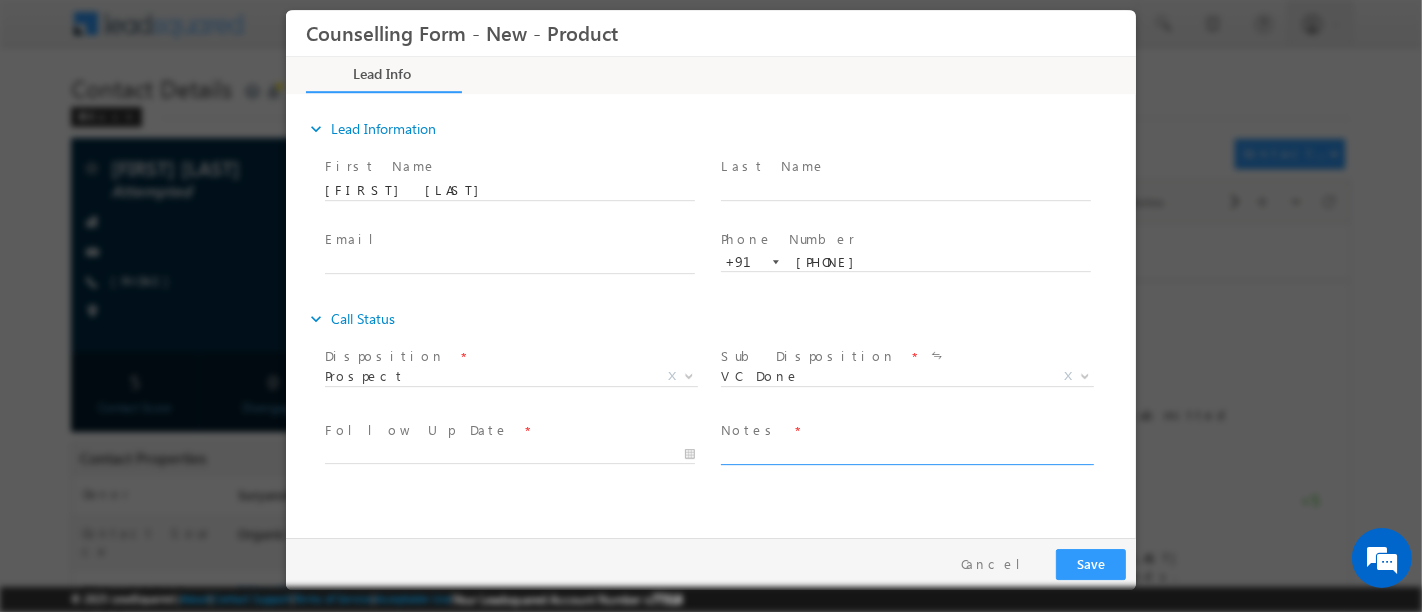 click at bounding box center [905, 453] 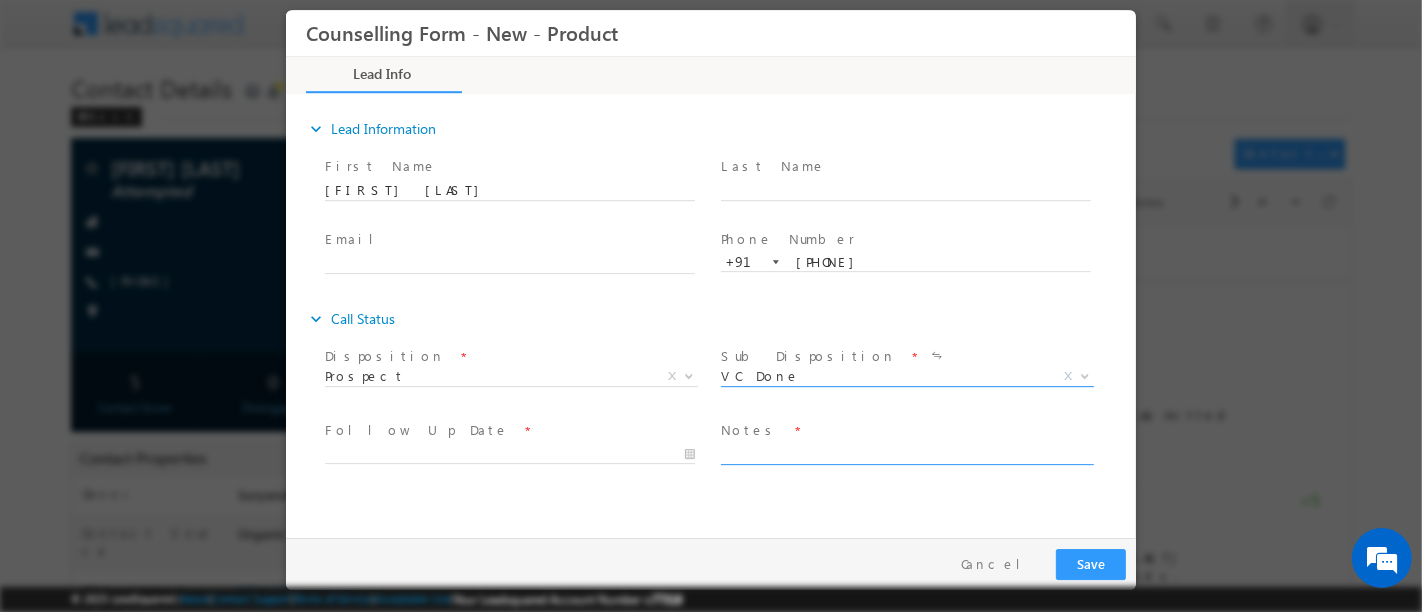 click on "VC Done" at bounding box center (882, 376) 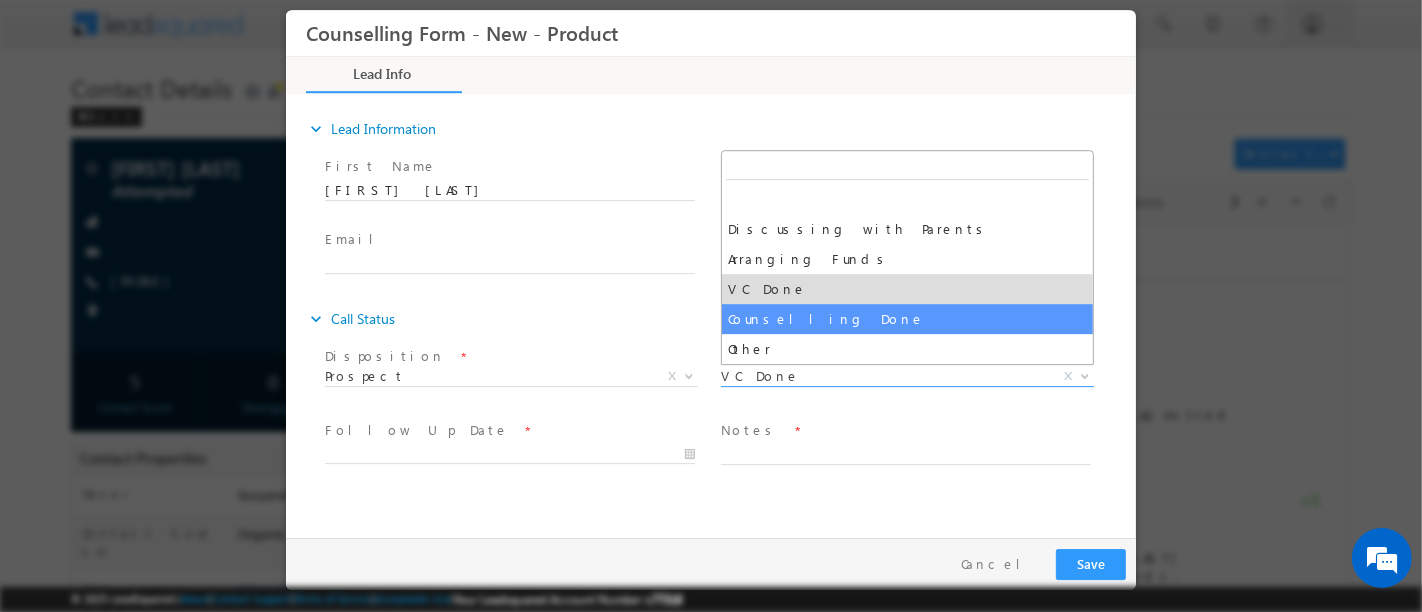 select on "Counselling Done" 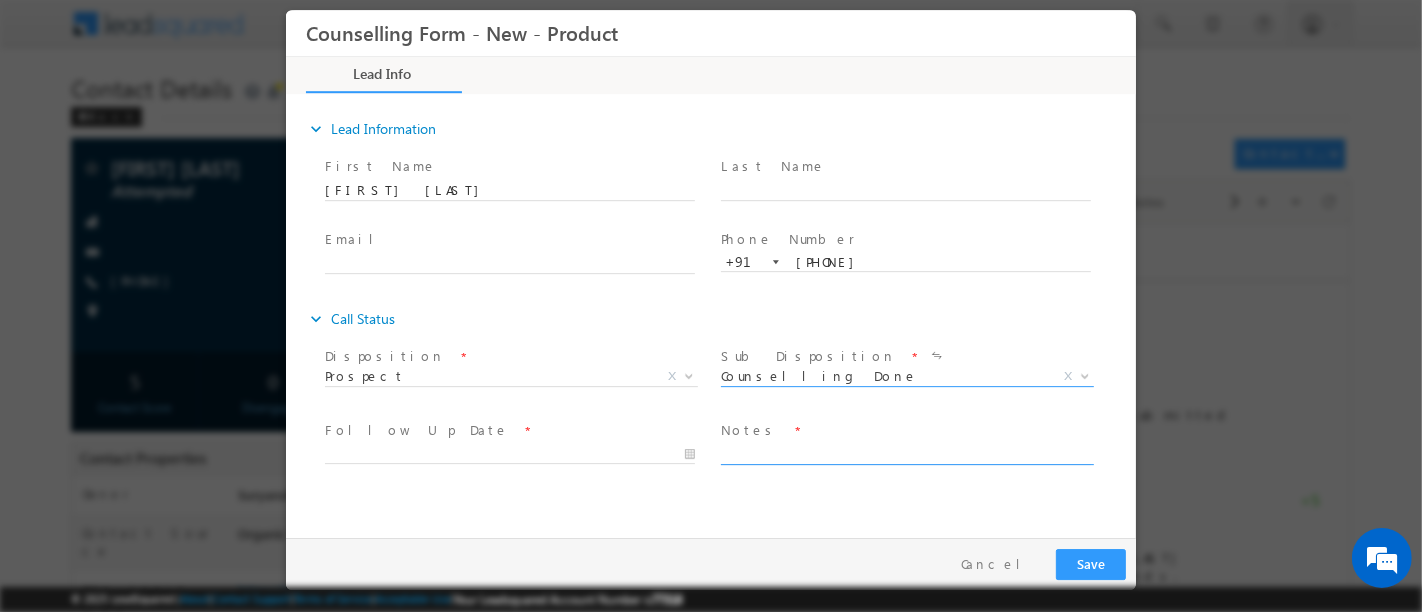 click at bounding box center [905, 453] 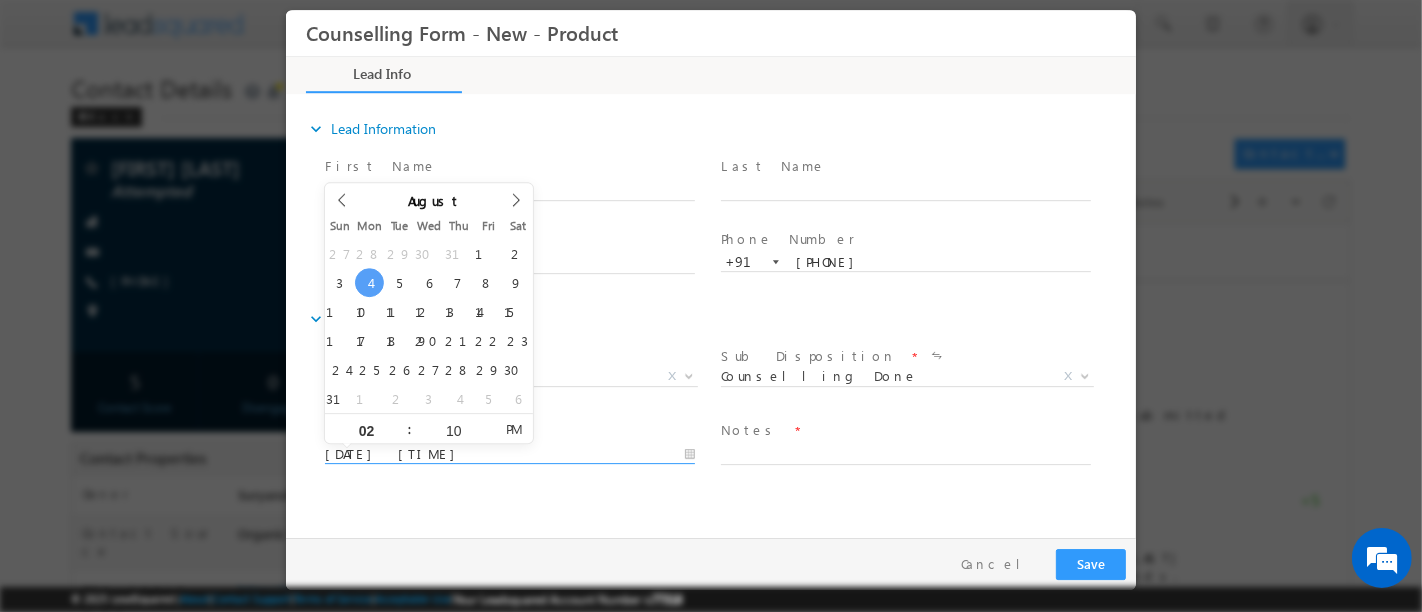 click on "04/08/2025 2:10 PM" at bounding box center [509, 455] 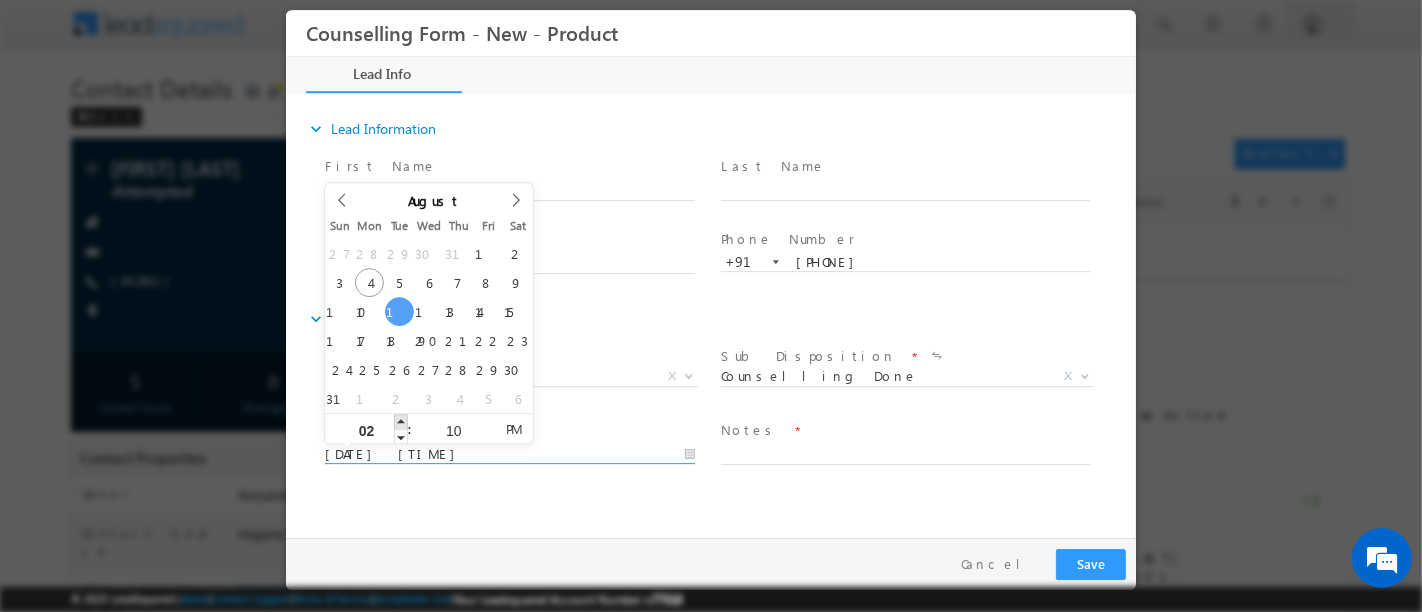 type on "12/08/2025 3:10 PM" 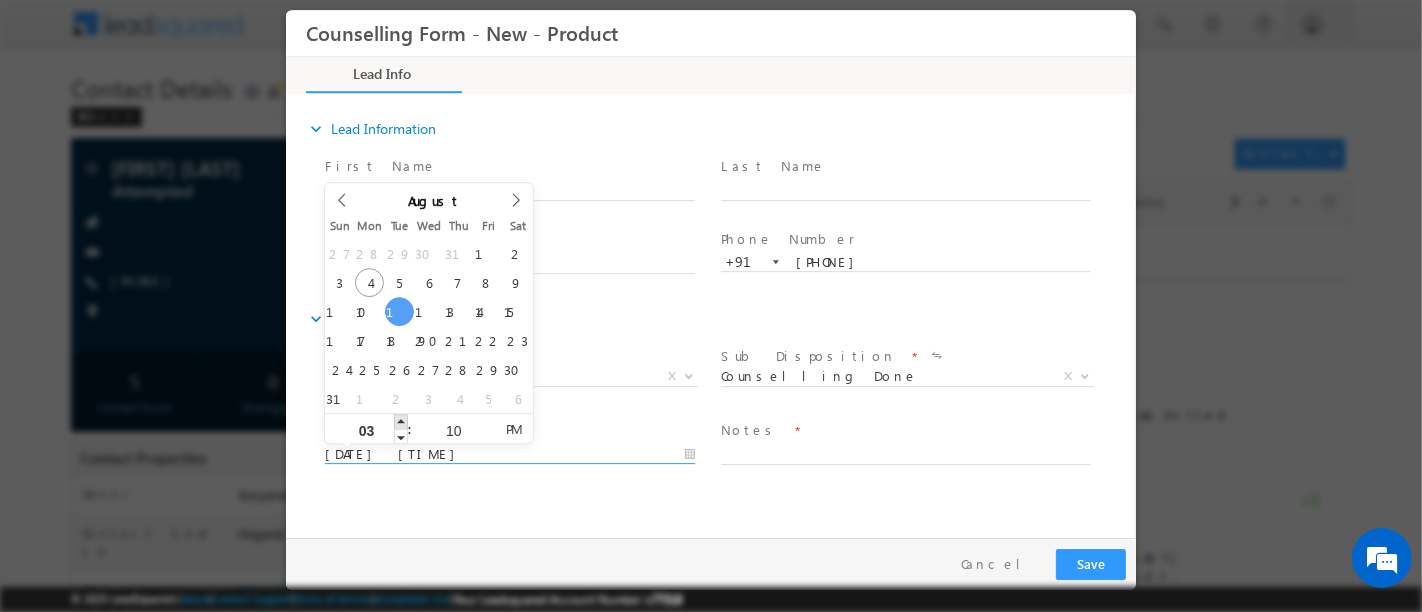 click at bounding box center [400, 421] 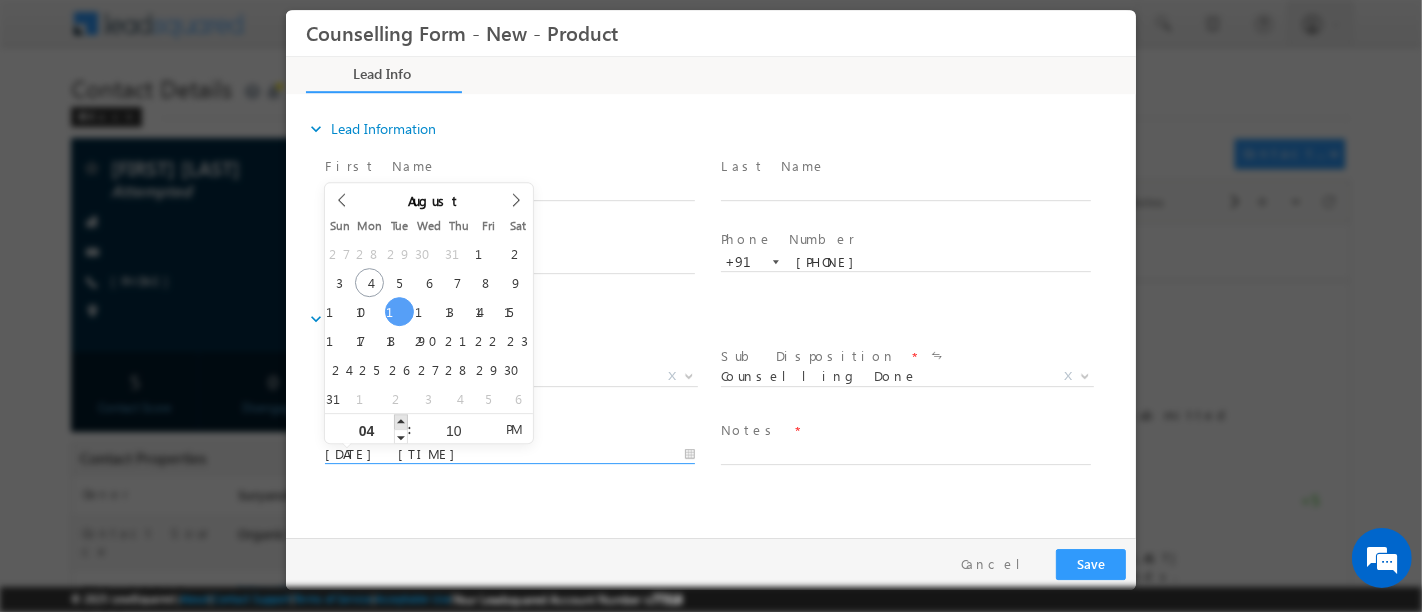 click at bounding box center (400, 421) 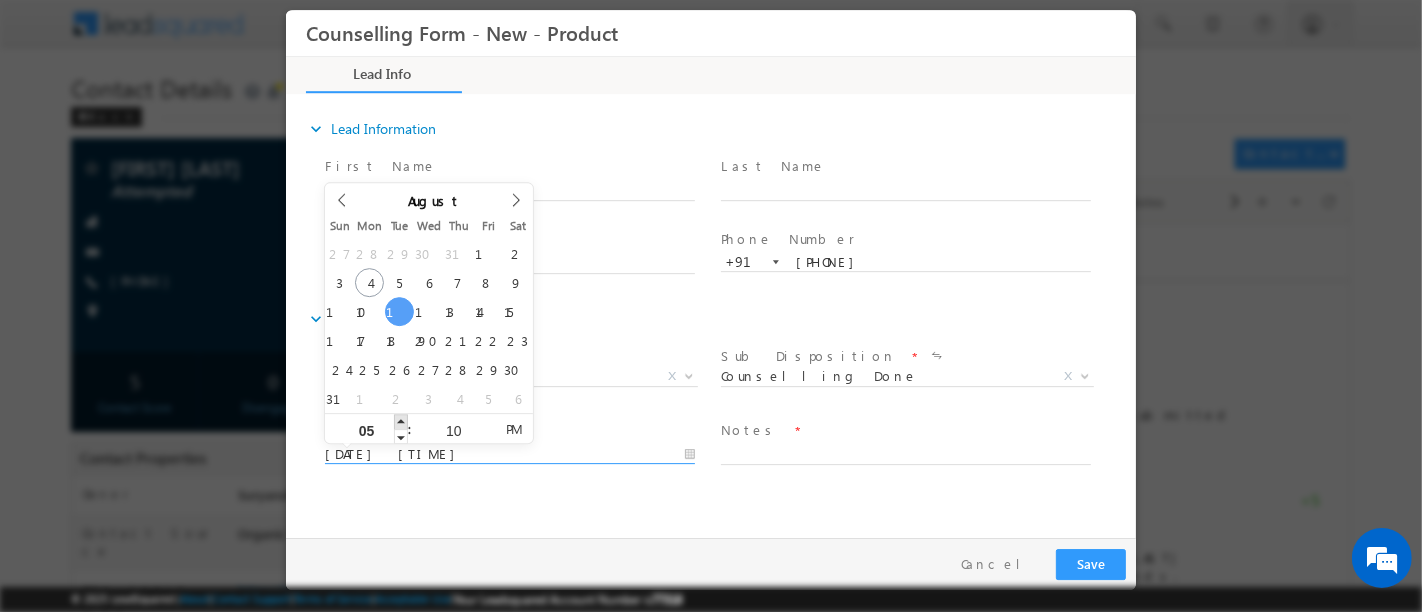 click at bounding box center (400, 421) 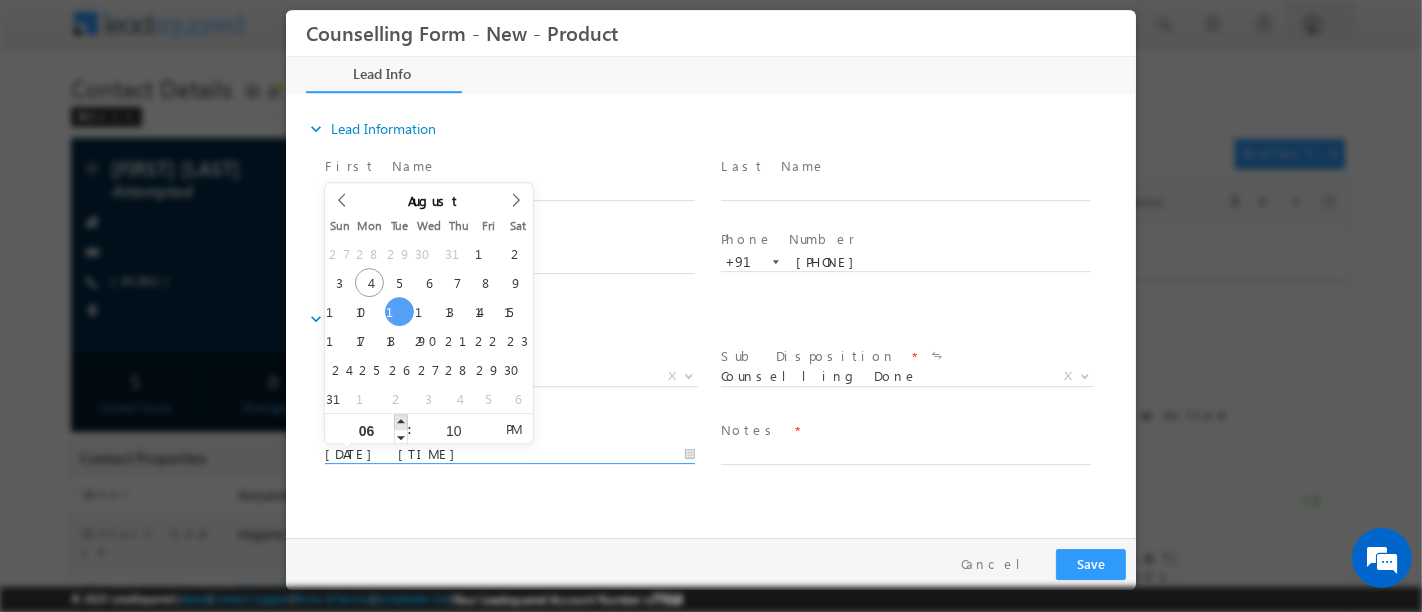 click at bounding box center [400, 421] 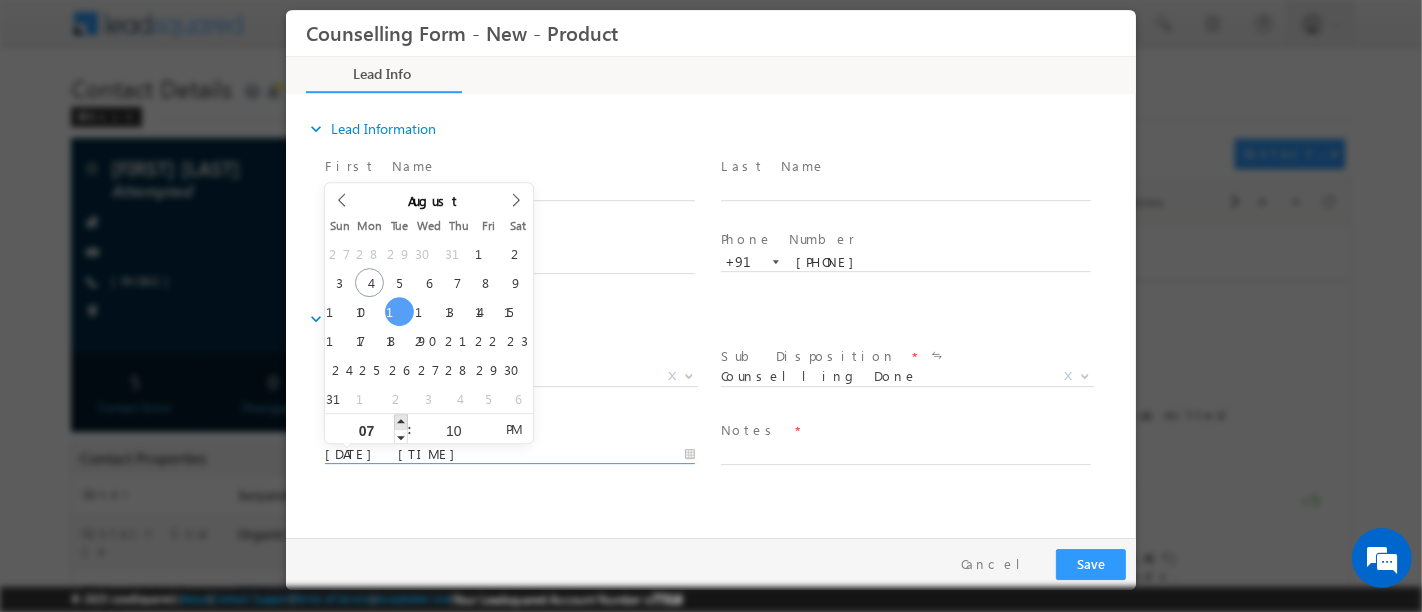 click at bounding box center (400, 421) 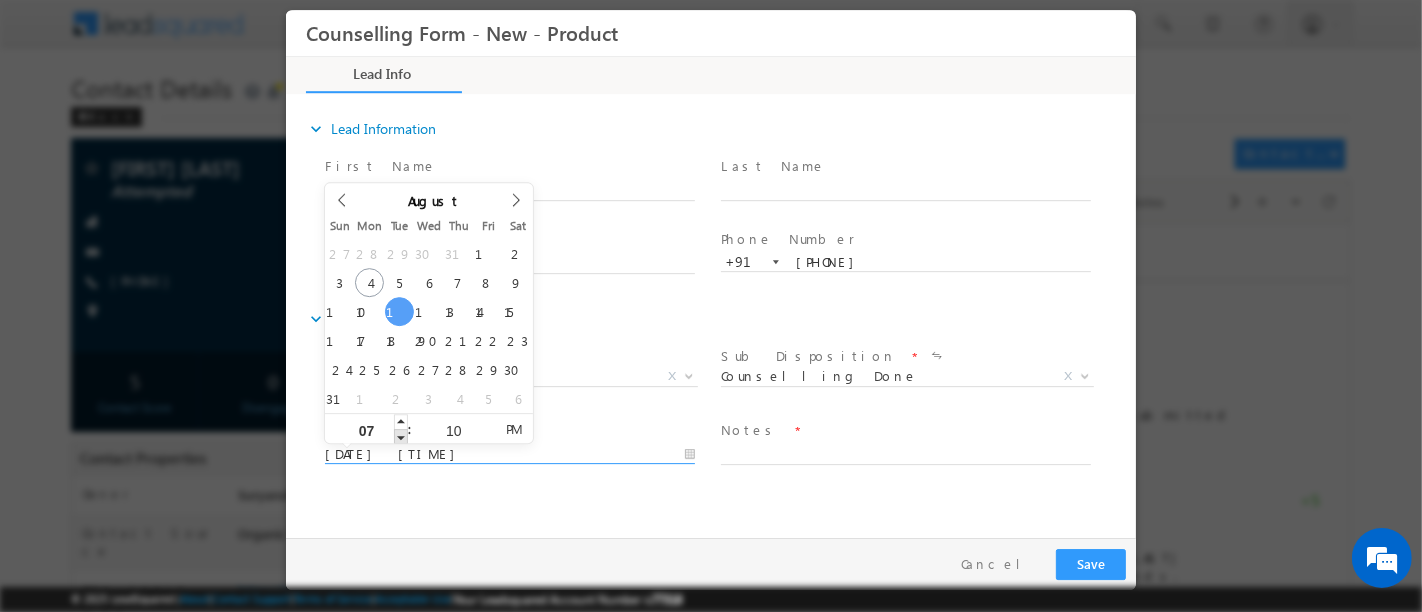 type on "12/08/2025 6:10 PM" 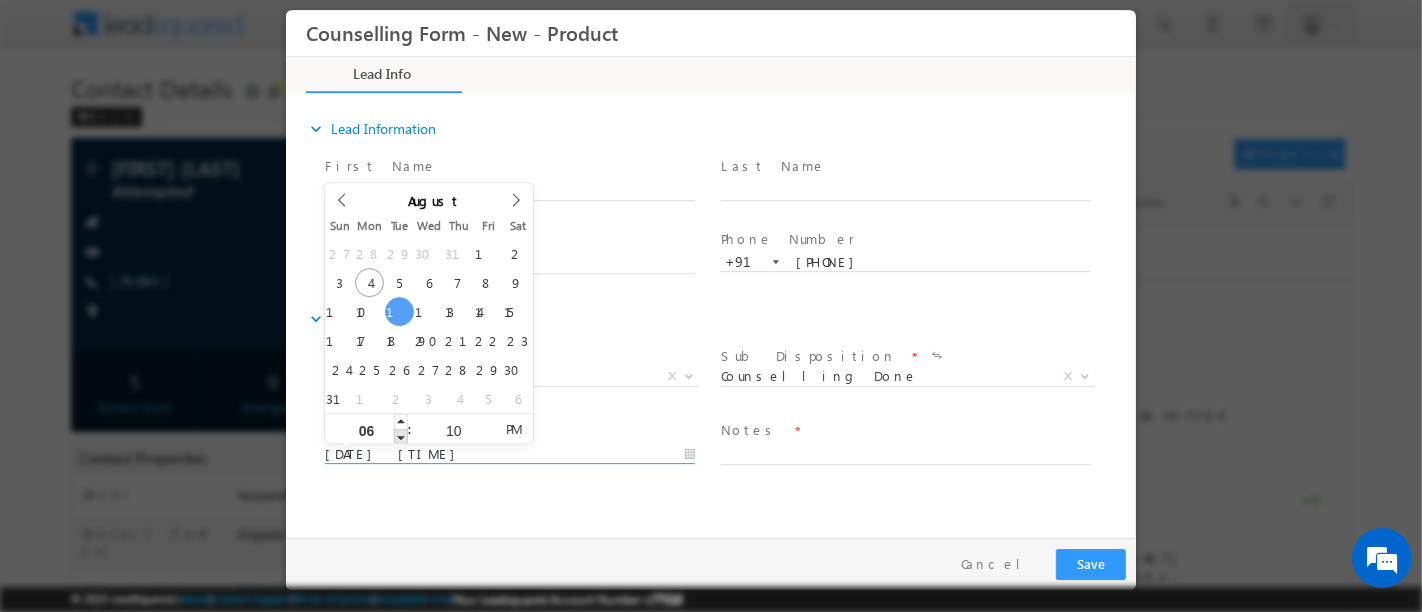 click at bounding box center (400, 436) 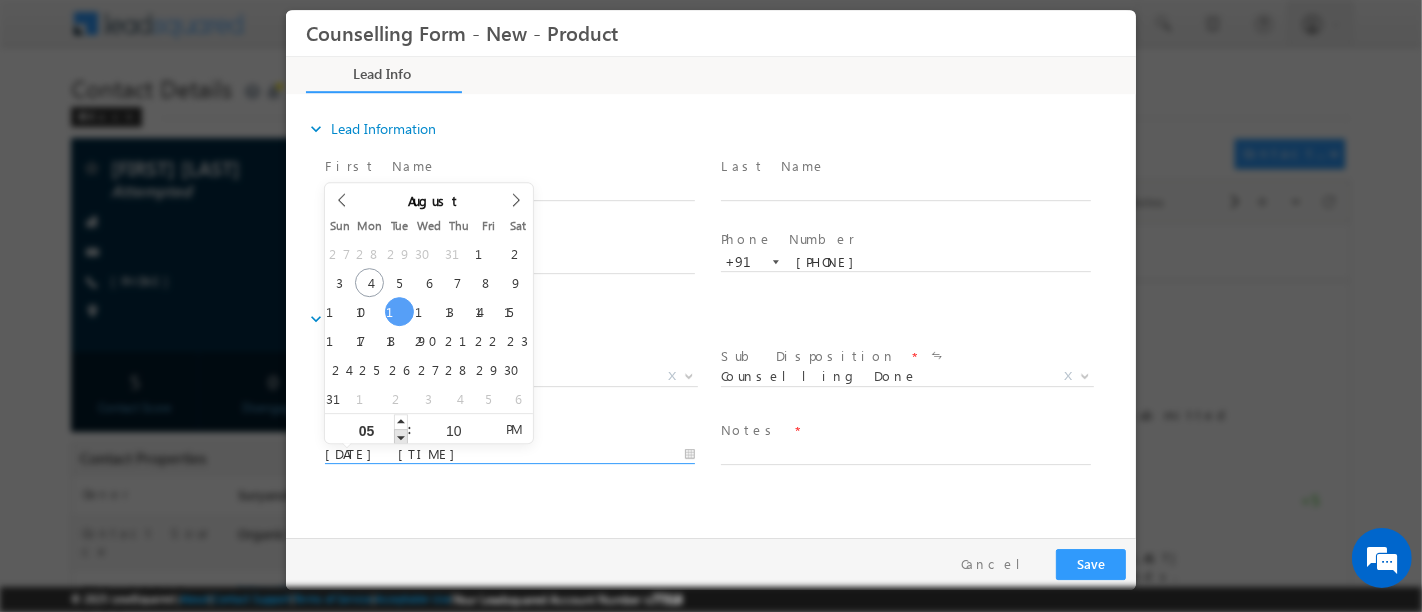 click at bounding box center [400, 436] 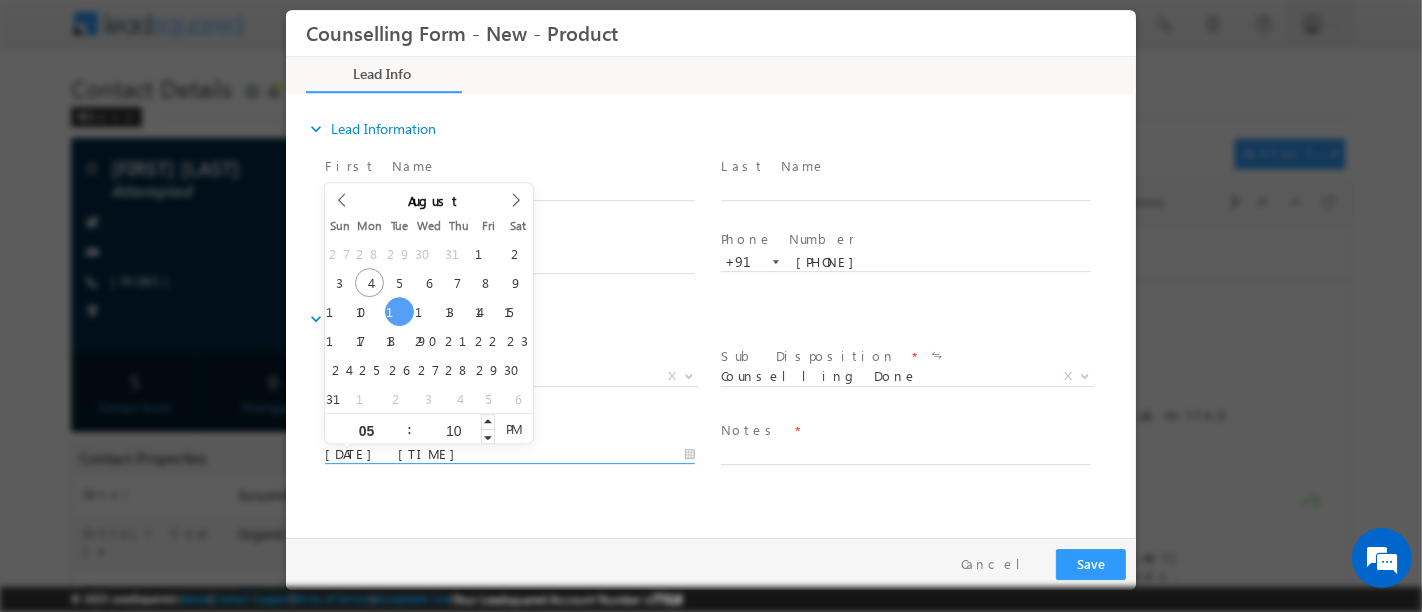 click on "10" at bounding box center (452, 431) 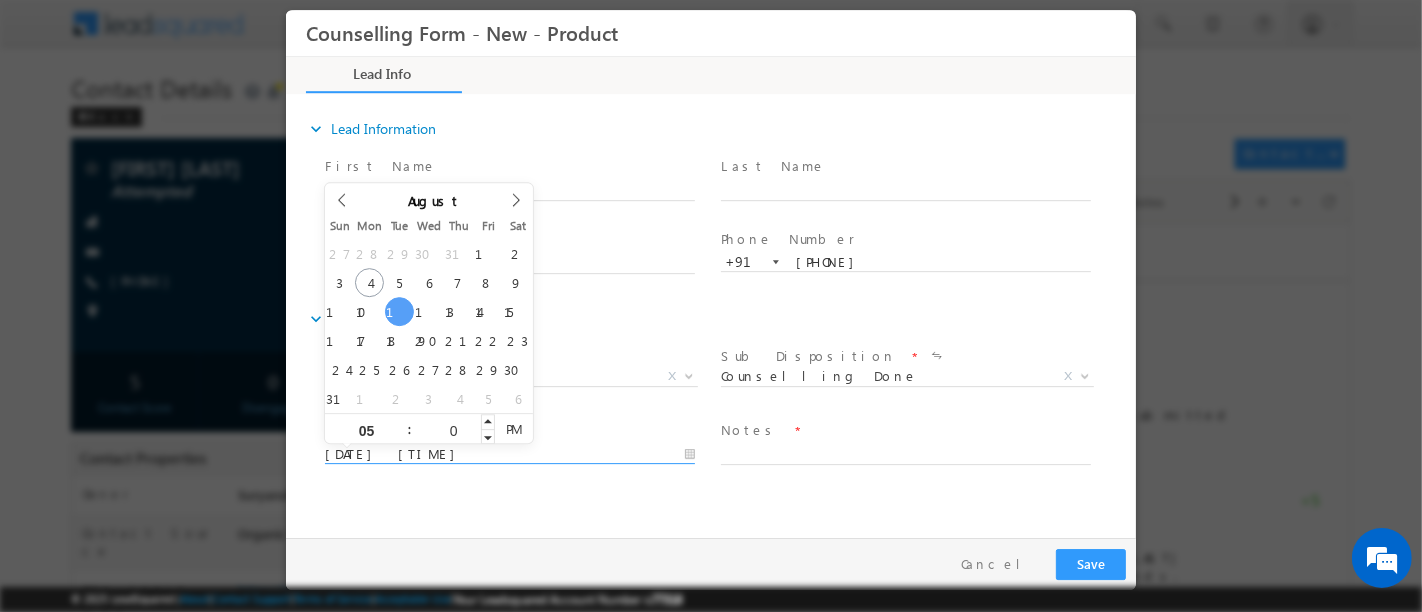 type on "00" 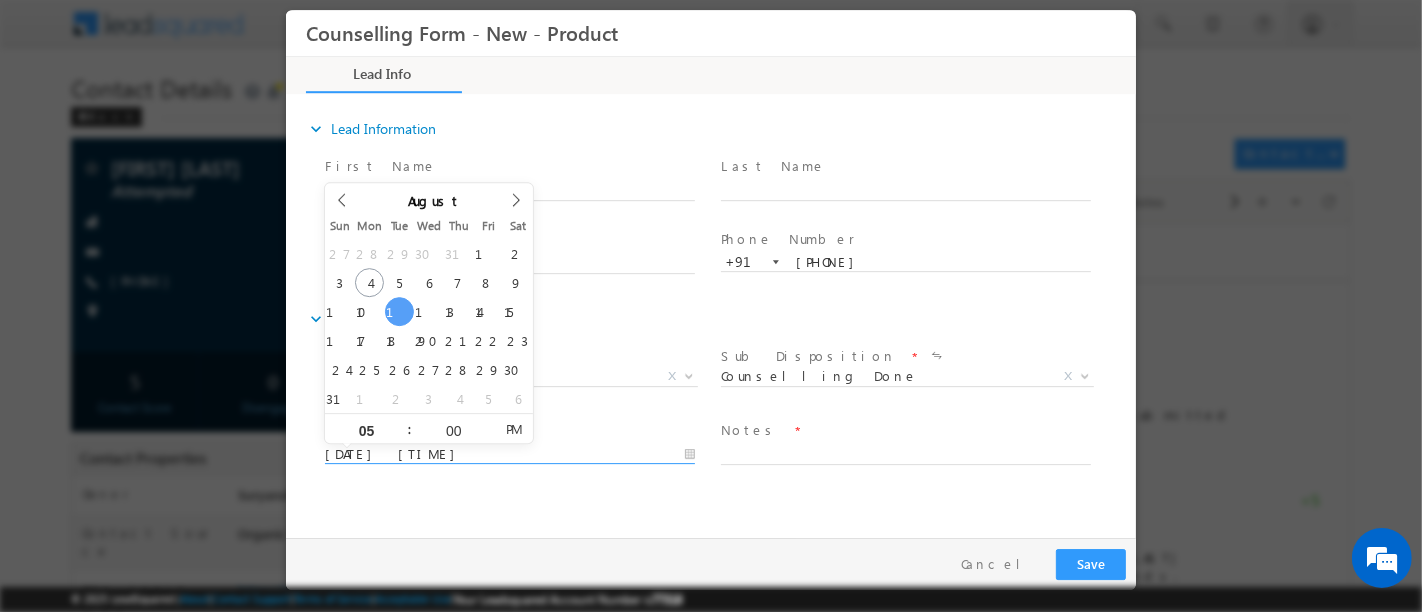 type on "12/08/2025 5:00 PM" 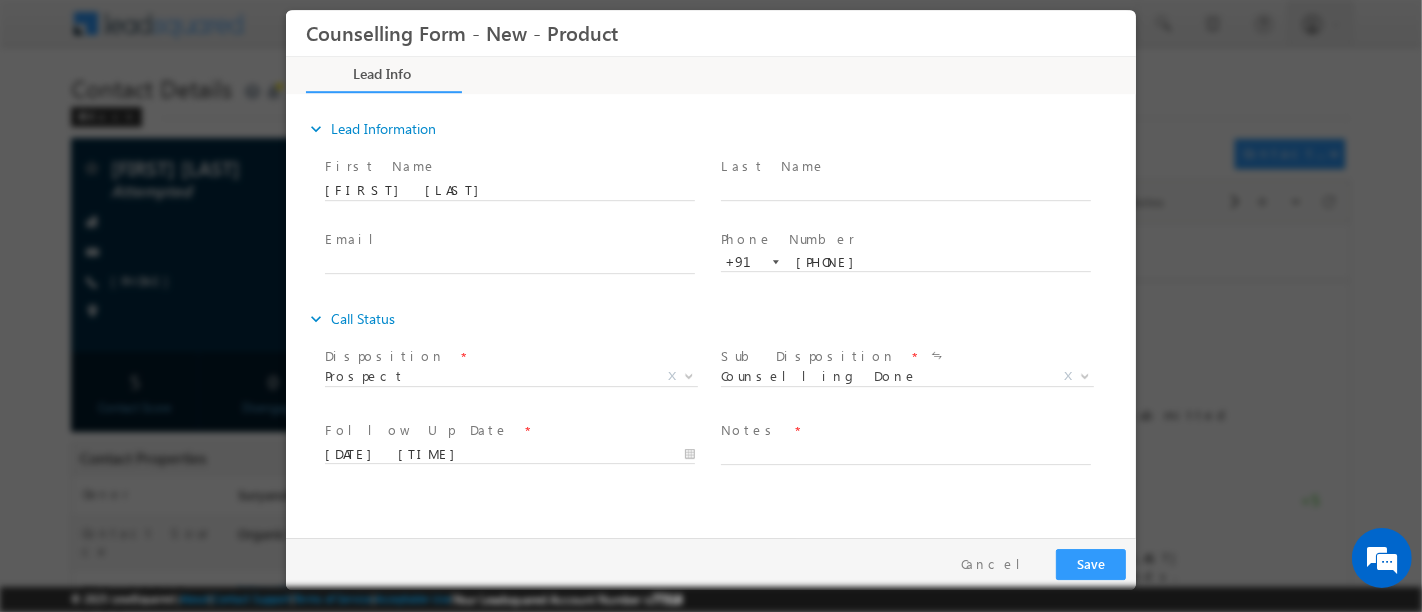 click on "expand_more Lead Information
First Name" at bounding box center [715, 313] 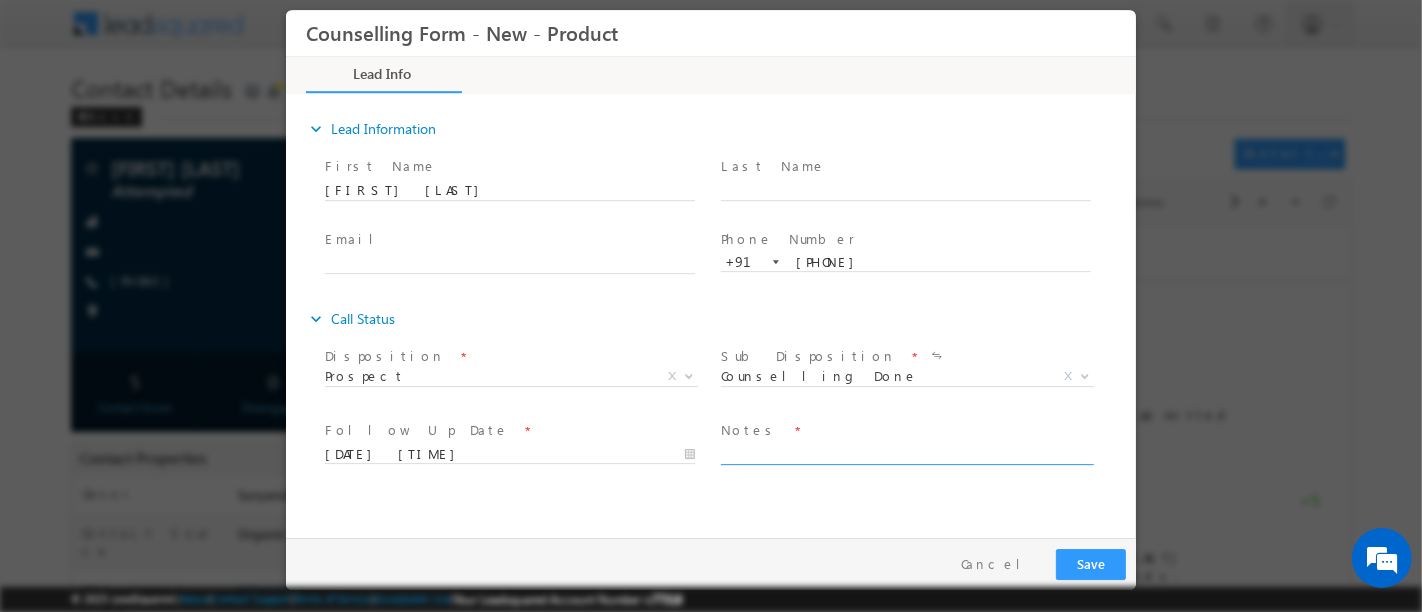 click at bounding box center [905, 453] 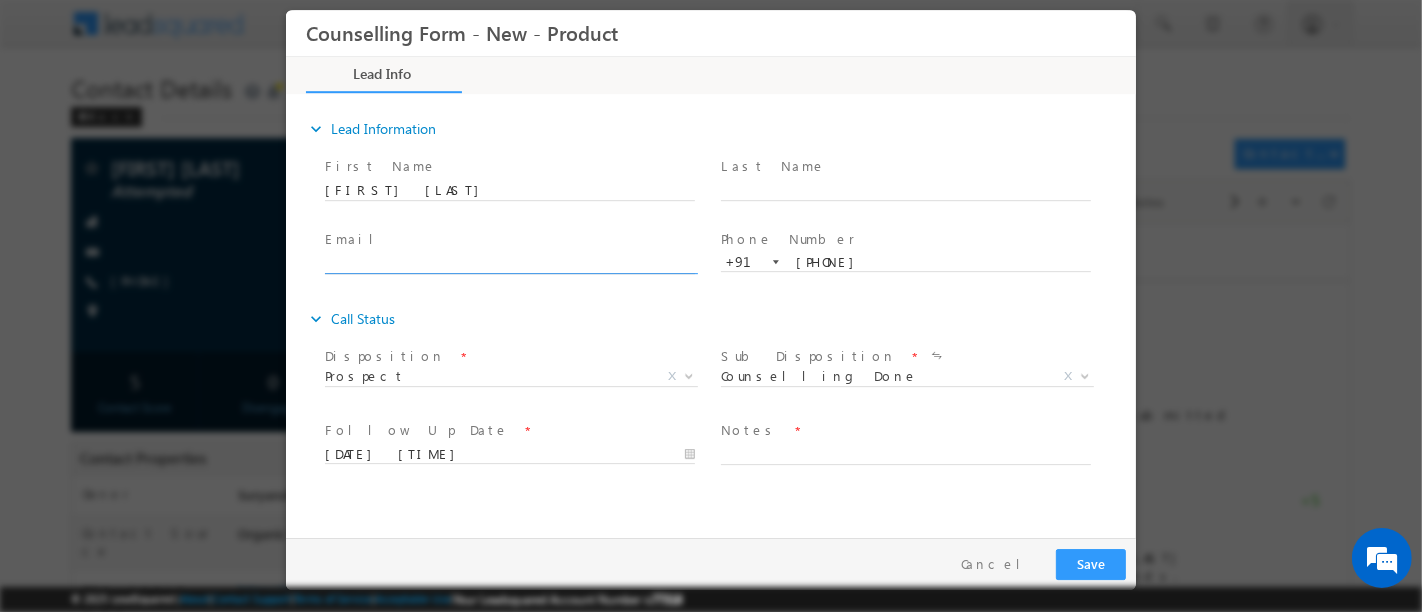 click 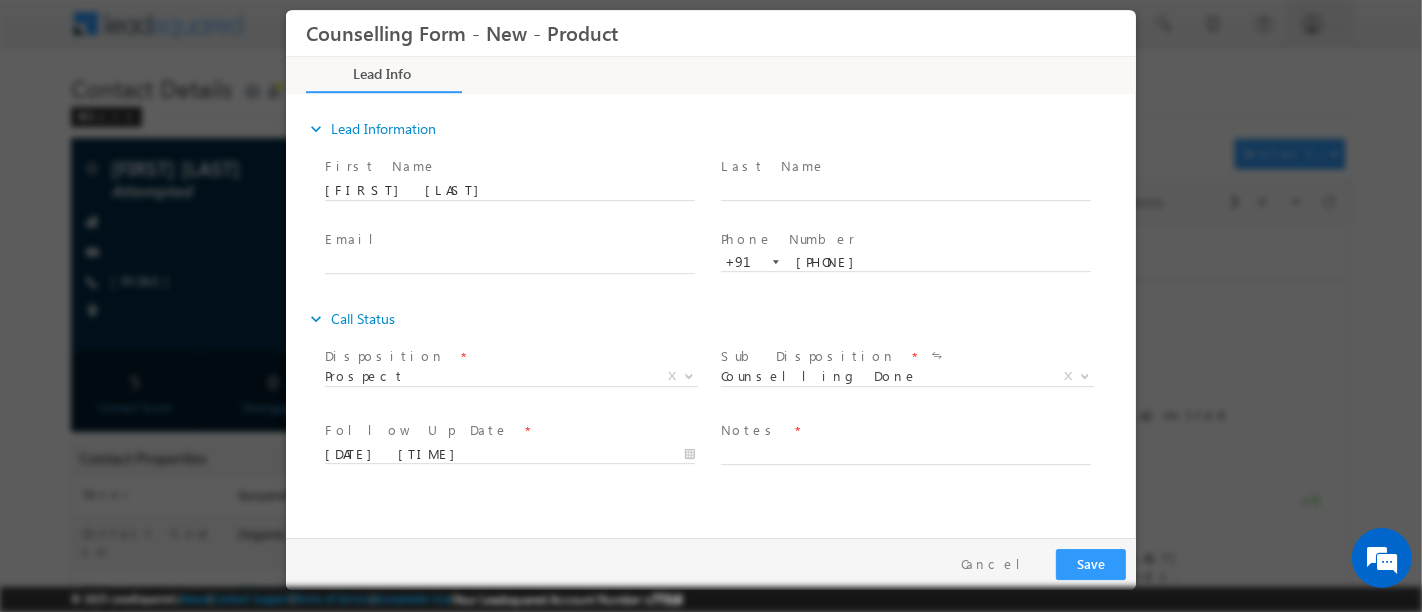 click on "expand_more Lead Information" at bounding box center [720, 129] 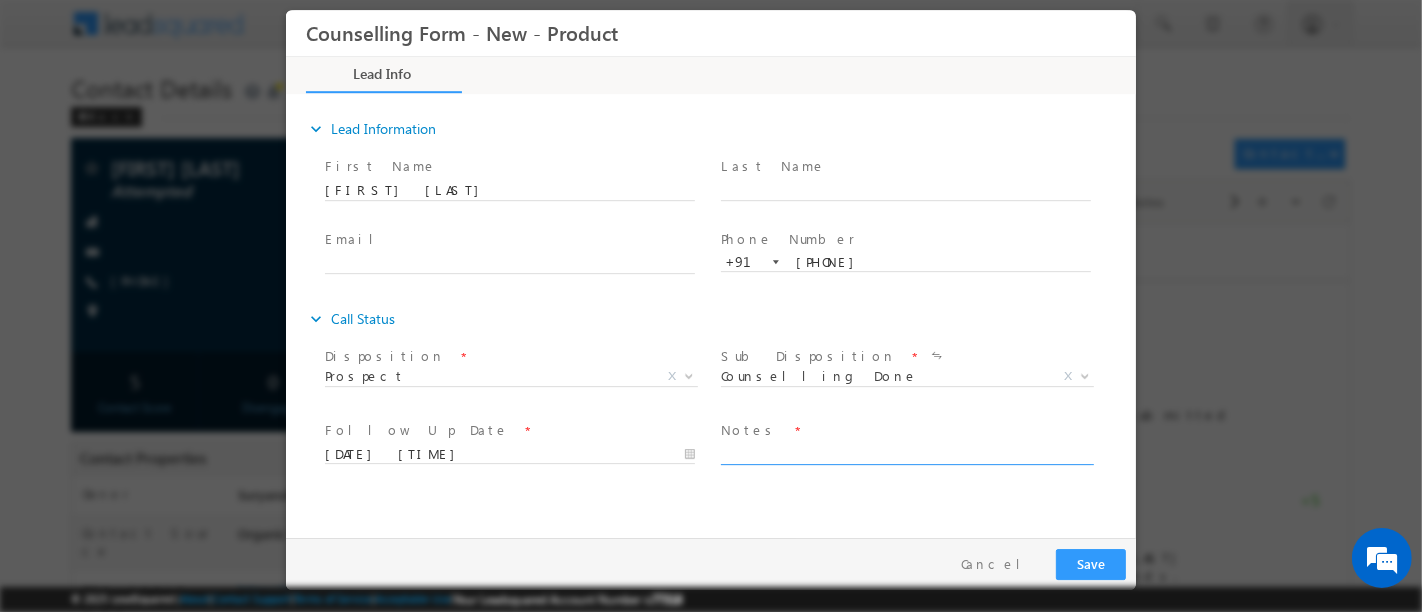 click at bounding box center (905, 453) 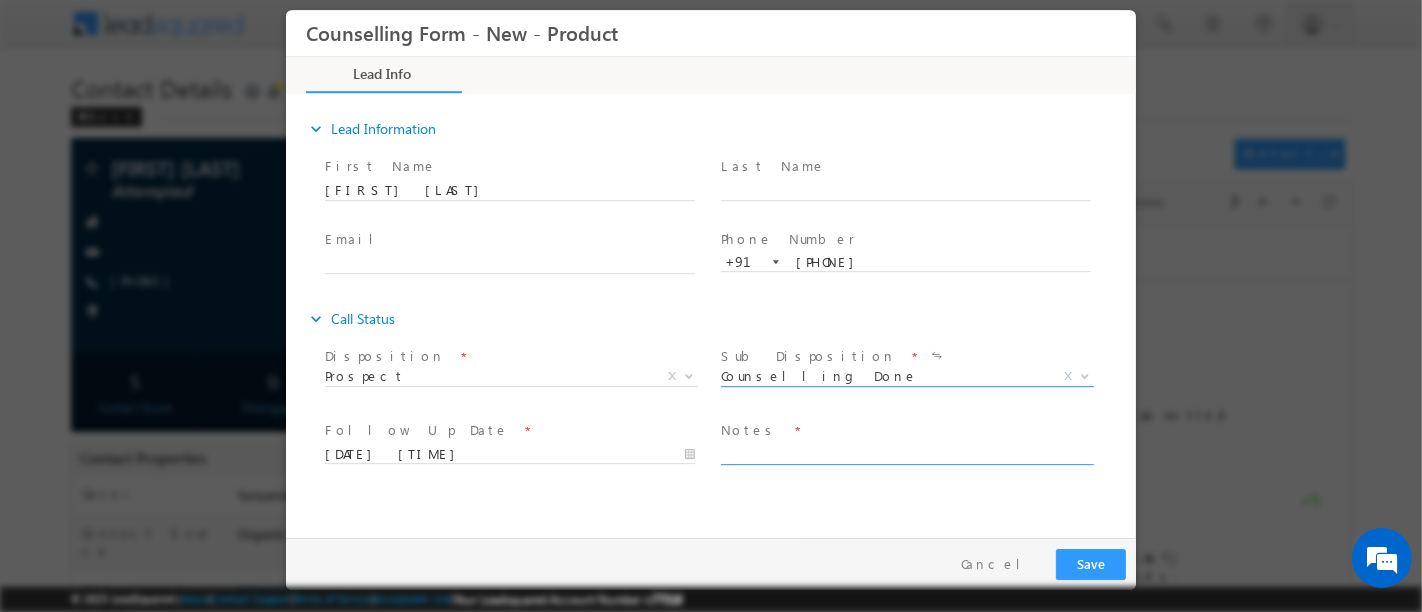 click on "Counselling Done" at bounding box center (882, 376) 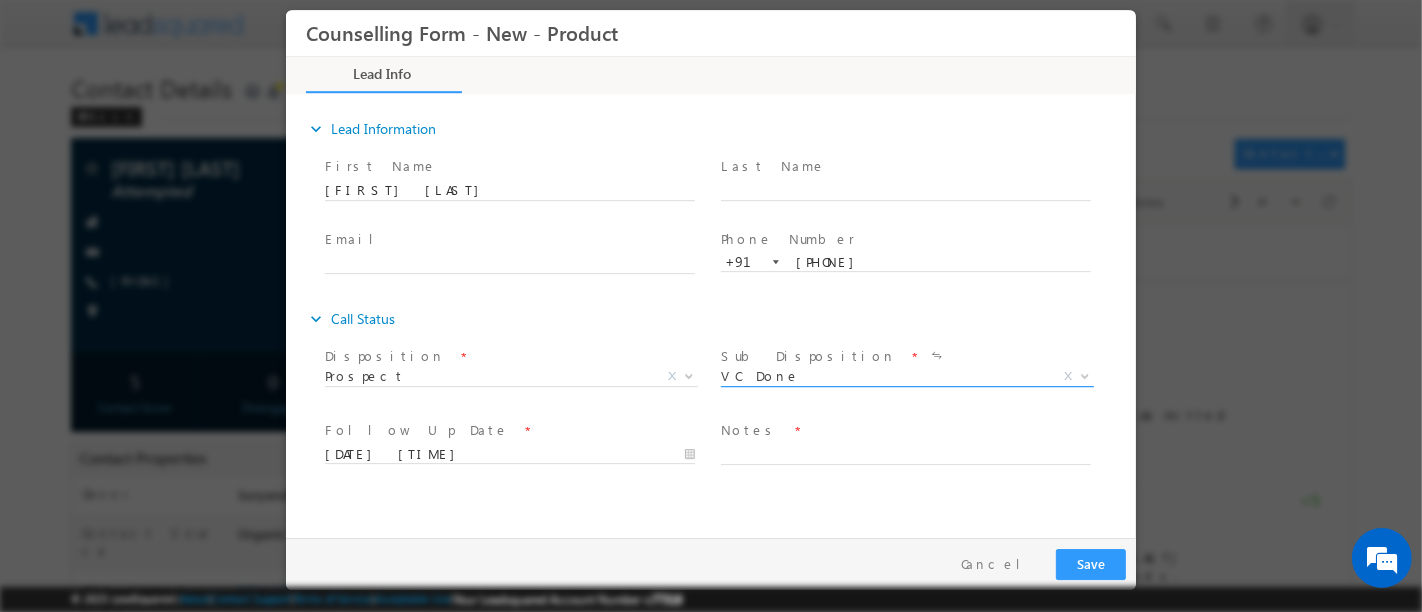 click on "VC Done" at bounding box center [882, 376] 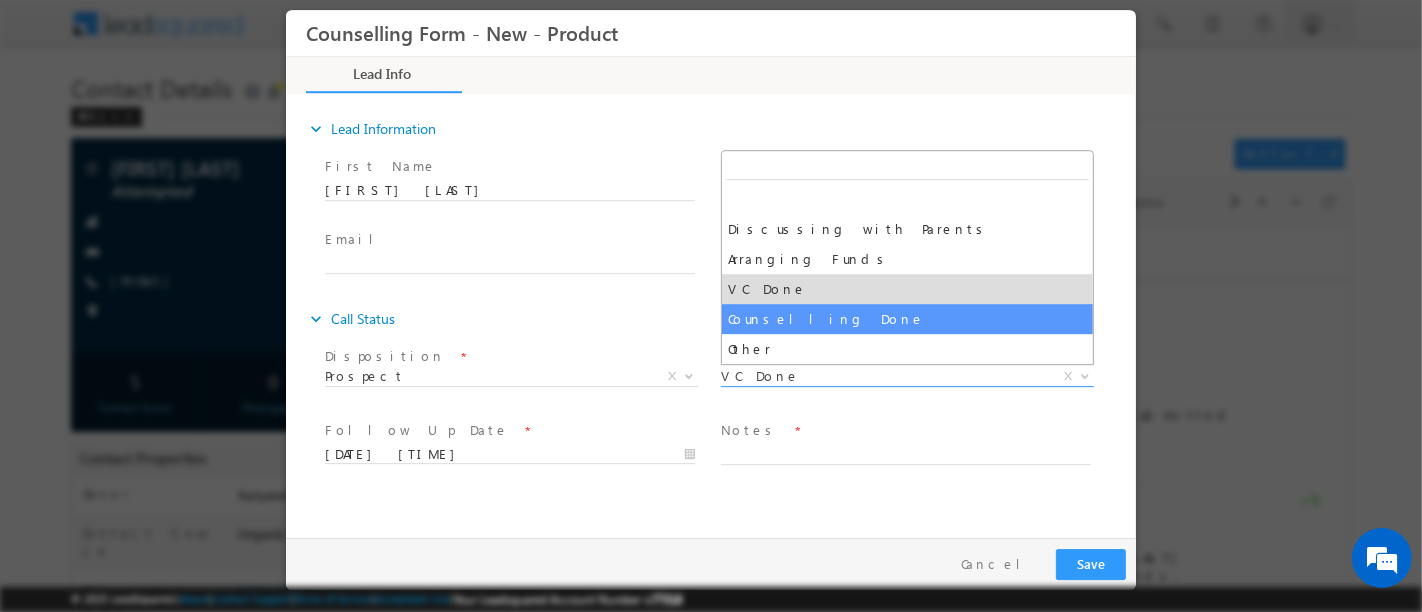 select on "Counselling Done" 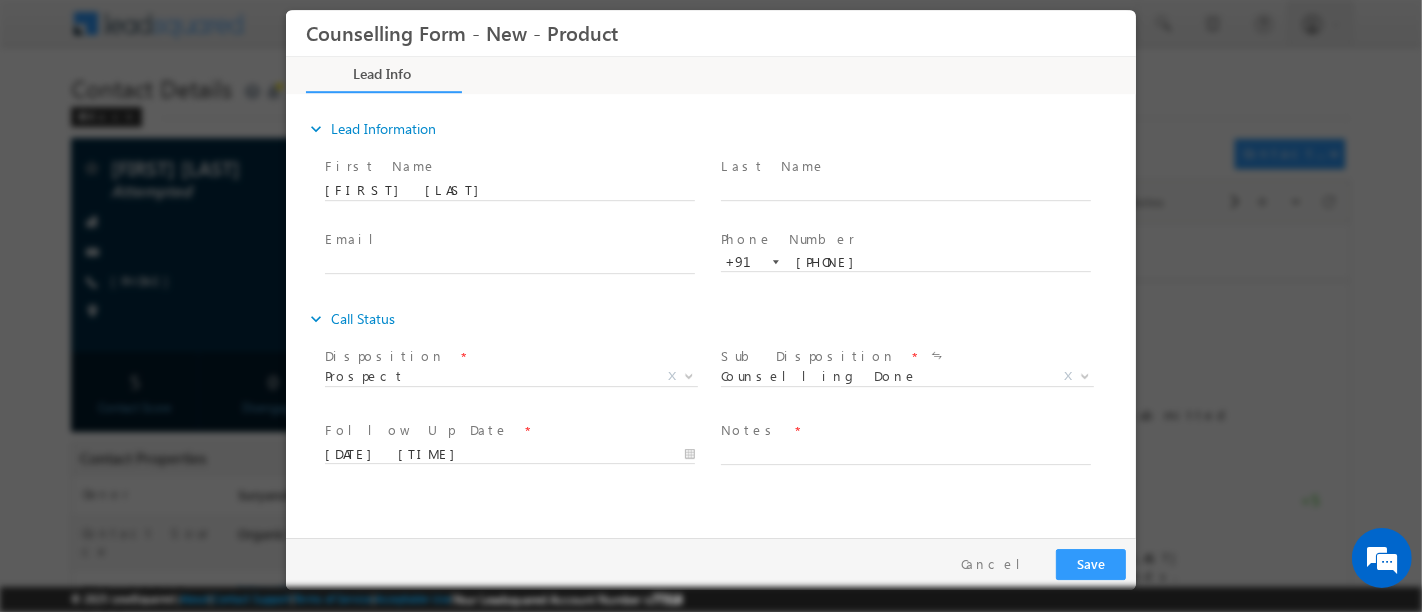 click on "expand_more Lead Information
First Name" at bounding box center (715, 313) 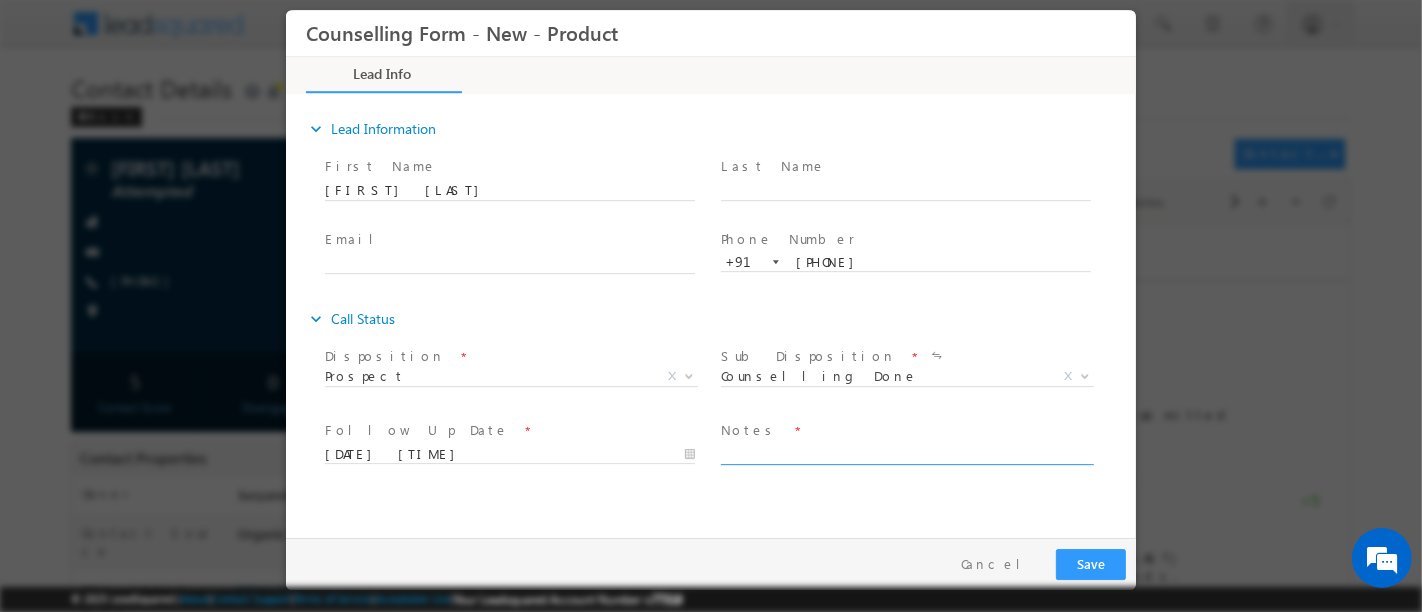 click at bounding box center (905, 453) 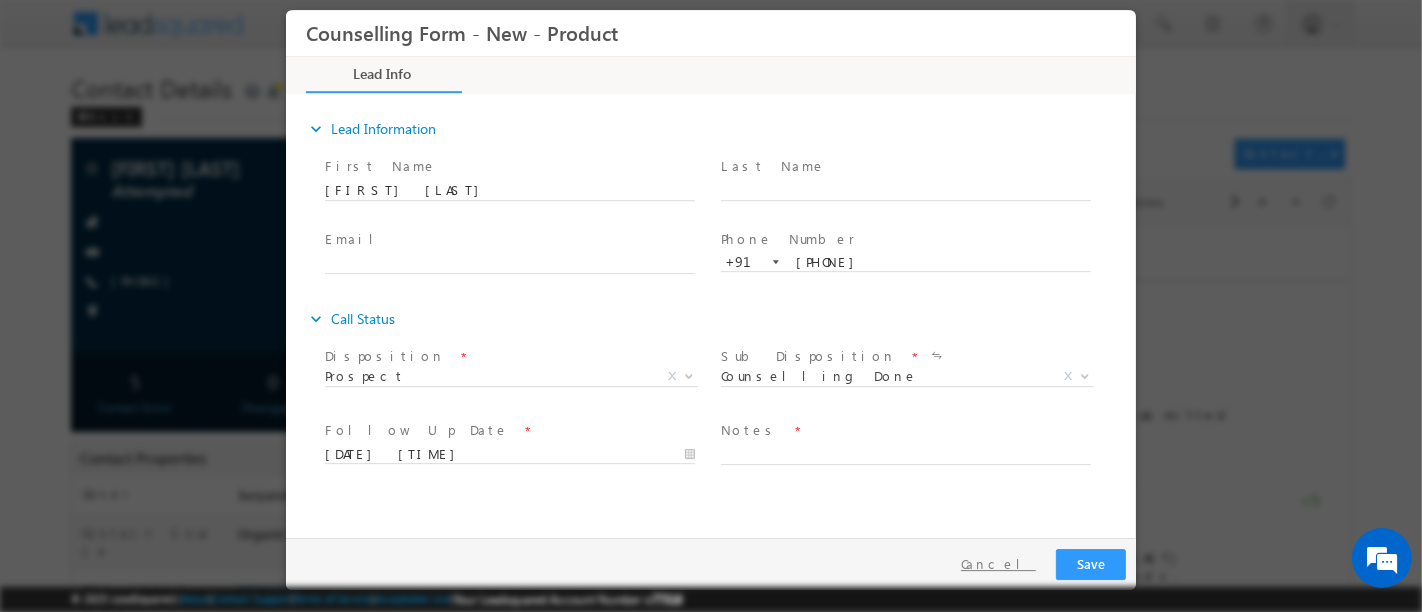 click on "Cancel" at bounding box center [997, 564] 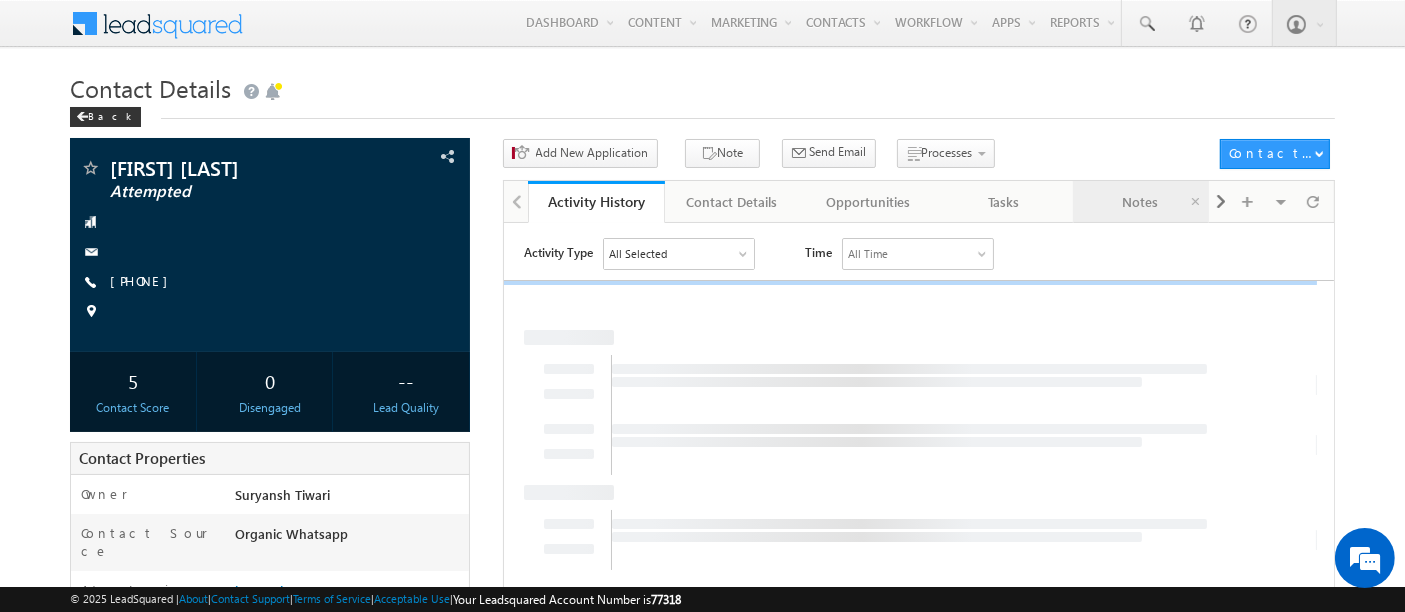 click on "Notes" at bounding box center [1140, 202] 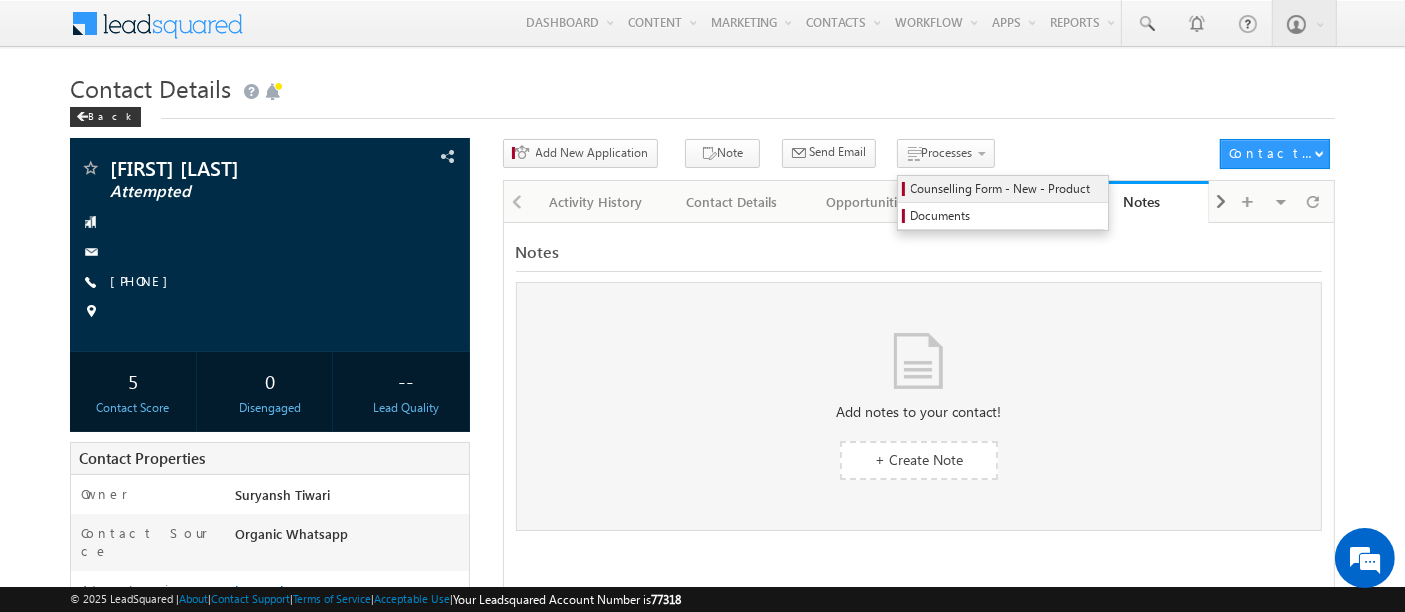 click on "Counselling Form - New - Product" at bounding box center (1006, 189) 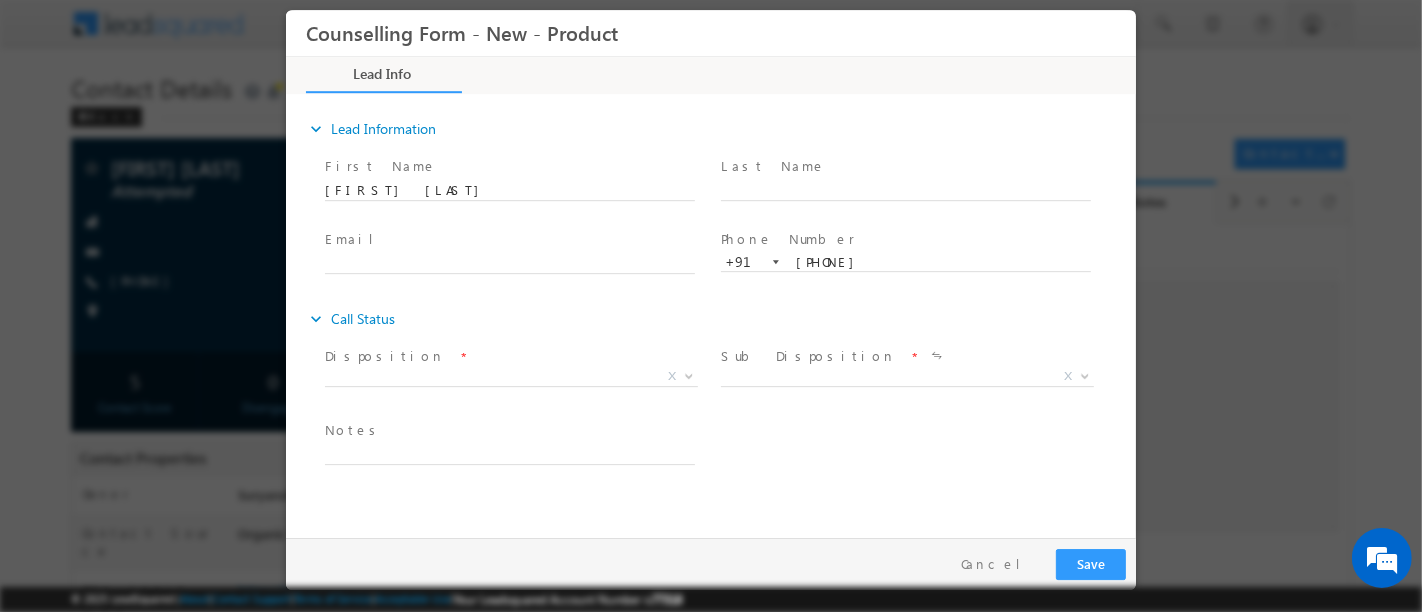 scroll, scrollTop: 0, scrollLeft: 0, axis: both 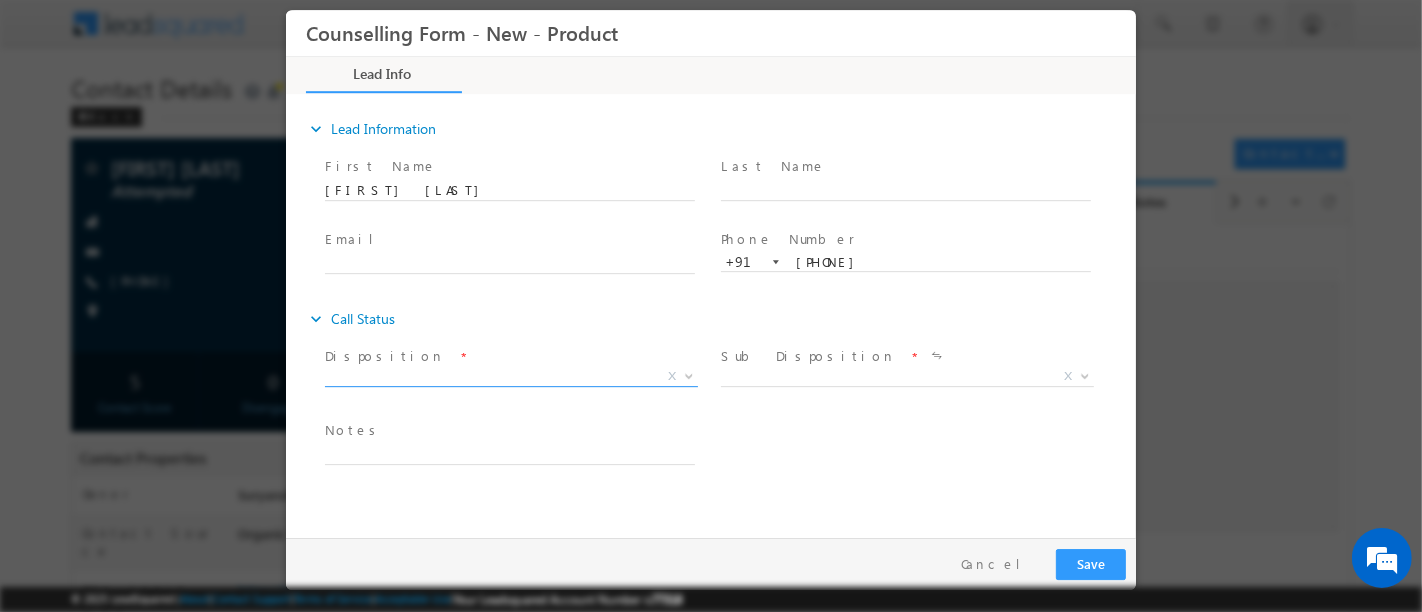 click on "X" at bounding box center [510, 377] 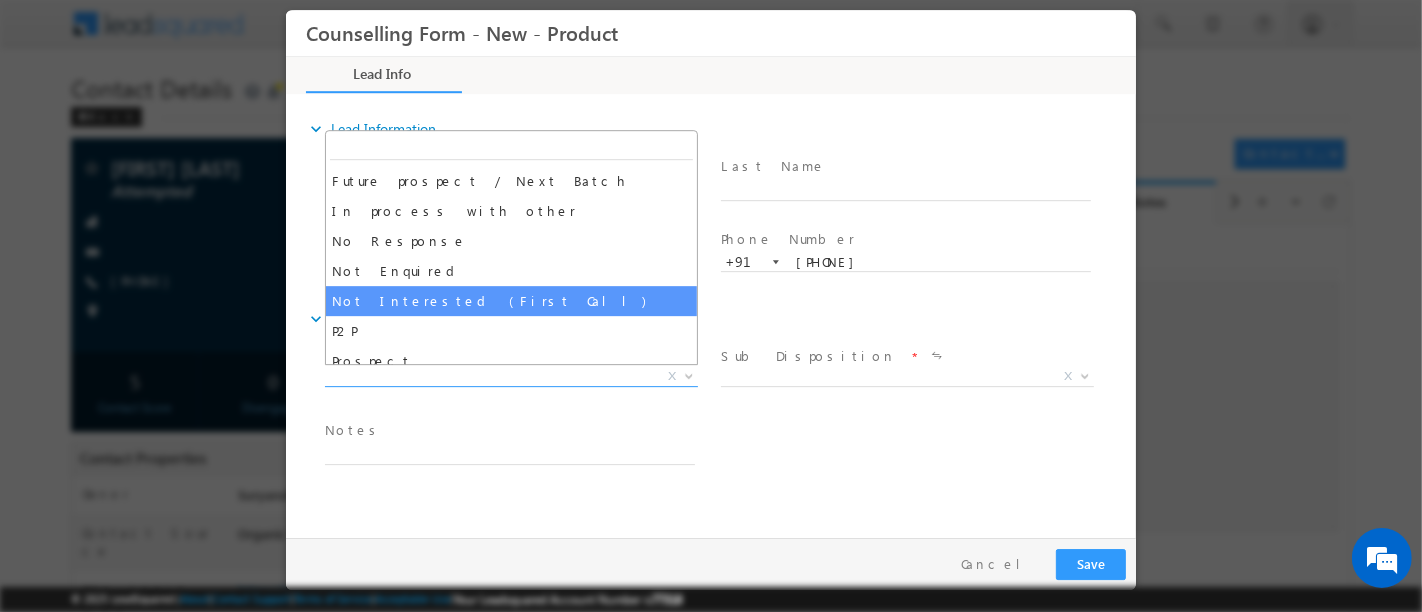 scroll, scrollTop: 129, scrollLeft: 0, axis: vertical 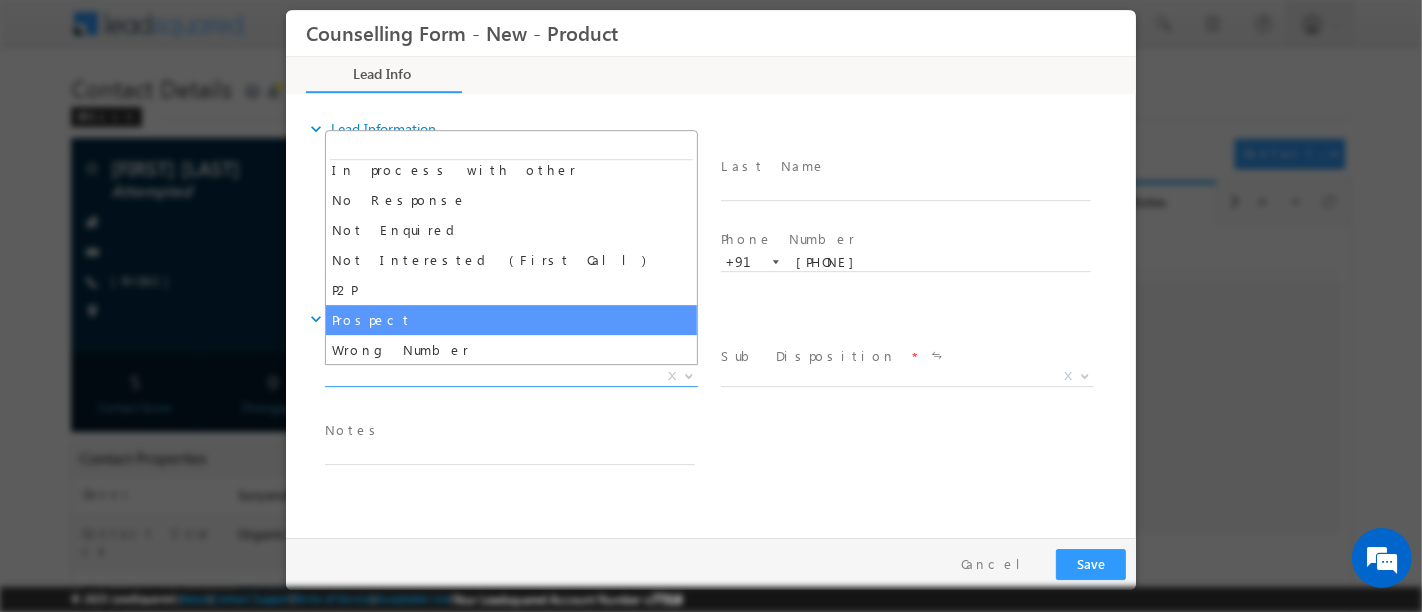 select on "Prospect" 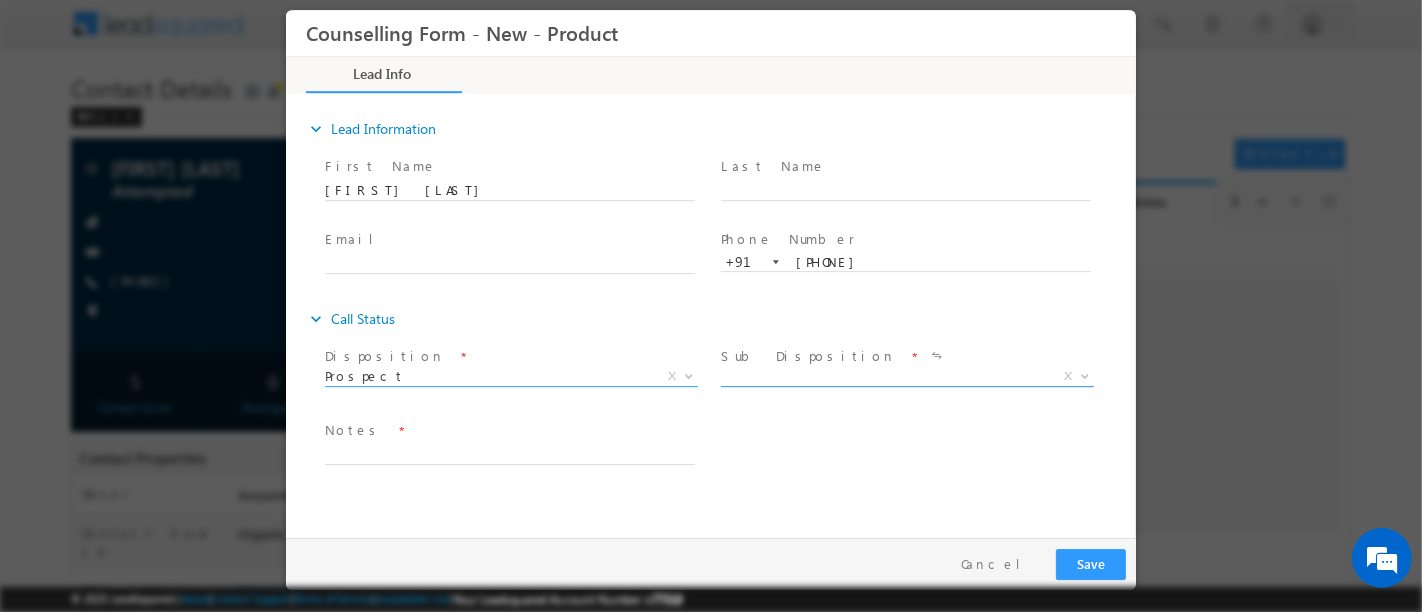 click on "X" at bounding box center (906, 377) 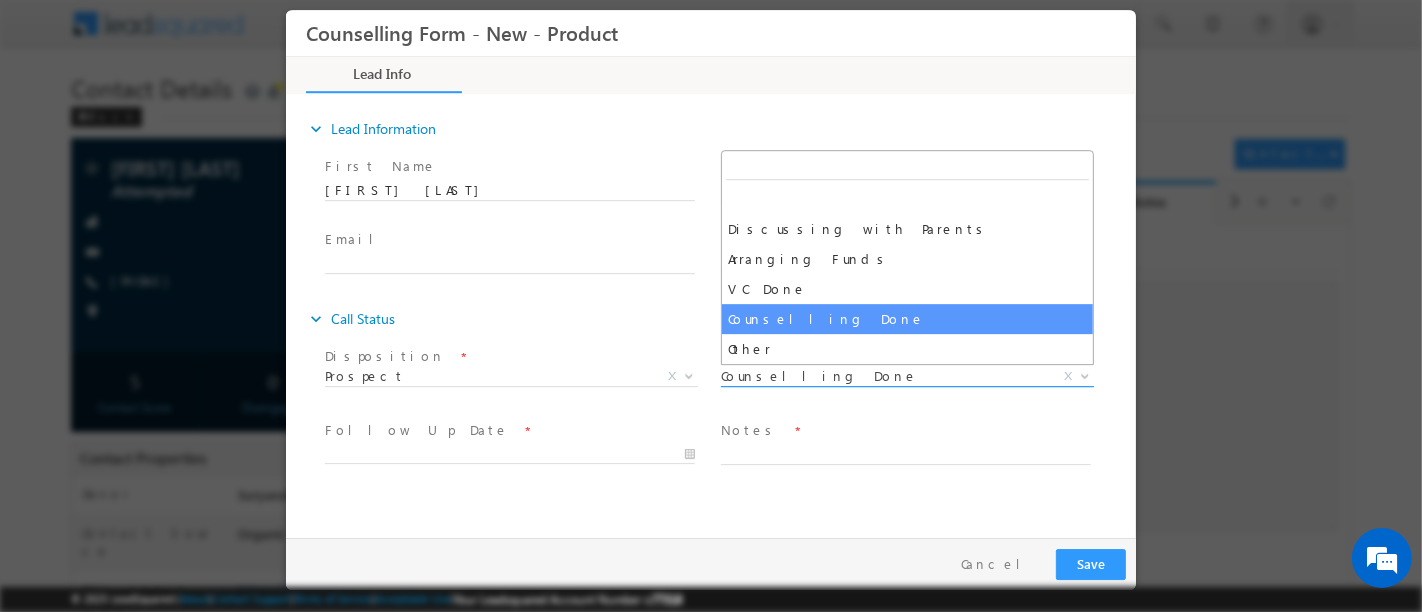 click on "Counselling Done" at bounding box center [882, 376] 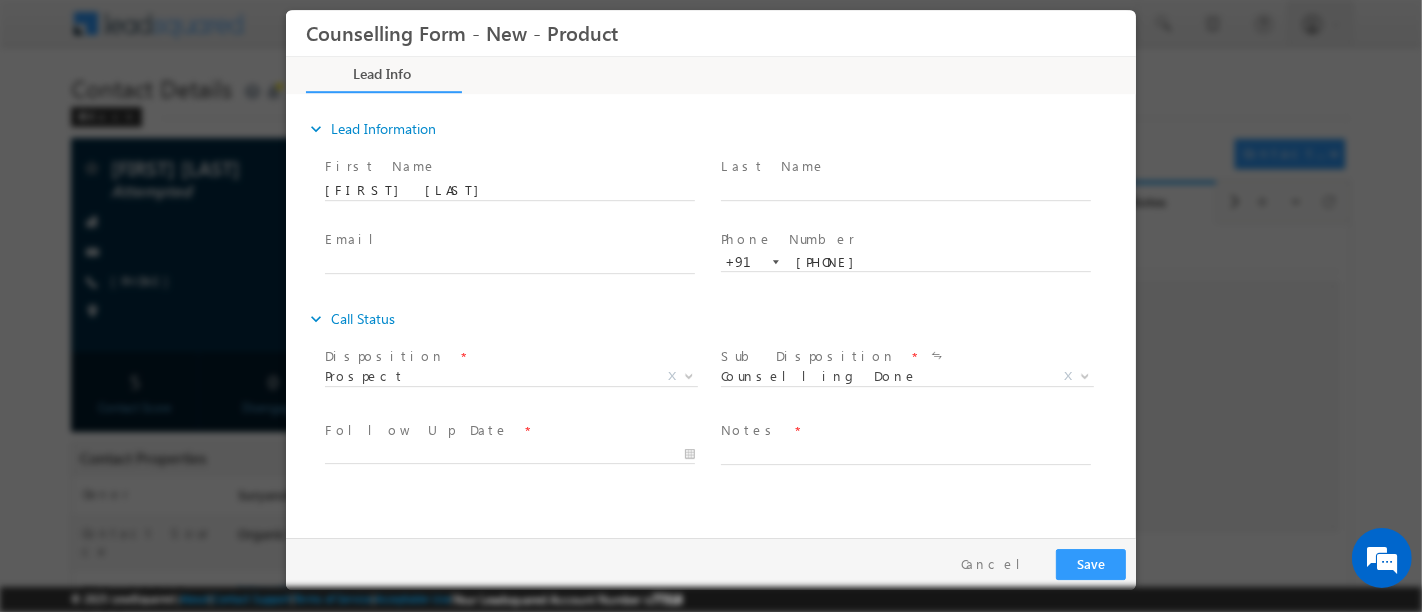 click on "expand_more Lead Information
First Name" at bounding box center (715, 313) 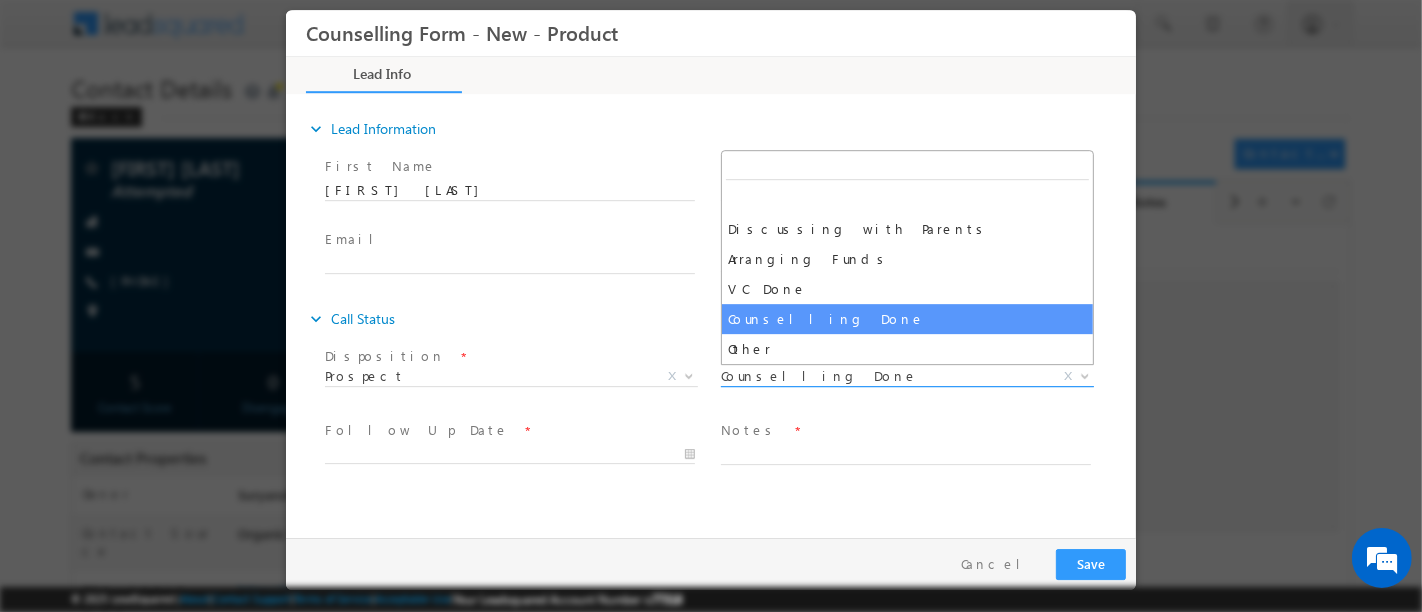 click on "Counselling Done" at bounding box center [882, 376] 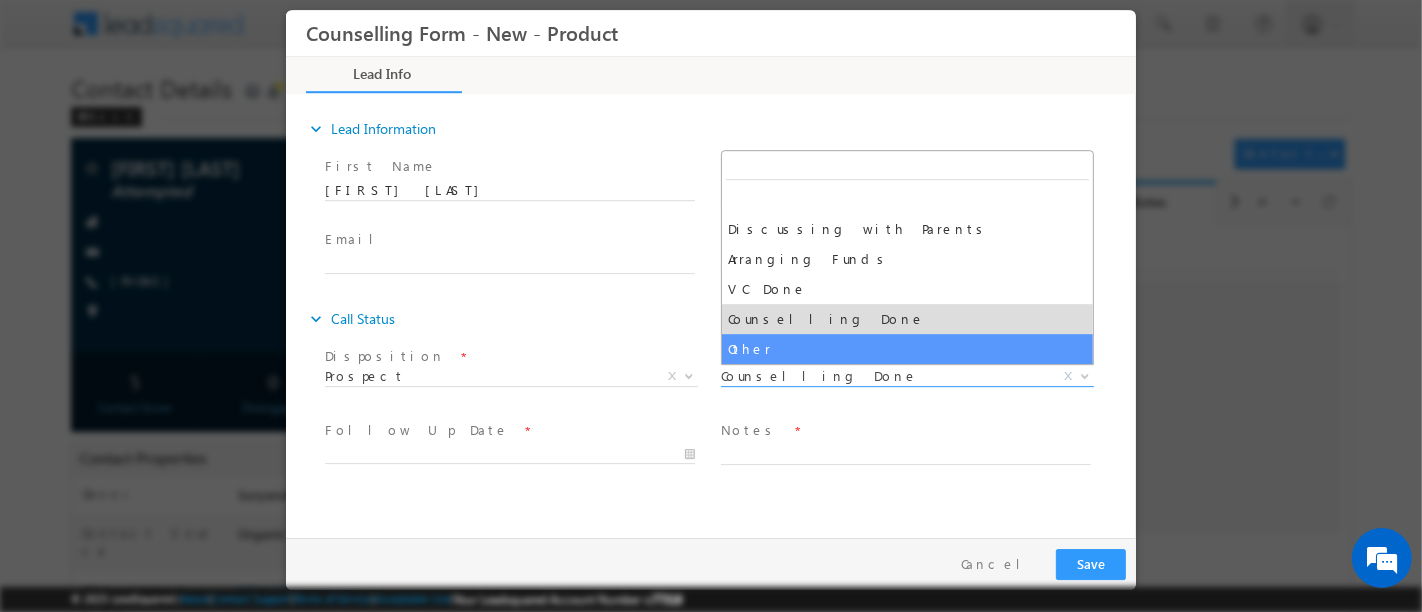 select on "Other" 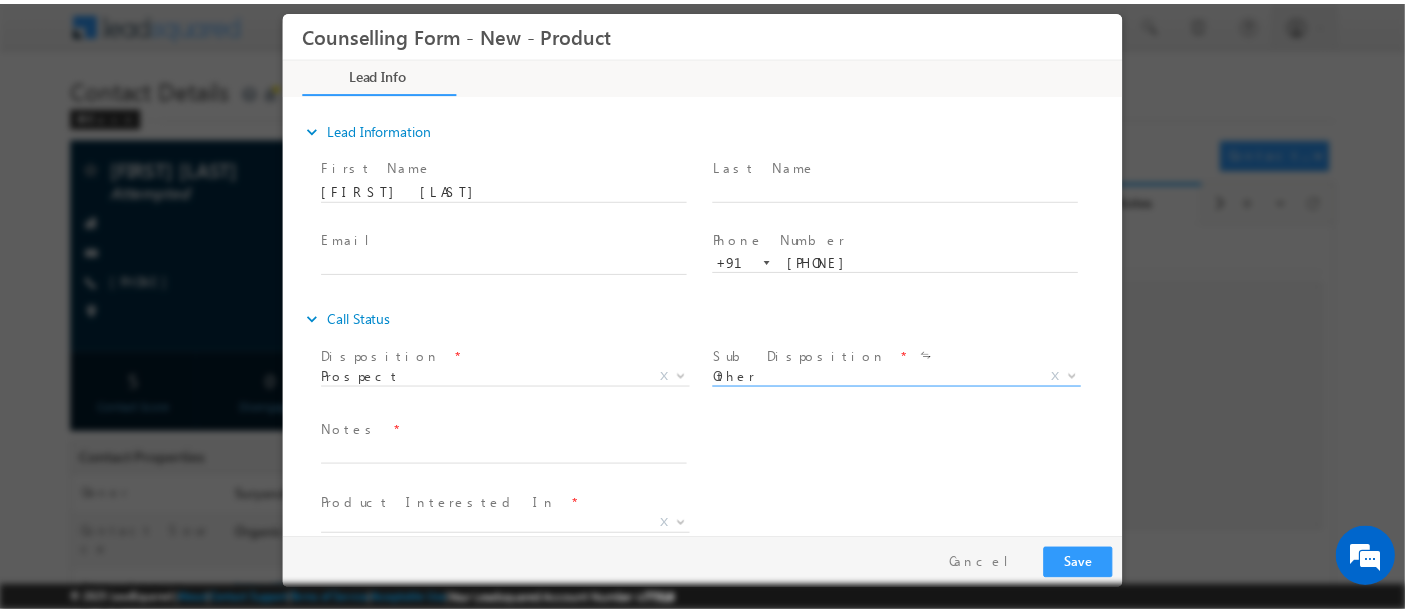 scroll, scrollTop: 31, scrollLeft: 0, axis: vertical 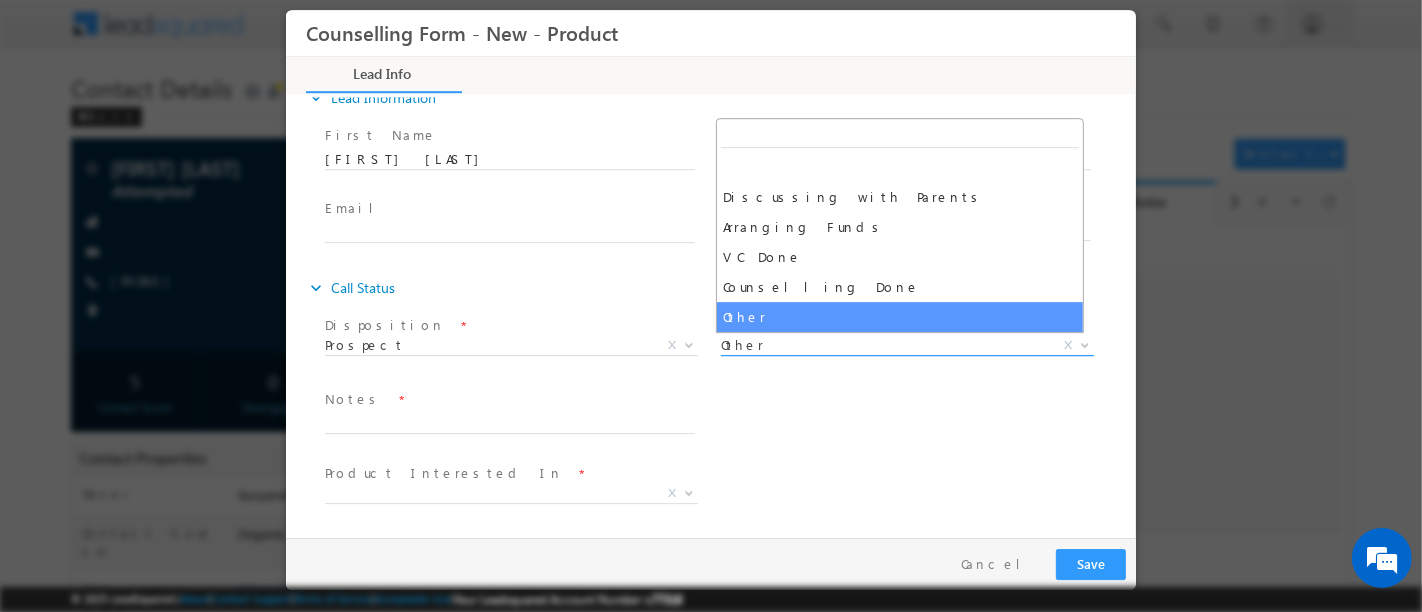 click on "Other" at bounding box center (882, 345) 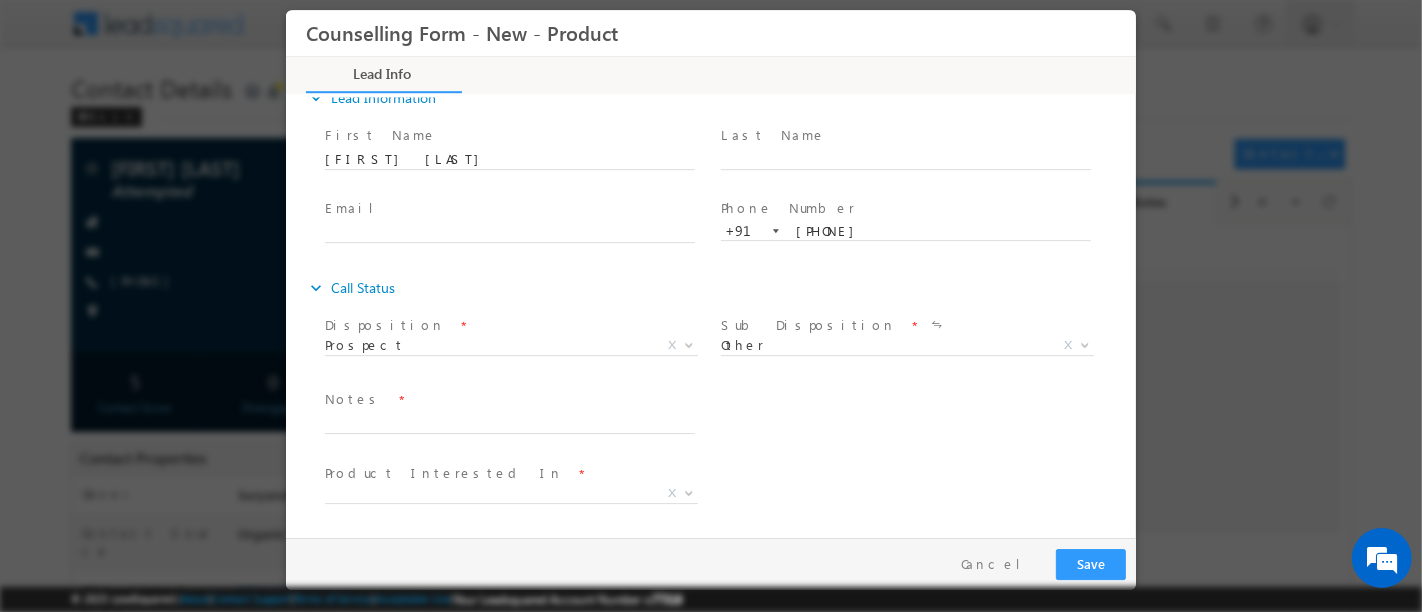 click on "Sub Disposition
*
Discussing with Parents Arranging Funds VC Done Counselling Done Other Other X" at bounding box center [914, 348] 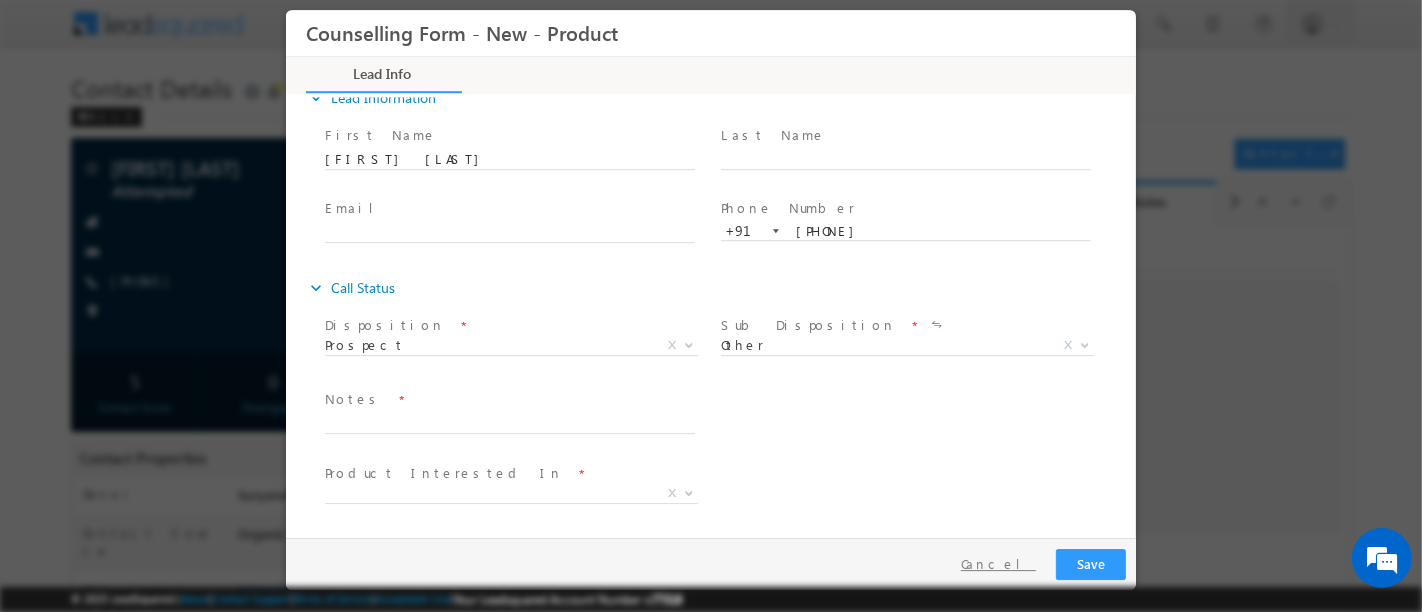 click on "Cancel" at bounding box center [997, 564] 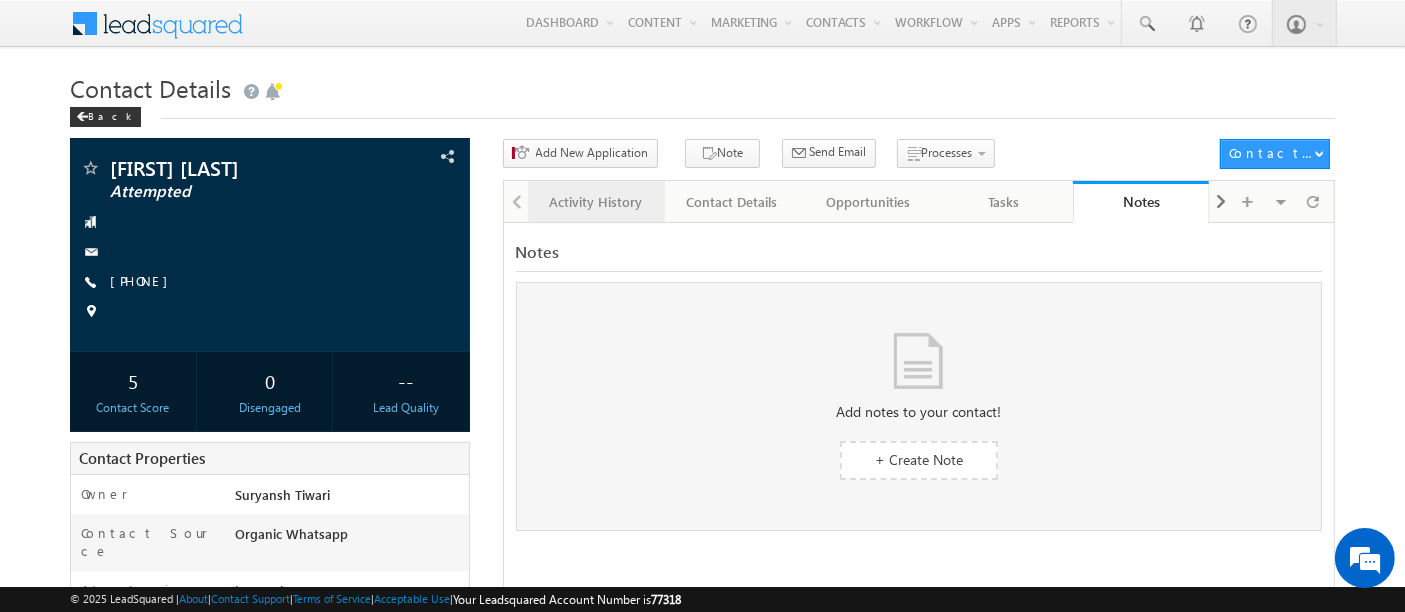 click on "Activity History" at bounding box center [595, 202] 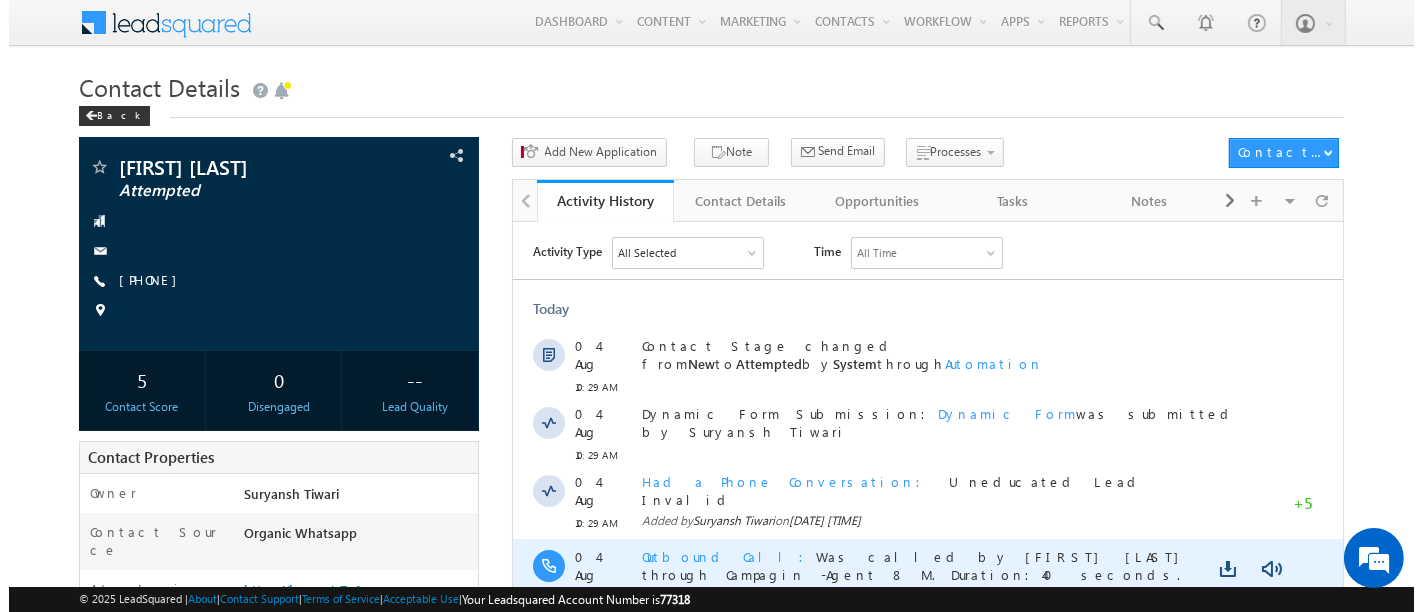 scroll, scrollTop: 0, scrollLeft: 0, axis: both 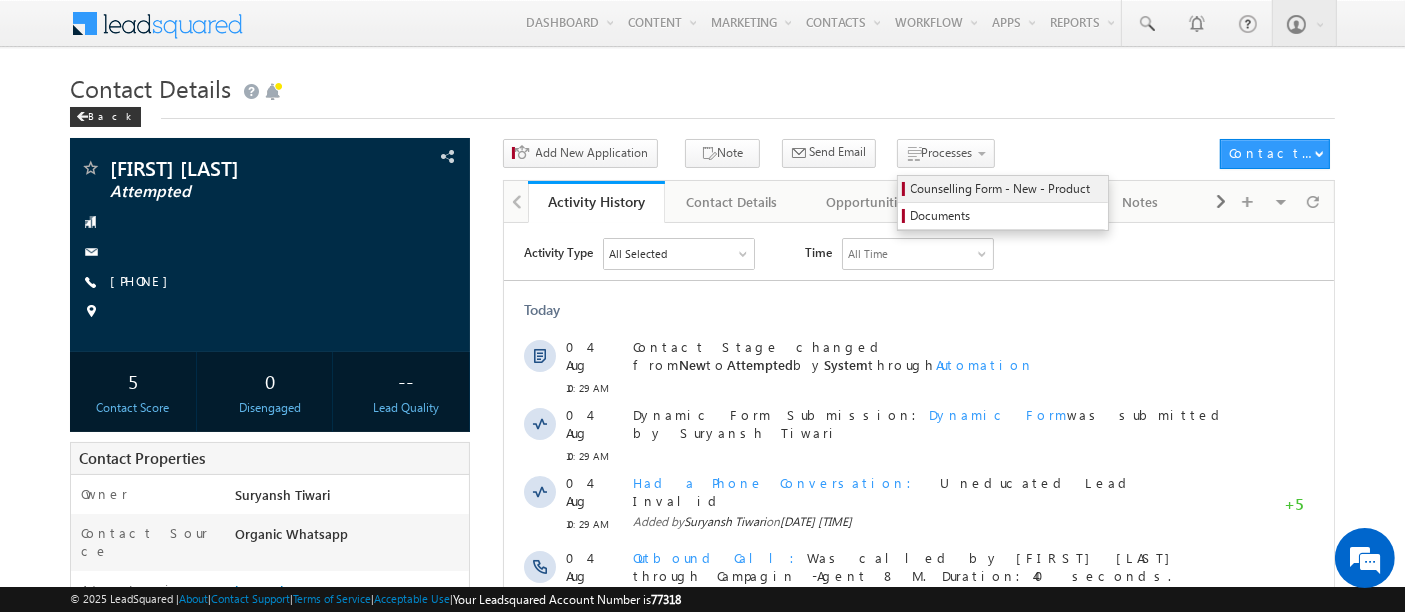 click on "Counselling Form - New - Product" at bounding box center (1006, 189) 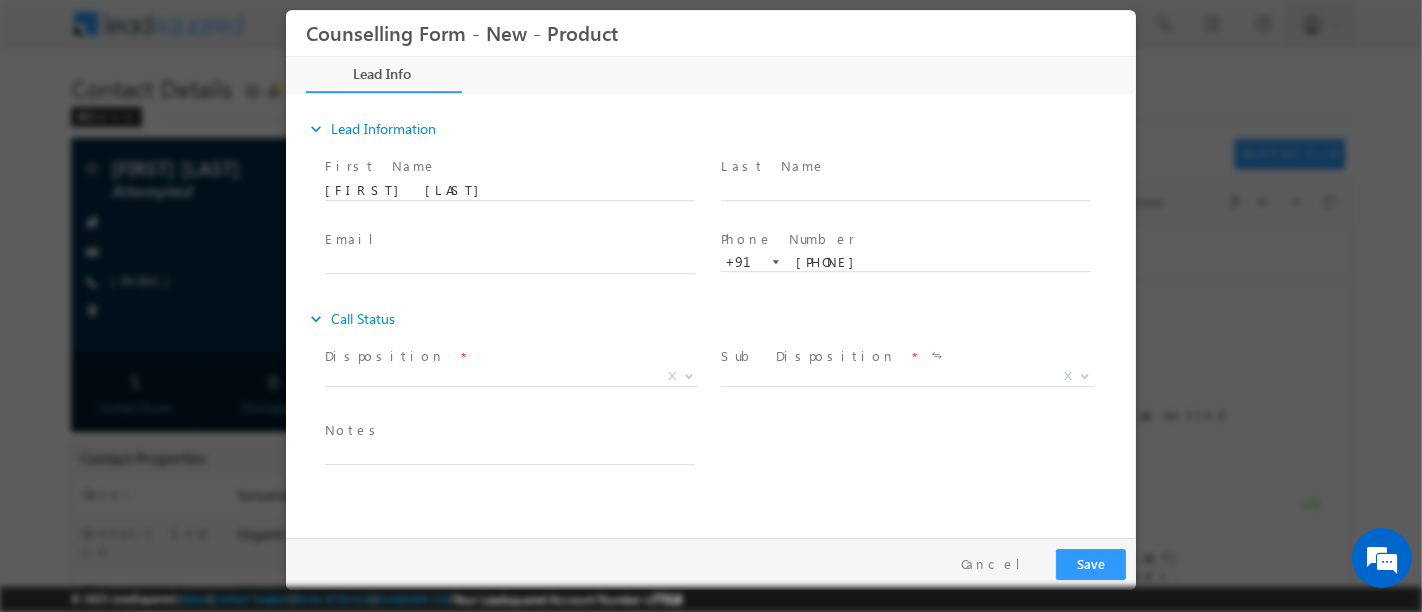 scroll, scrollTop: 0, scrollLeft: 0, axis: both 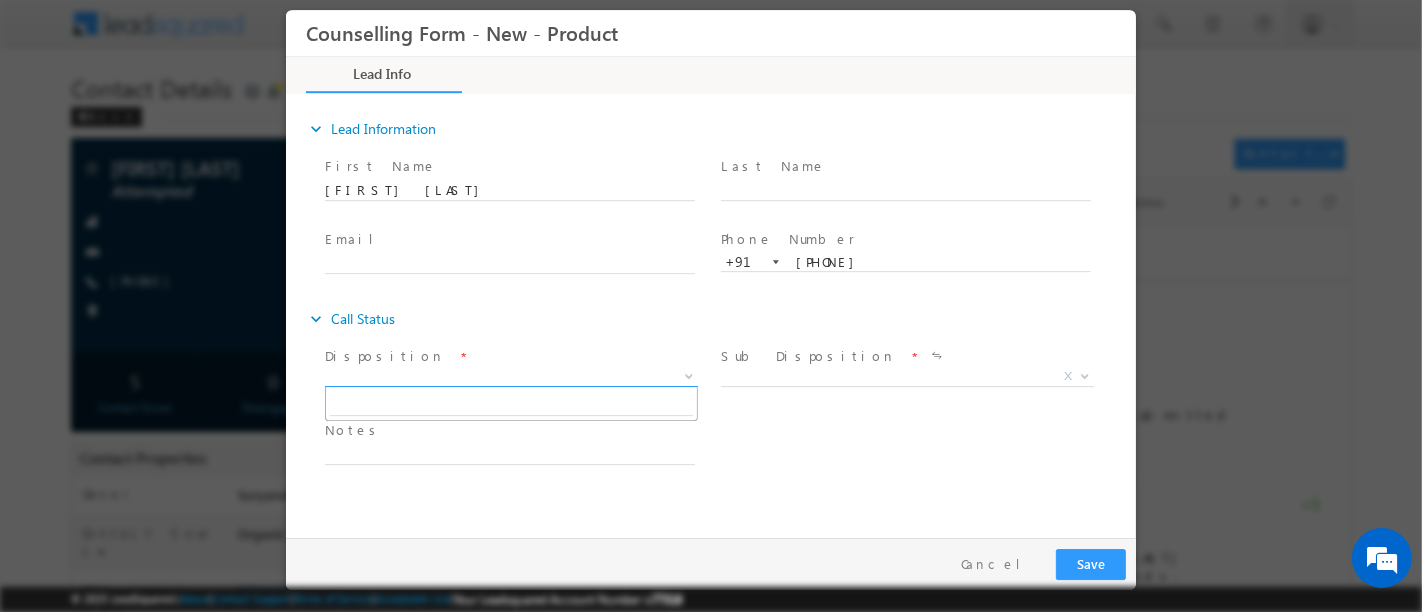 click on "X" at bounding box center [510, 377] 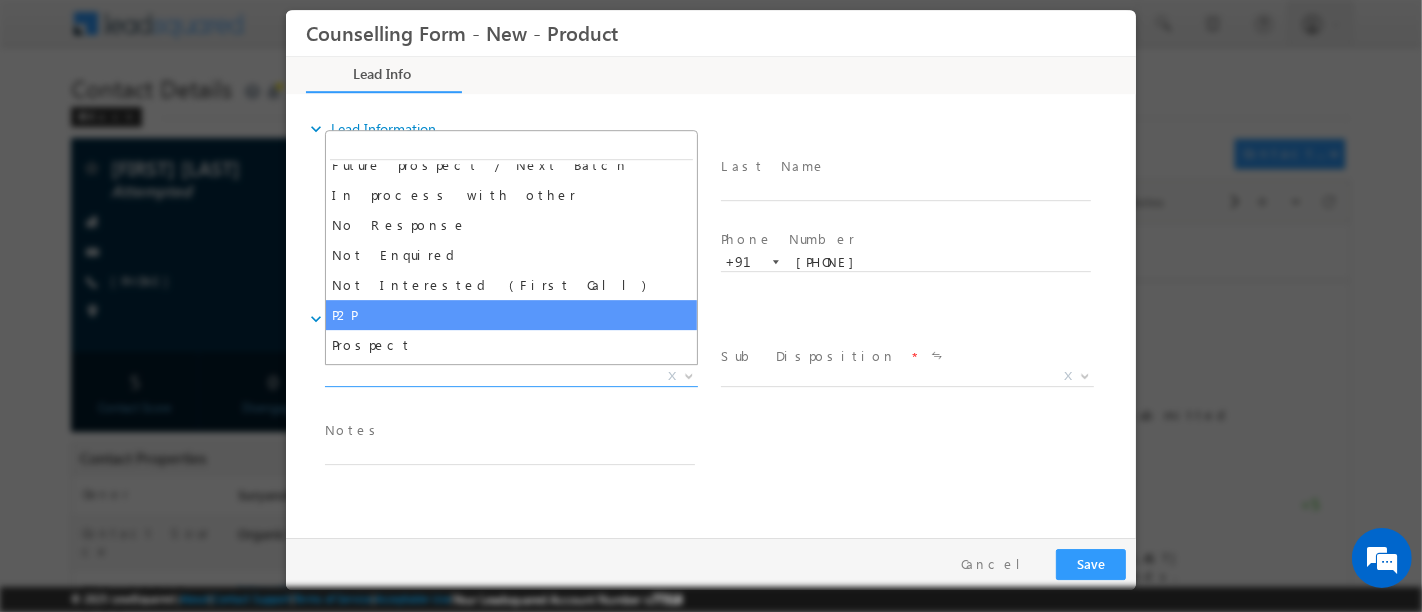 scroll, scrollTop: 129, scrollLeft: 0, axis: vertical 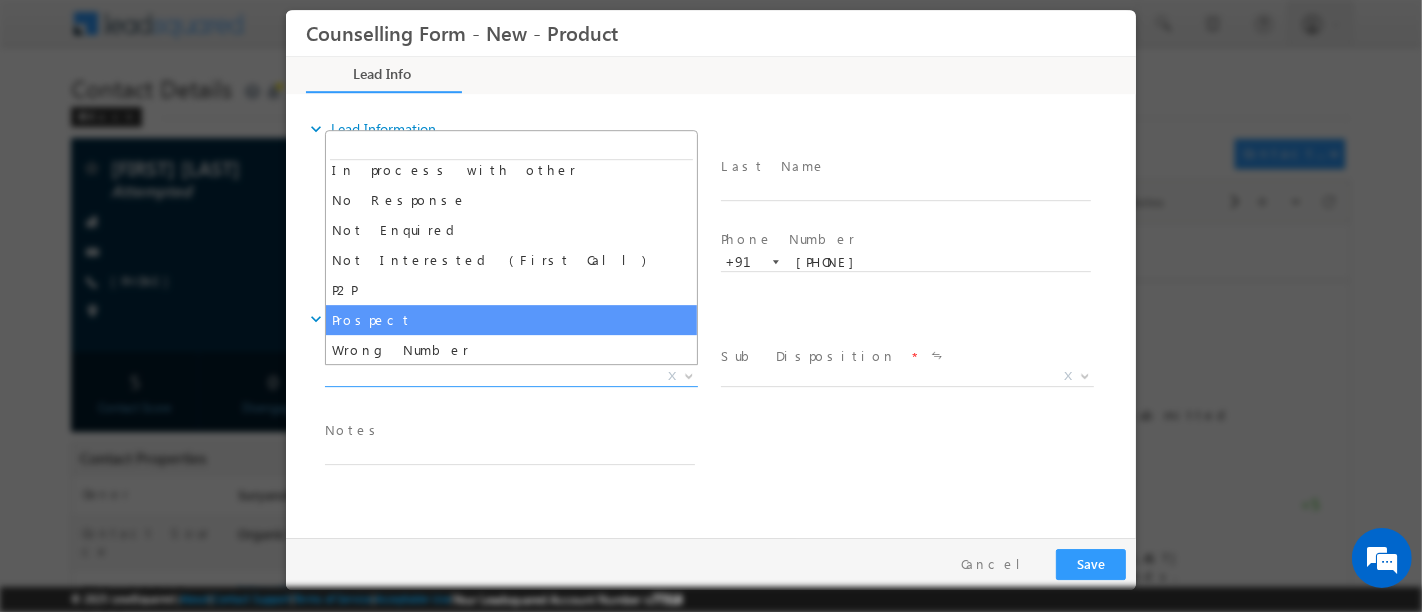 select on "Prospect" 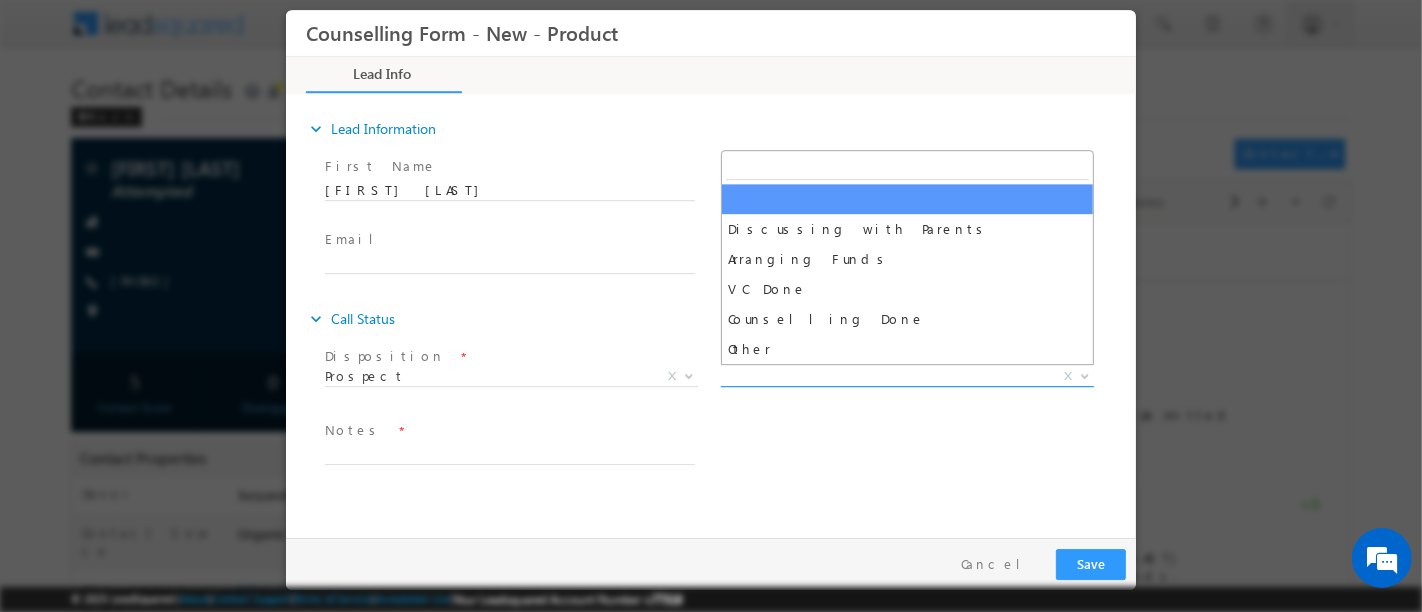 click on "X" at bounding box center (906, 377) 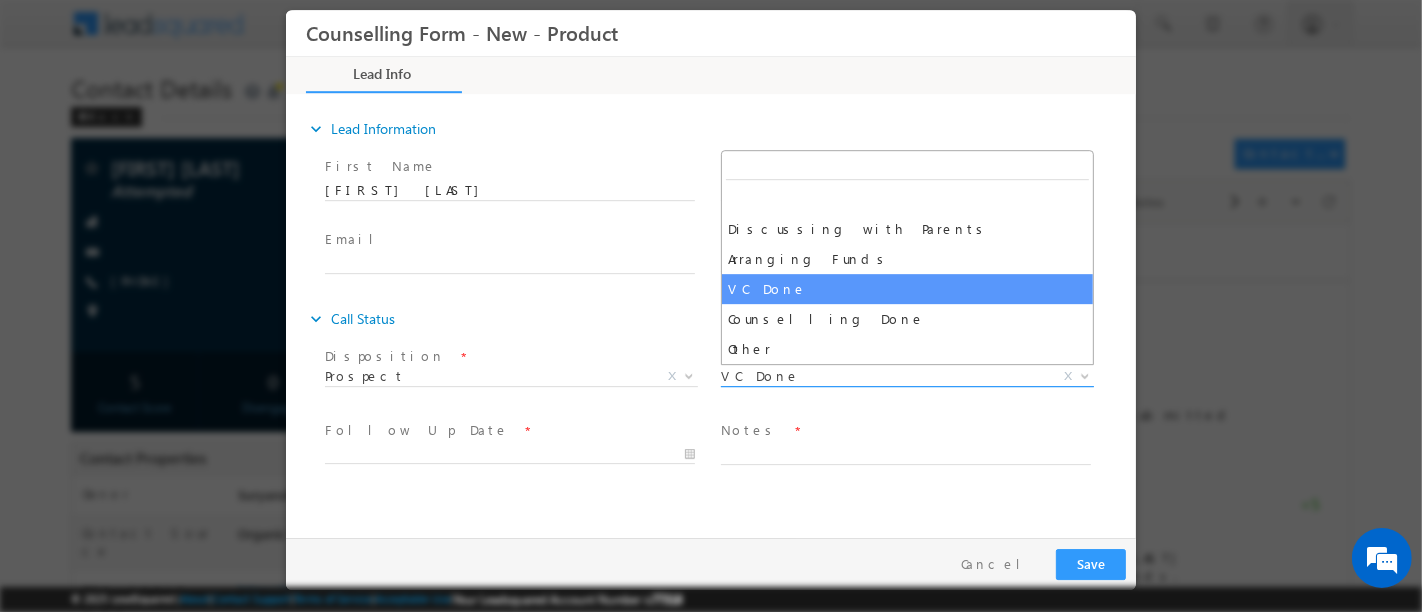 click on "VC Done" at bounding box center (882, 376) 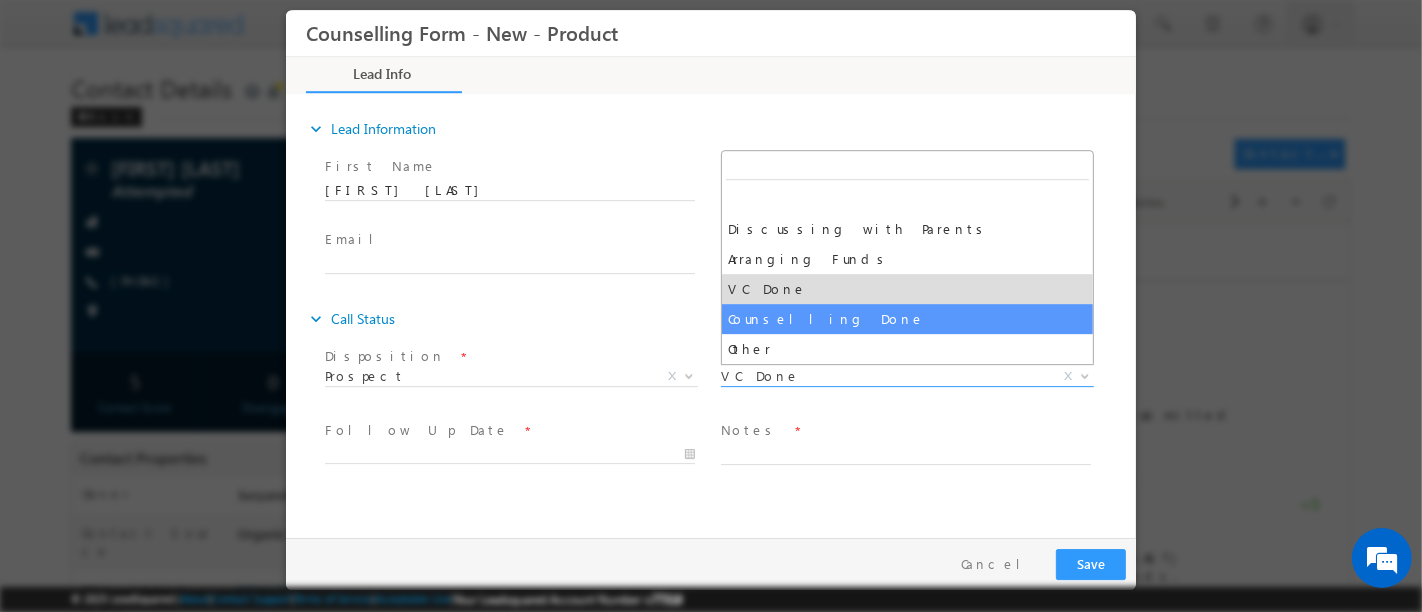 select on "Counselling Done" 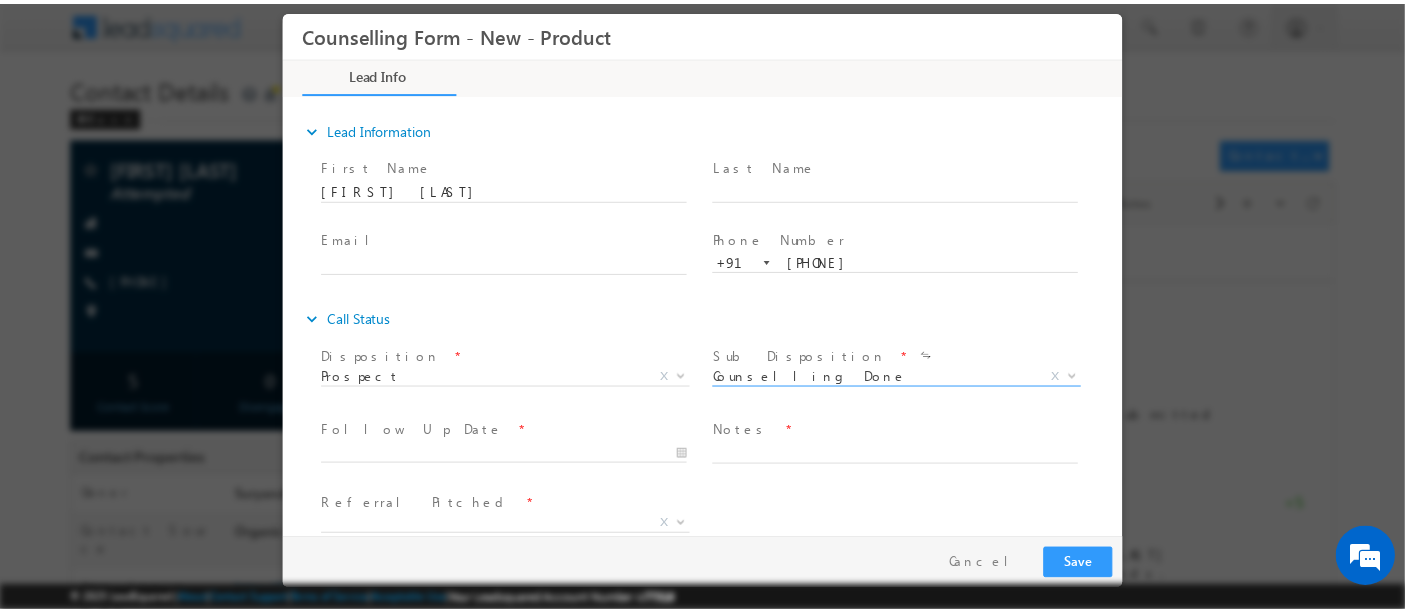 scroll, scrollTop: 31, scrollLeft: 0, axis: vertical 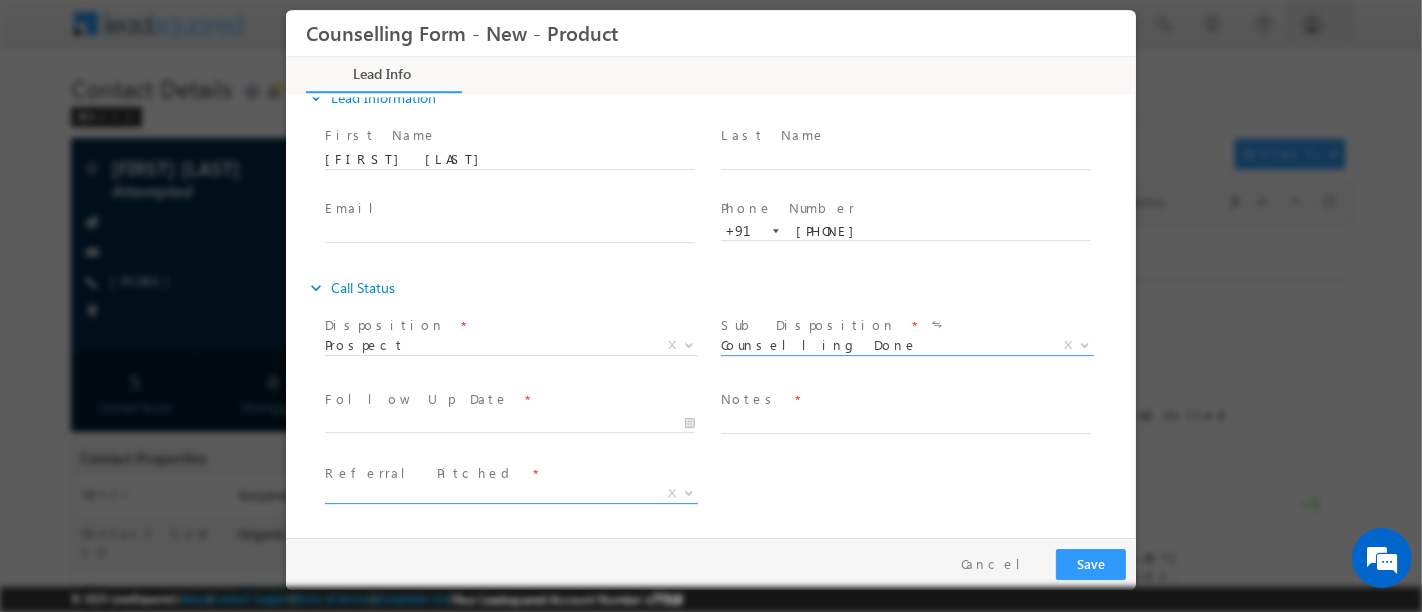 click on "X" at bounding box center [510, 494] 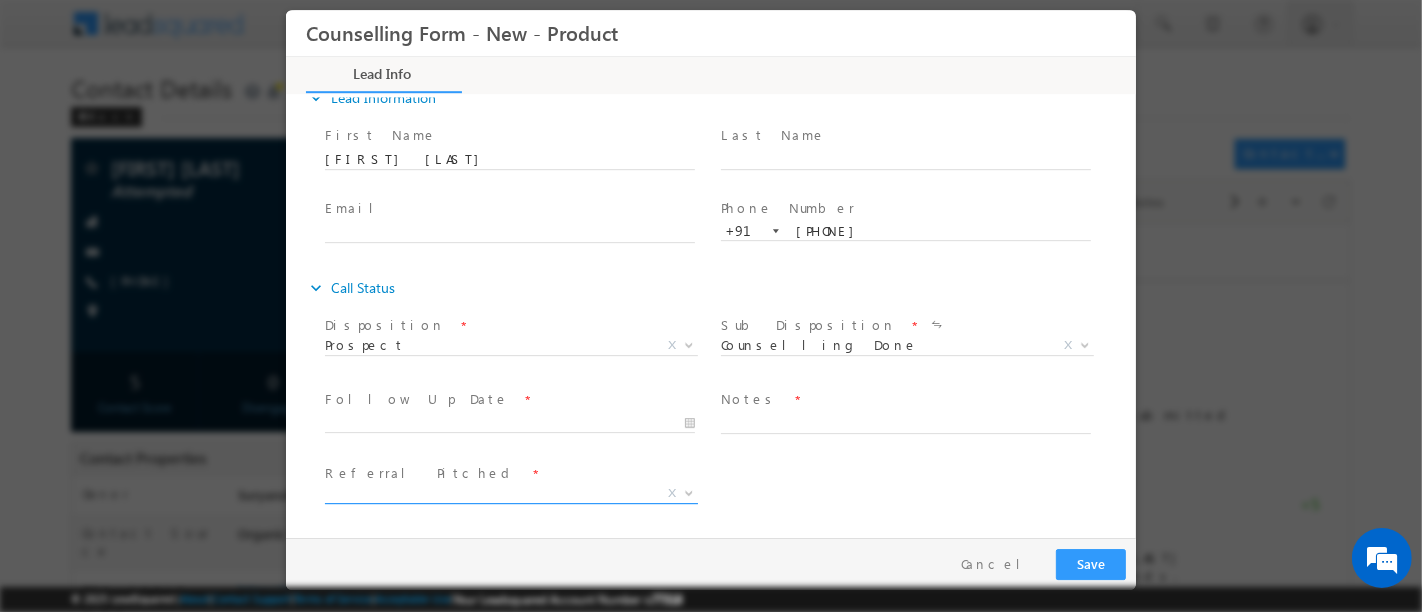 click on "X" at bounding box center [510, 494] 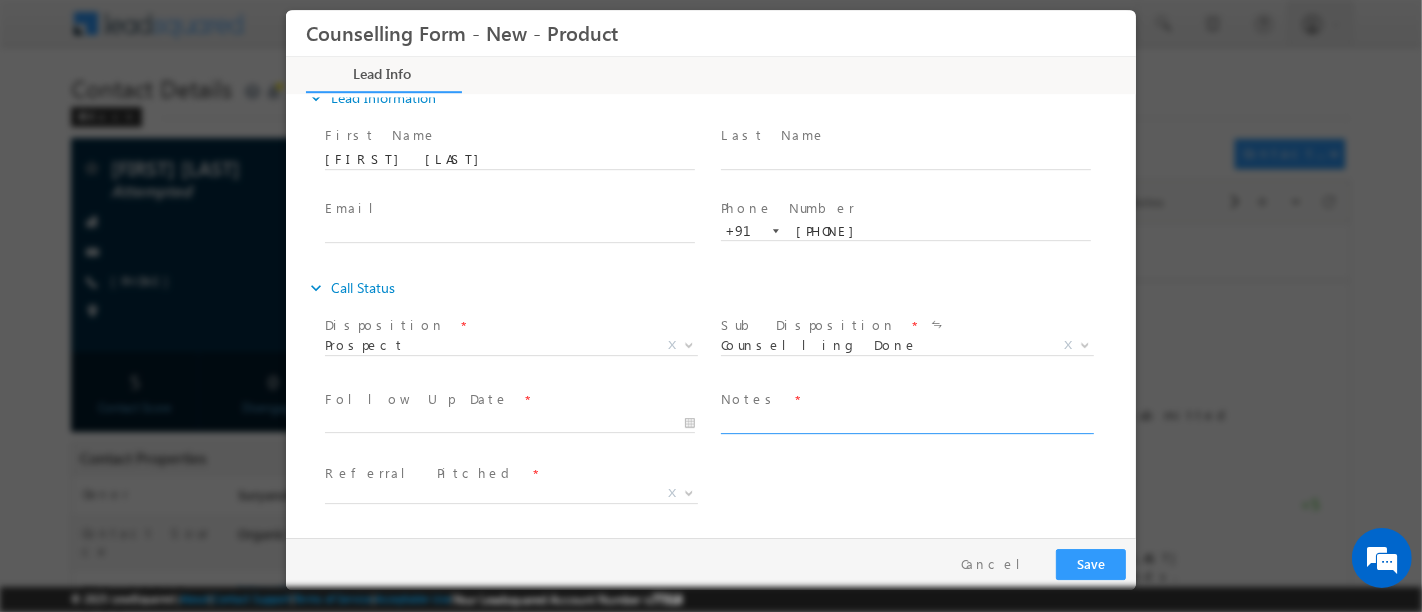 click at bounding box center [905, 422] 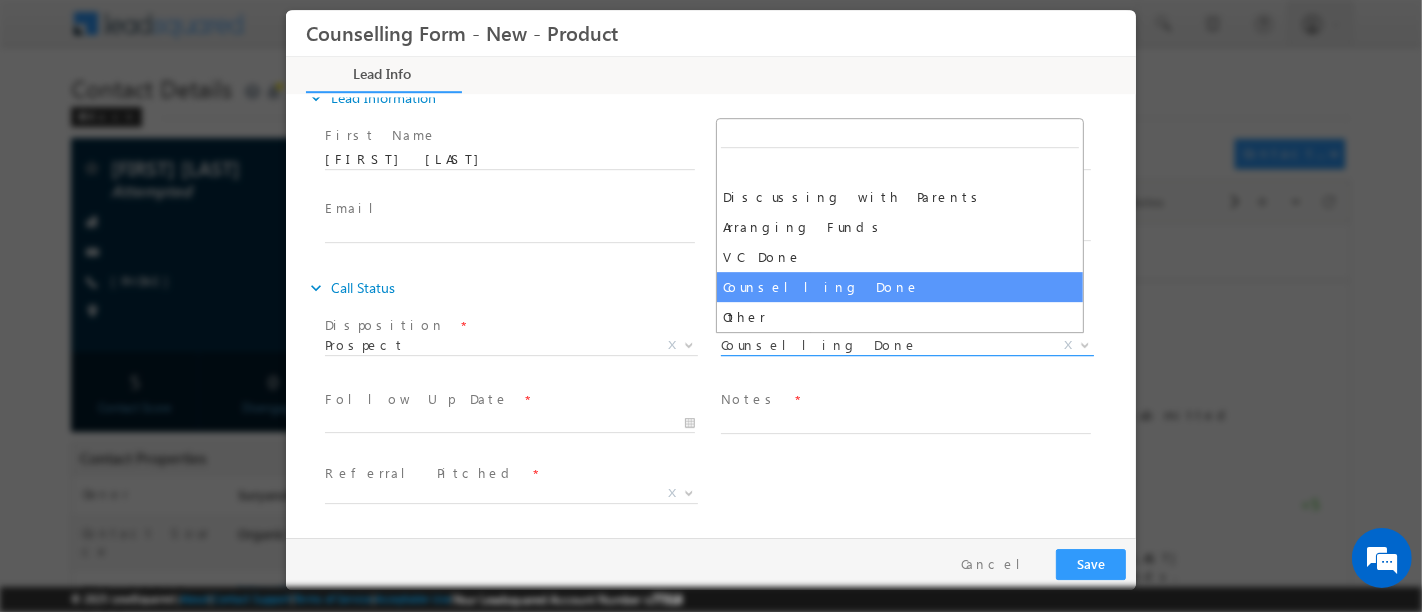 click on "Counselling Done" at bounding box center (882, 345) 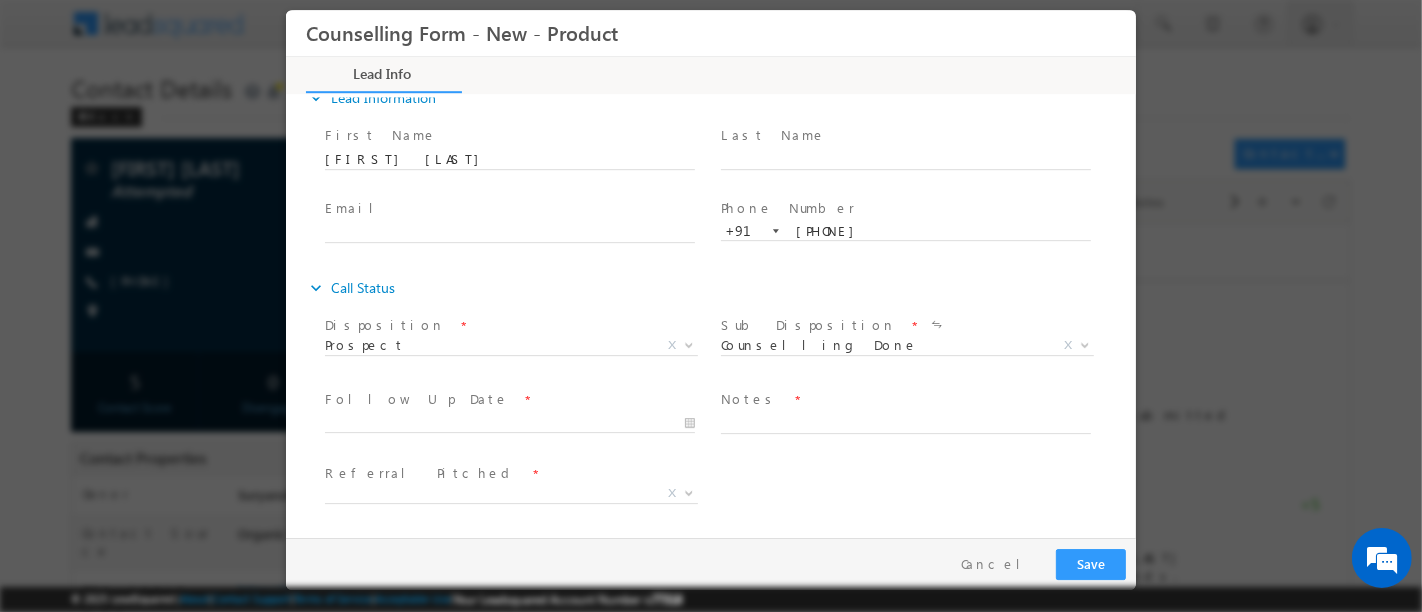 click on "University Priority
*
Referral Pitched
*
Yes
No
X" at bounding box center [727, 496] 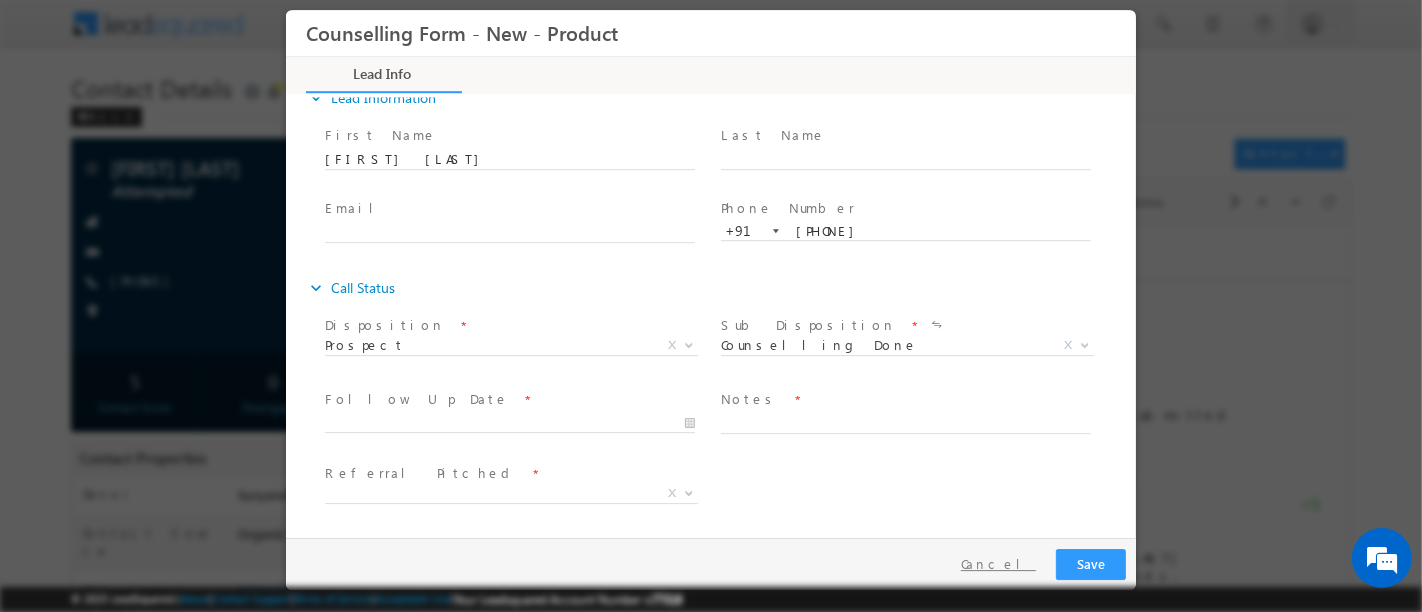 click on "Cancel" at bounding box center [997, 564] 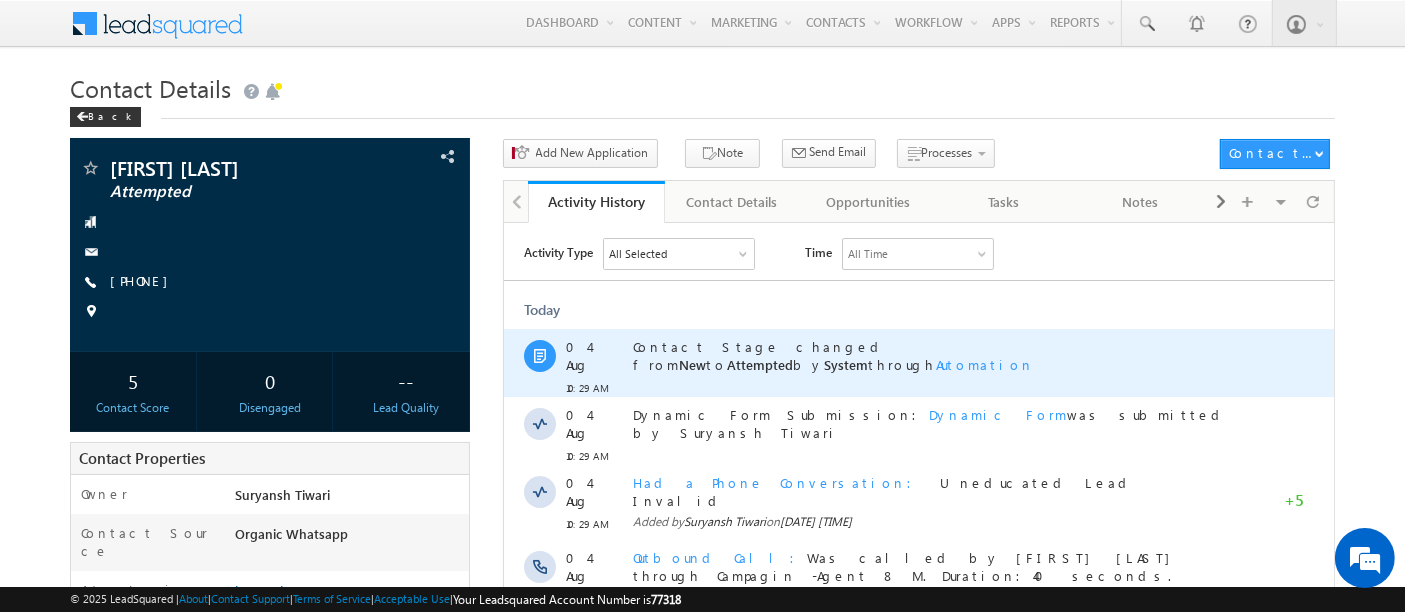 scroll, scrollTop: 564, scrollLeft: 0, axis: vertical 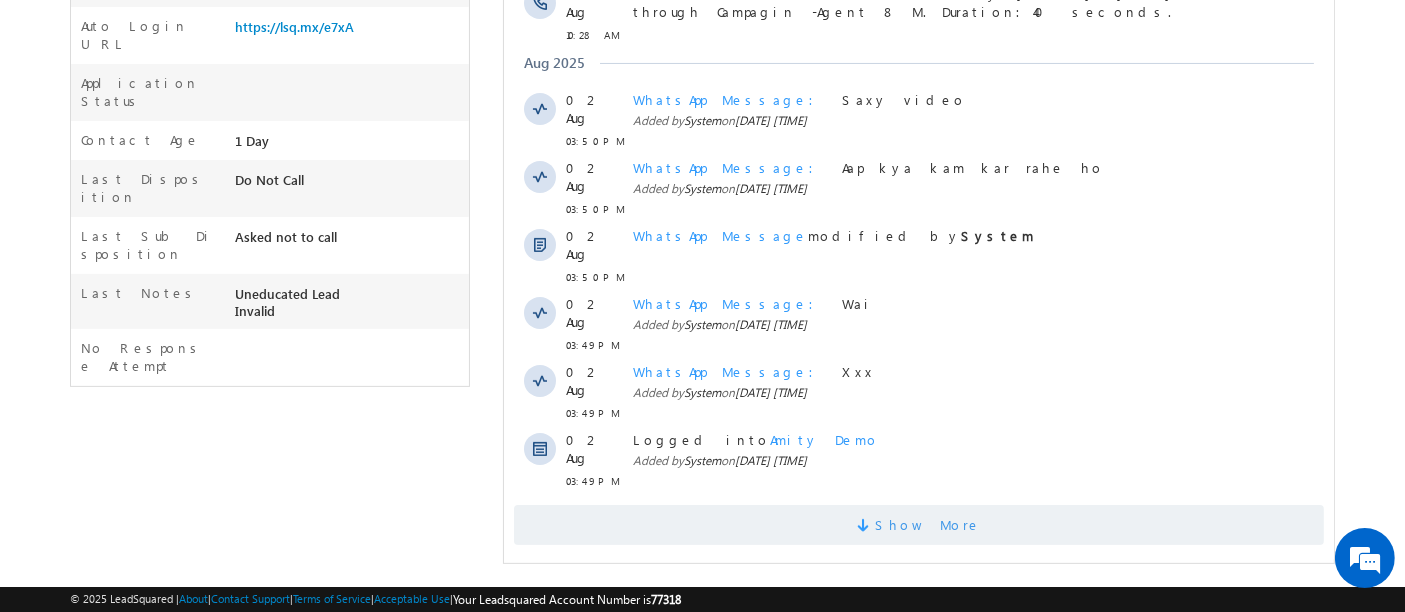 click on "Show More" at bounding box center (918, 525) 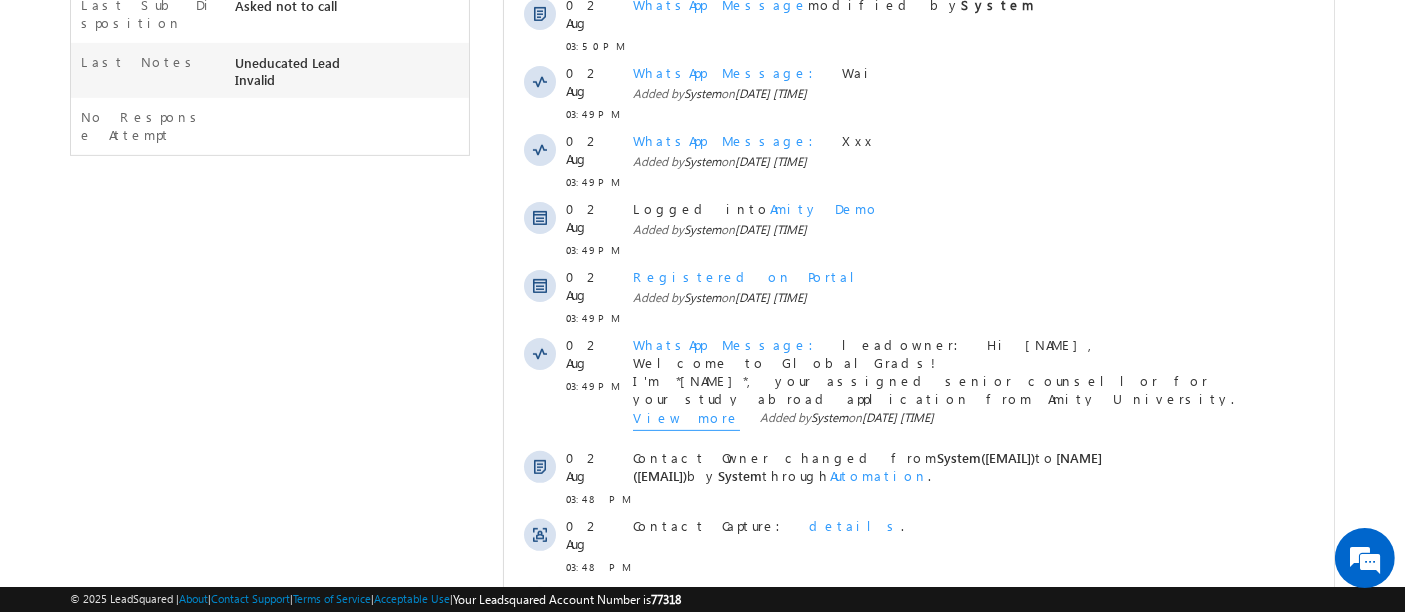 scroll, scrollTop: 857, scrollLeft: 0, axis: vertical 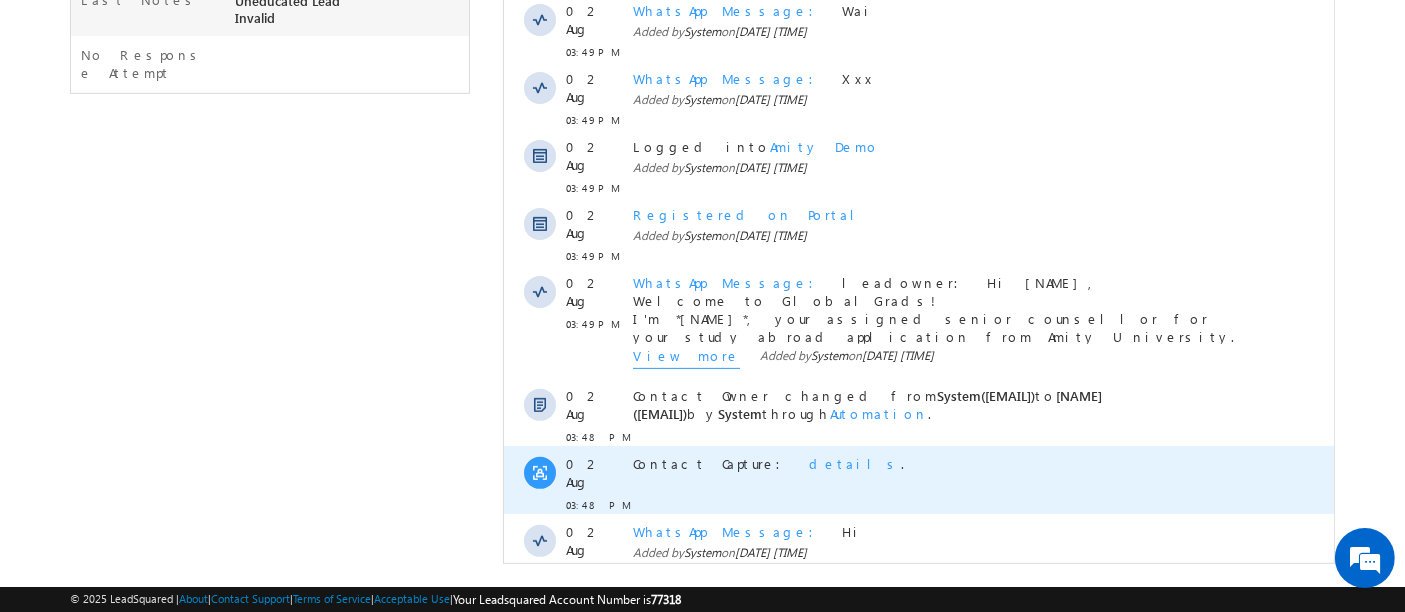 click on "details" at bounding box center [854, 463] 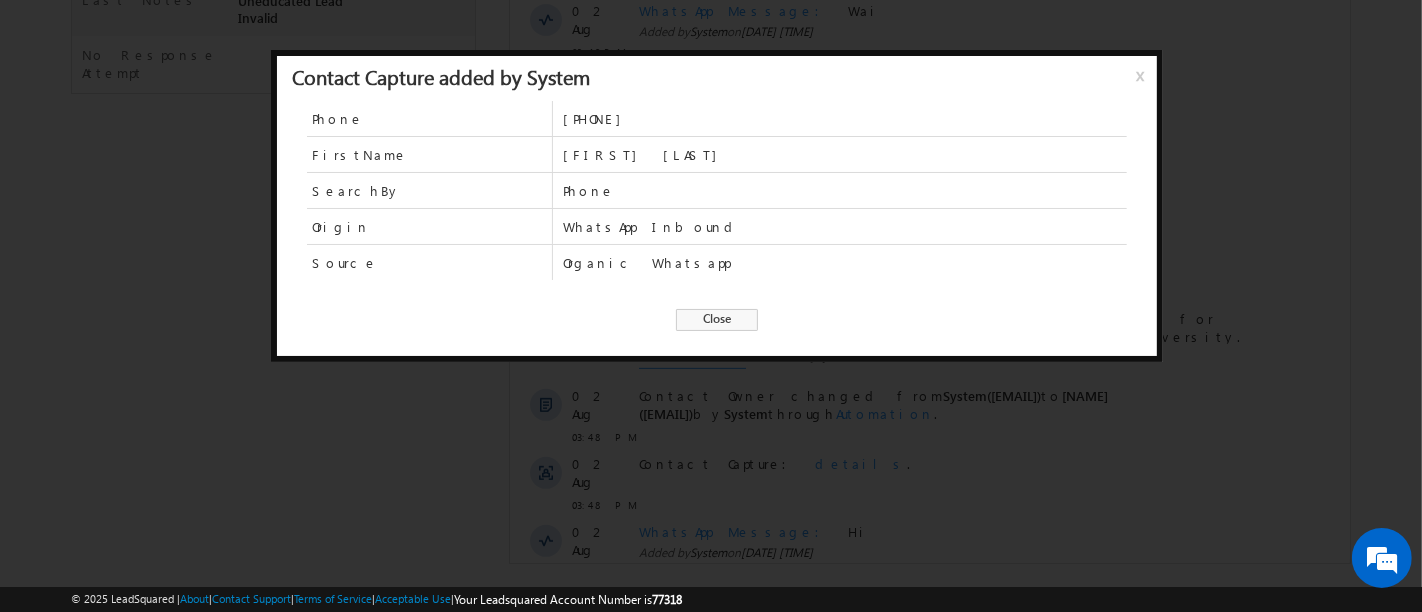click on "Close" at bounding box center [717, 320] 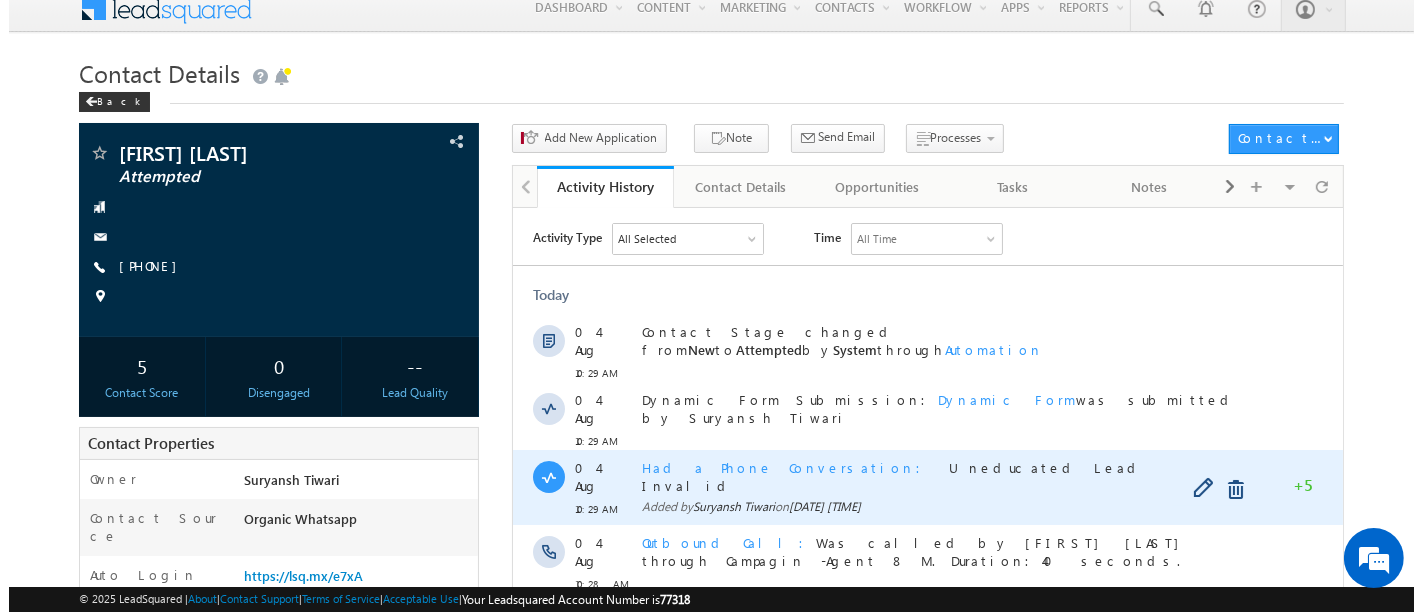 scroll, scrollTop: 13, scrollLeft: 0, axis: vertical 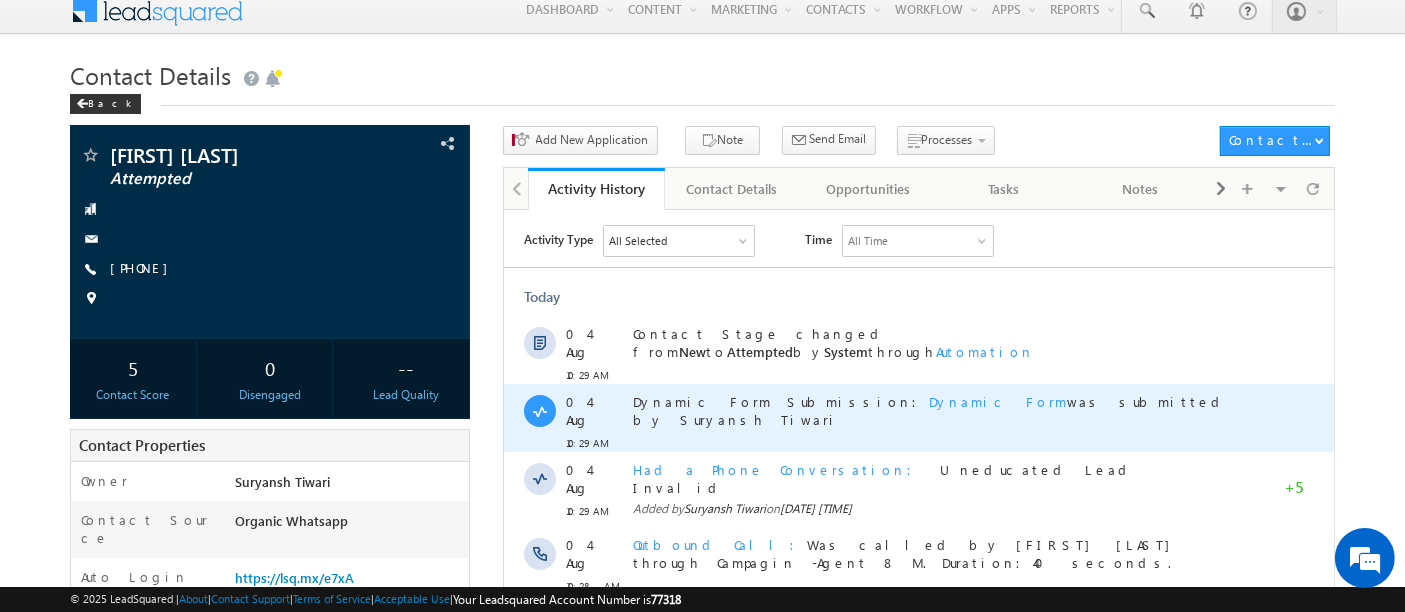 click on "Dynamic Form" at bounding box center (997, 400) 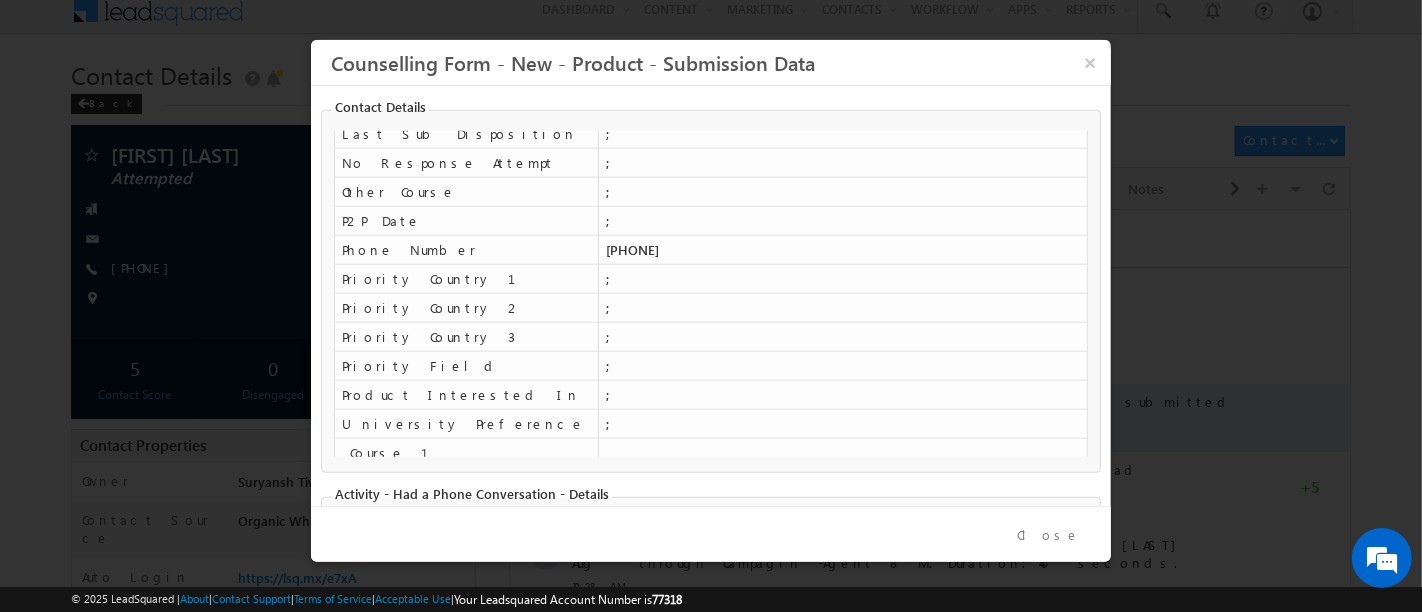 scroll, scrollTop: 410, scrollLeft: 0, axis: vertical 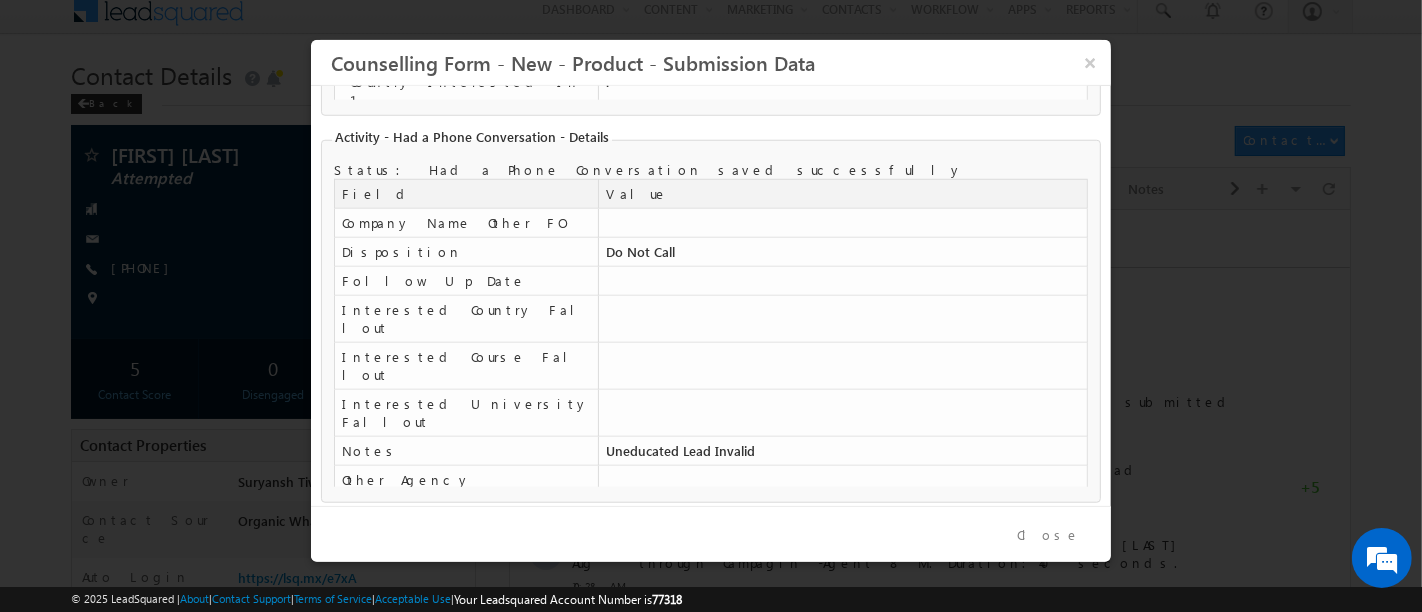 click on "Close" at bounding box center [1049, 535] 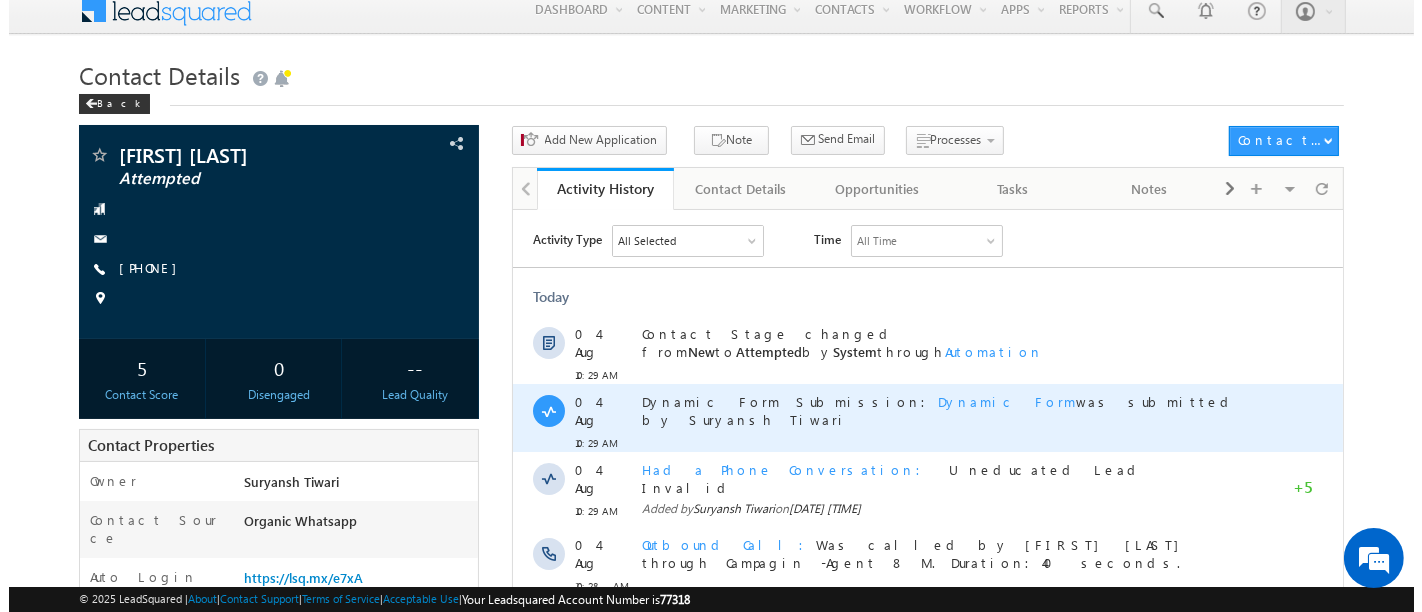scroll, scrollTop: 0, scrollLeft: 0, axis: both 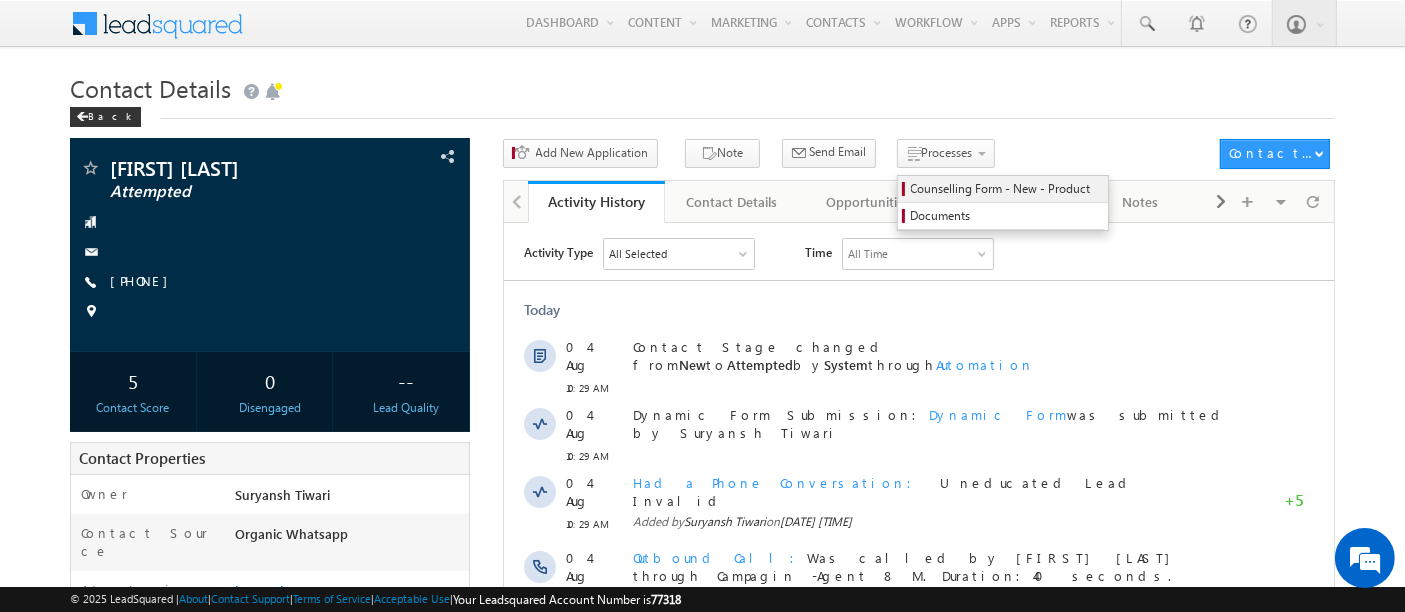 click on "Counselling Form - New - Product" at bounding box center [1006, 189] 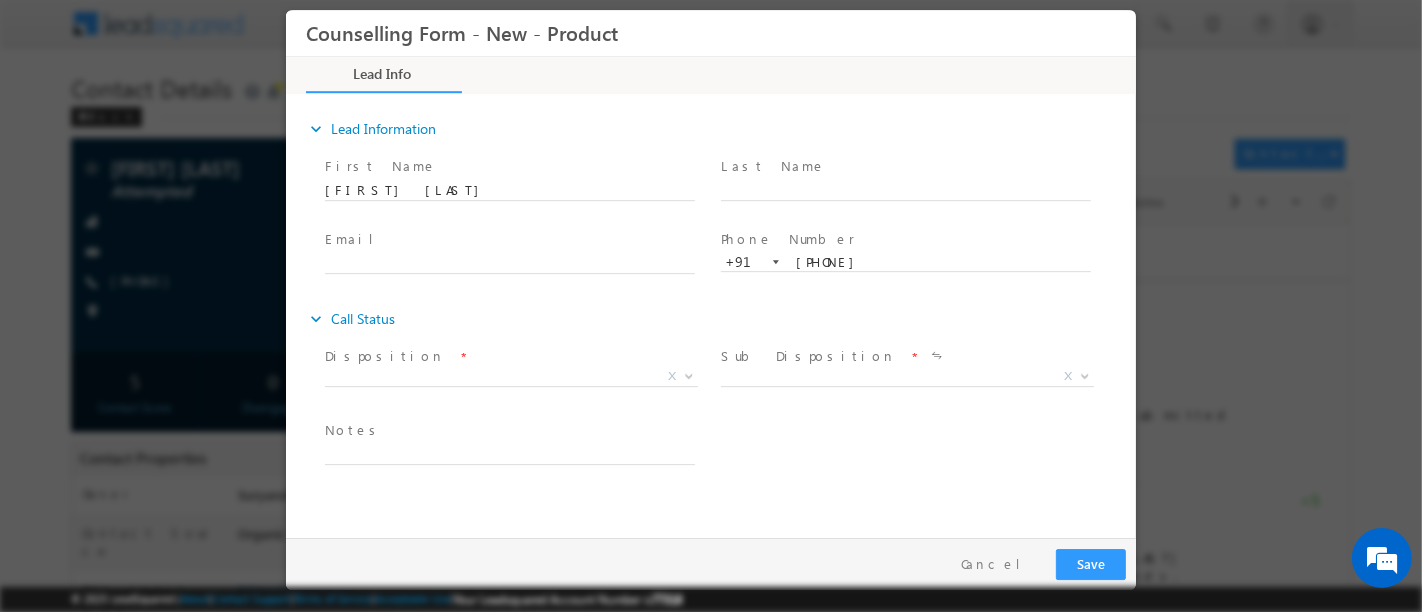 scroll, scrollTop: 0, scrollLeft: 0, axis: both 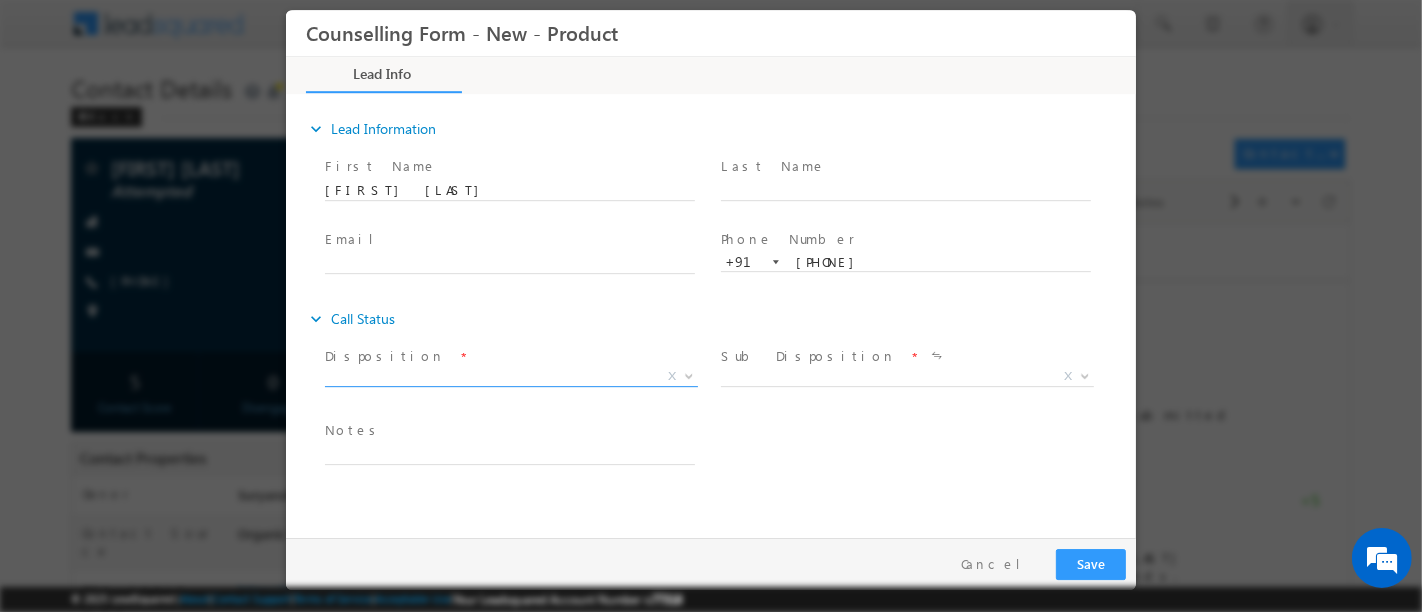 click on "X" at bounding box center (510, 377) 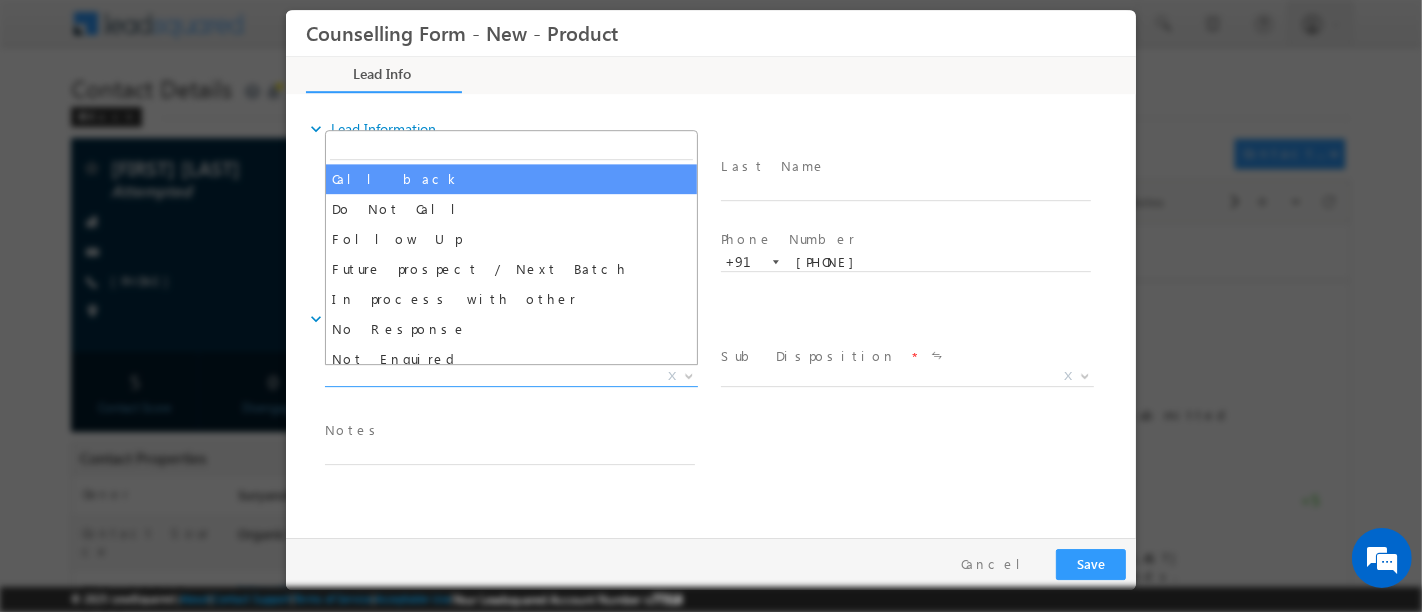 select on "Call back" 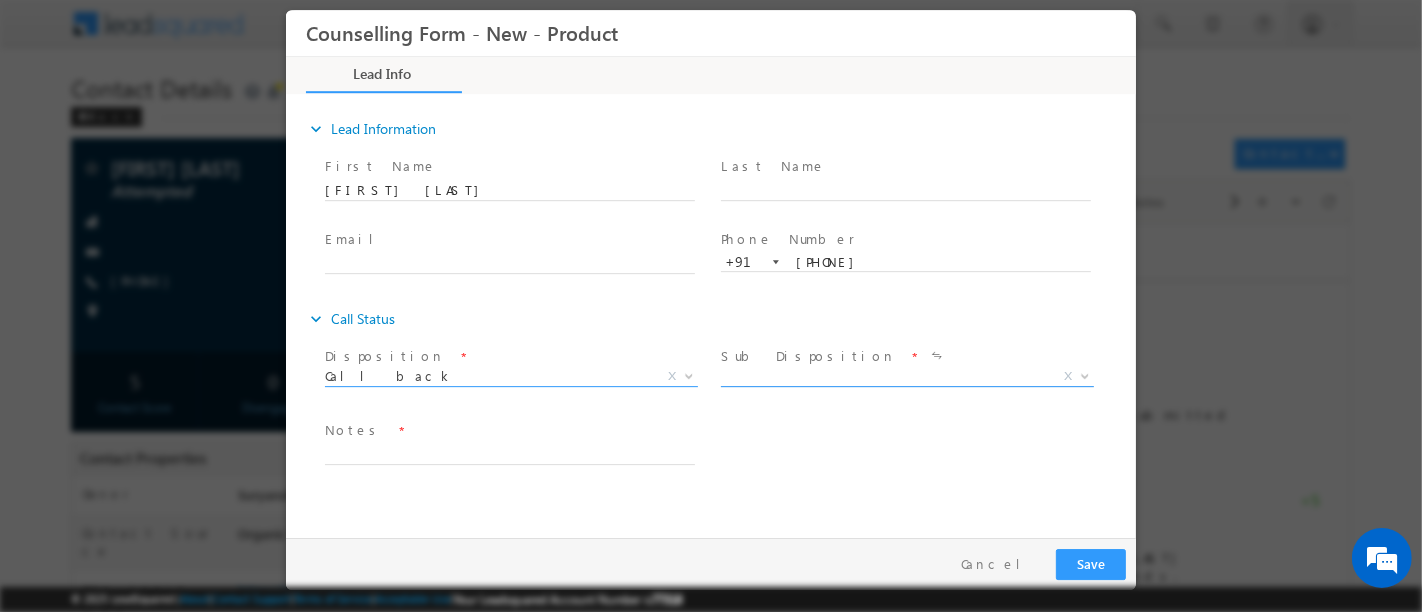 click on "X" at bounding box center (906, 377) 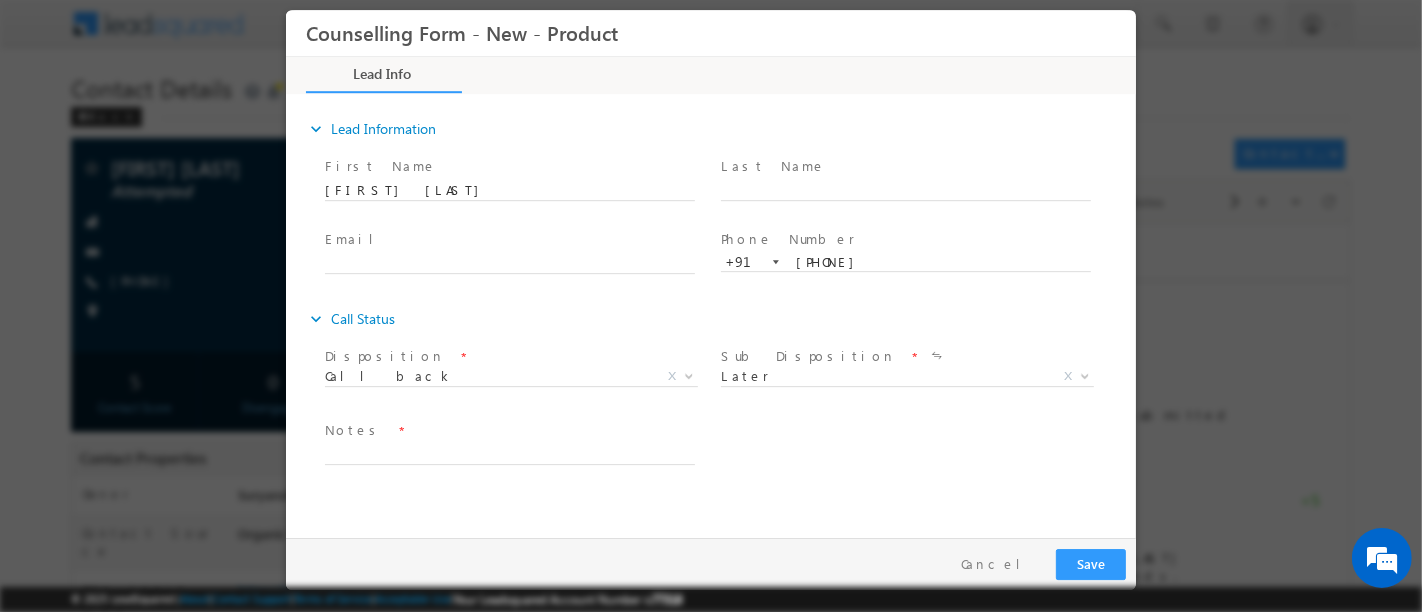 click on "Follow Up Date
*
Notes
*" at bounding box center (727, 453) 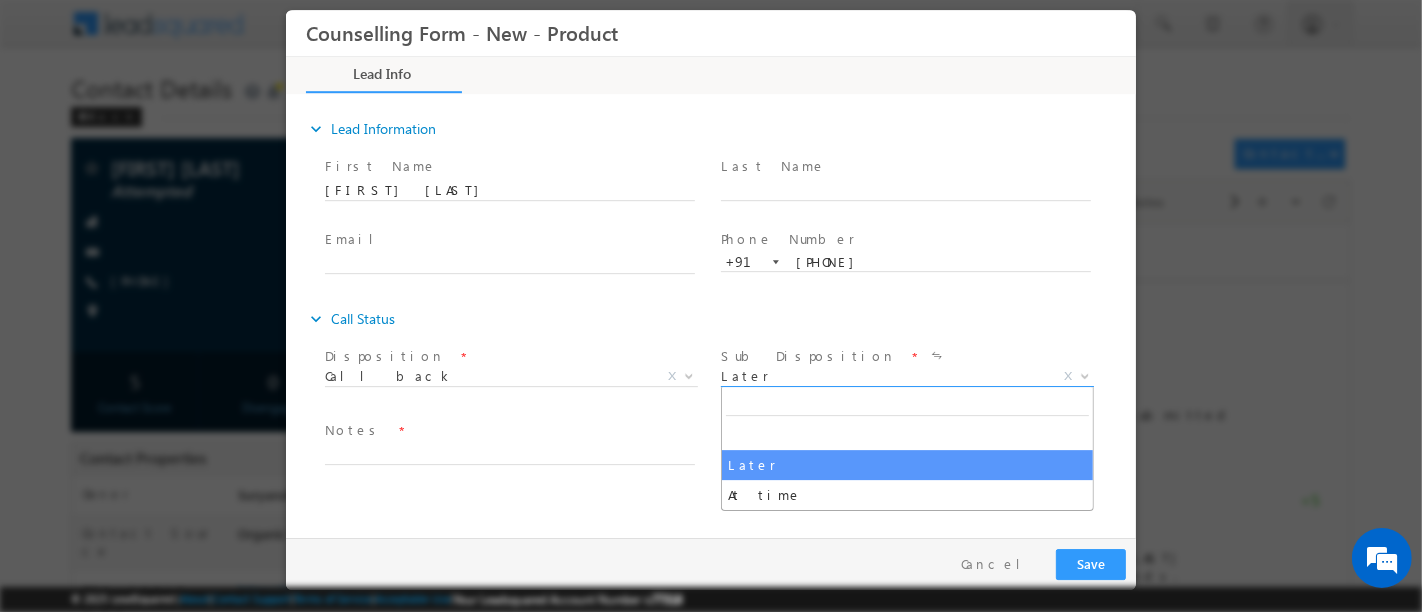 click on "Later" at bounding box center [882, 376] 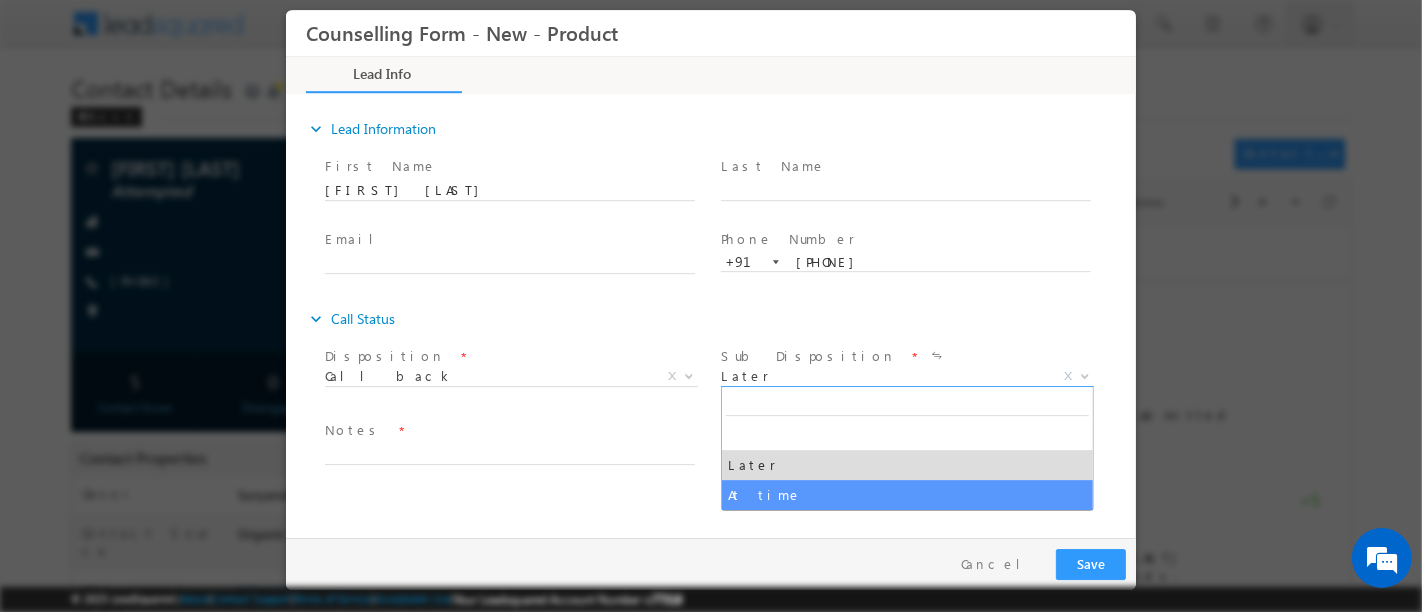 select on "At time" 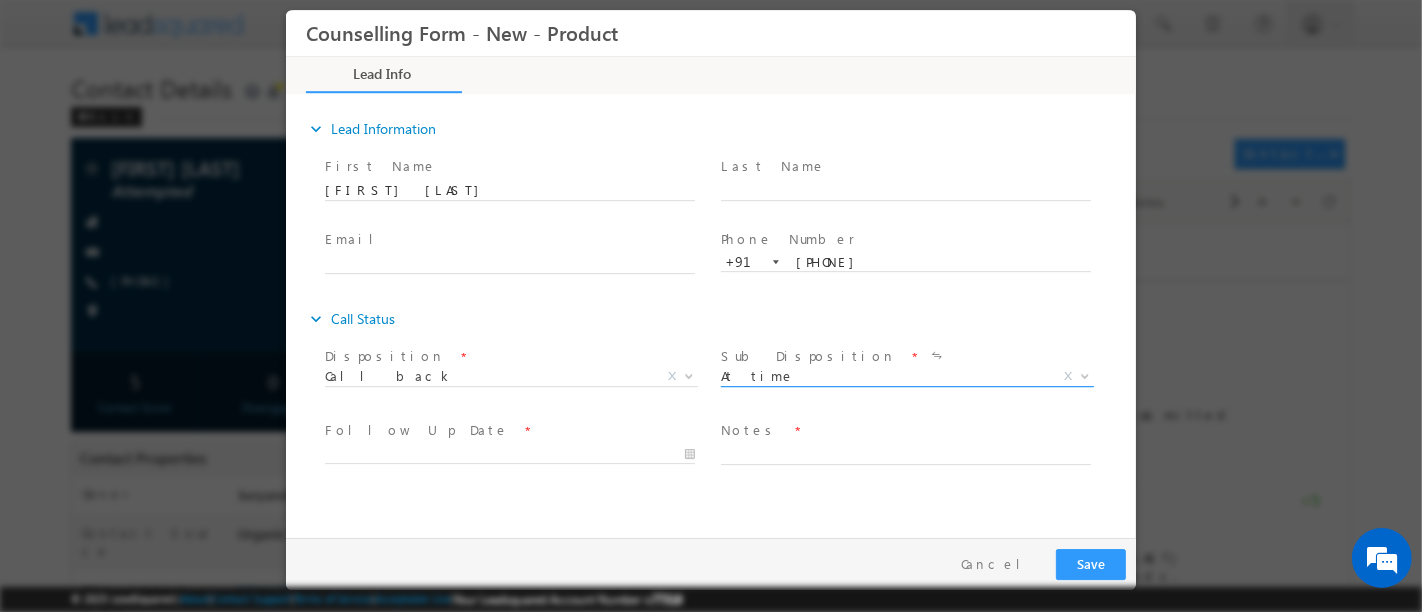 click on "At time" at bounding box center (882, 376) 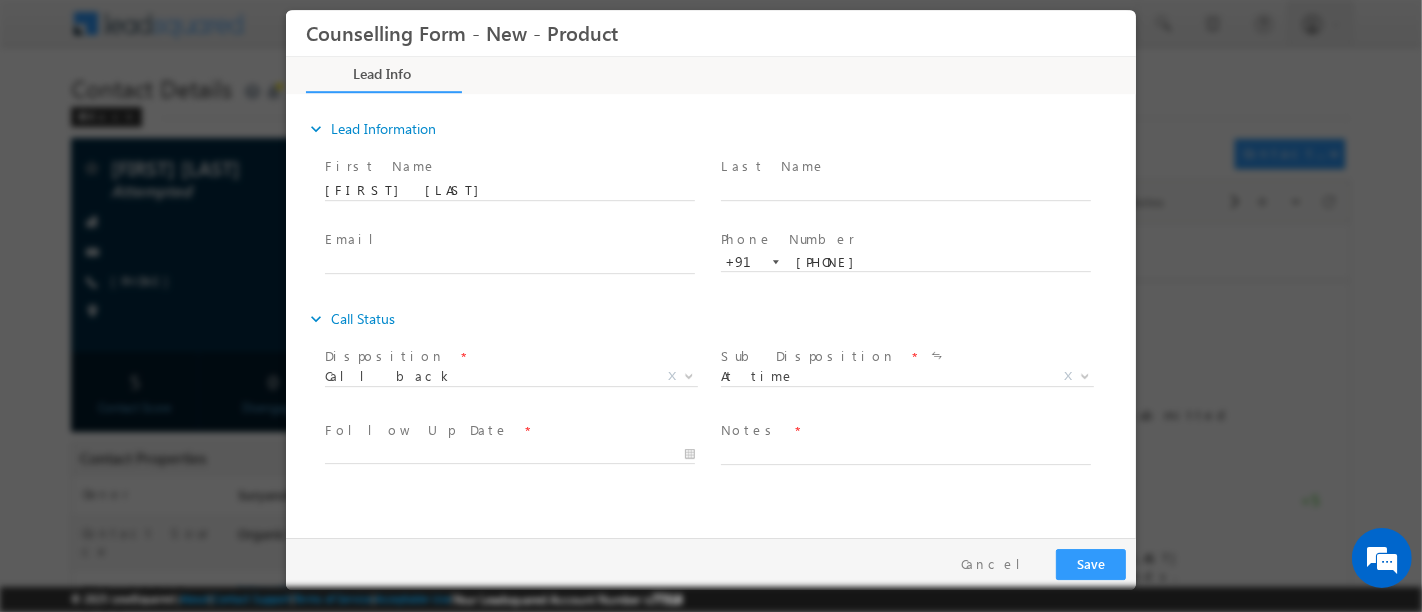 click on "Follow Up Date
*" at bounding box center (508, 431) 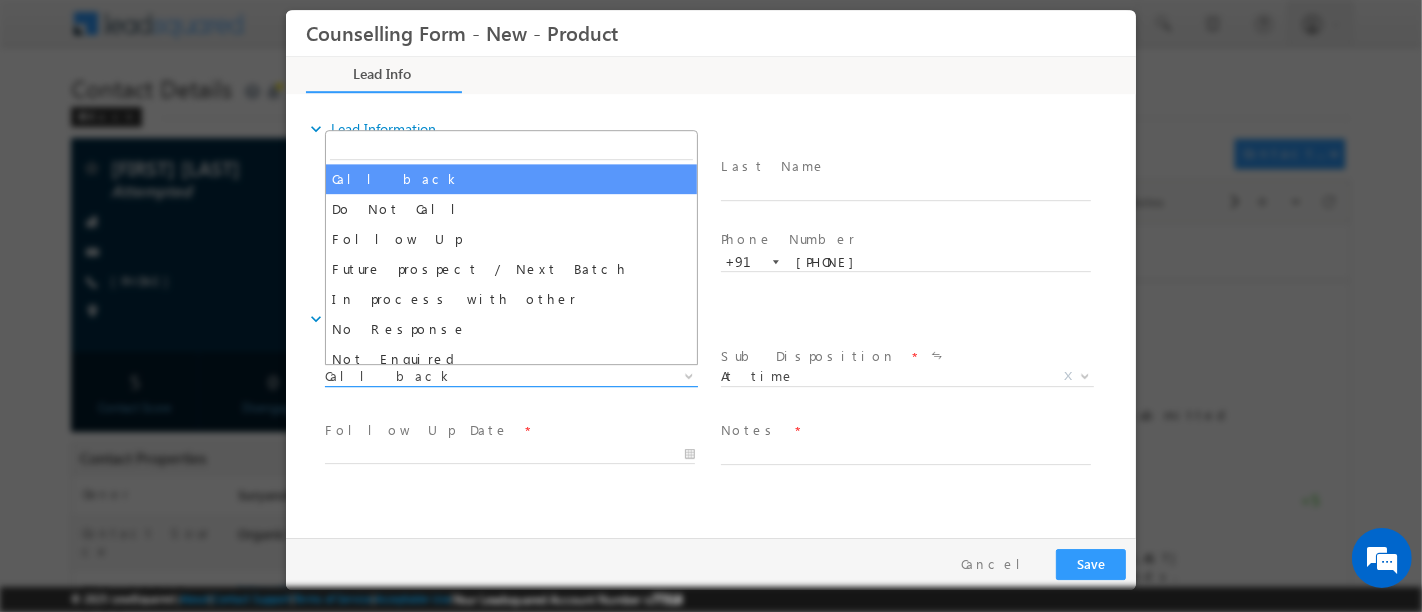 click on "Call back" at bounding box center [486, 376] 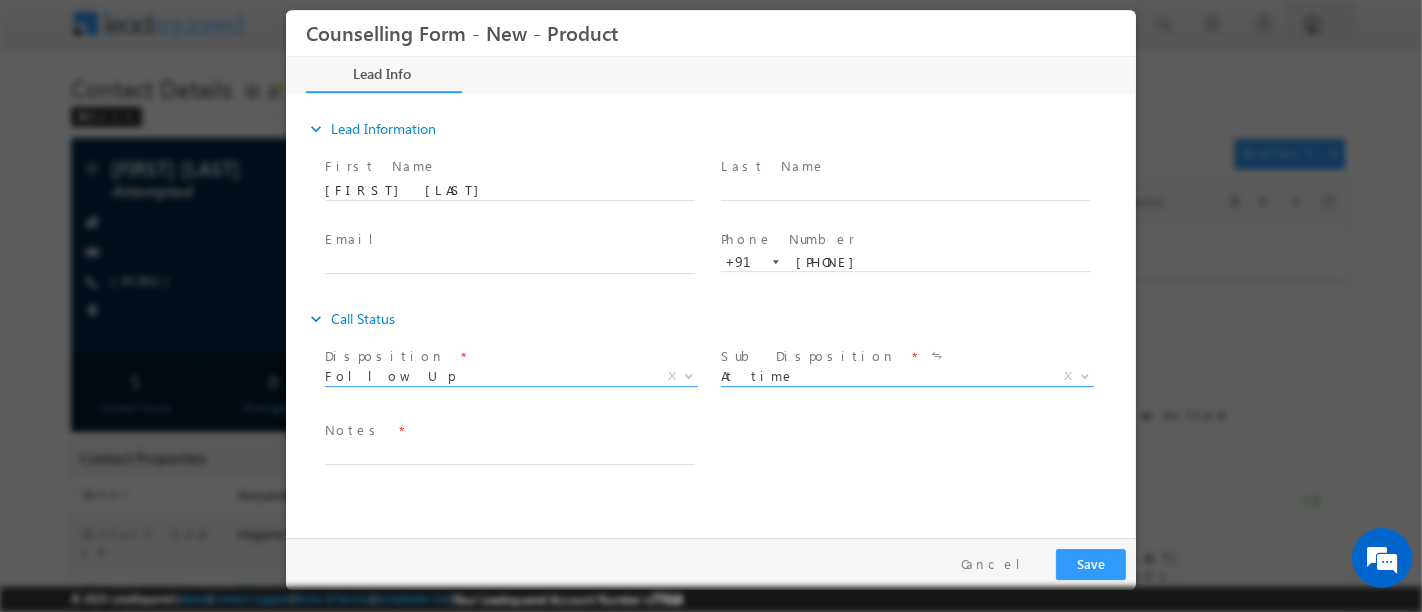click on "At time" at bounding box center (882, 376) 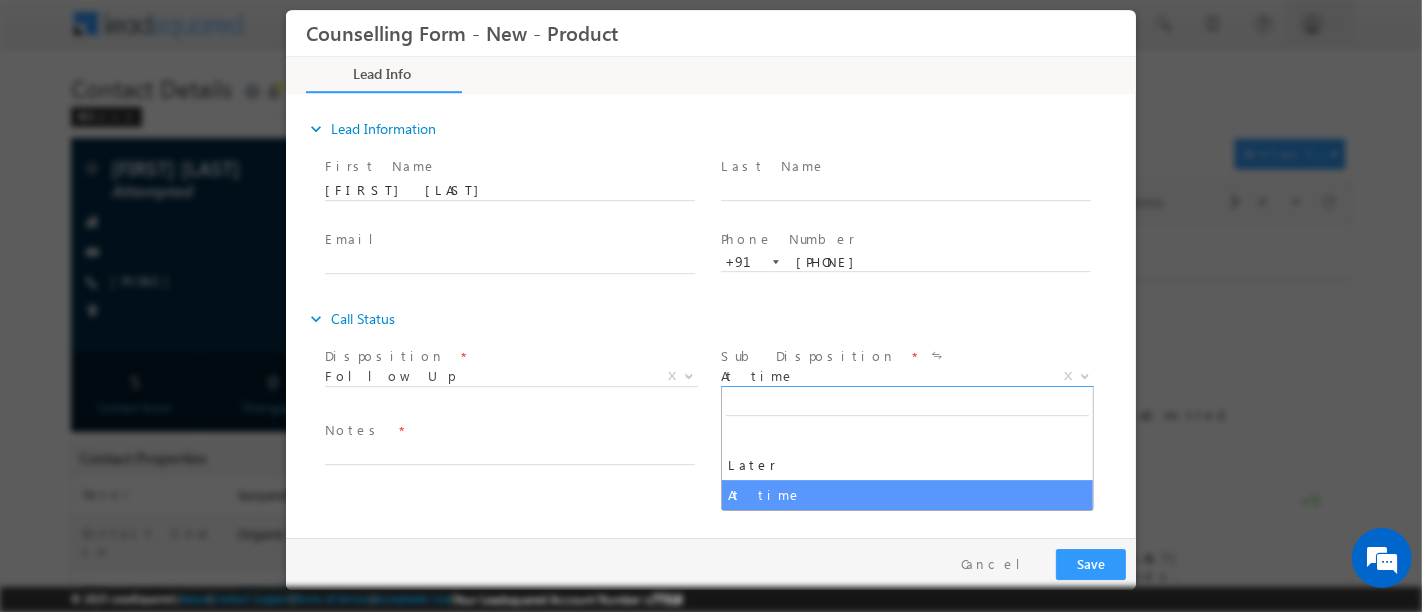 click on "Notes
*" at bounding box center [518, 453] 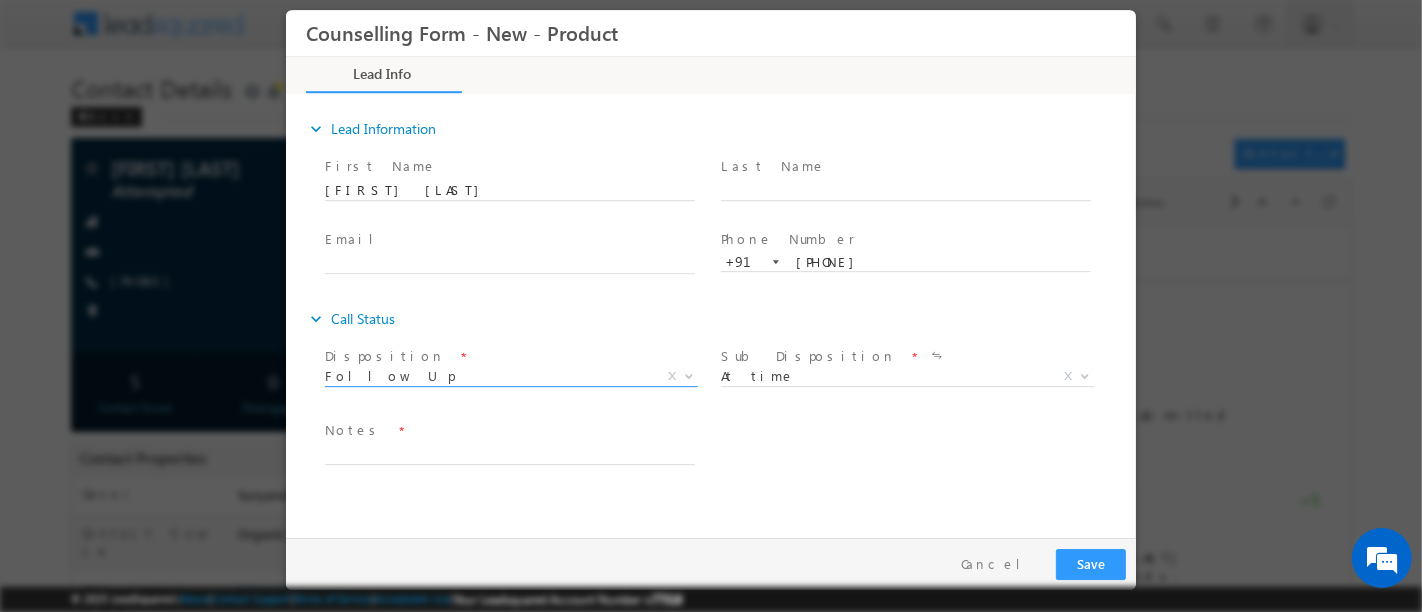 click on "Follow Up" at bounding box center [486, 376] 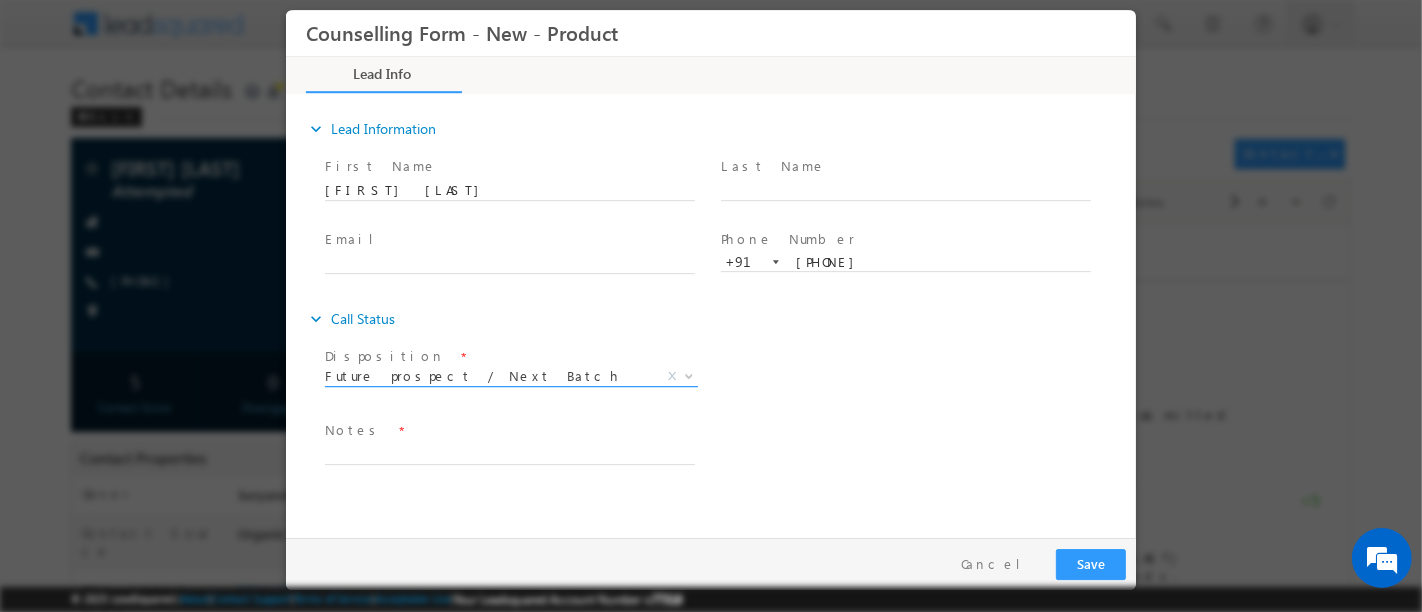 click on "Future prospect / Next Batch" at bounding box center (486, 376) 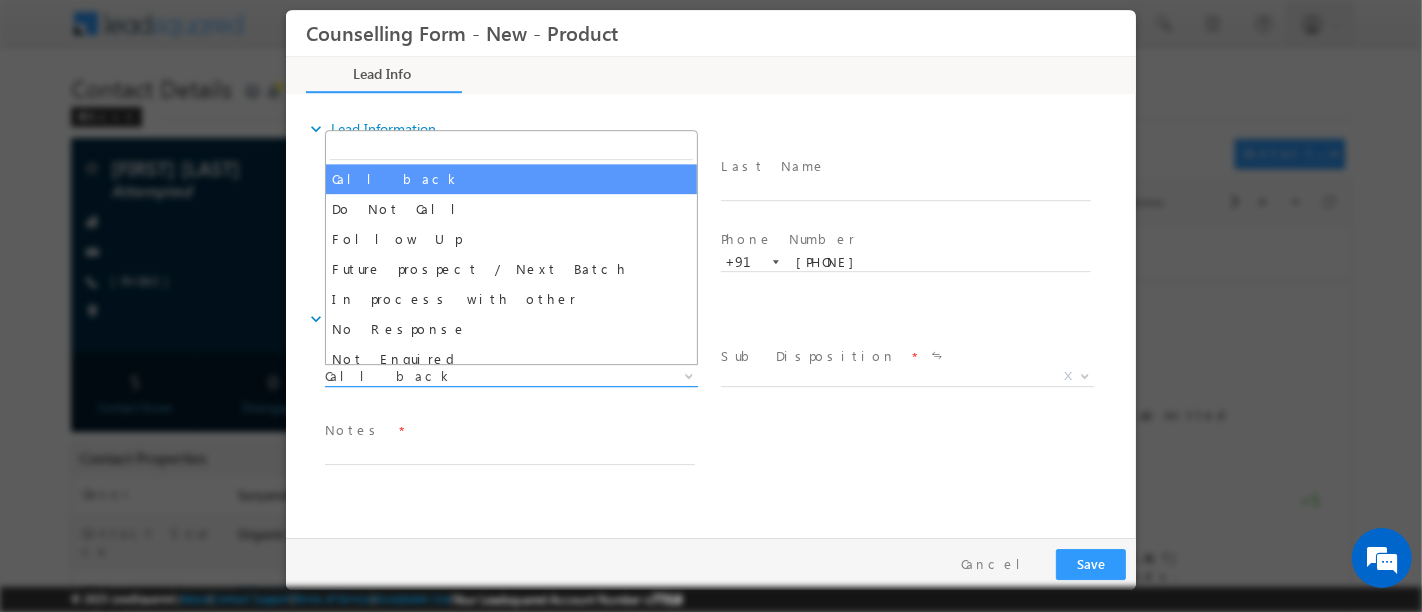 click on "Call back" at bounding box center (486, 376) 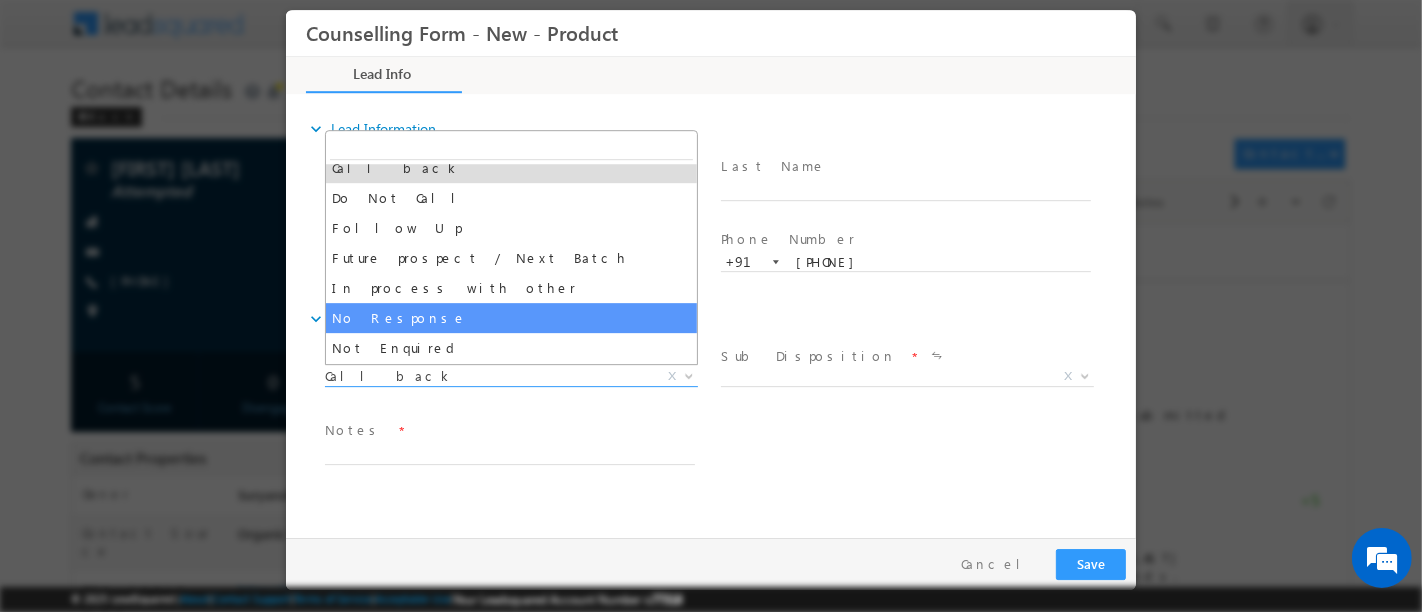 scroll, scrollTop: 0, scrollLeft: 0, axis: both 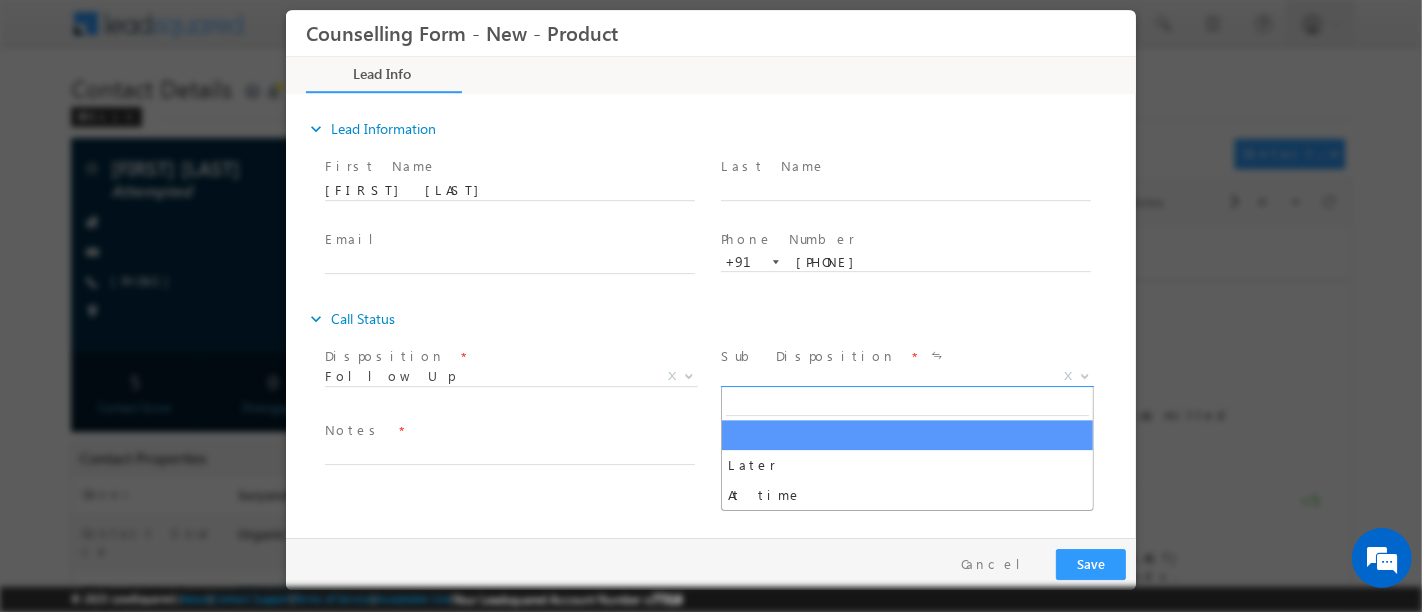 click on "X" at bounding box center (906, 377) 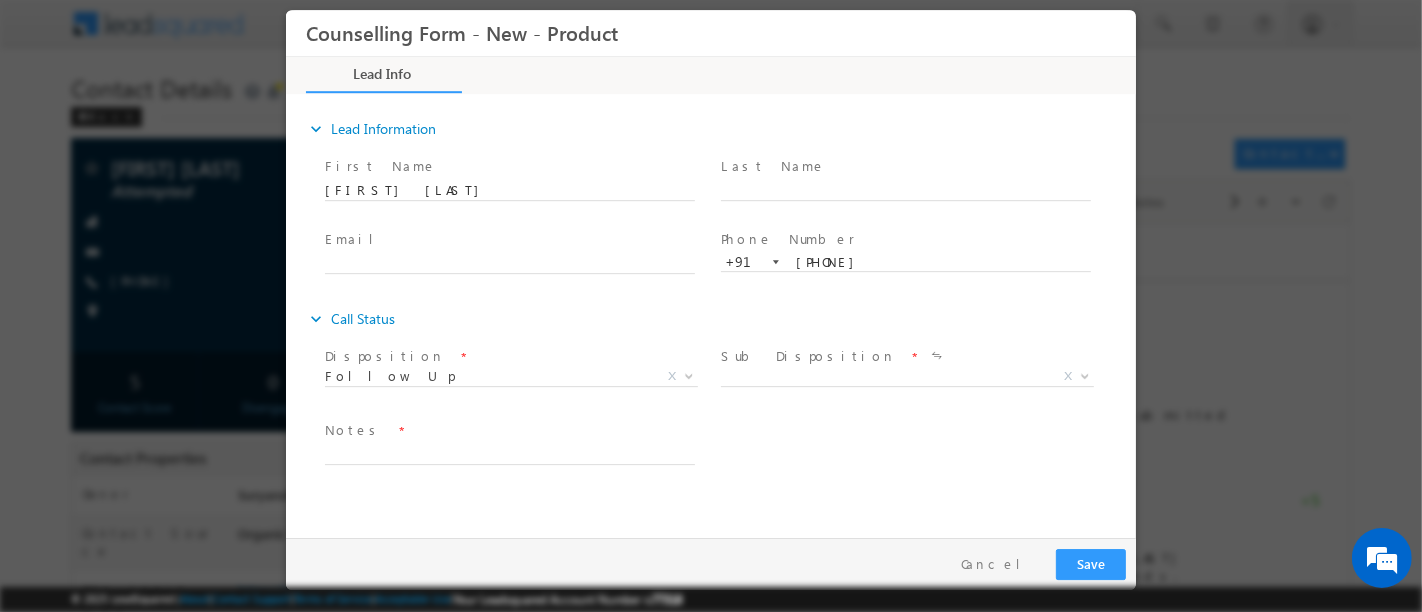 click on "Disposition
*
Call back Follow Up Future prospect / Next Batch Follow Up X" at bounding box center (518, 379) 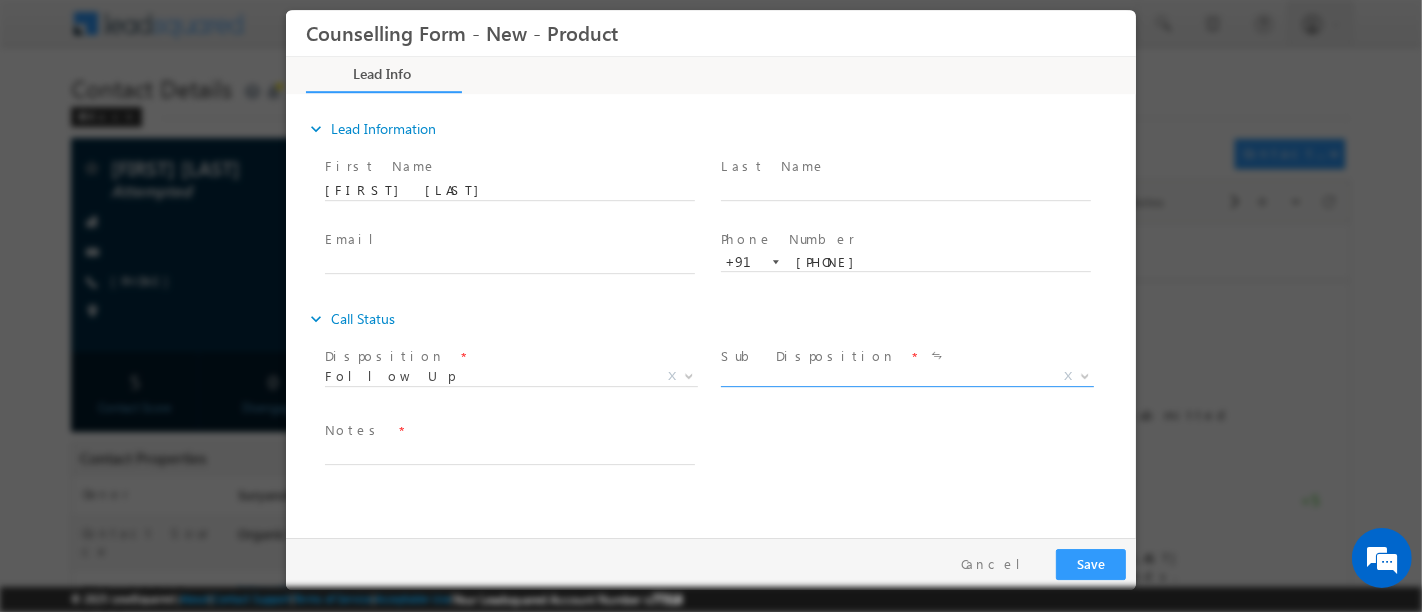 click on "X" at bounding box center [906, 381] 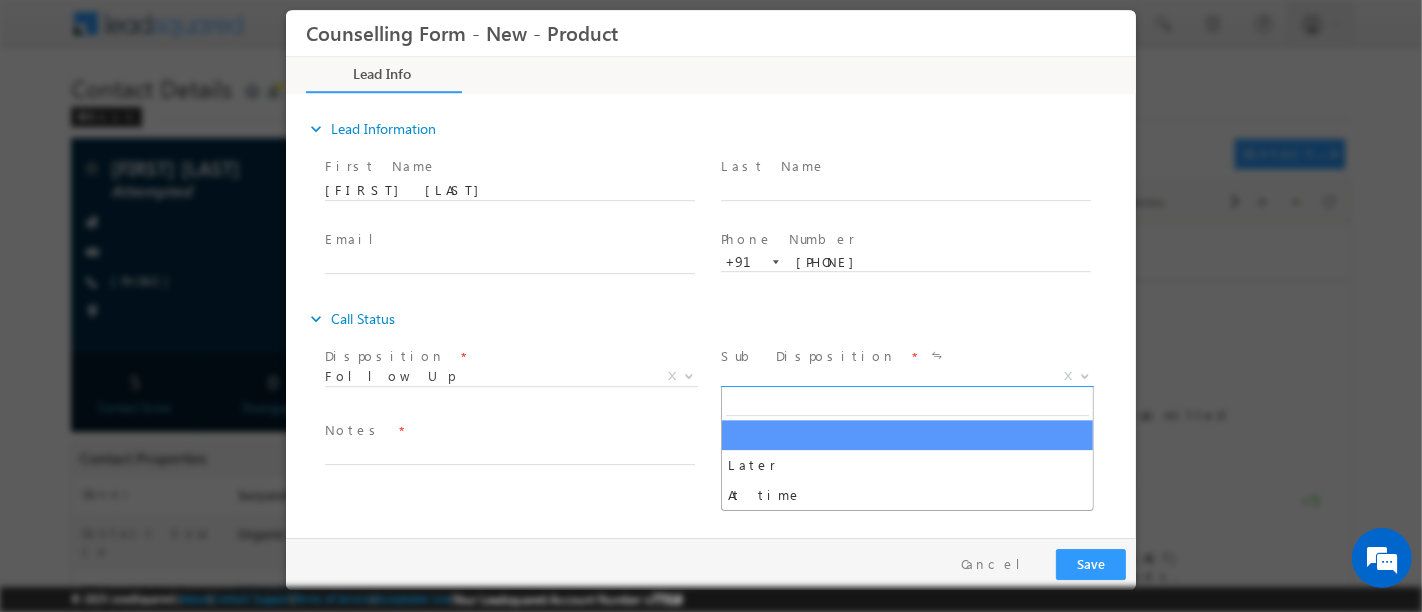 click on "X" at bounding box center [906, 377] 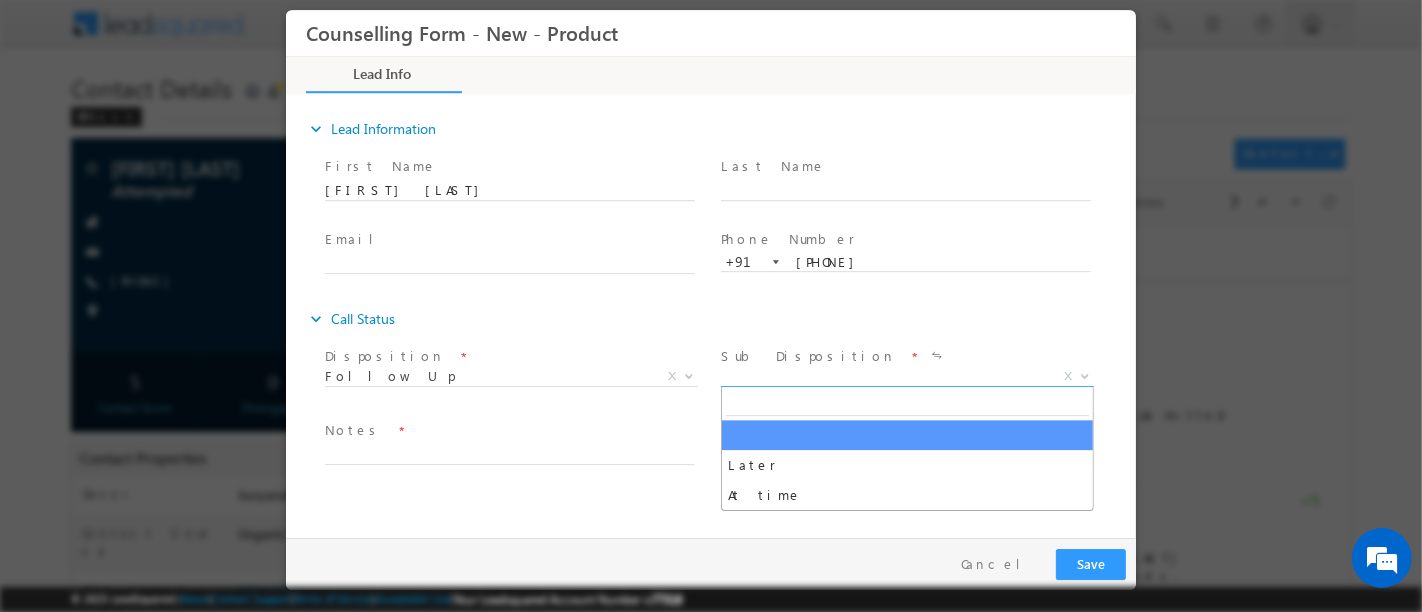 click at bounding box center (508, 475) 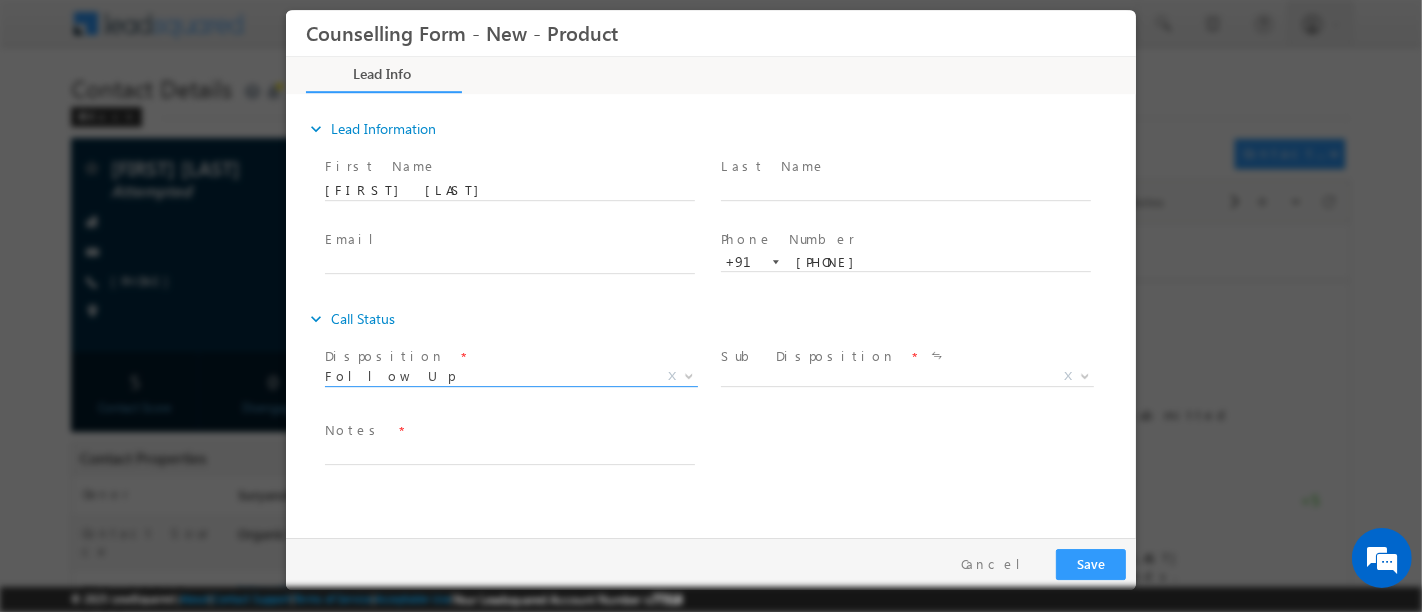 click on "Follow Up" at bounding box center [486, 376] 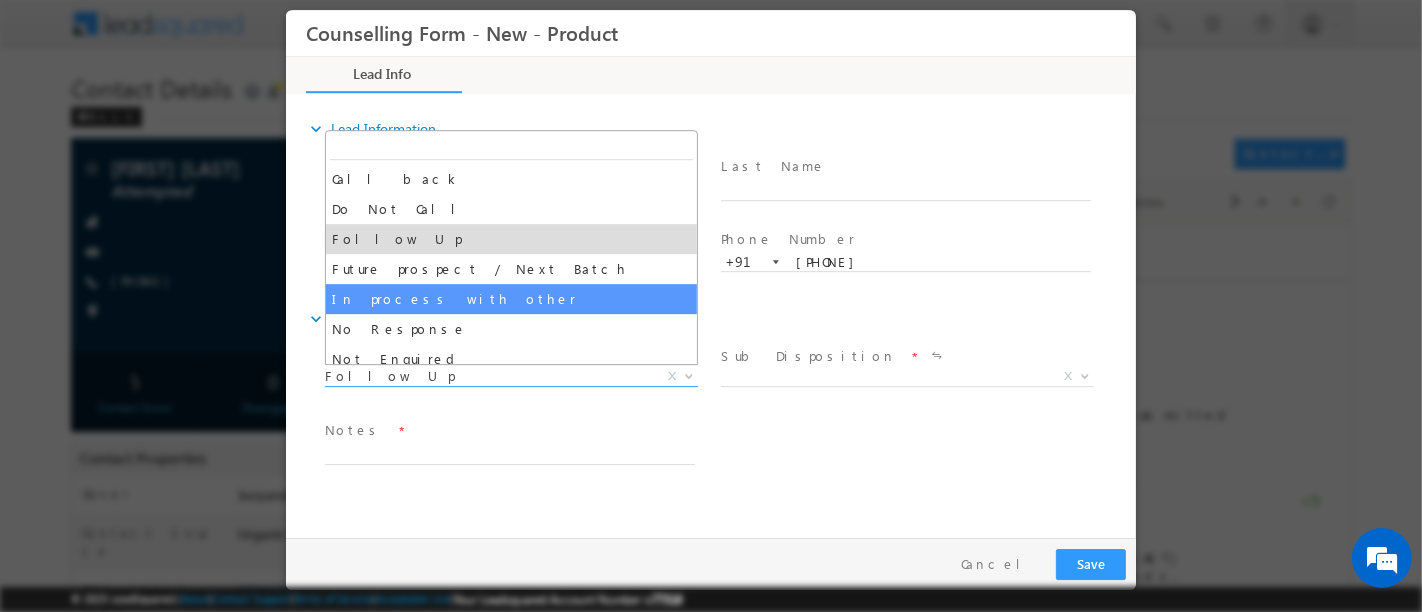 scroll, scrollTop: 30, scrollLeft: 0, axis: vertical 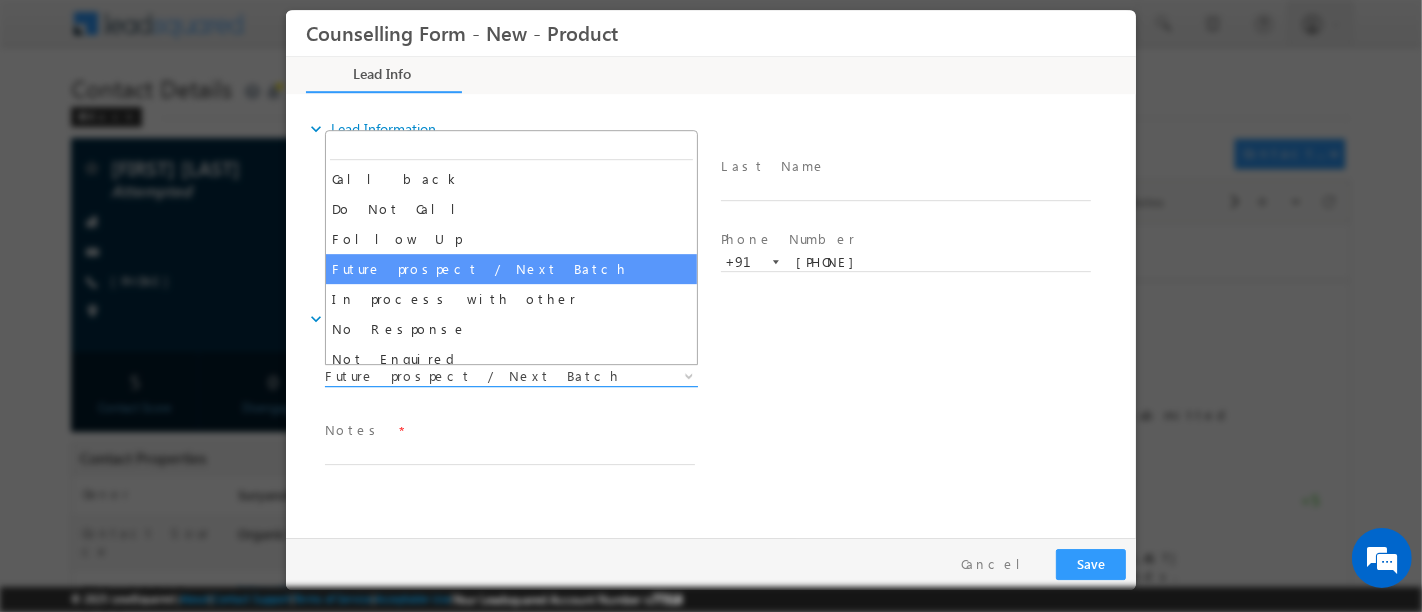 click on "Future prospect / Next Batch" at bounding box center [486, 376] 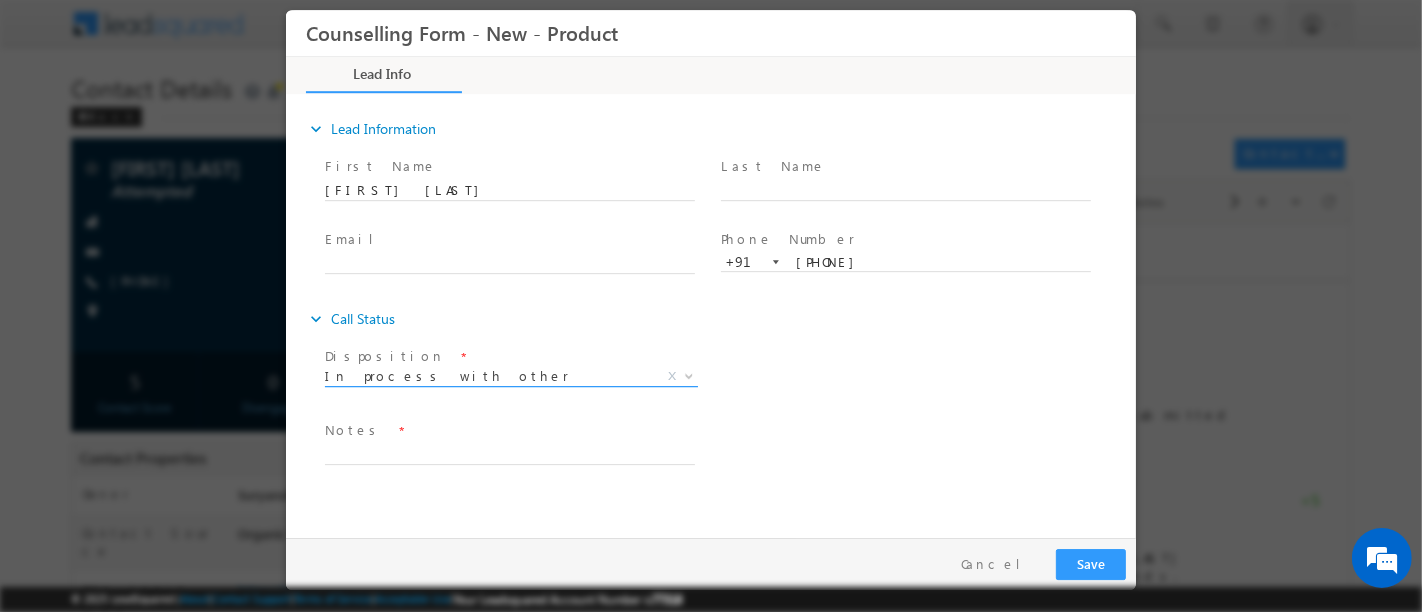 click on "In process with other" at bounding box center (486, 376) 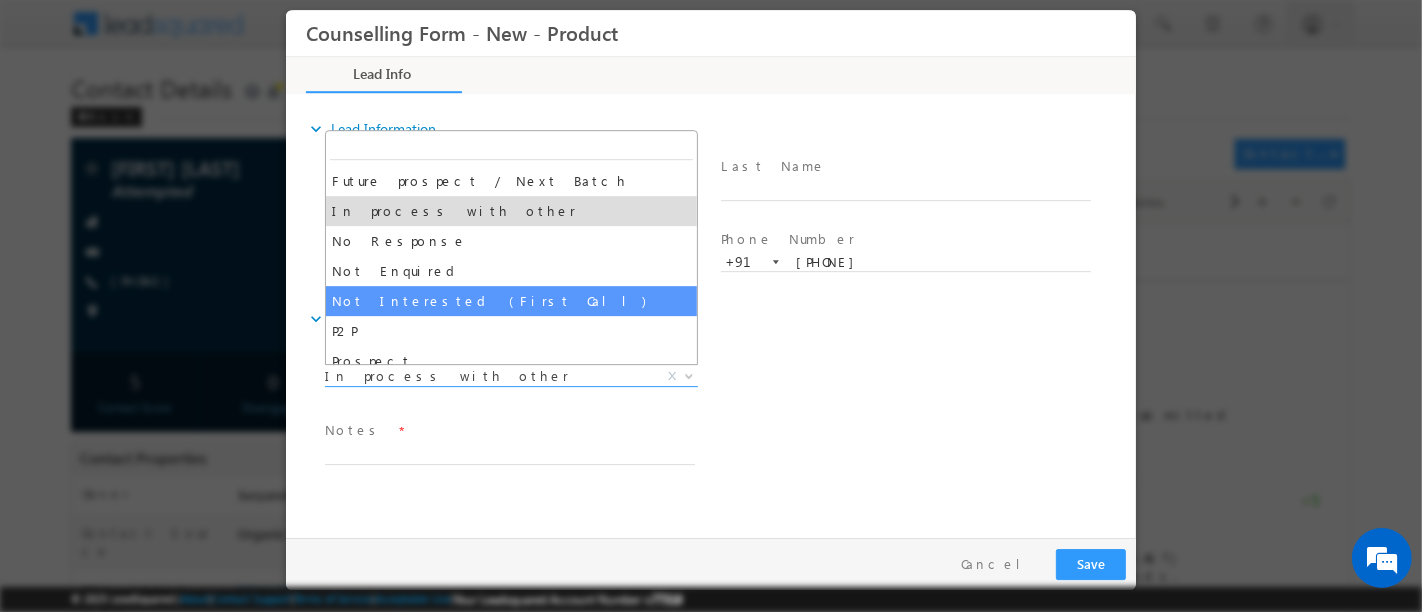 scroll, scrollTop: 88, scrollLeft: 0, axis: vertical 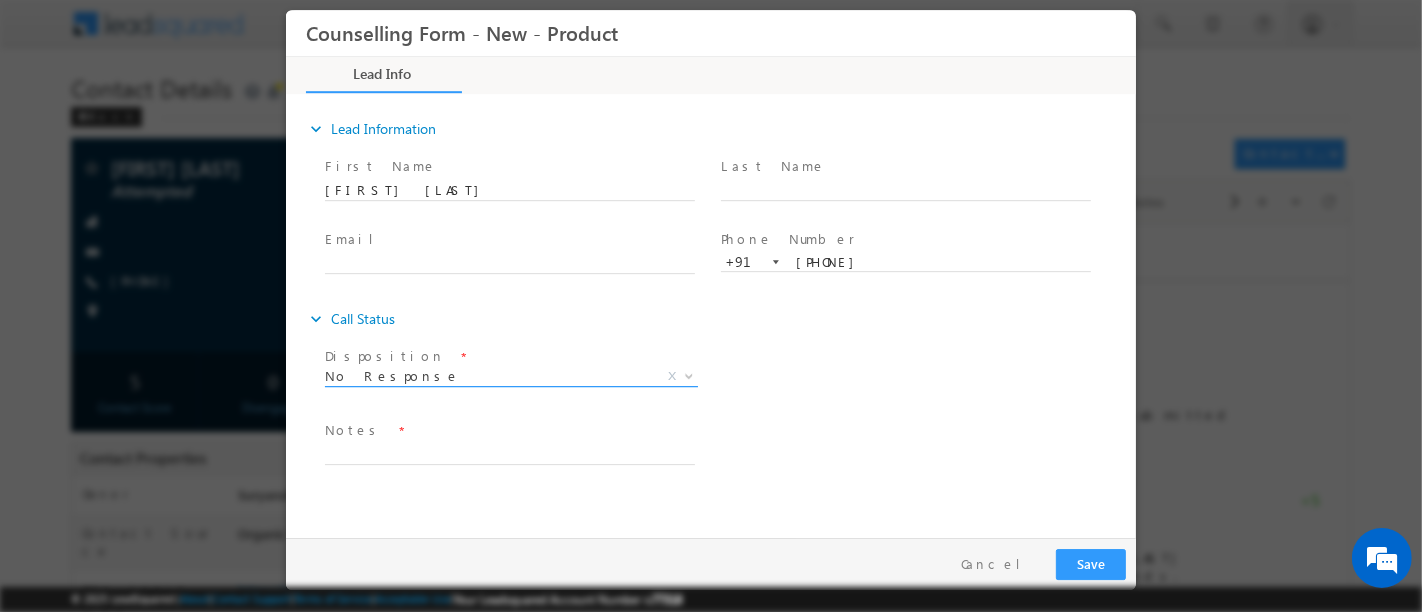 click on "No Response" at bounding box center (486, 376) 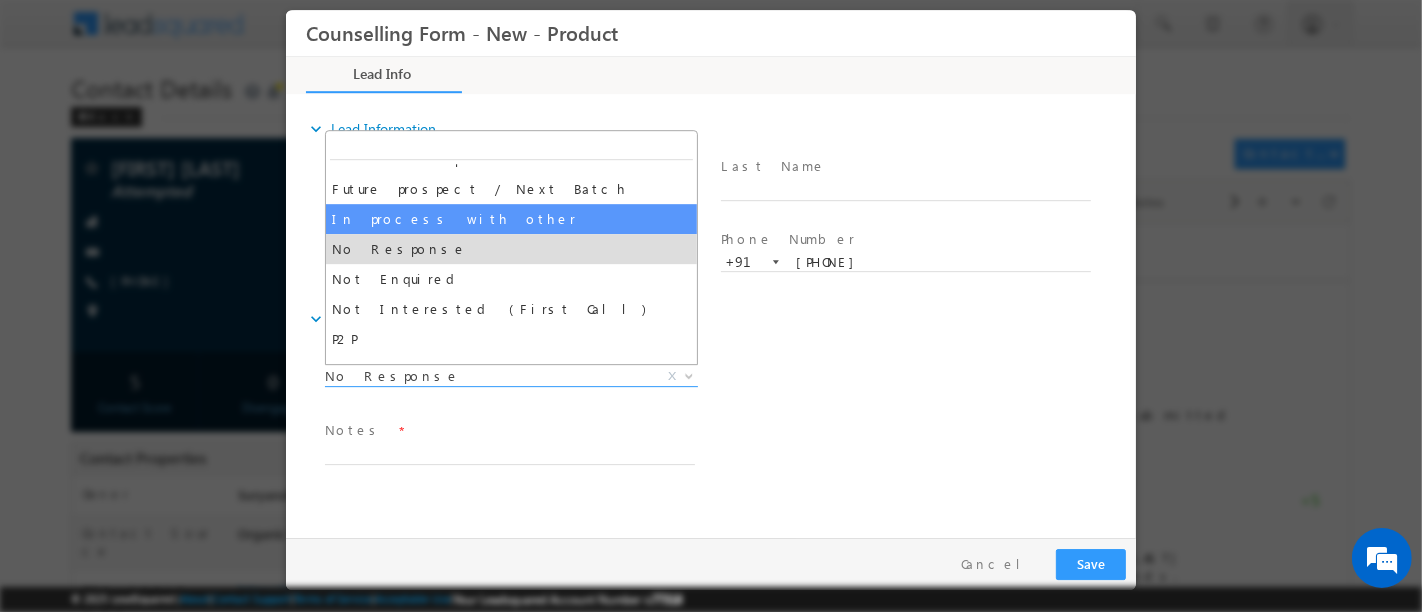 scroll, scrollTop: 82, scrollLeft: 0, axis: vertical 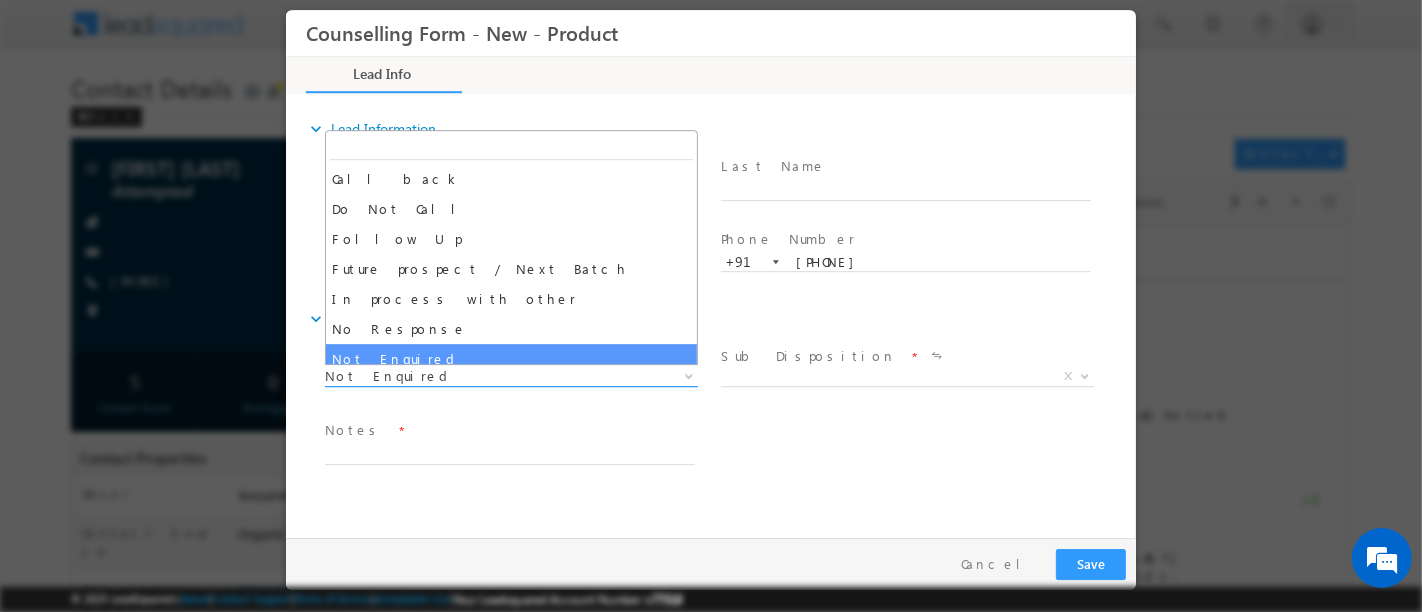 click on "Not Enquired" at bounding box center [486, 376] 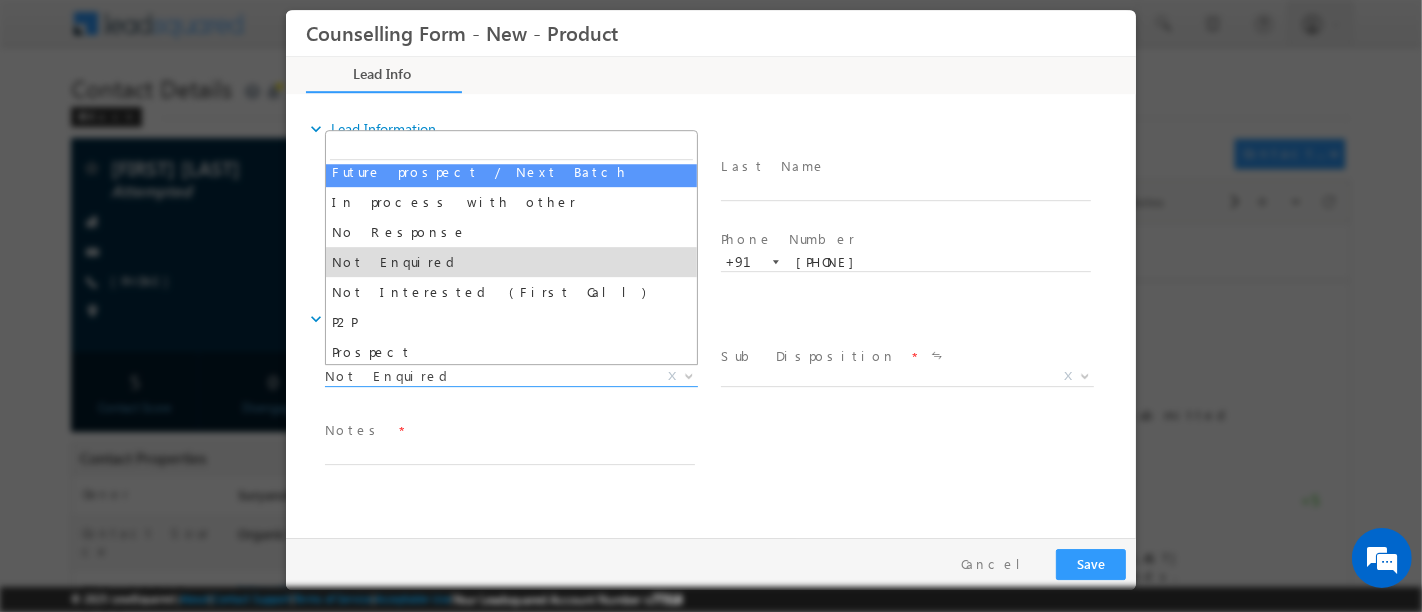 scroll, scrollTop: 113, scrollLeft: 0, axis: vertical 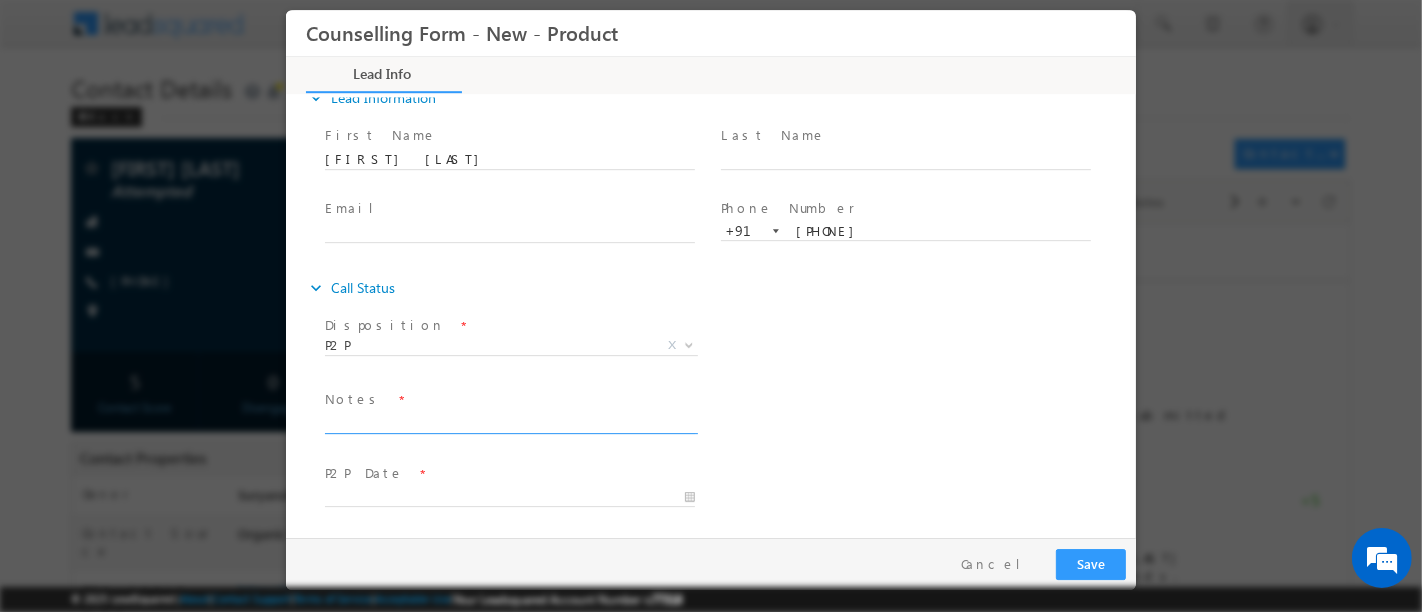 click at bounding box center (509, 422) 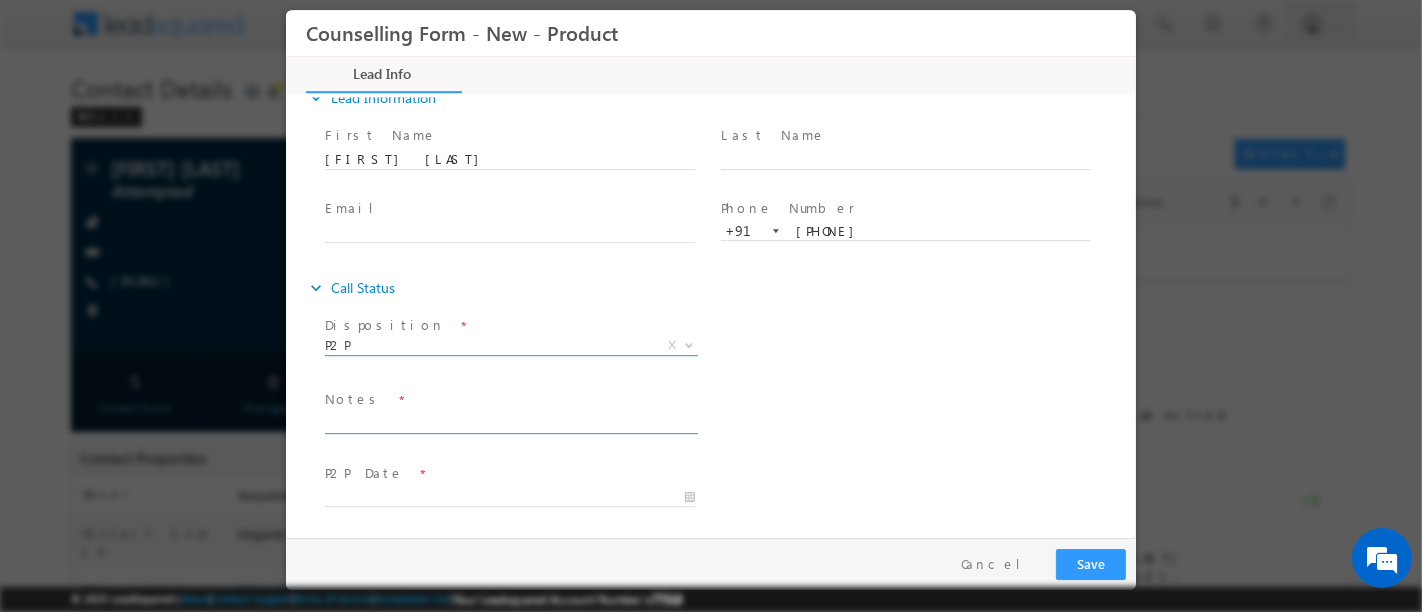click on "P2P" at bounding box center [486, 345] 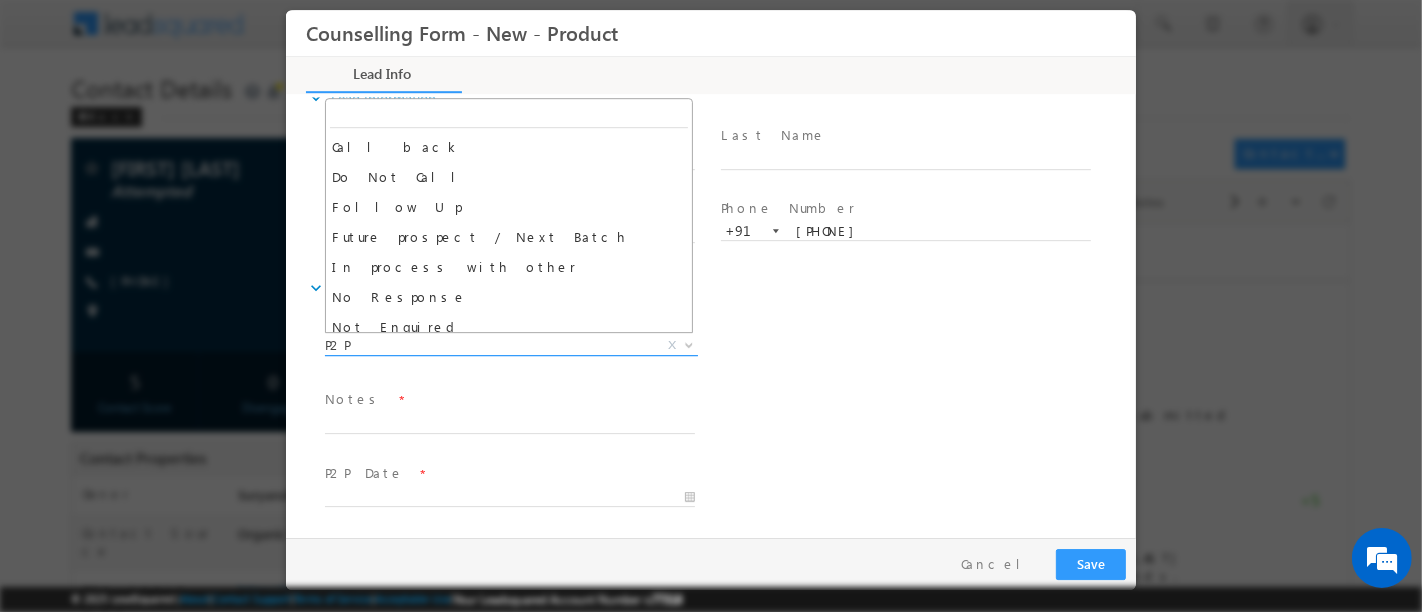 scroll, scrollTop: 129, scrollLeft: 0, axis: vertical 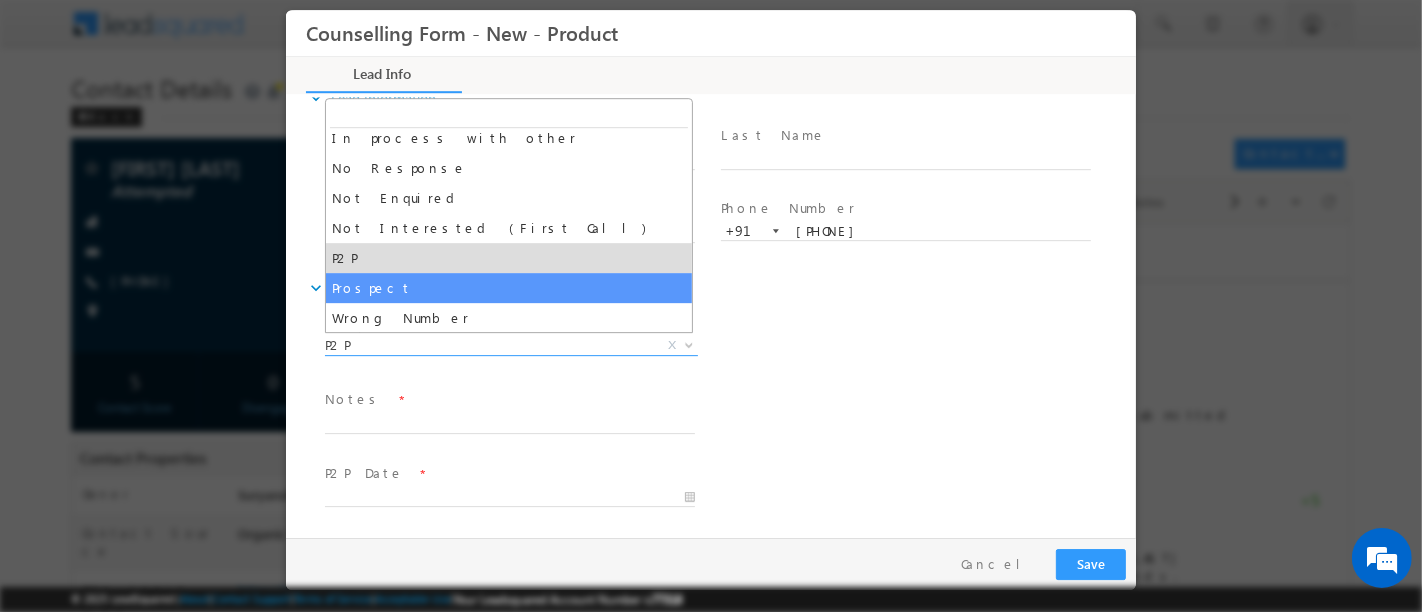 select on "Prospect" 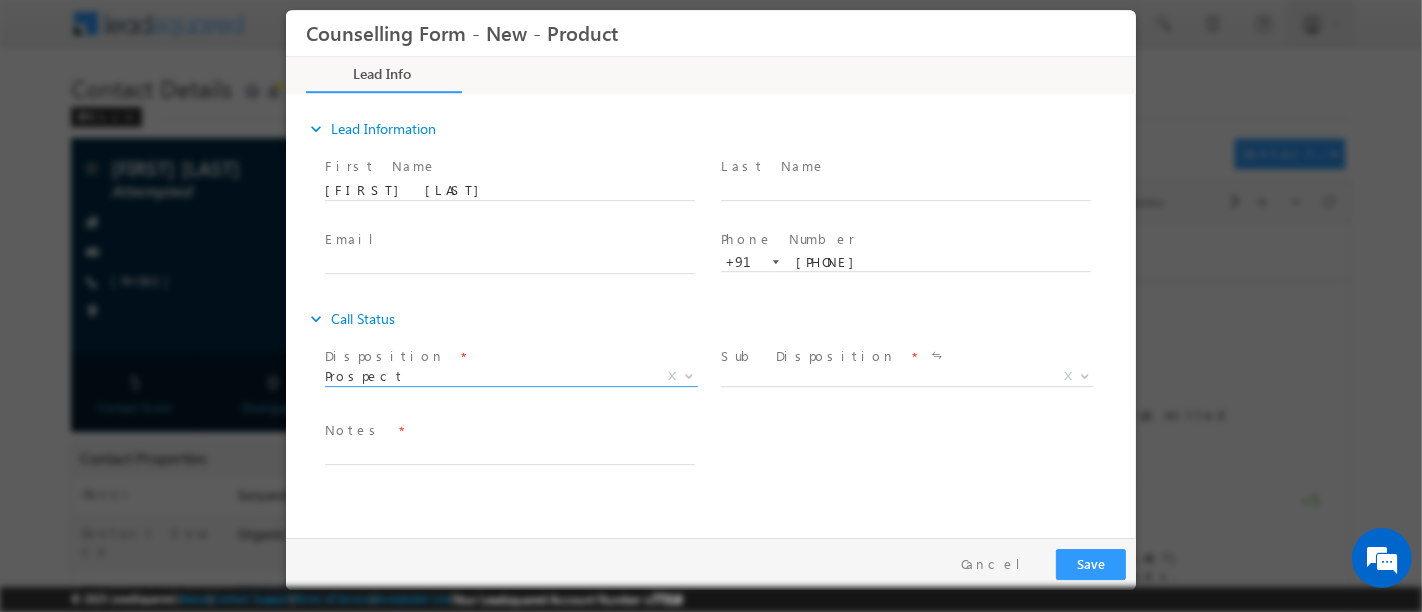 scroll, scrollTop: 0, scrollLeft: 0, axis: both 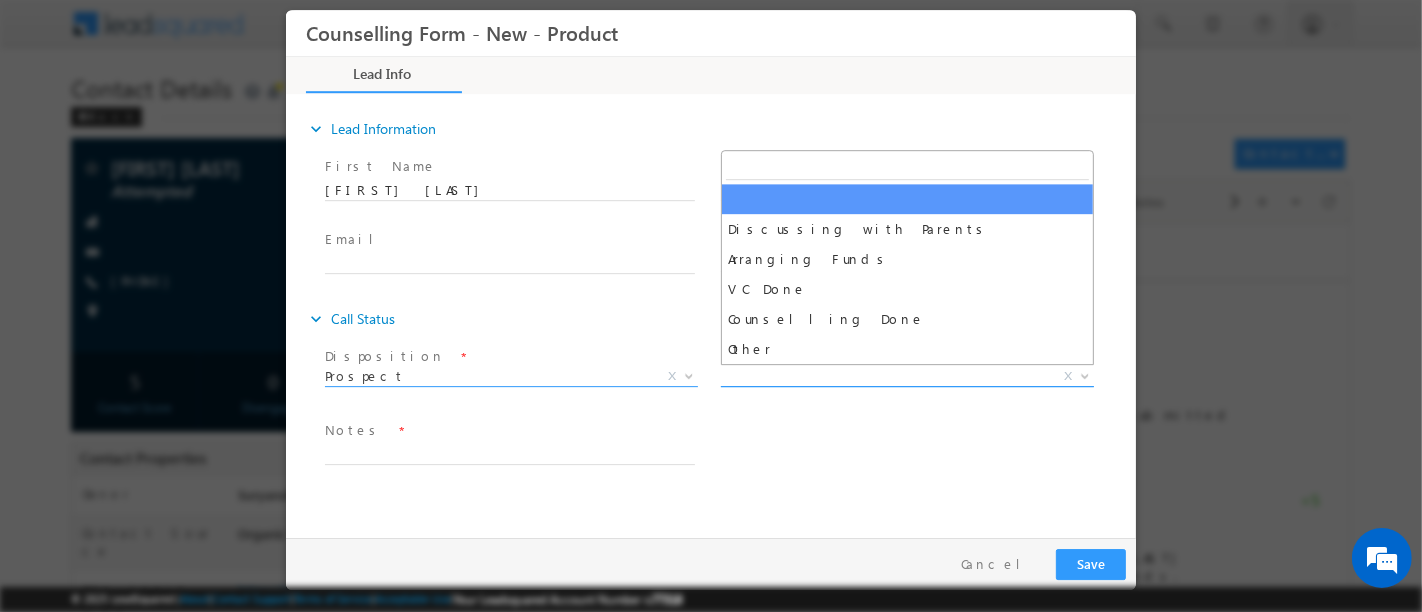 click on "X" at bounding box center [906, 377] 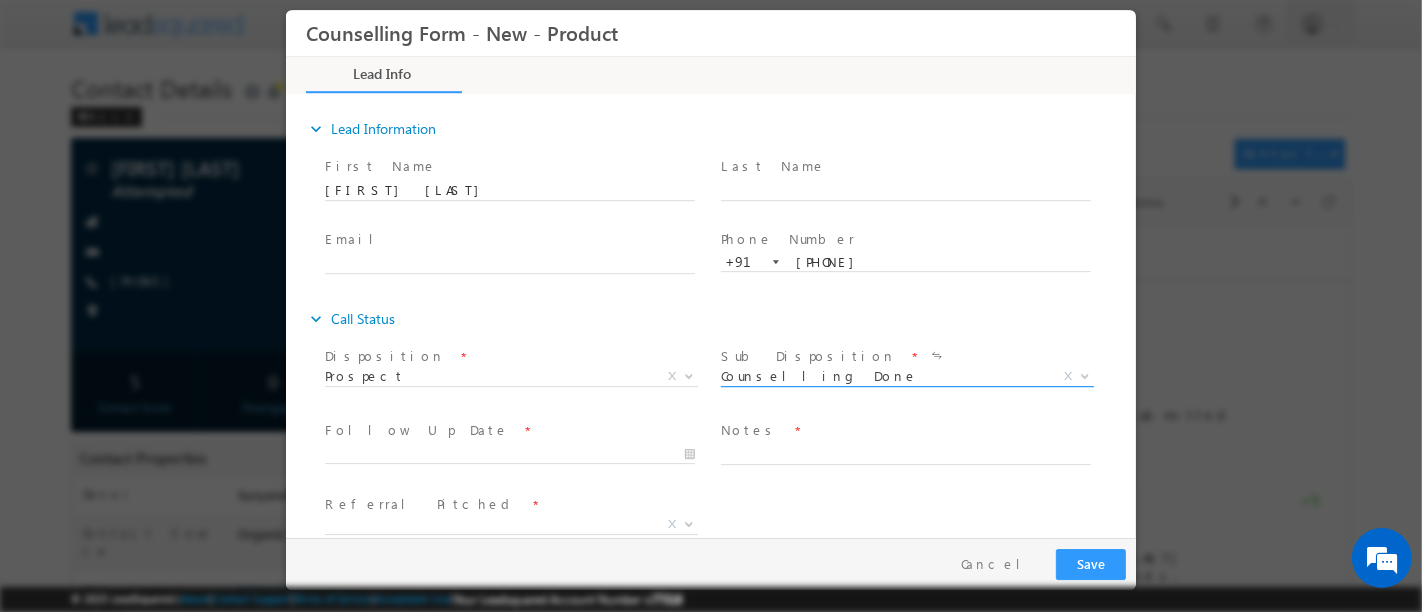 click on "Counselling Done" at bounding box center (882, 376) 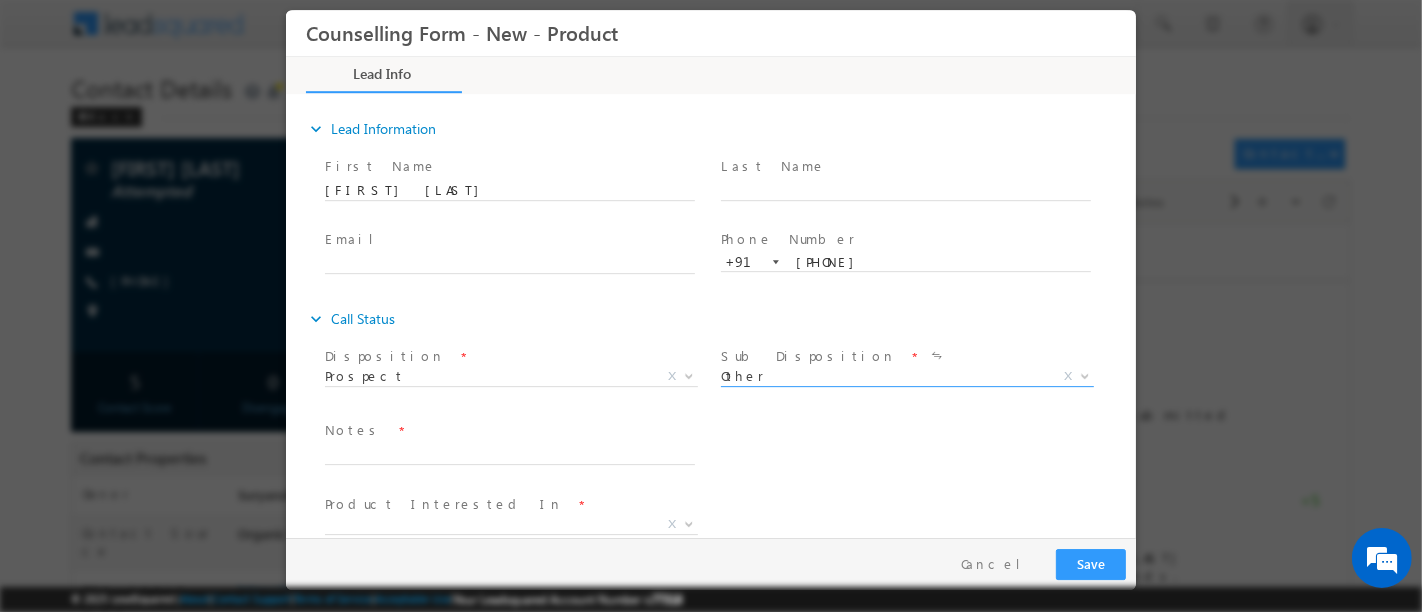 scroll, scrollTop: 31, scrollLeft: 0, axis: vertical 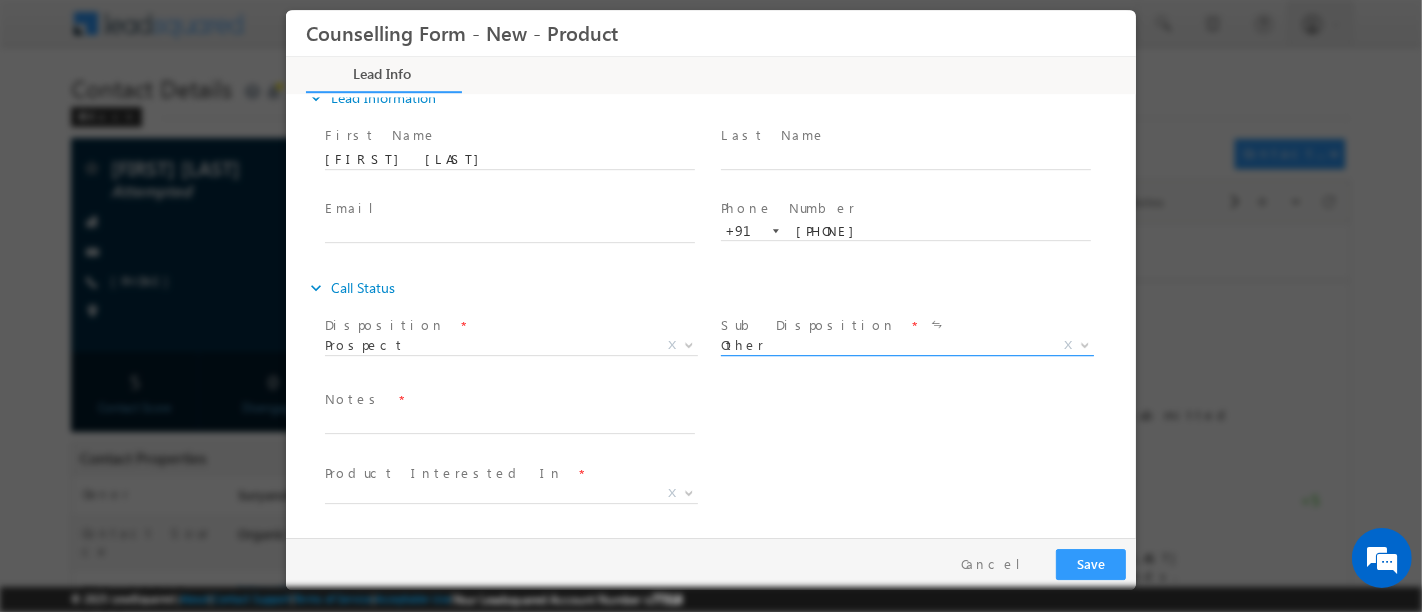 click on "Other" at bounding box center (882, 345) 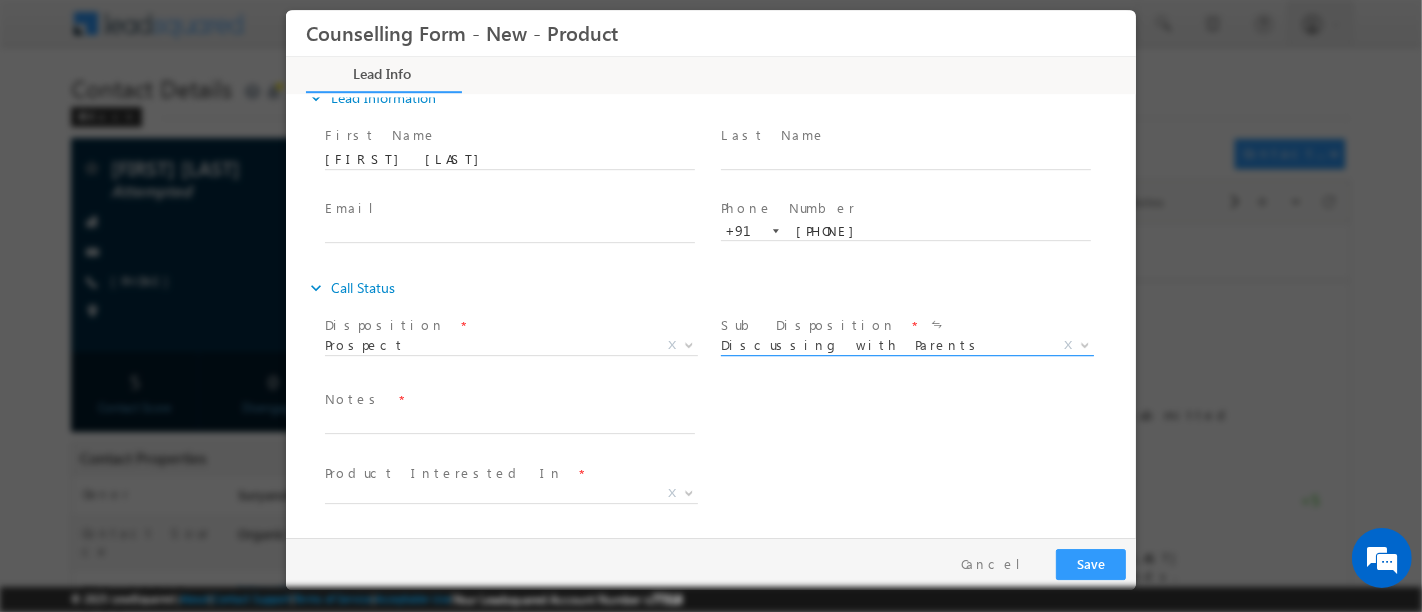 click on "Discussing with Parents" at bounding box center [882, 345] 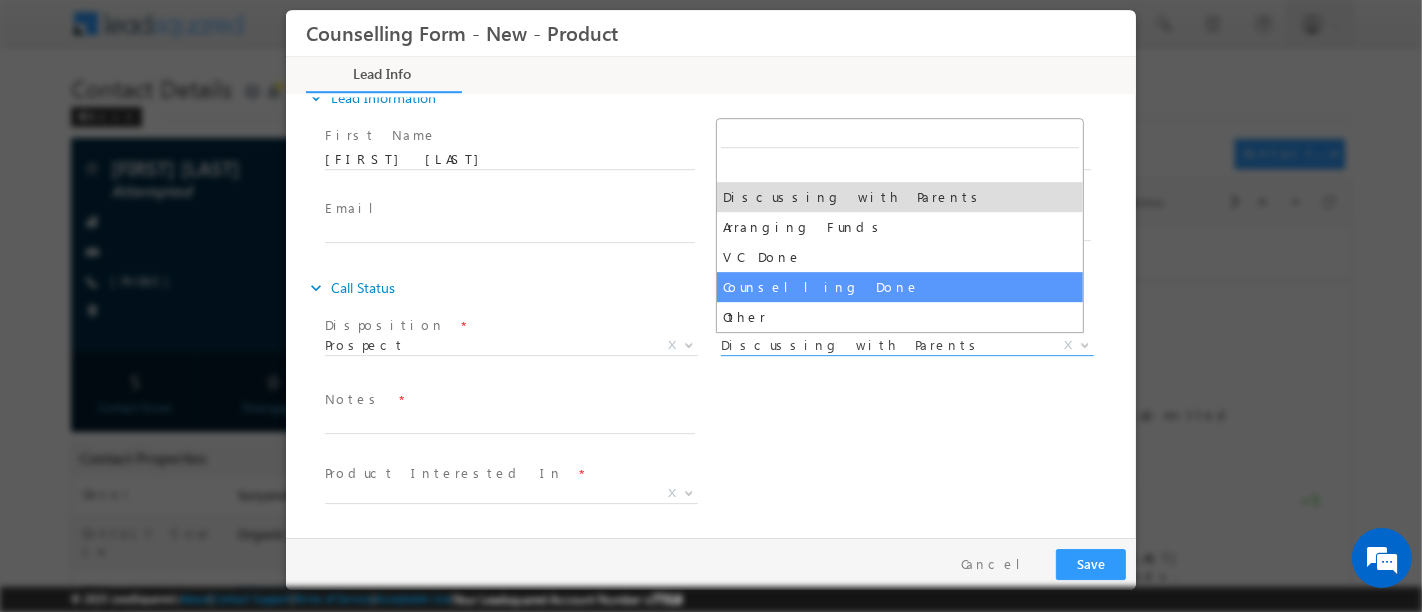 select on "Counselling Done" 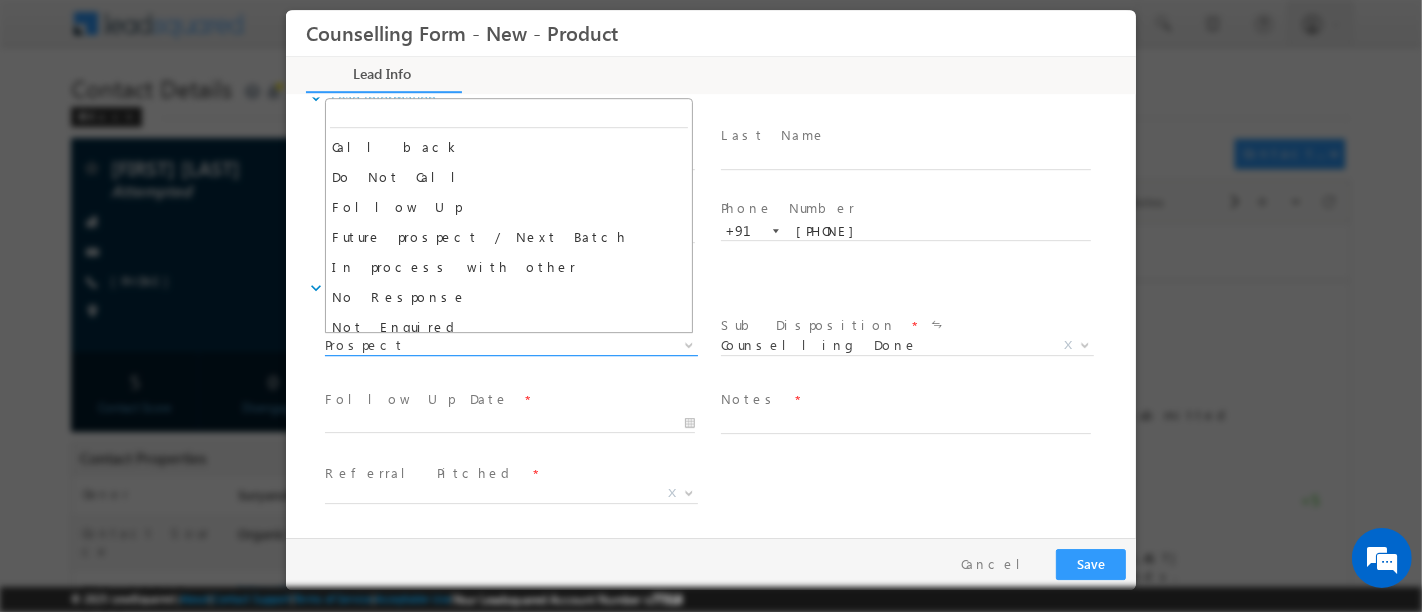 click on "Prospect" at bounding box center [486, 345] 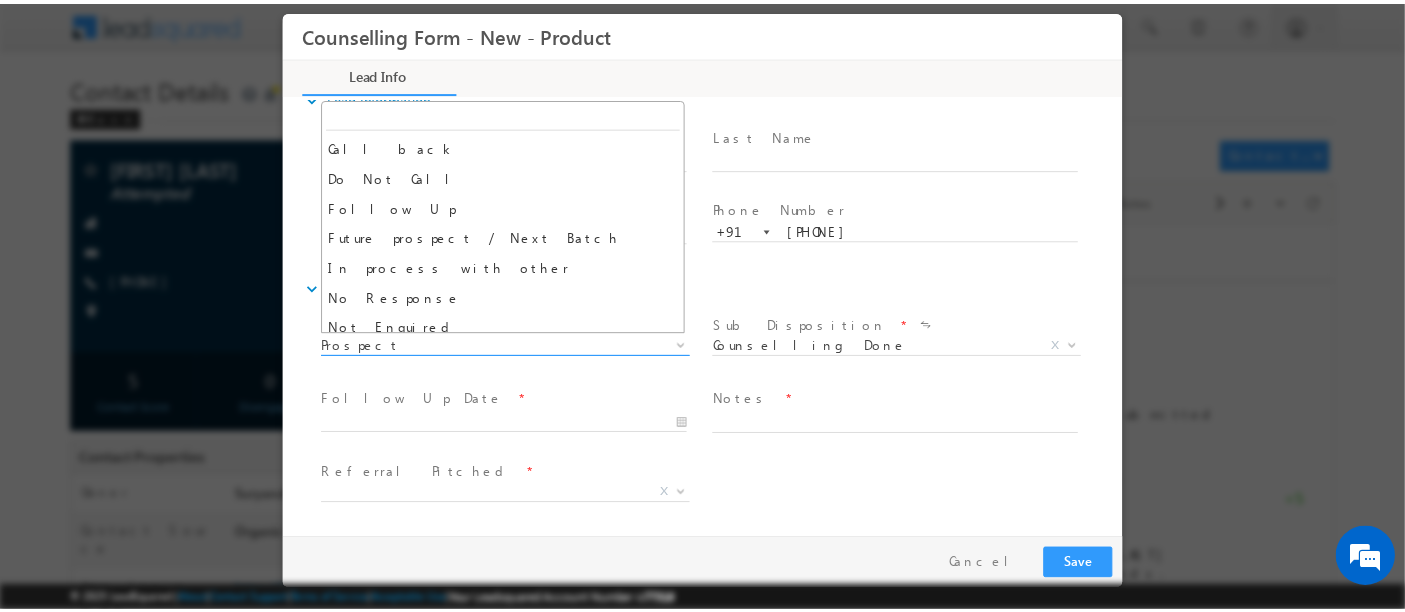 scroll, scrollTop: 129, scrollLeft: 0, axis: vertical 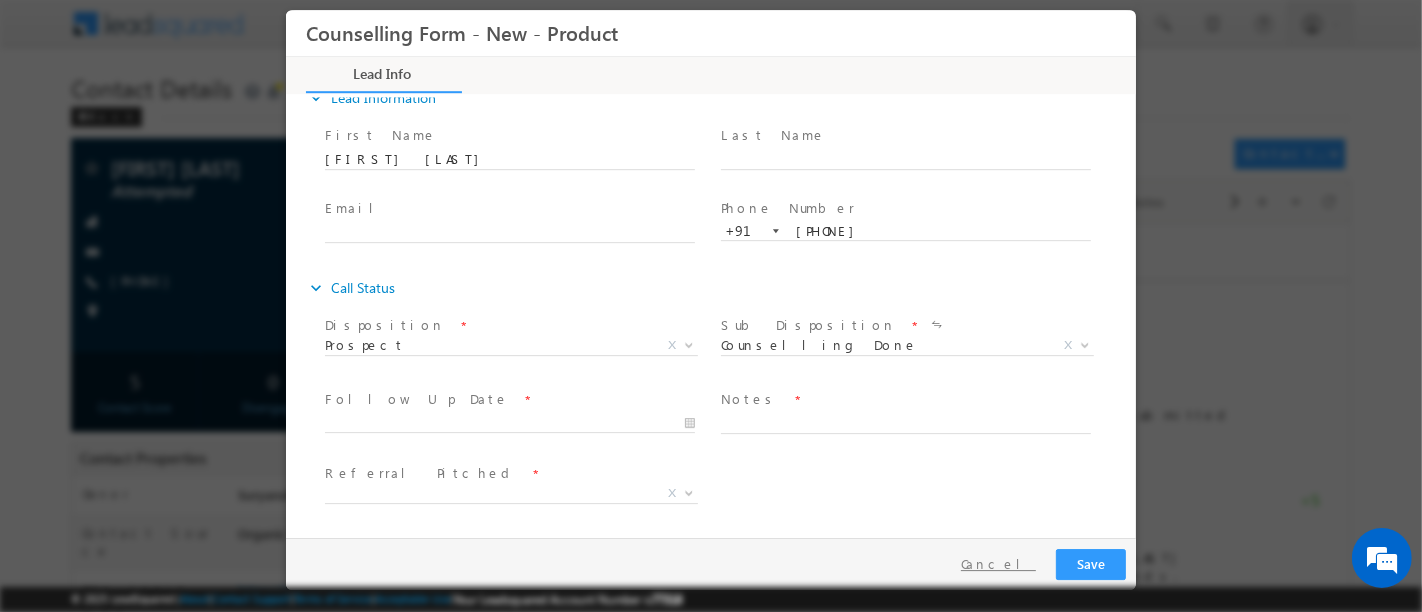 click on "Cancel" at bounding box center (997, 564) 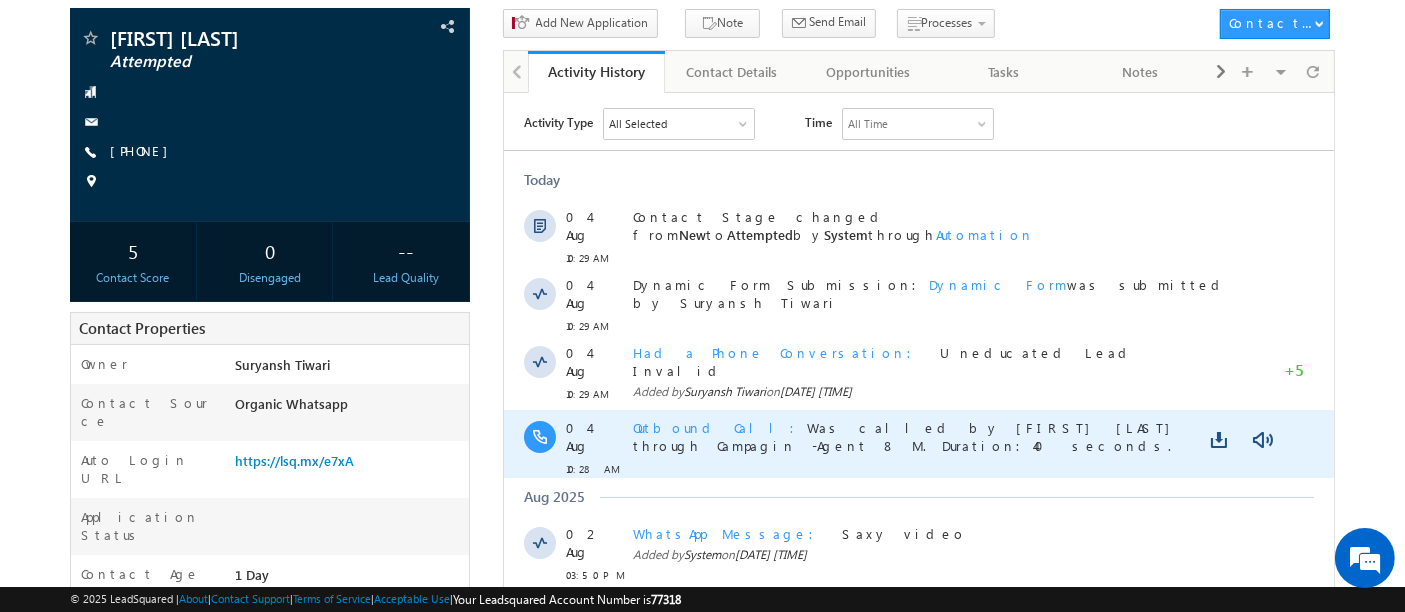scroll, scrollTop: 0, scrollLeft: 0, axis: both 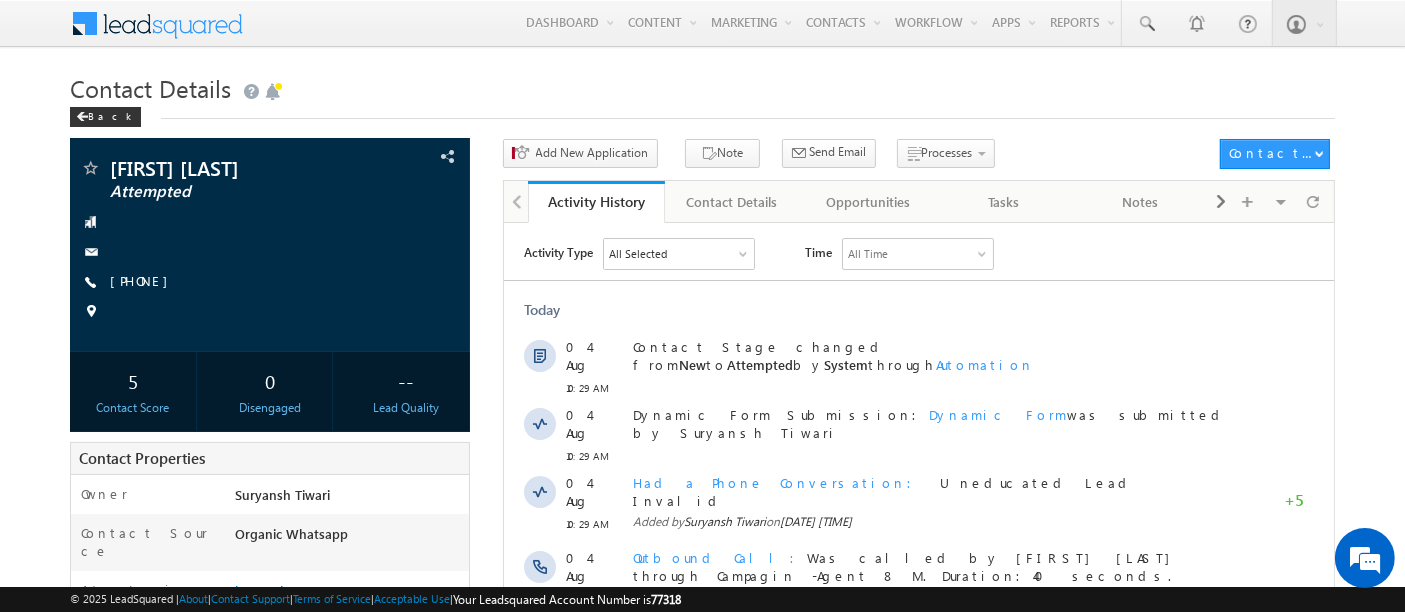 click on "Contact Details" at bounding box center [702, 86] 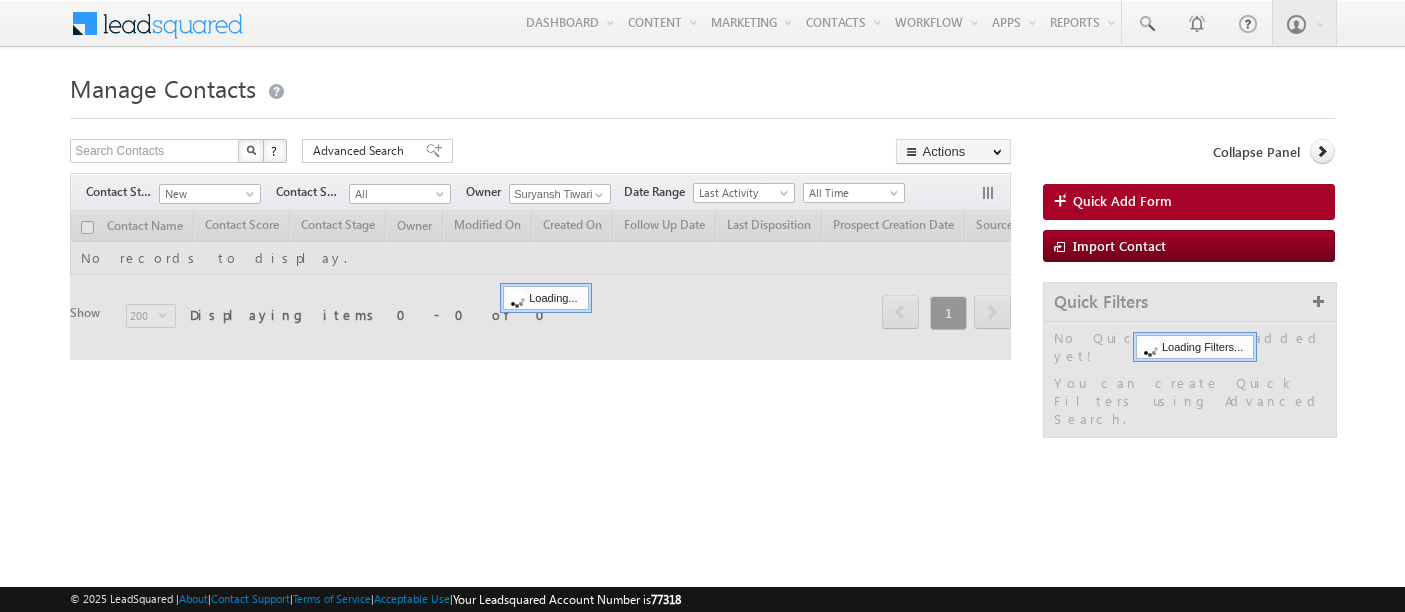 scroll, scrollTop: 0, scrollLeft: 0, axis: both 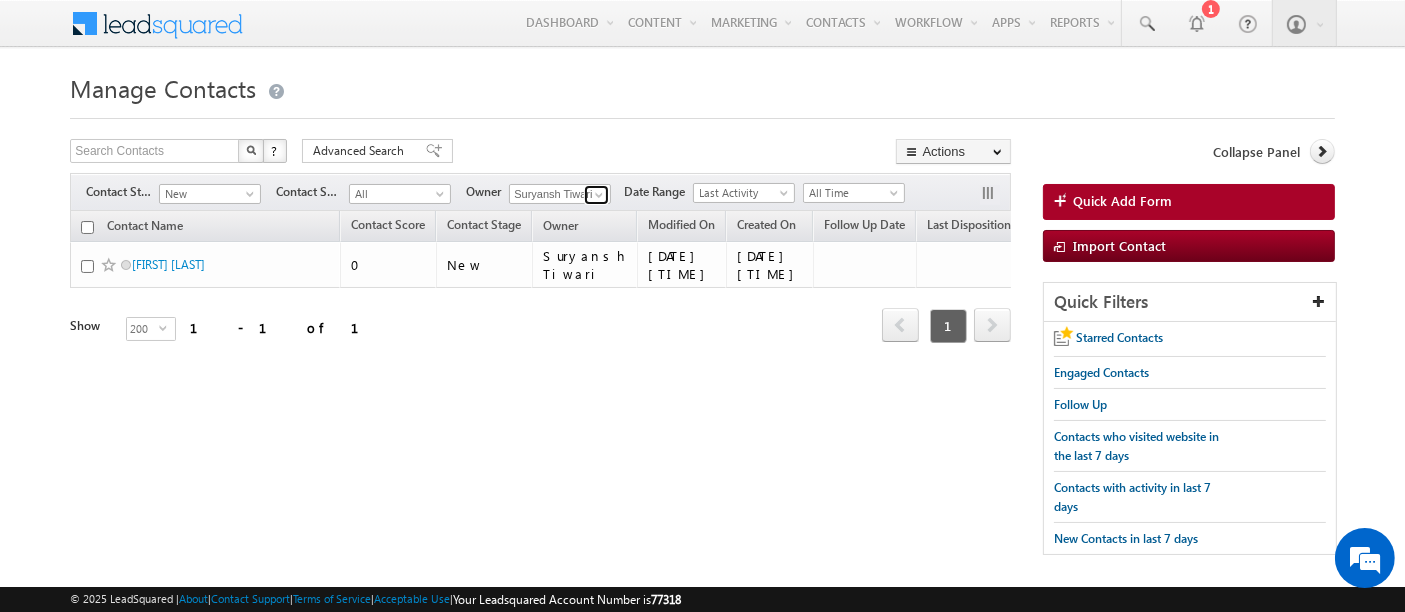 click at bounding box center (599, 195) 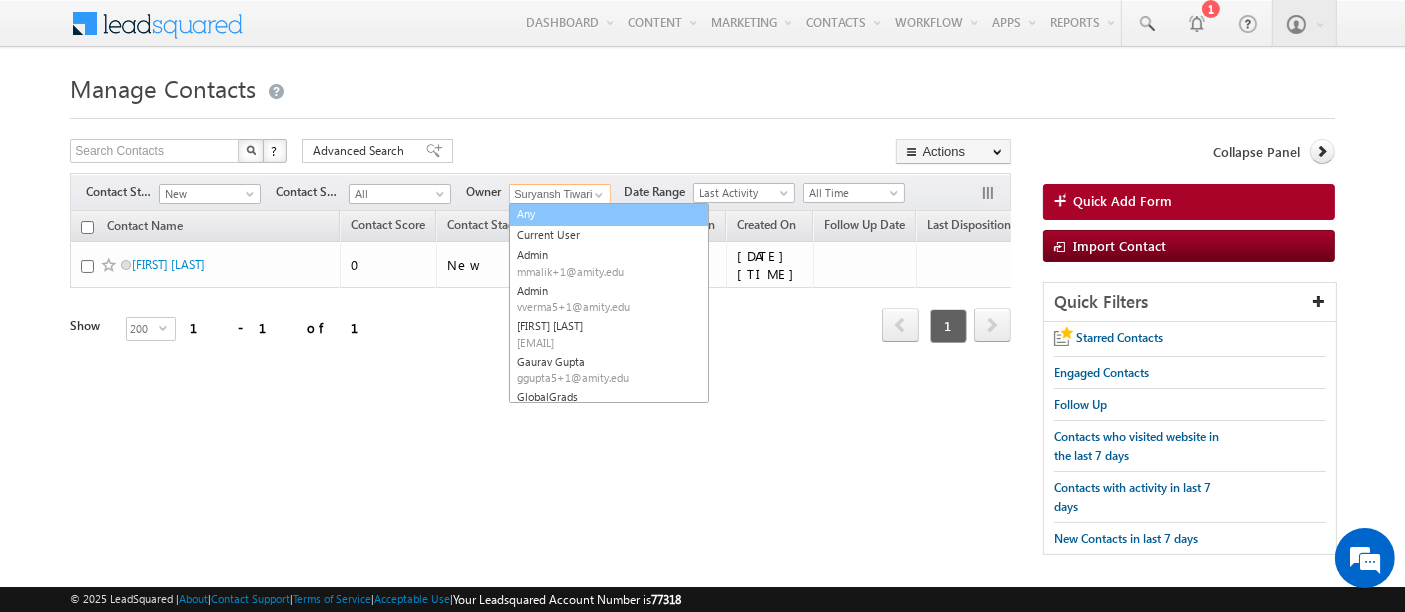 click on "Any" at bounding box center (609, 214) 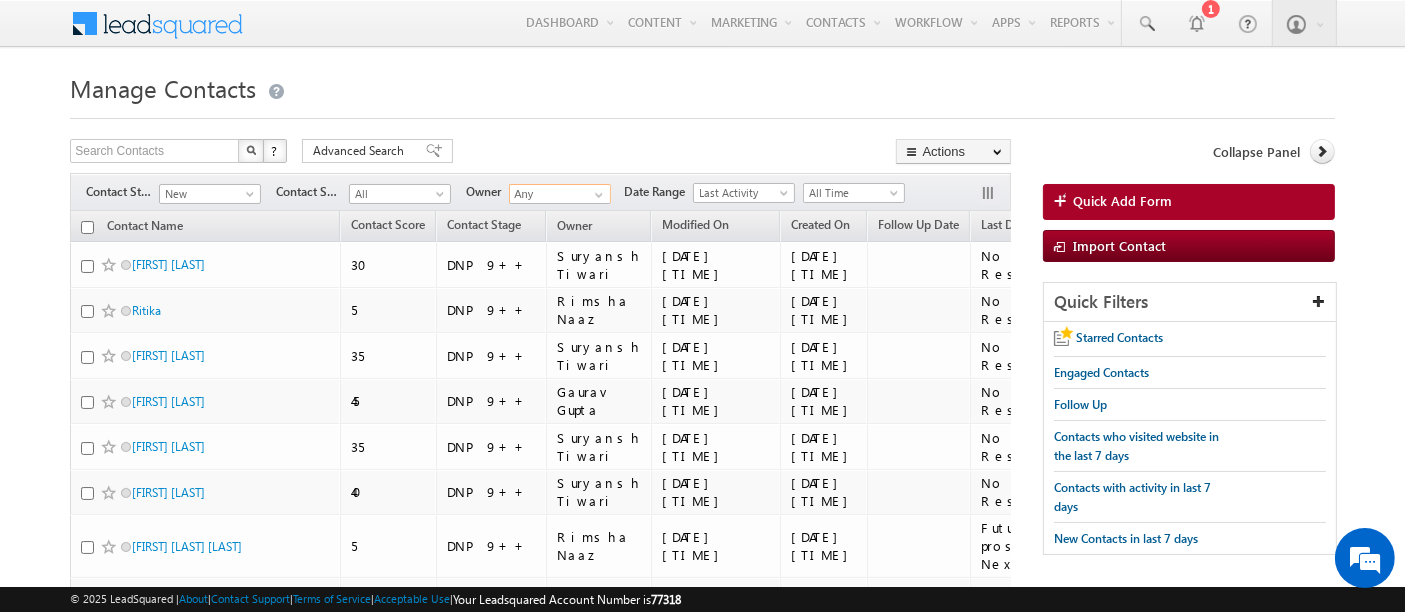 scroll, scrollTop: 635, scrollLeft: 0, axis: vertical 